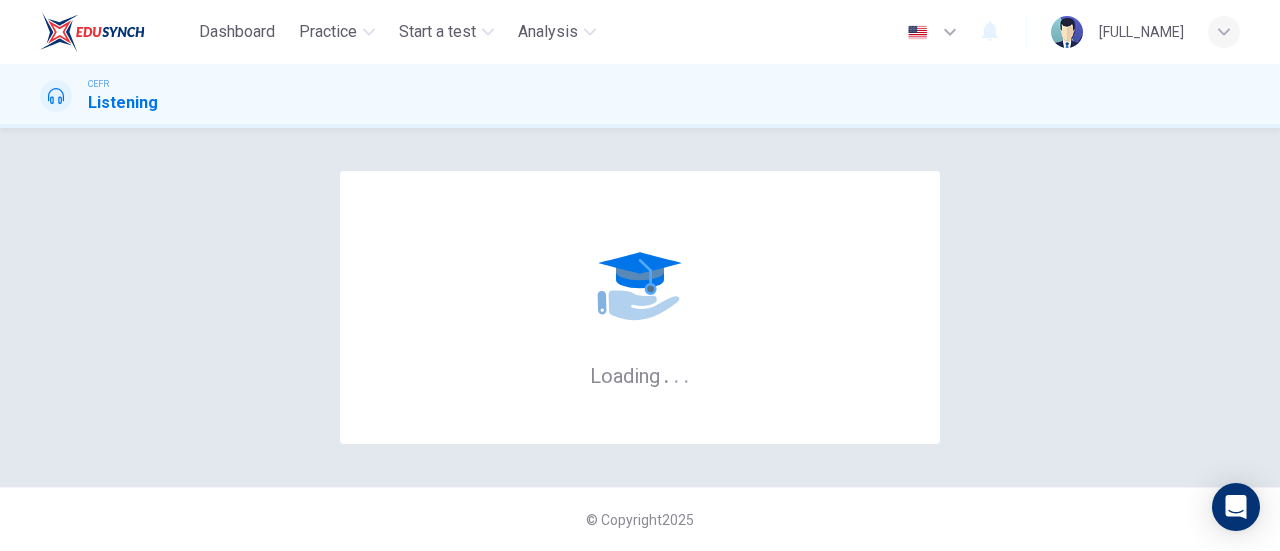 scroll, scrollTop: 0, scrollLeft: 0, axis: both 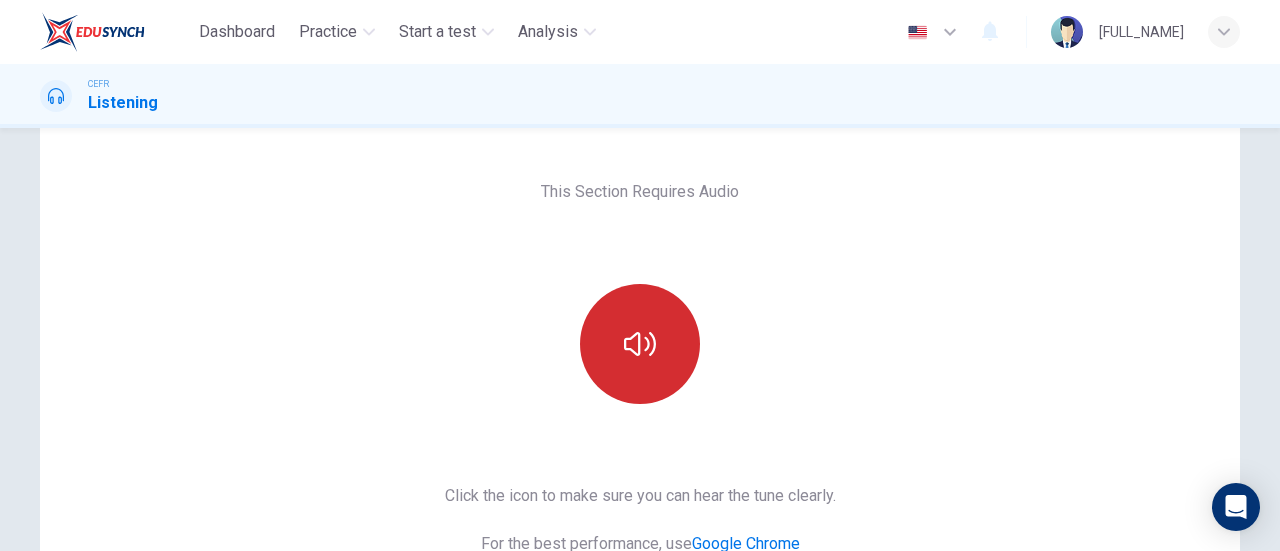 click at bounding box center (640, 344) 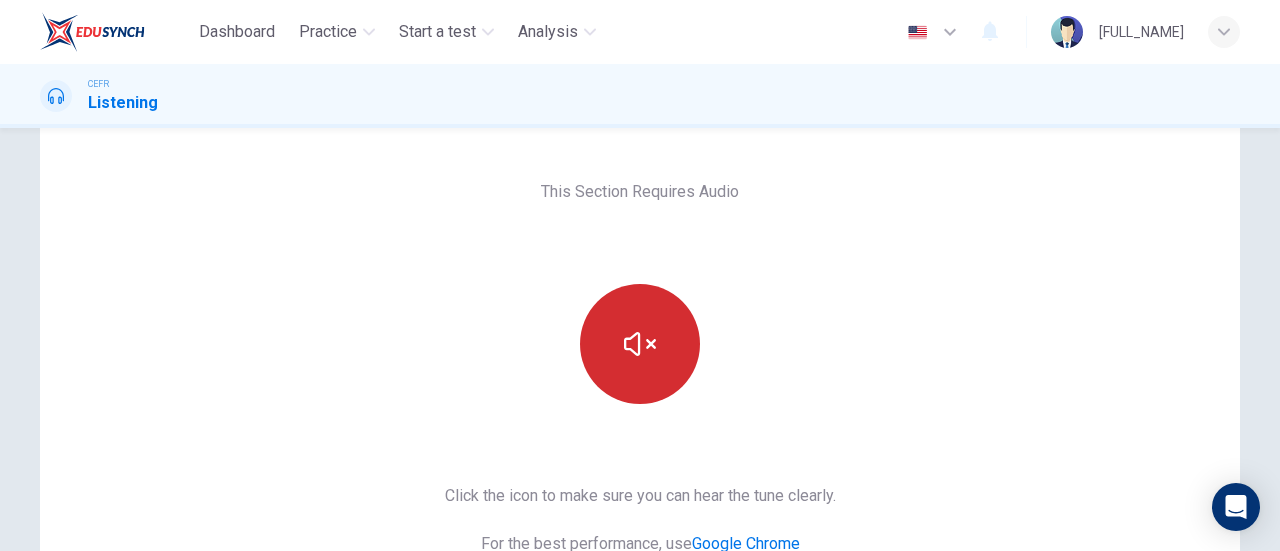 type 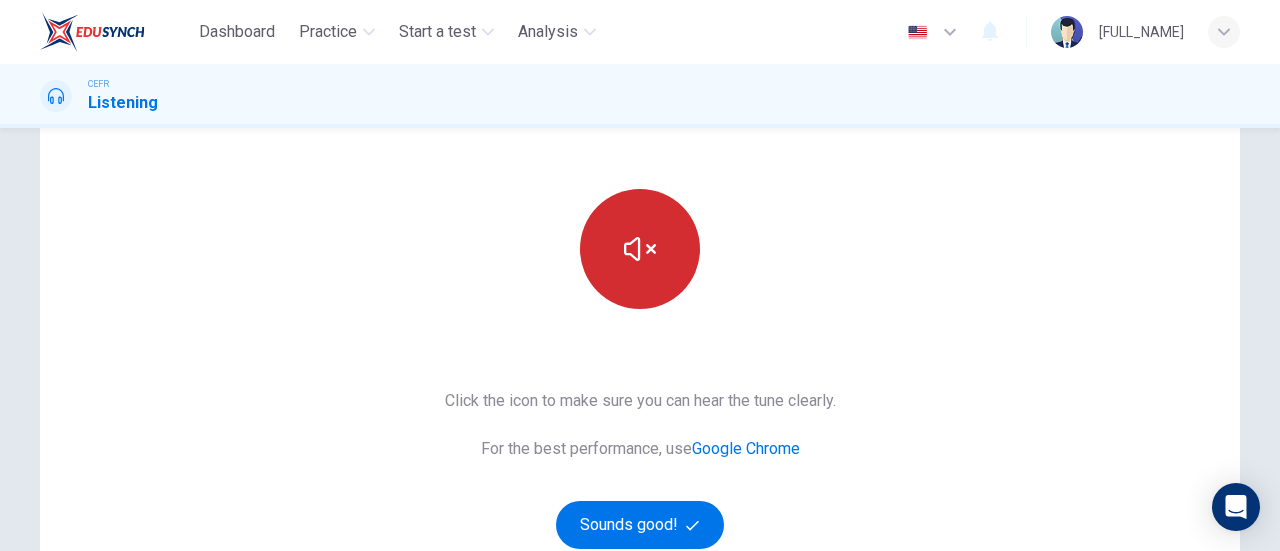 scroll, scrollTop: 168, scrollLeft: 0, axis: vertical 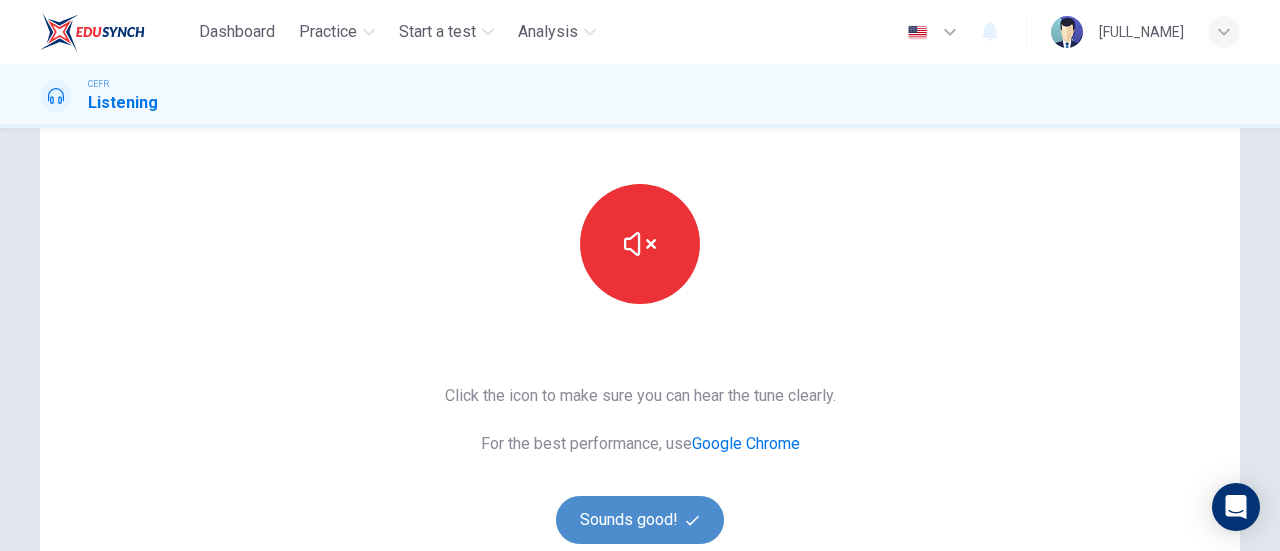 click on "Sounds good!" at bounding box center [640, 520] 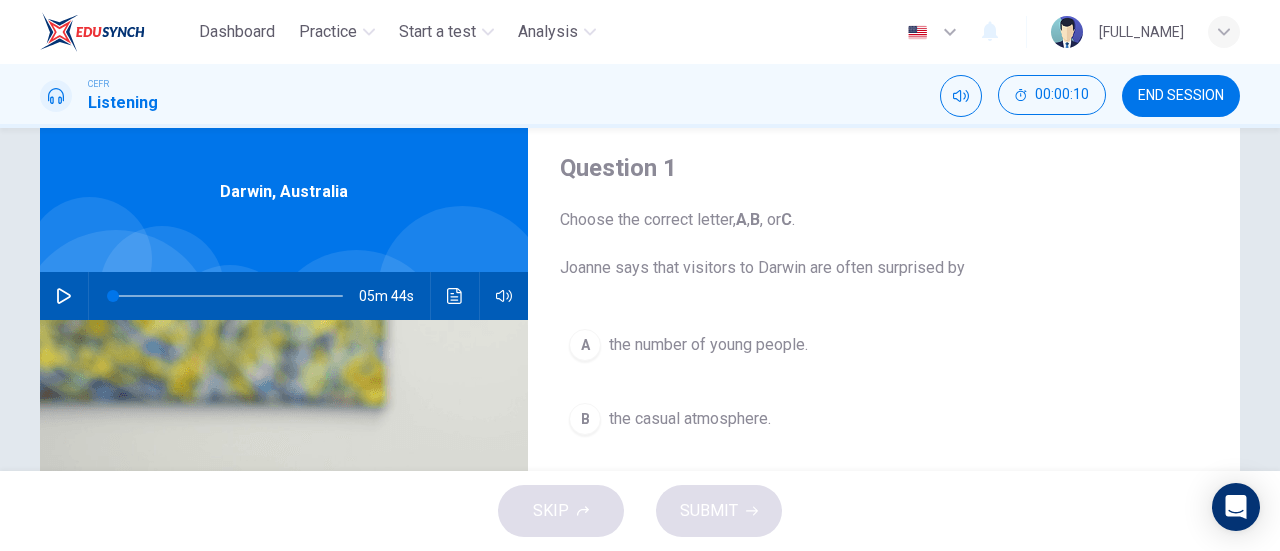 scroll, scrollTop: 57, scrollLeft: 0, axis: vertical 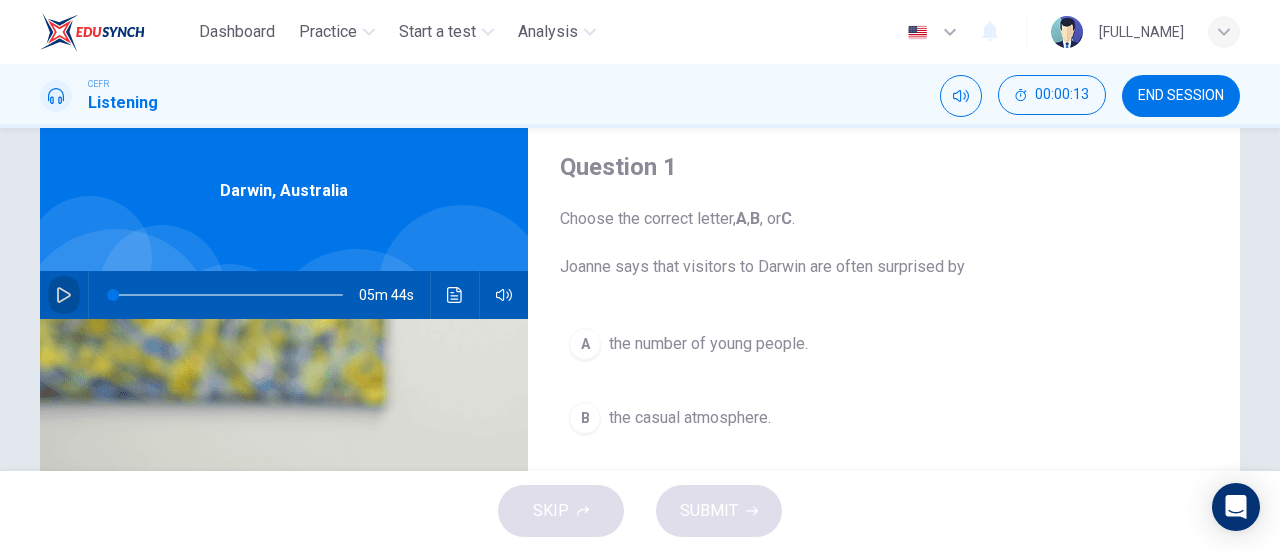 click at bounding box center (64, 295) 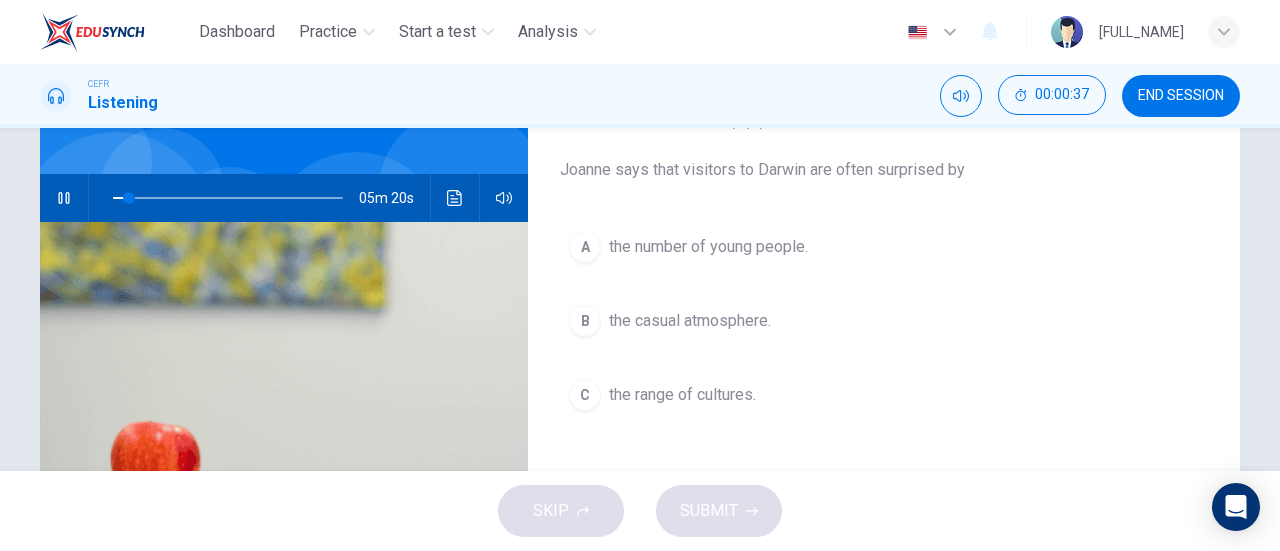 scroll, scrollTop: 153, scrollLeft: 0, axis: vertical 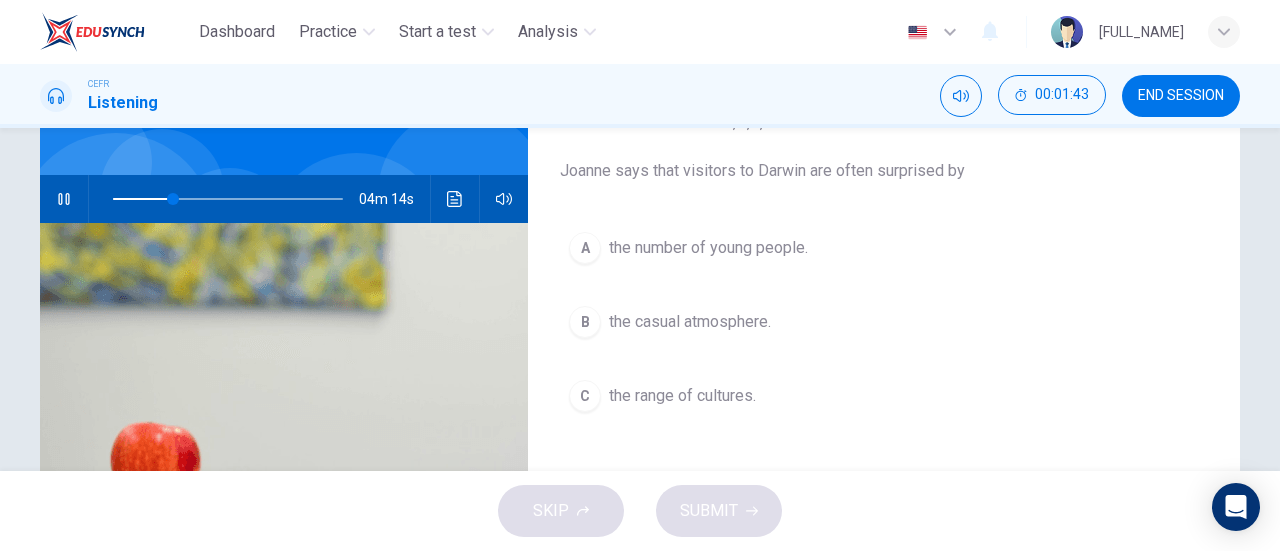 click on "A" at bounding box center (585, 248) 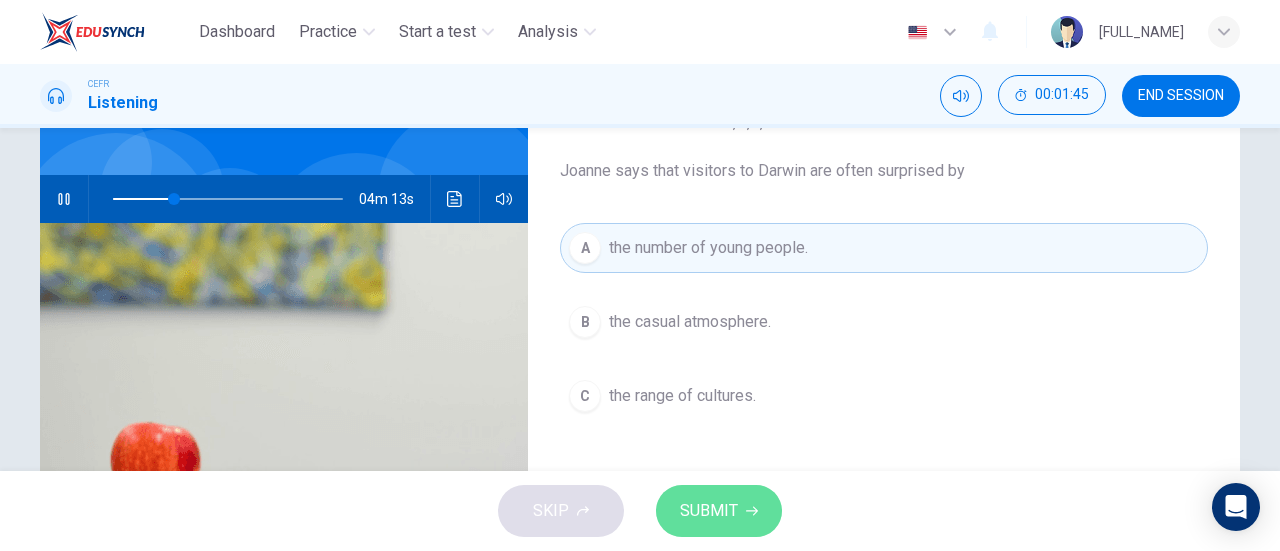 click on "SUBMIT" at bounding box center (719, 511) 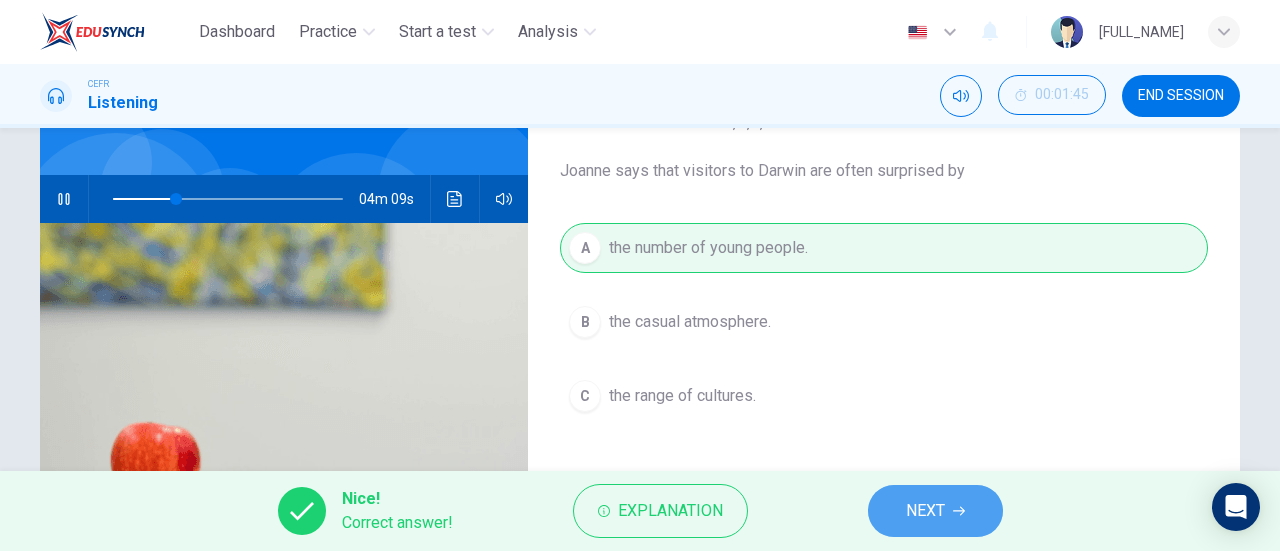 click on "NEXT" at bounding box center [935, 511] 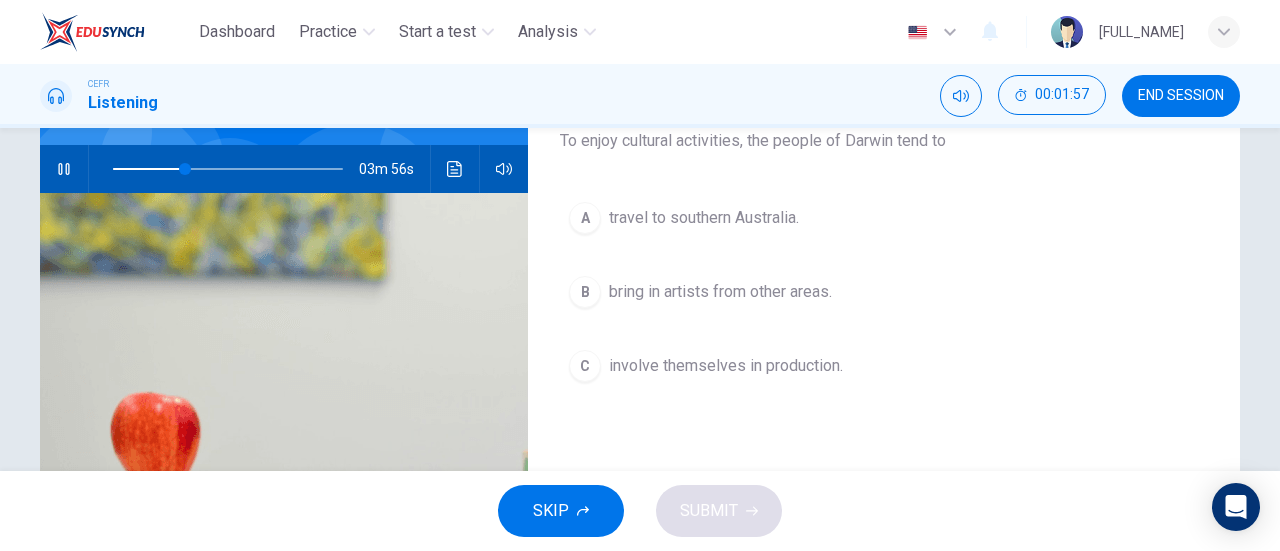scroll, scrollTop: 142, scrollLeft: 0, axis: vertical 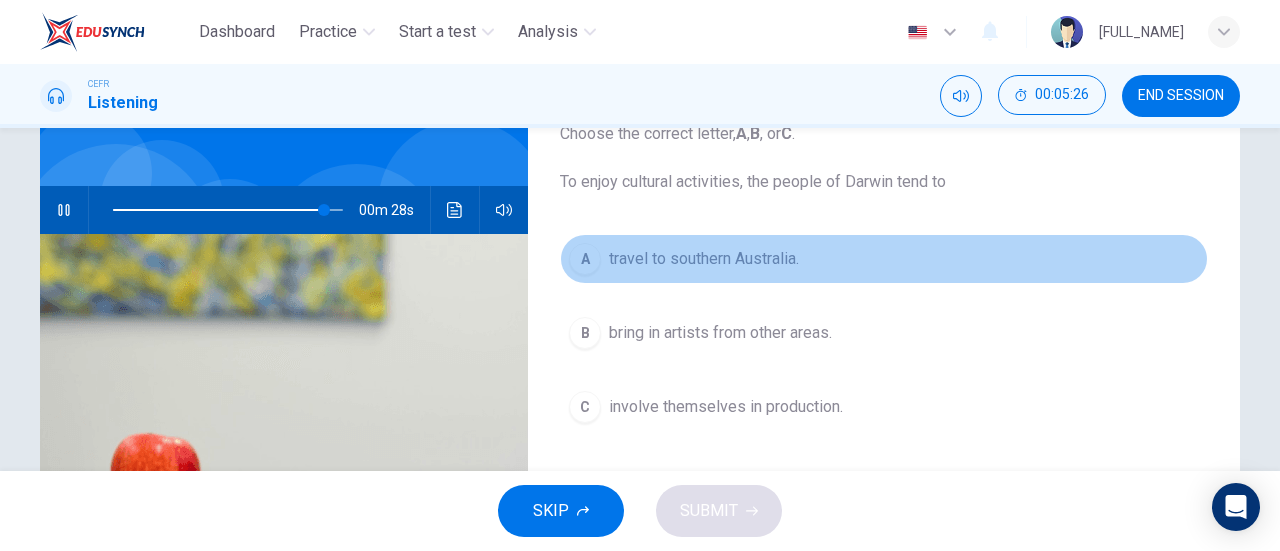 click on "A" at bounding box center [585, 259] 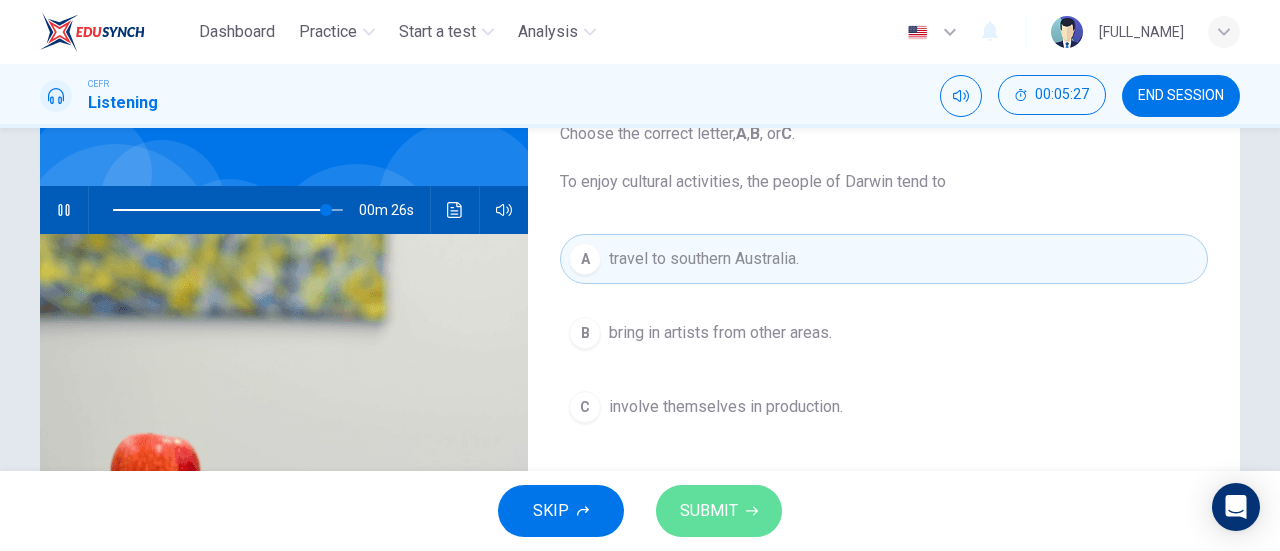 click on "SUBMIT" at bounding box center [709, 511] 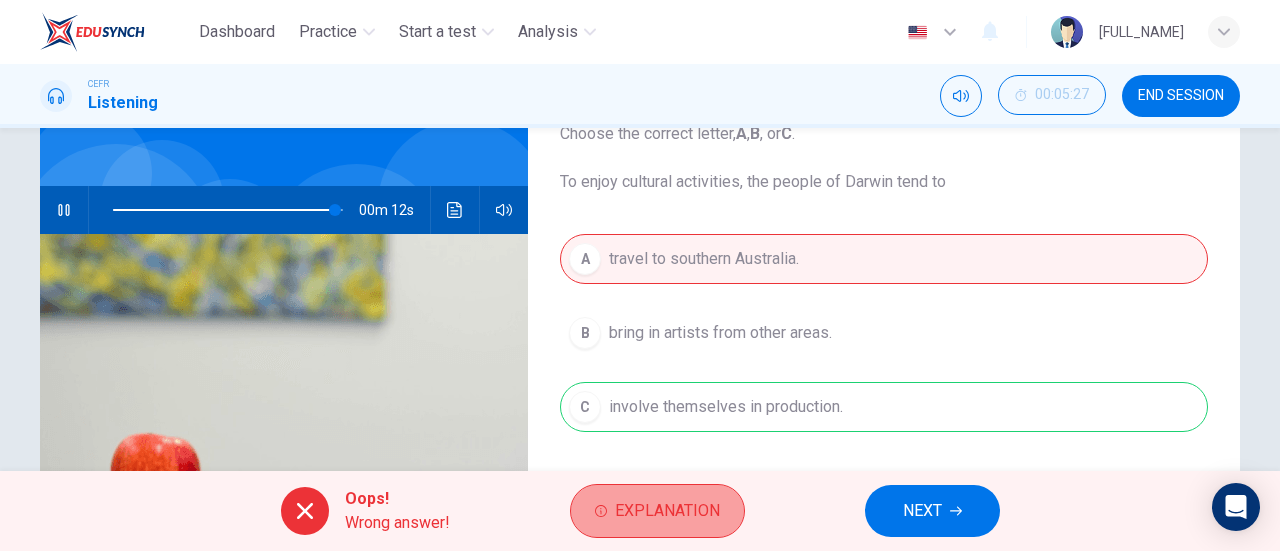click on "Explanation" at bounding box center [667, 511] 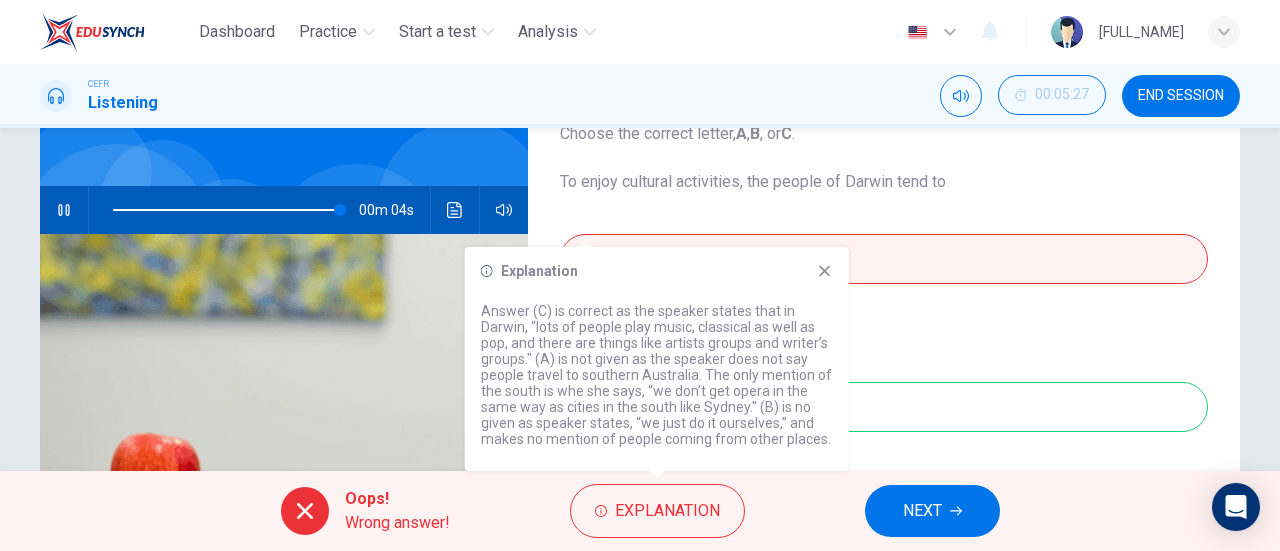 click on "A travel to southern Australia. B bring in artists from other areas. C involve themselves in production." at bounding box center [884, 353] 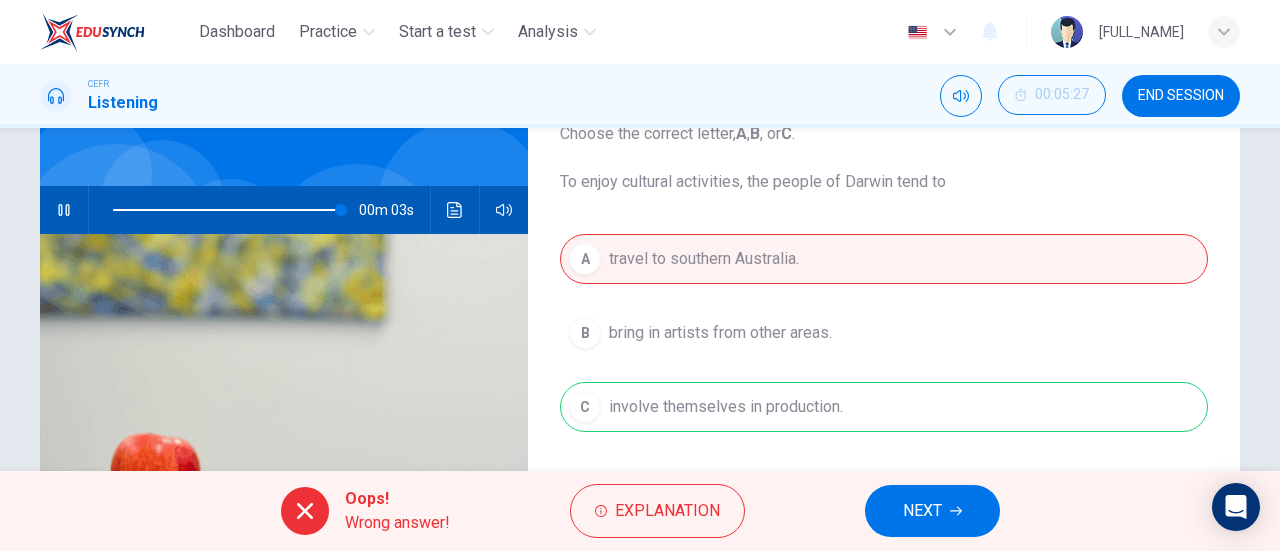 click on "NEXT" at bounding box center (922, 511) 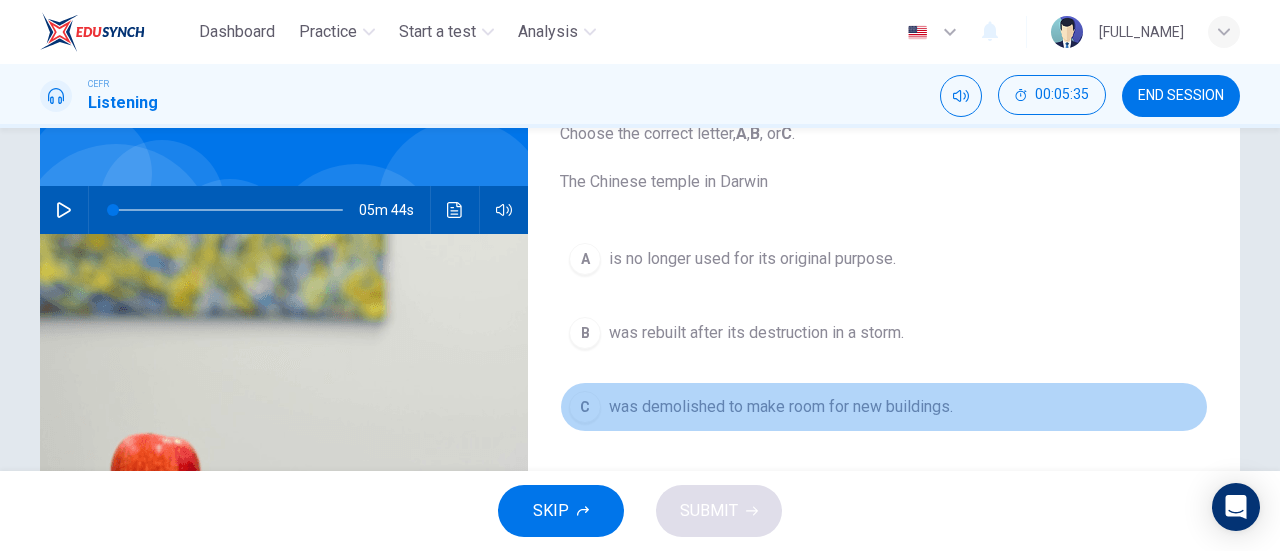 click on "C" at bounding box center (585, 259) 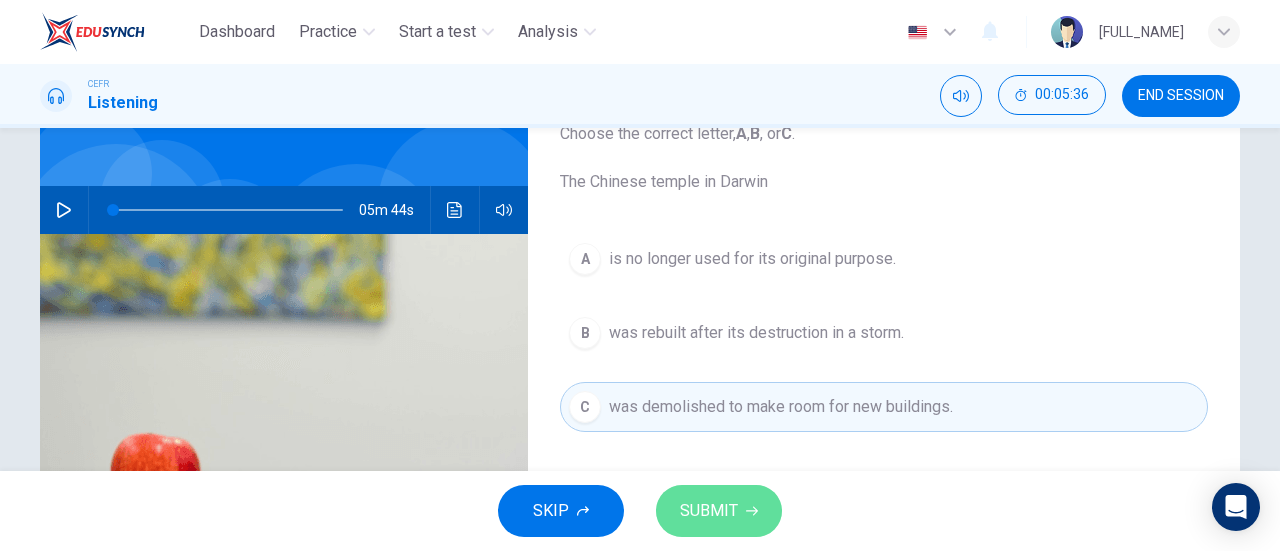 click on "SUBMIT" at bounding box center [719, 511] 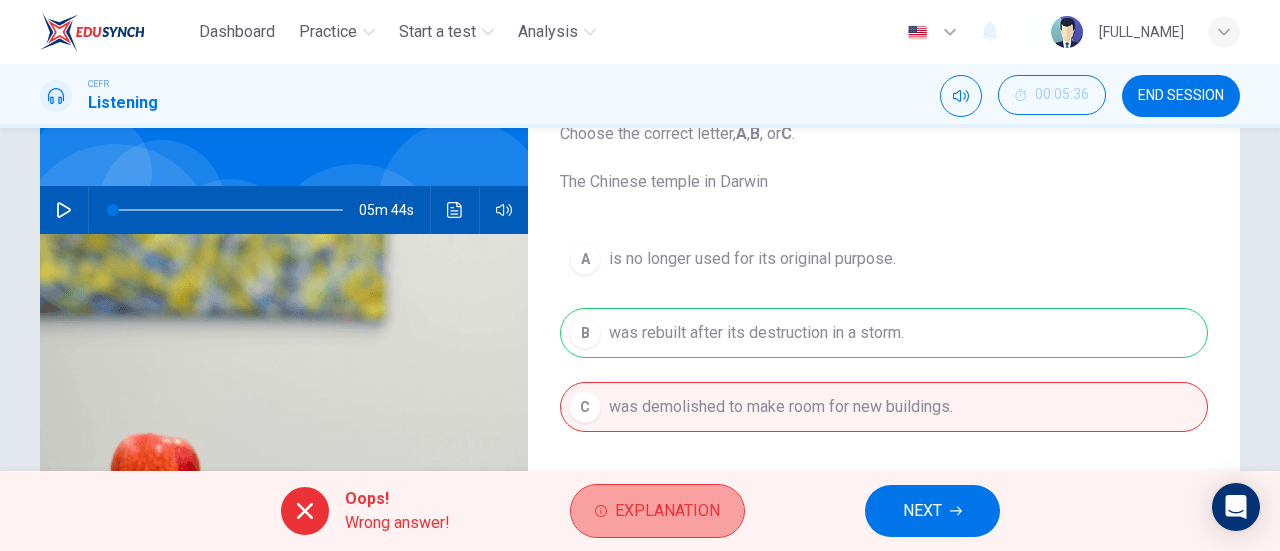 click on "Explanation" at bounding box center (657, 511) 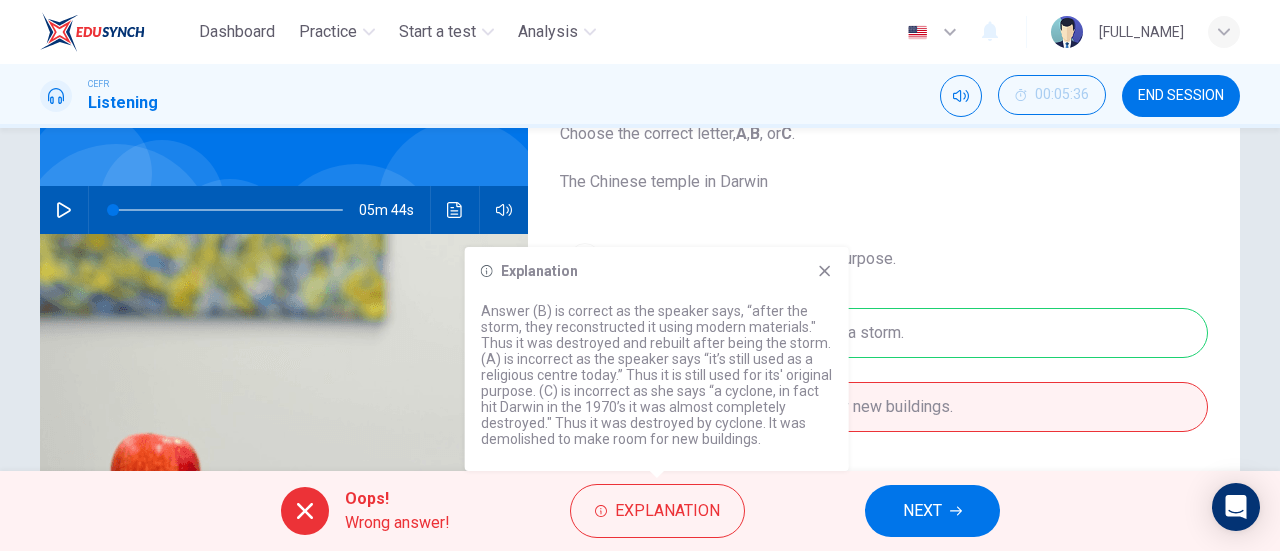 click on "A is no longer used for its original purpose. B was rebuilt after its destruction in a storm. C was demolished to make room for new buildings." at bounding box center [884, 353] 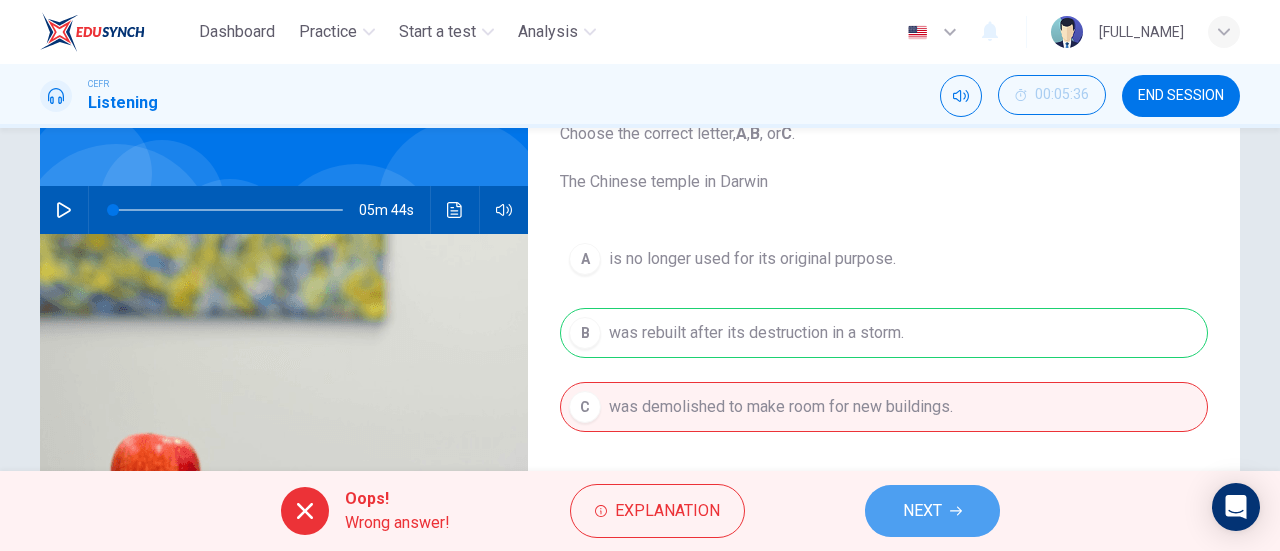 click on "NEXT" at bounding box center (922, 511) 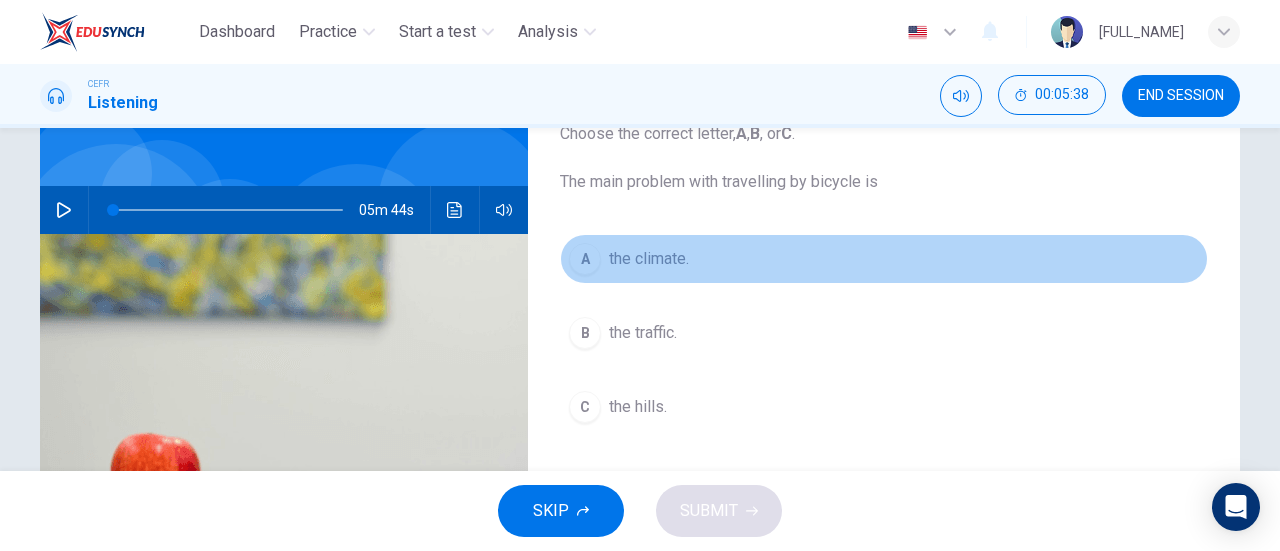 click on "A" at bounding box center (585, 259) 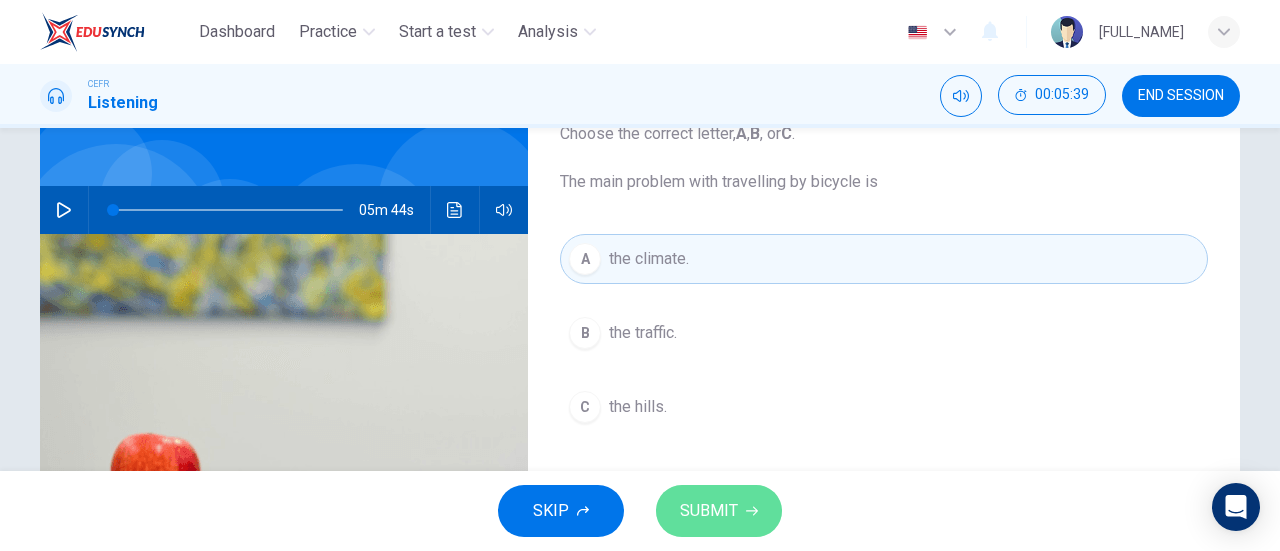 click on "SUBMIT" at bounding box center (709, 511) 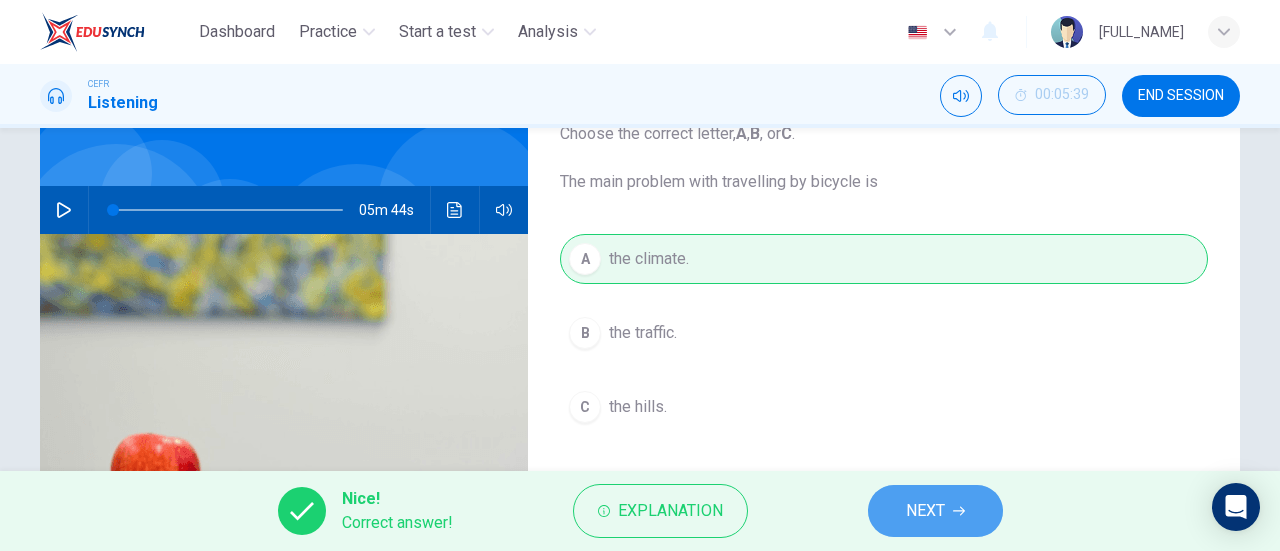 click on "NEXT" at bounding box center [925, 511] 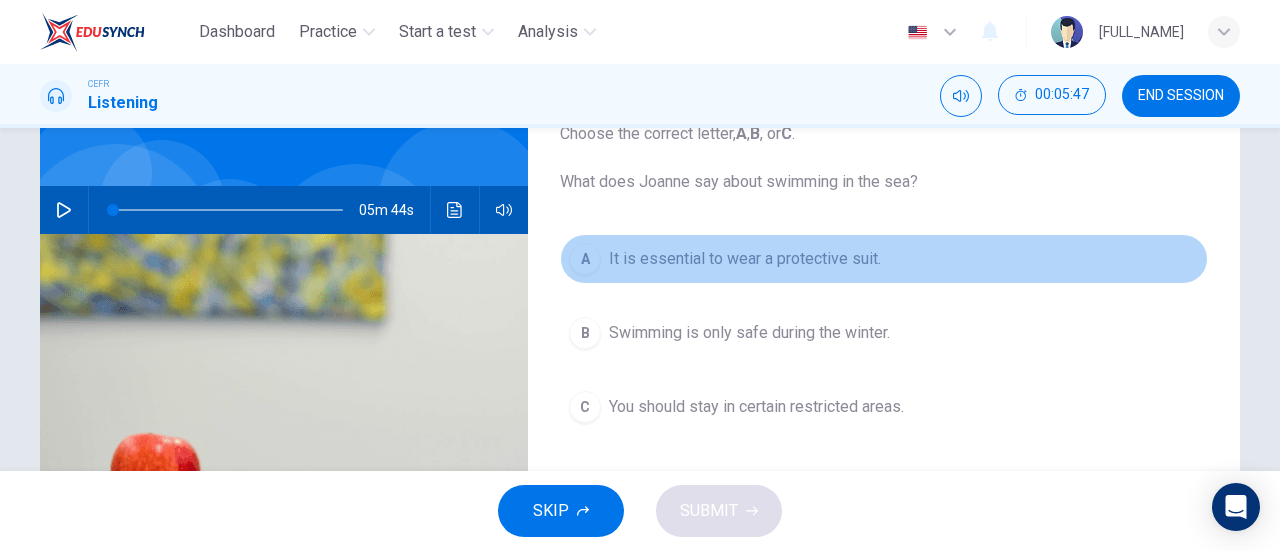 click on "A" at bounding box center (585, 259) 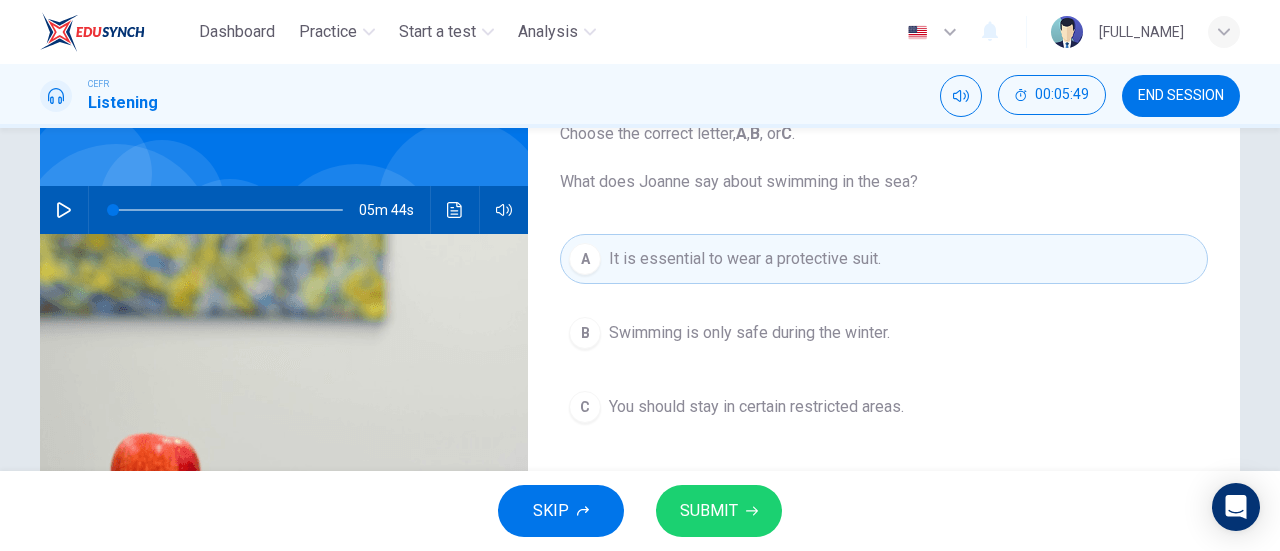 click on "SUBMIT" at bounding box center (719, 511) 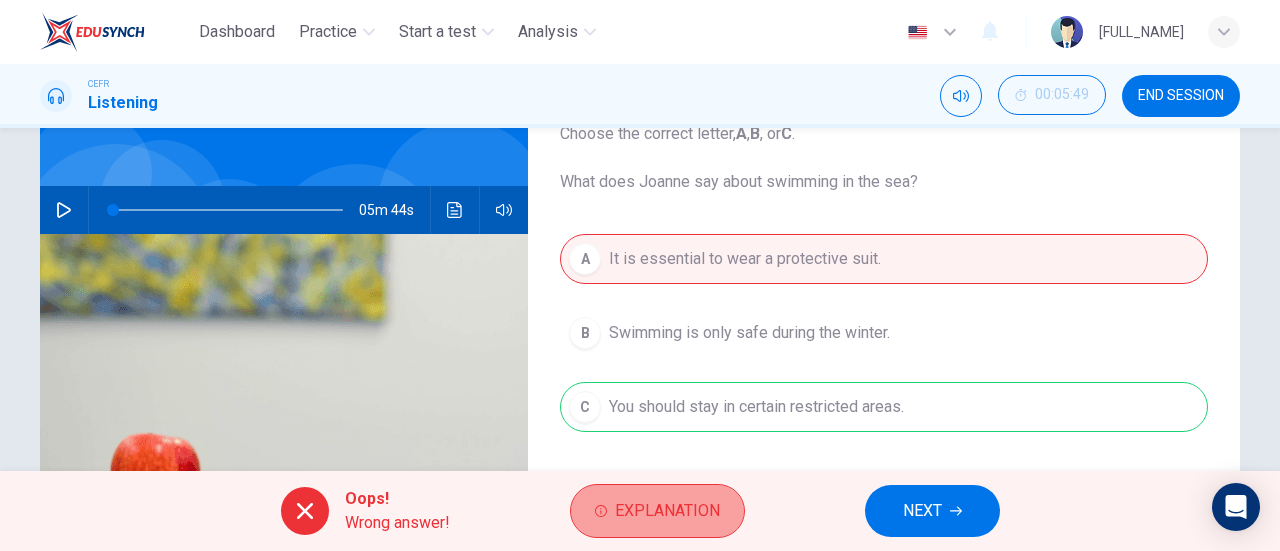 click on "Explanation" at bounding box center [667, 511] 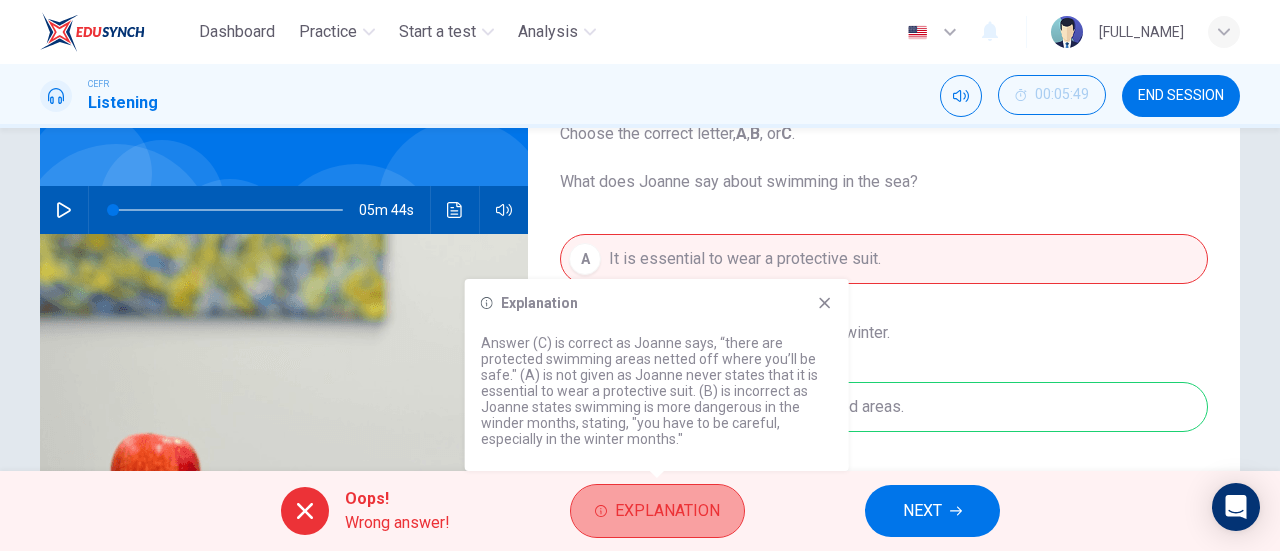 click on "Explanation" at bounding box center [667, 511] 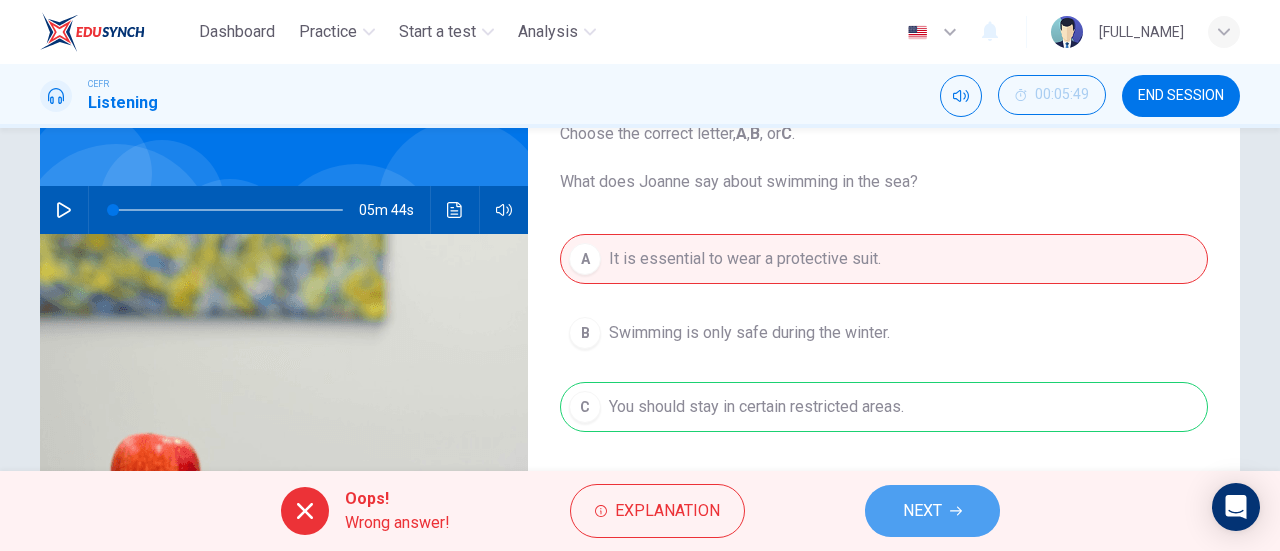 click on "NEXT" at bounding box center [922, 511] 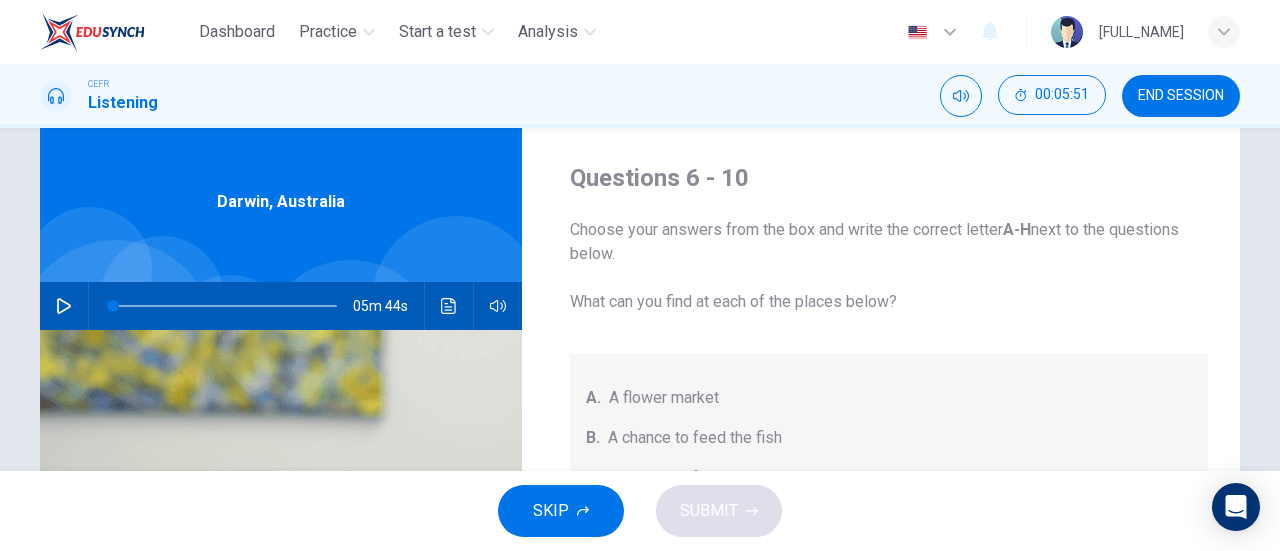 scroll, scrollTop: 45, scrollLeft: 0, axis: vertical 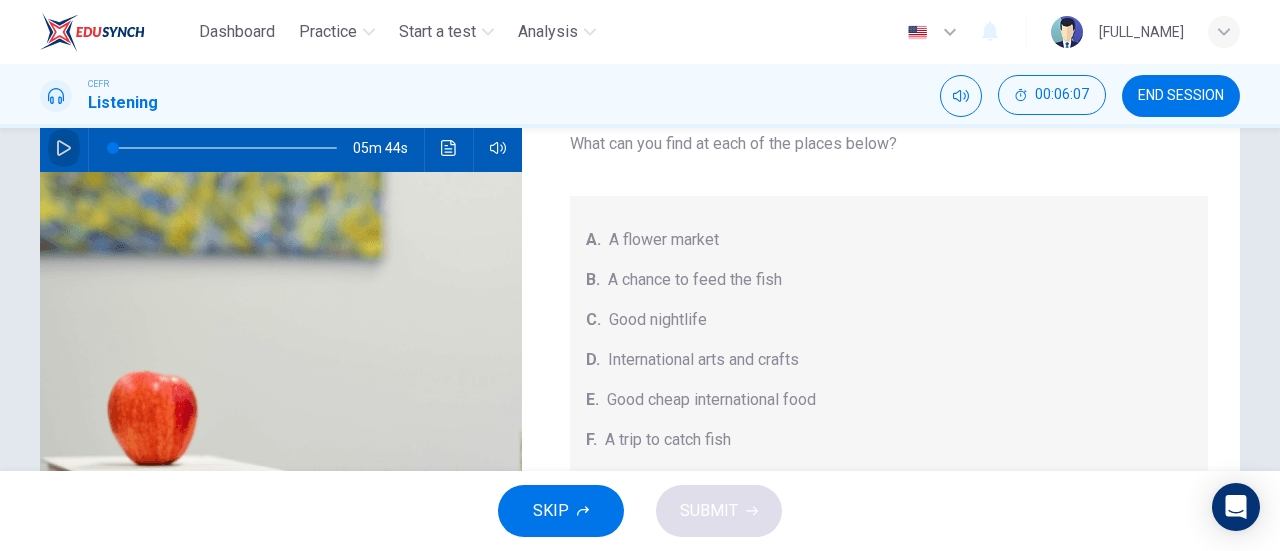 click at bounding box center [64, 148] 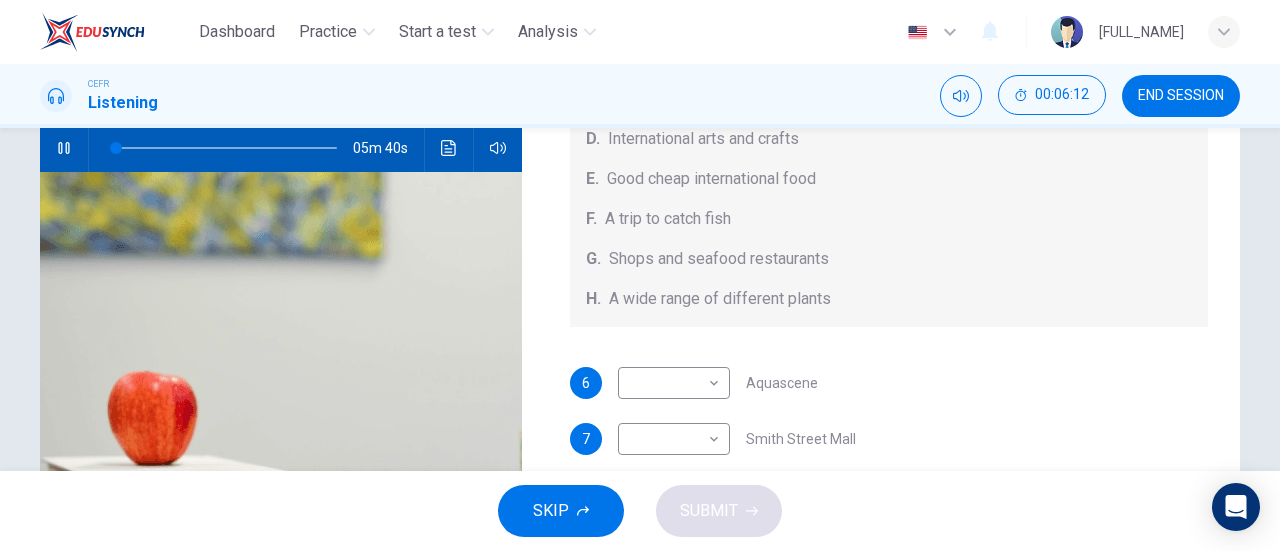scroll, scrollTop: 224, scrollLeft: 0, axis: vertical 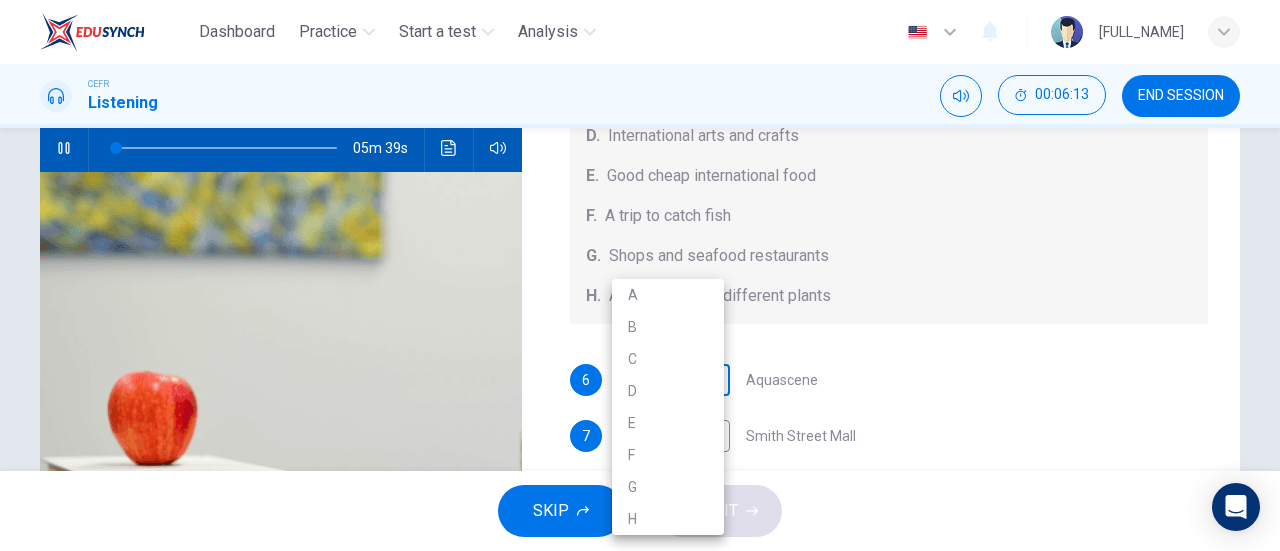 click on "Dashboard Practice Start a test Analysis English en ​ DINIE MAWADDAH BINTI DZULHADI CEFR Listening 00:06:13 END SESSION Questions 6 - 10 Choose your answers from the box and write the correct letter  A-H  next to the questions below.
What can you find at each of the places below? A. A flower market B. A chance to feed the fish C. Good nightlife D. International arts and crafts E. Good cheap international food F. A trip to catch fish G. Shops and seafood restaurants H. A wide range of different plants 6 ​ ​ Aquascene 7 ​ ​ Smith Street Mall 8 ​ ​ Cullen Bay Marina 9 ​ ​ Fannie Bay 10 ​ ​ Mitchell Street Darwin, Australia 05m 39s SKIP SUBMIT EduSynch - Online Language Proficiency Testing
Dashboard Practice Start a test Analysis Notifications © Copyright  2025 A B C D E F G H" at bounding box center [640, 275] 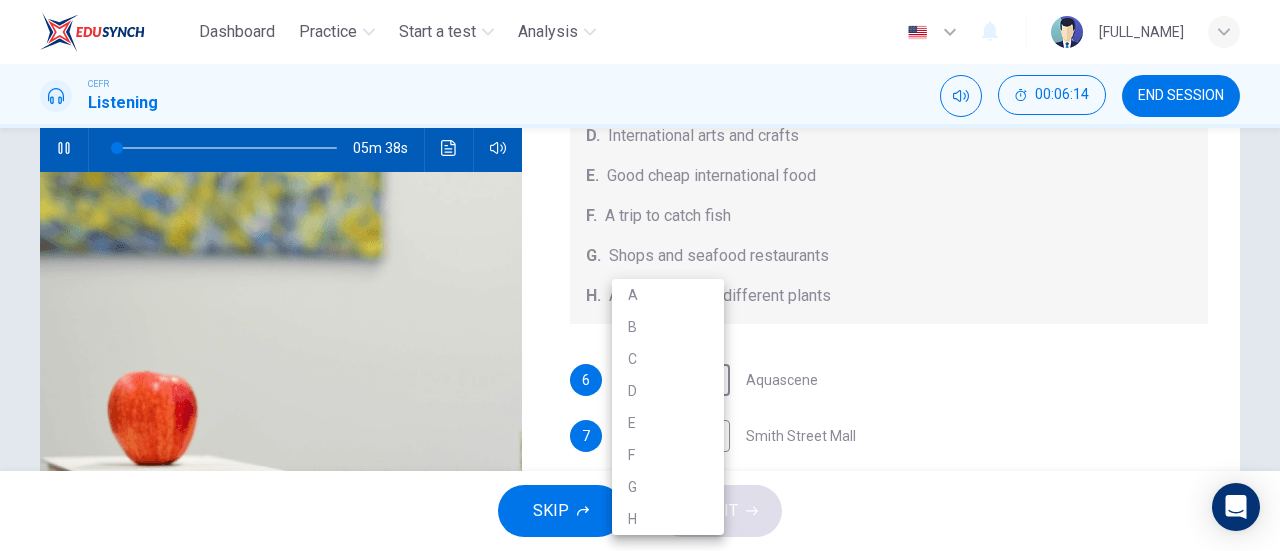 click at bounding box center [640, 275] 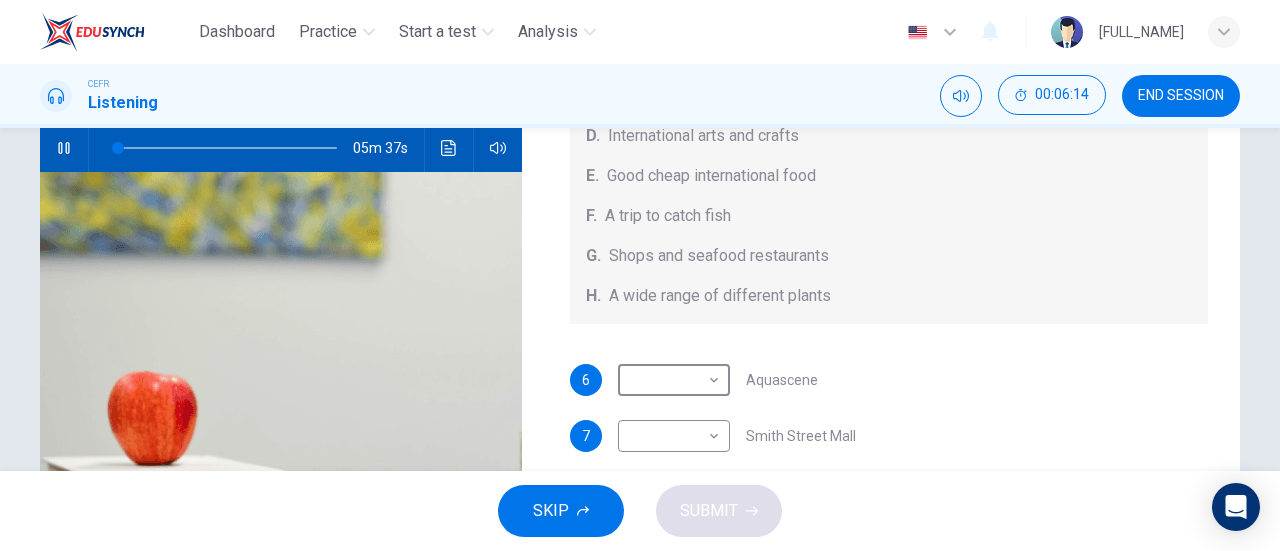 scroll, scrollTop: 224, scrollLeft: 0, axis: vertical 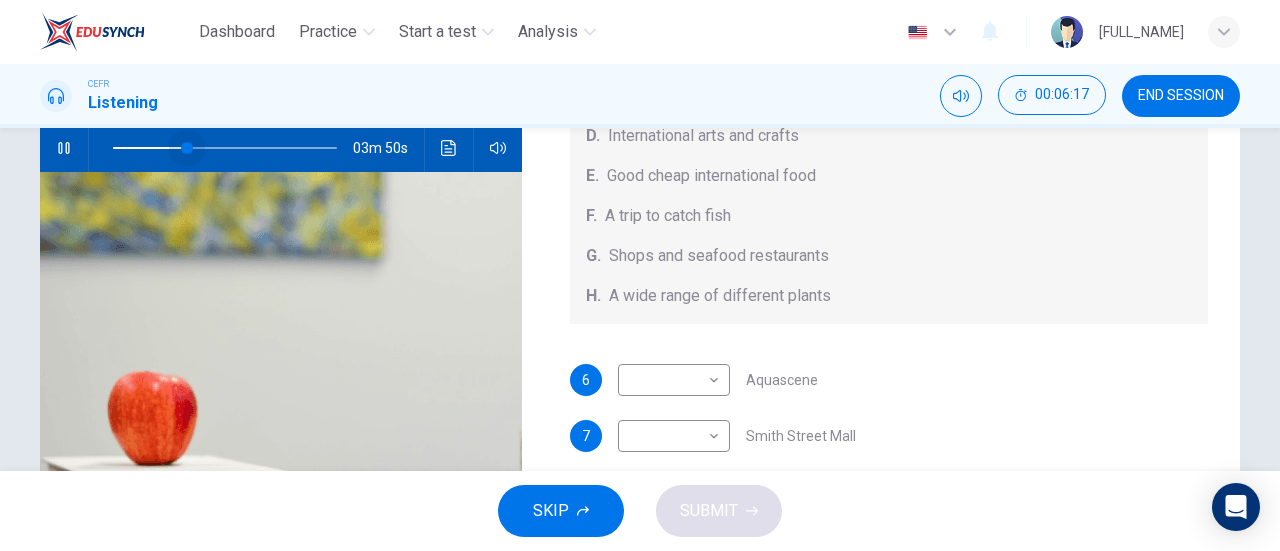 click at bounding box center [225, 148] 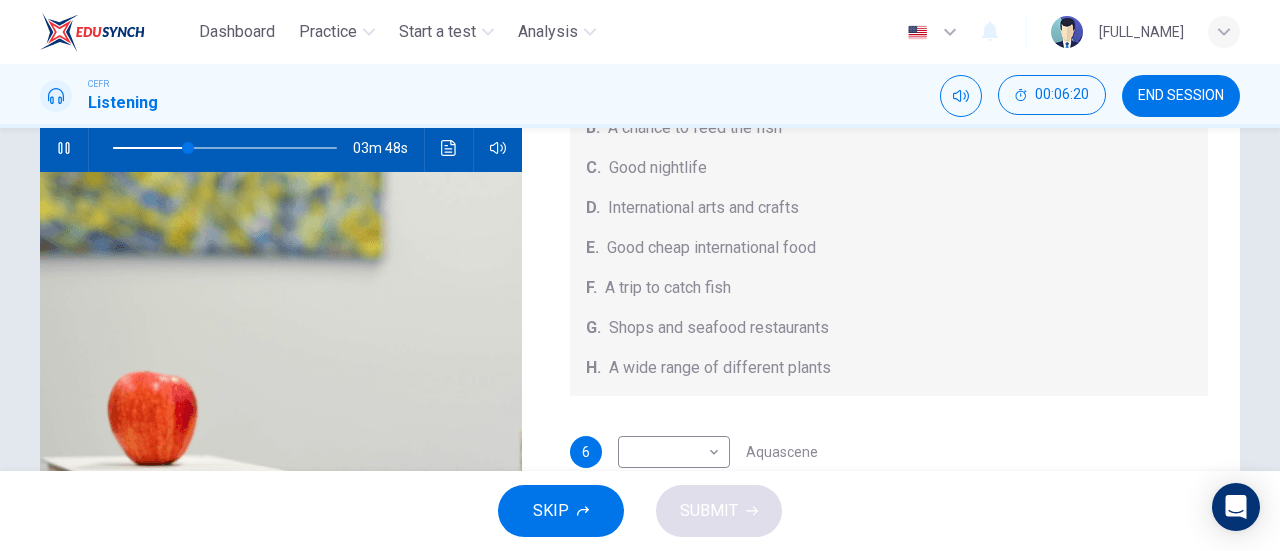 scroll, scrollTop: 224, scrollLeft: 0, axis: vertical 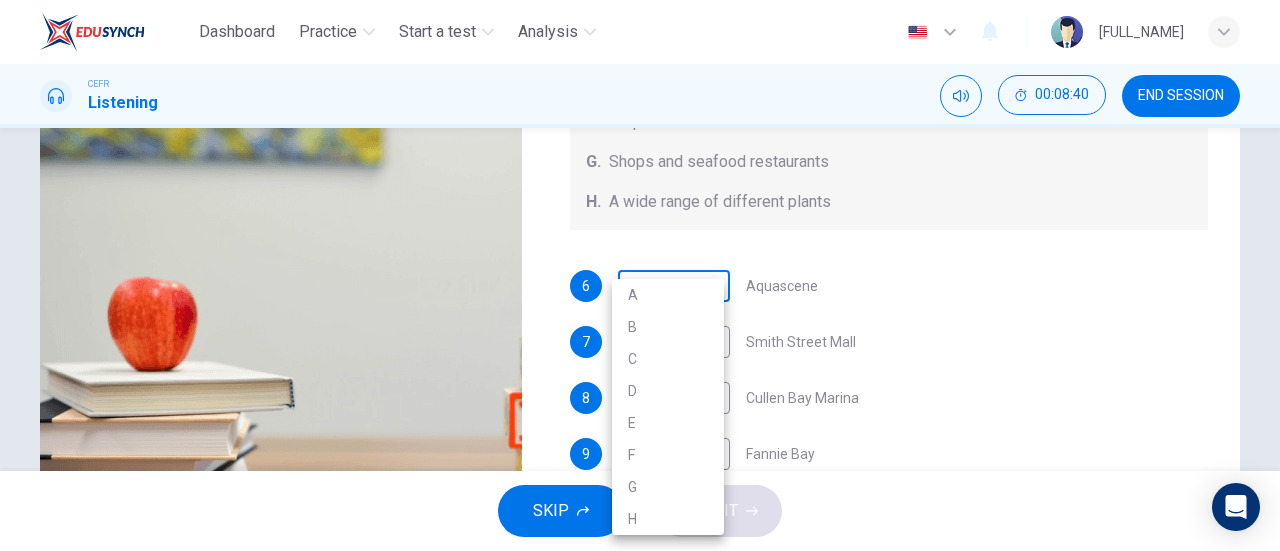 click on "Dashboard Practice Start a test Analysis English en ​ DINIE MAWADDAH BINTI DZULHADI CEFR Listening 00:08:40 END SESSION Questions 6 - 10 Choose your answers from the box and write the correct letter  A-H  next to the questions below.
What can you find at each of the places below? A. A flower market B. A chance to feed the fish C. Good nightlife D. International arts and crafts E. Good cheap international food F. A trip to catch fish G. Shops and seafood restaurants H. A wide range of different plants 6 ​ ​ Aquascene 7 ​ ​ Smith Street Mall 8 ​ ​ Cullen Bay Marina 9 ​ ​ Fannie Bay 10 ​ ​ Mitchell Street Darwin, Australia 01m 27s SKIP SUBMIT EduSynch - Online Language Proficiency Testing
Dashboard Practice Start a test Analysis Notifications © Copyright  2025 A B C D E F G H" at bounding box center (640, 275) 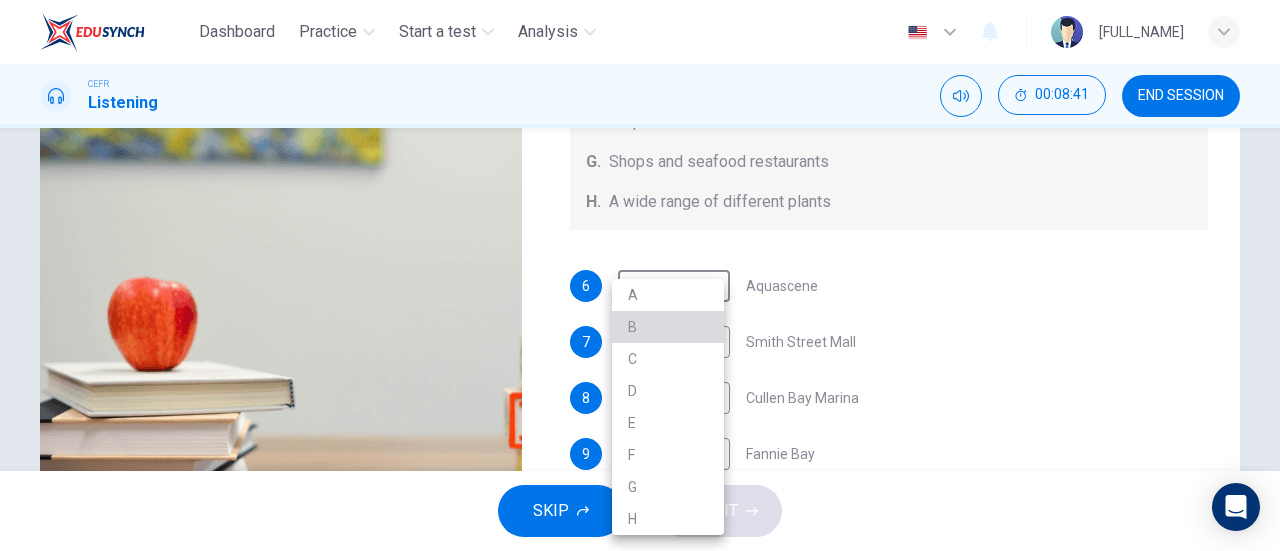 click on "B" at bounding box center (668, 327) 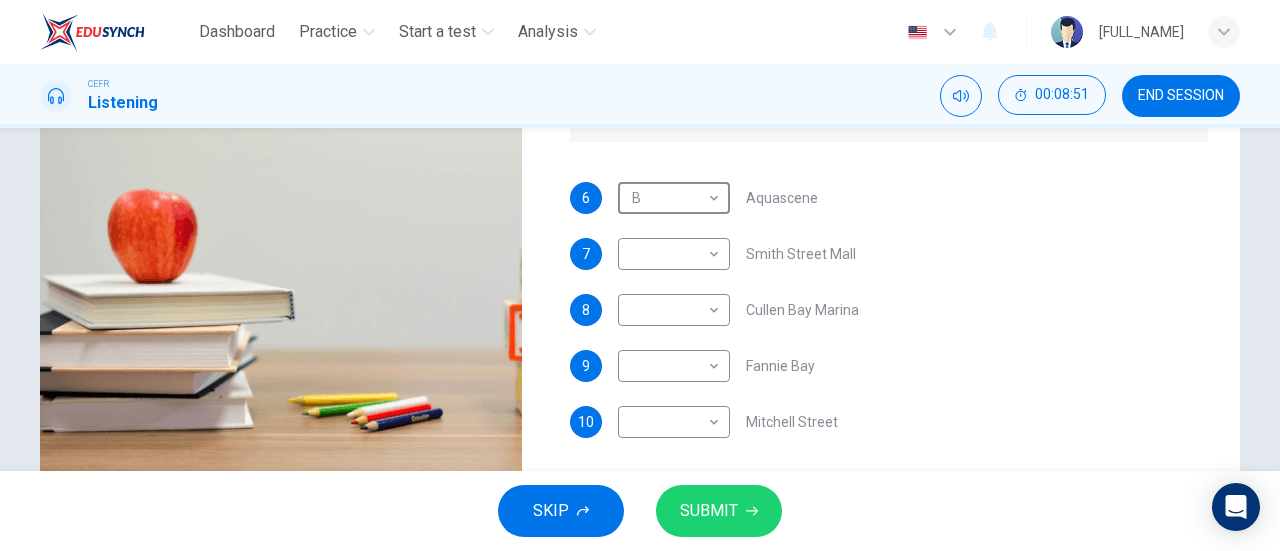 scroll, scrollTop: 388, scrollLeft: 0, axis: vertical 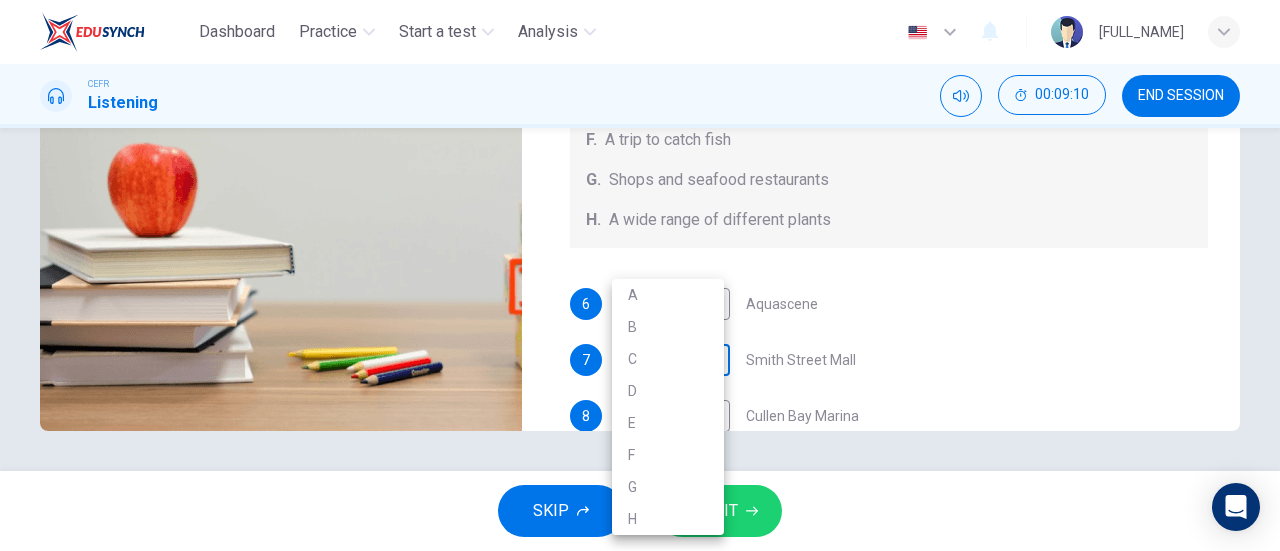 click on "Dashboard Practice Start a test Analysis English en ​ DINIE MAWADDAH BINTI DZULHADI CEFR Listening 00:09:10 END SESSION Questions 6 - 10 Choose your answers from the box and write the correct letter  A-H  next to the questions below.
What can you find at each of the places below? A. A flower market B. A chance to feed the fish C. Good nightlife D. International arts and crafts E. Good cheap international food F. A trip to catch fish G. Shops and seafood restaurants H. A wide range of different plants 6 B B ​ Aquascene 7 ​ ​ Smith Street Mall 8 ​ ​ Cullen Bay Marina 9 ​ ​ Fannie Bay 10 ​ ​ Mitchell Street Darwin, Australia 00m 58s SKIP SUBMIT EduSynch - Online Language Proficiency Testing
Dashboard Practice Start a test Analysis Notifications © Copyright  2025 A B C D E F G H" at bounding box center (640, 275) 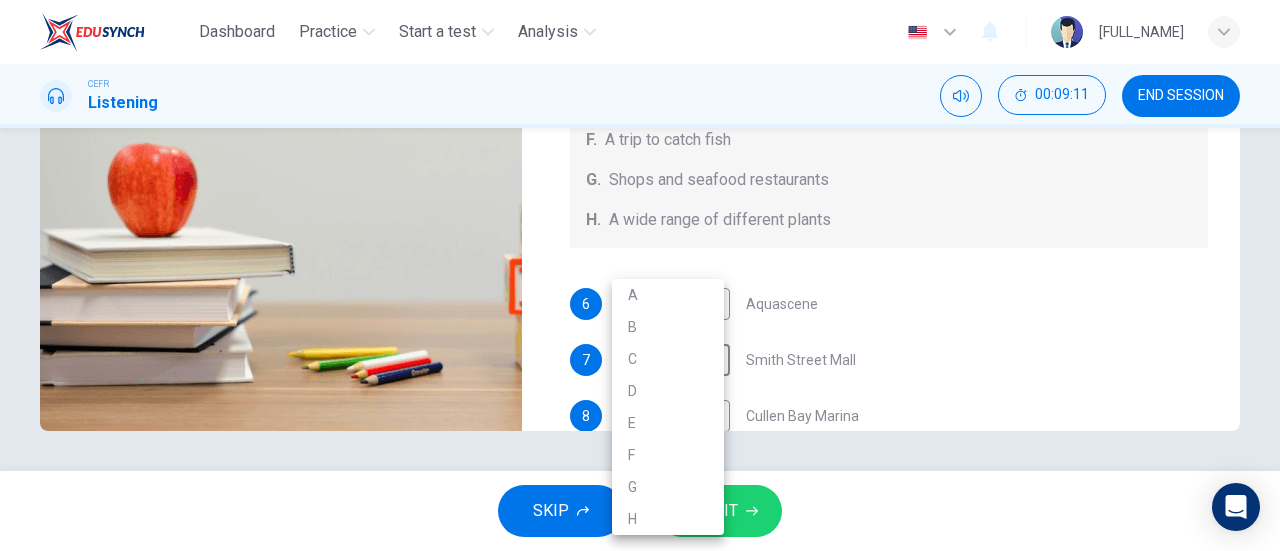 click on "G" at bounding box center [668, 487] 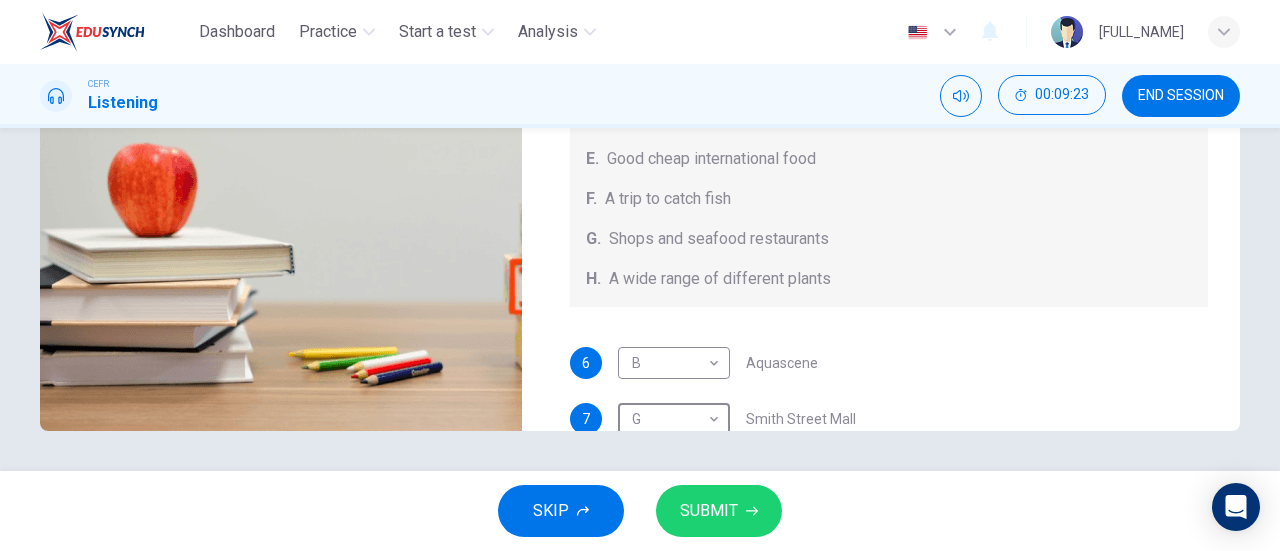 scroll, scrollTop: 0, scrollLeft: 0, axis: both 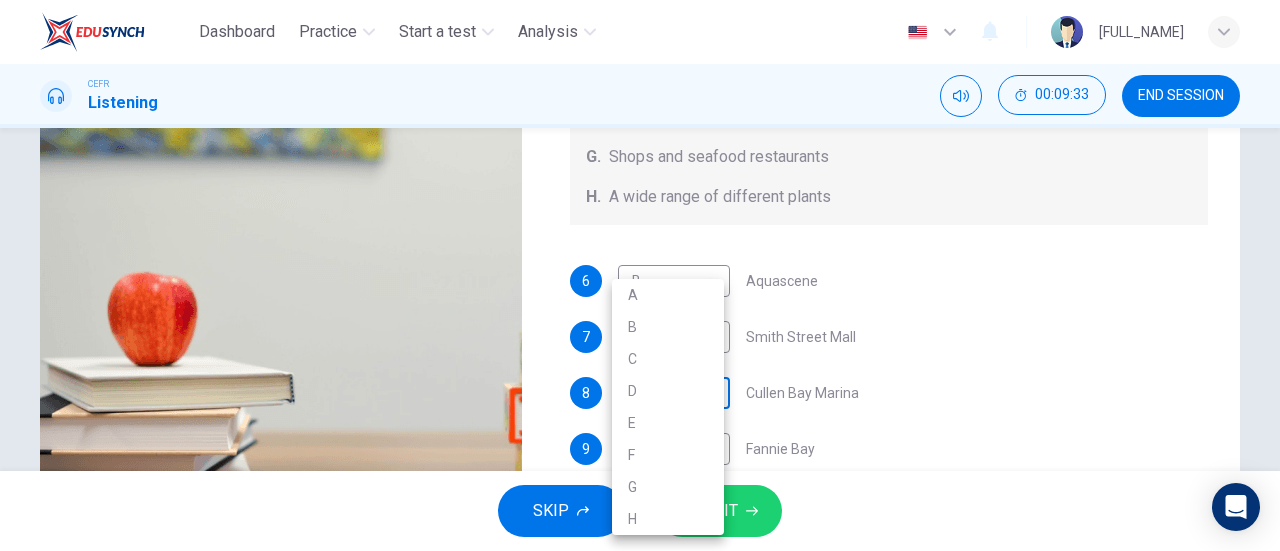 click on "Dashboard Practice Start a test Analysis English en ​ DINIE MAWADDAH BINTI DZULHADI CEFR Listening 00:09:33 END SESSION Questions 6 - 10 Choose your answers from the box and write the correct letter  A-H  next to the questions below.
What can you find at each of the places below? A. A flower market B. A chance to feed the fish C. Good nightlife D. International arts and crafts E. Good cheap international food F. A trip to catch fish G. Shops and seafood restaurants H. A wide range of different plants 6 B B ​ Aquascene 7 G G ​ Smith Street Mall 8 ​ ​ Cullen Bay Marina 9 ​ ​ Fannie Bay 10 ​ ​ Mitchell Street Darwin, Australia 00m 35s SKIP SUBMIT EduSynch - Online Language Proficiency Testing
Dashboard Practice Start a test Analysis Notifications © Copyright  2025 A B C D E F G H" at bounding box center [640, 275] 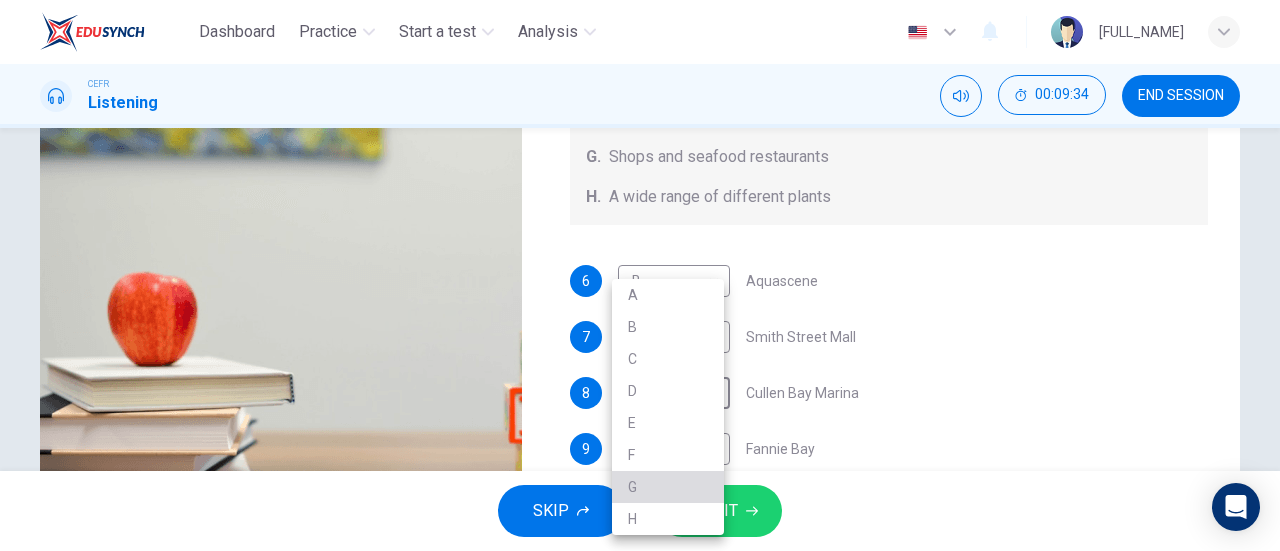 click on "G" at bounding box center [668, 487] 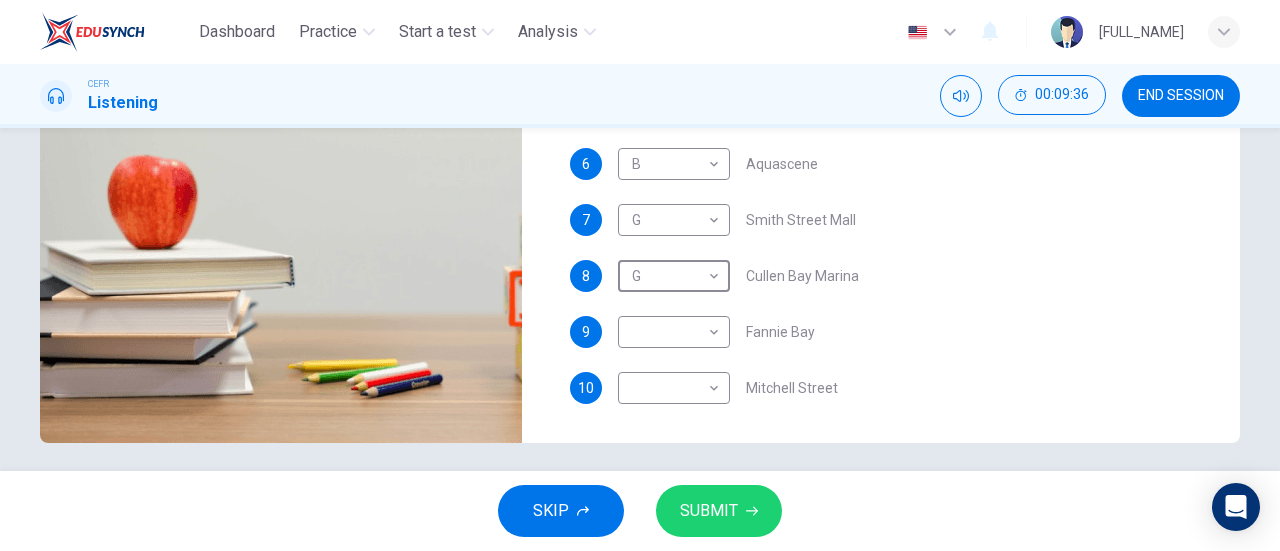 scroll, scrollTop: 421, scrollLeft: 0, axis: vertical 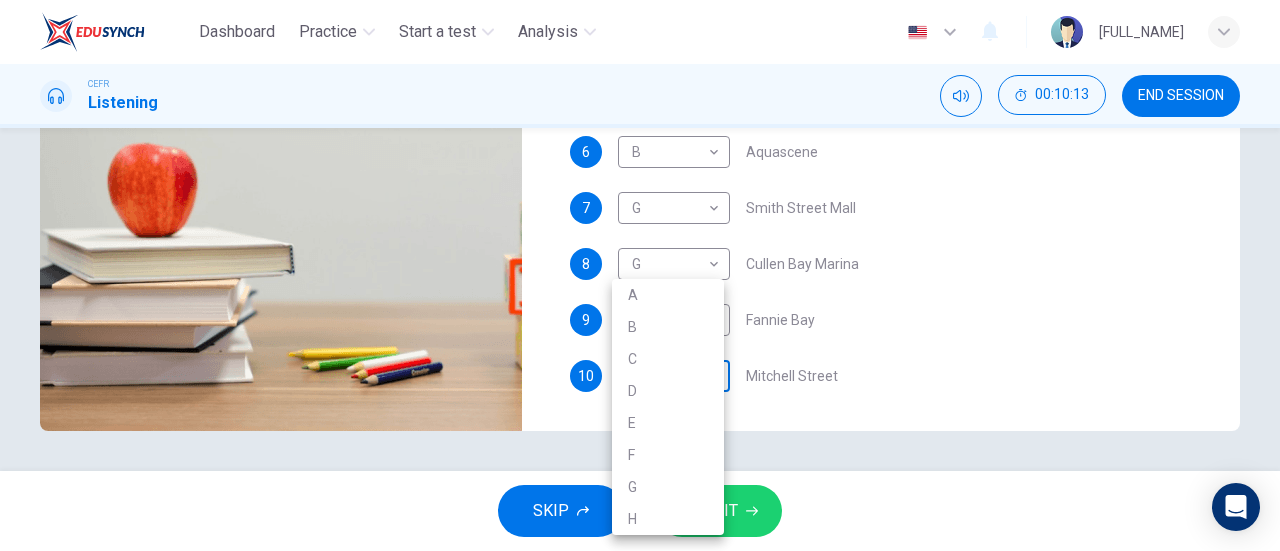 click on "Dashboard Practice Start a test Analysis English en ​ DINIE MAWADDAH BINTI DZULHADI CEFR Listening 00:10:13 END SESSION Questions 6 - 10 Choose your answers from the box and write the correct letter  A-H  next to the questions below.
What can you find at each of the places below? A. A flower market B. A chance to feed the fish C. Good nightlife D. International arts and crafts E. Good cheap international food F. A trip to catch fish G. Shops and seafood restaurants H. A wide range of different plants 6 B B ​ Aquascene 7 G G ​ Smith Street Mall 8 G G ​ Cullen Bay Marina 9 ​ ​ Fannie Bay 10 ​ ​ Mitchell Street Darwin, Australia 05m 44s SKIP SUBMIT EduSynch - Online Language Proficiency Testing
Dashboard Practice Start a test Analysis Notifications © Copyright  2025 A B C D E F G H" at bounding box center [640, 275] 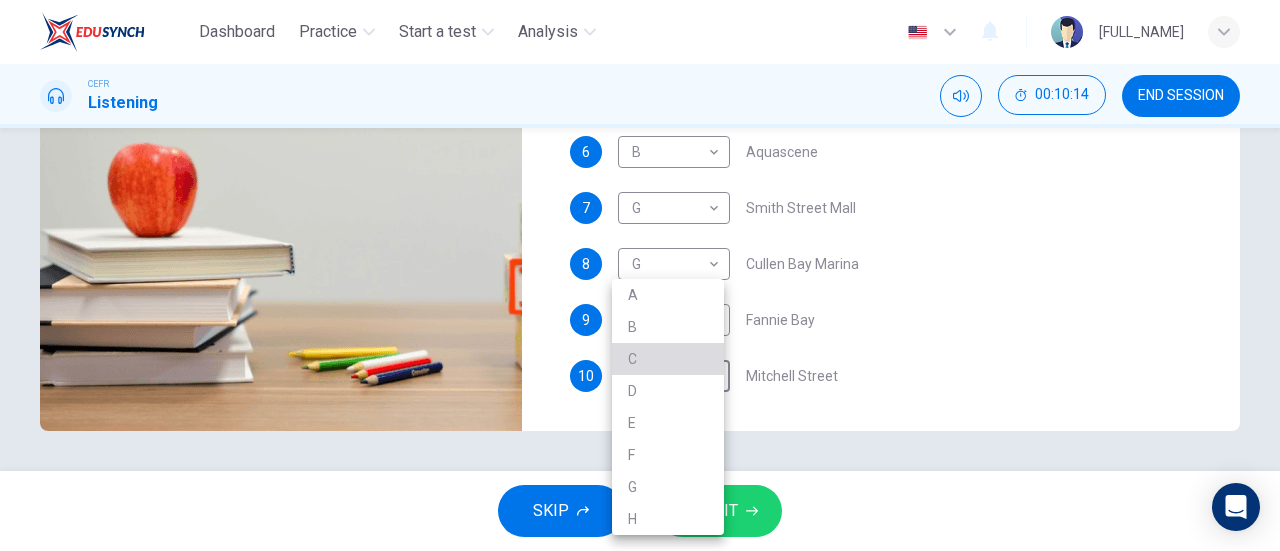 click on "C" at bounding box center [668, 359] 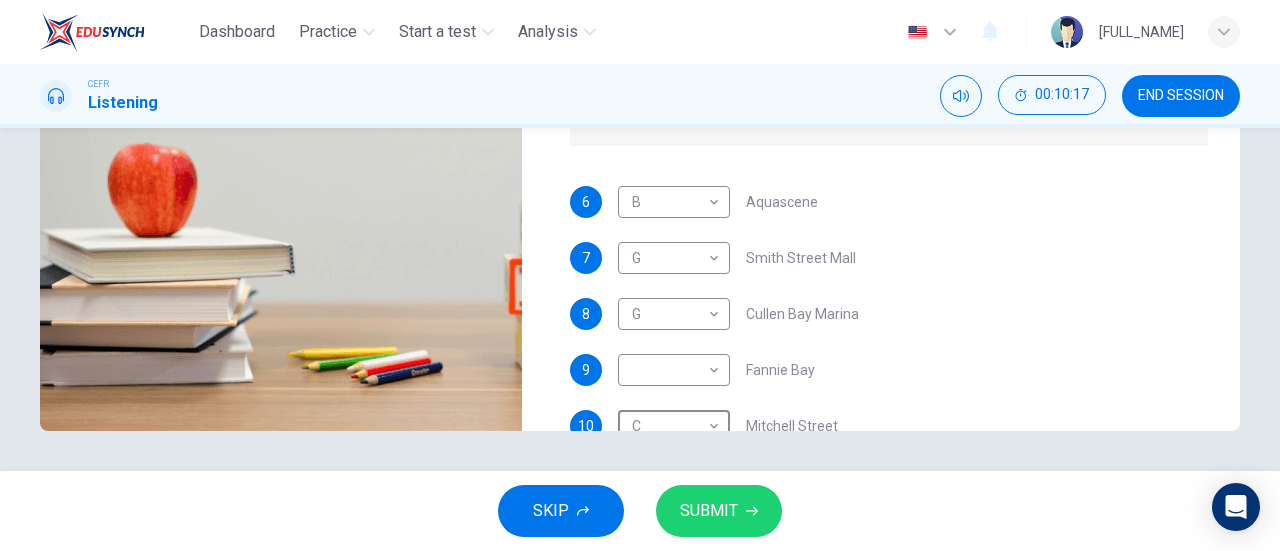 scroll, scrollTop: 0, scrollLeft: 0, axis: both 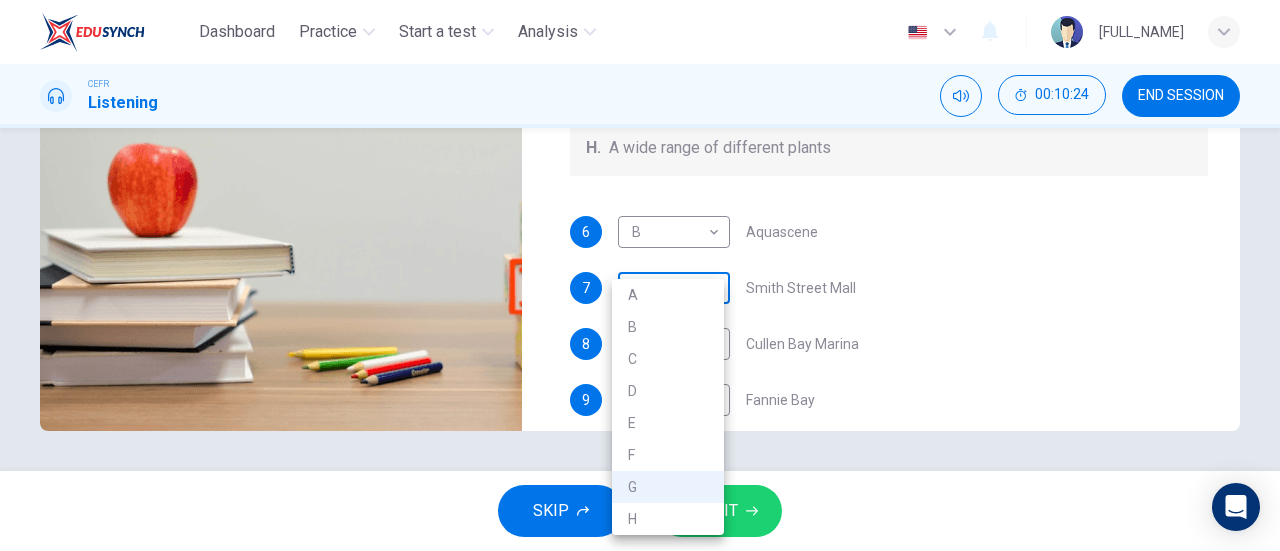 click on "Dashboard Practice Start a test Analysis English en ​ DINIE MAWADDAH BINTI DZULHADI CEFR Listening 00:10:24 END SESSION Questions 6 - 10 Choose your answers from the box and write the correct letter  A-H  next to the questions below.
What can you find at each of the places below? A. A flower market B. A chance to feed the fish C. Good nightlife D. International arts and crafts E. Good cheap international food F. A trip to catch fish G. Shops and seafood restaurants H. A wide range of different plants 6 B B ​ Aquascene 7 G G ​ Smith Street Mall 8 G G ​ Cullen Bay Marina 9 ​ ​ Fannie Bay 10 C C ​ Mitchell Street Darwin, Australia 05m 44s SKIP SUBMIT EduSynch - Online Language Proficiency Testing
Dashboard Practice Start a test Analysis Notifications © Copyright  2025 A B C D E F G H" at bounding box center (640, 275) 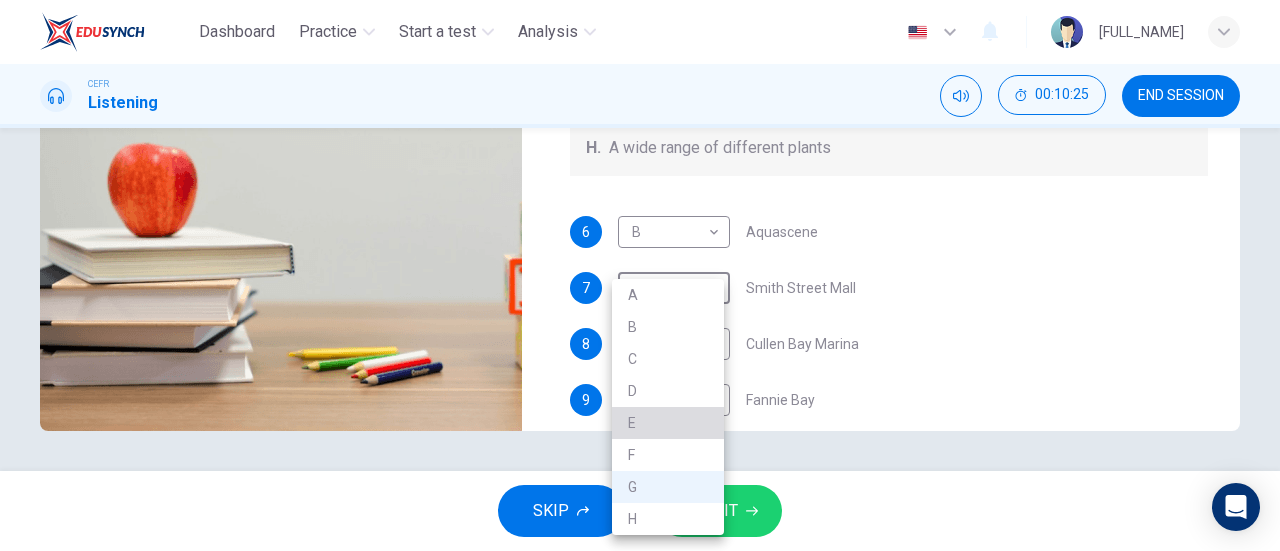 click on "E" at bounding box center [668, 423] 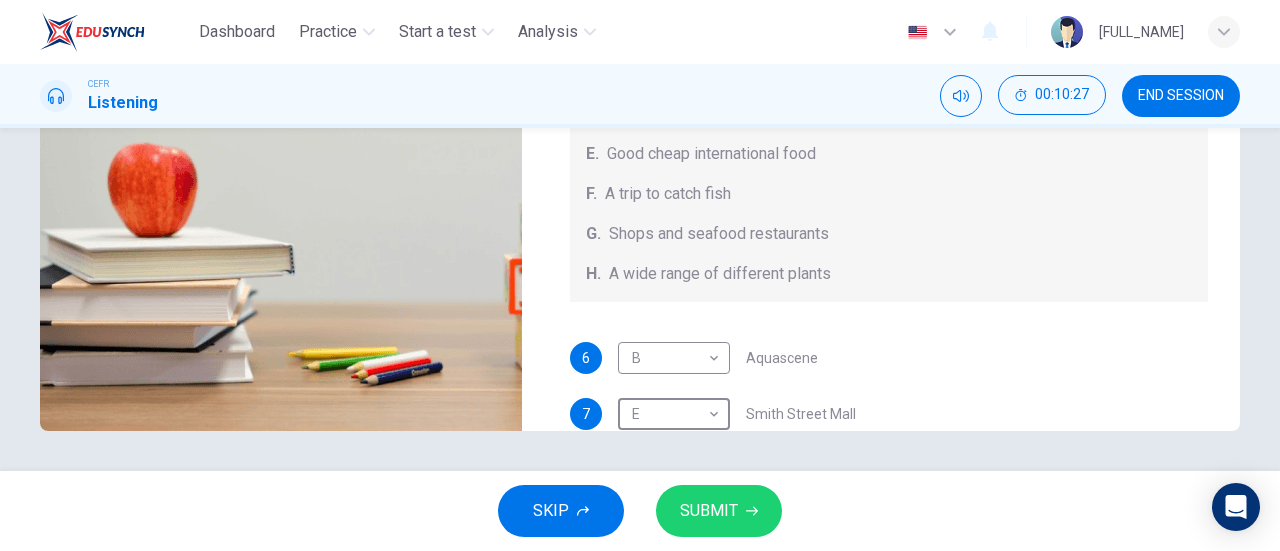 scroll, scrollTop: 0, scrollLeft: 0, axis: both 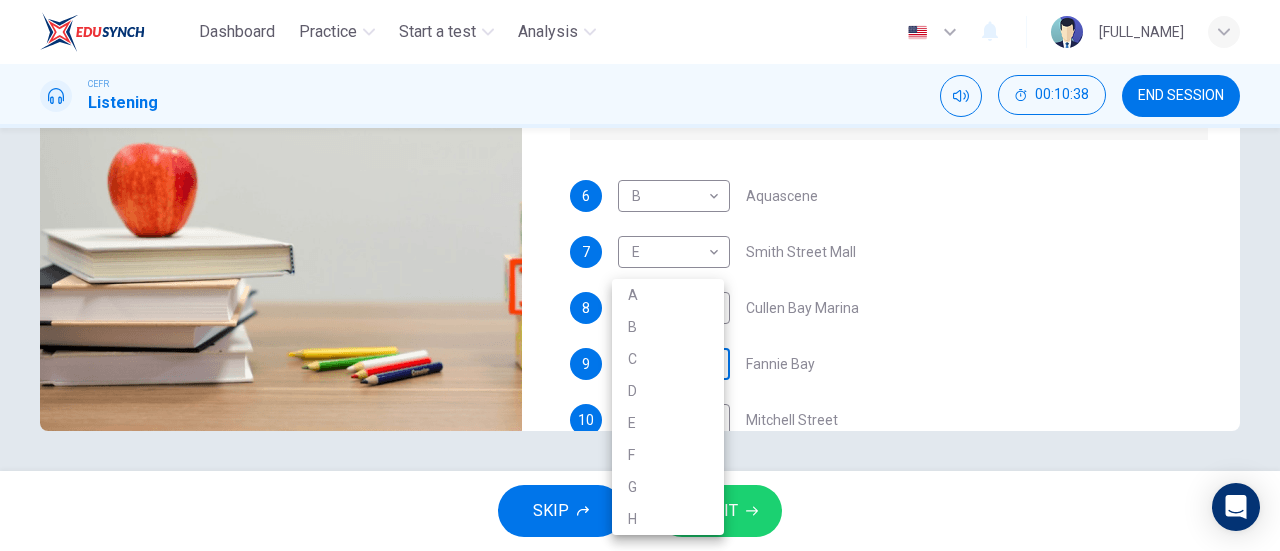 click on "Dashboard Practice Start a test Analysis English en ​ DINIE MAWADDAH BINTI DZULHADI CEFR Listening 00:10:38 END SESSION Questions 6 - 10 Choose your answers from the box and write the correct letter  A-H  next to the questions below.
What can you find at each of the places below? A. A flower market B. A chance to feed the fish C. Good nightlife D. International arts and crafts E. Good cheap international food F. A trip to catch fish G. Shops and seafood restaurants H. A wide range of different plants 6 B B ​ Aquascene 7 E E ​ Smith Street Mall 8 G G ​ Cullen Bay Marina 9 ​ ​ Fannie Bay 10 C C ​ Mitchell Street Darwin, Australia 05m 44s SKIP SUBMIT EduSynch - Online Language Proficiency Testing
Dashboard Practice Start a test Analysis Notifications © Copyright  2025 A B C D E F G H" at bounding box center (640, 275) 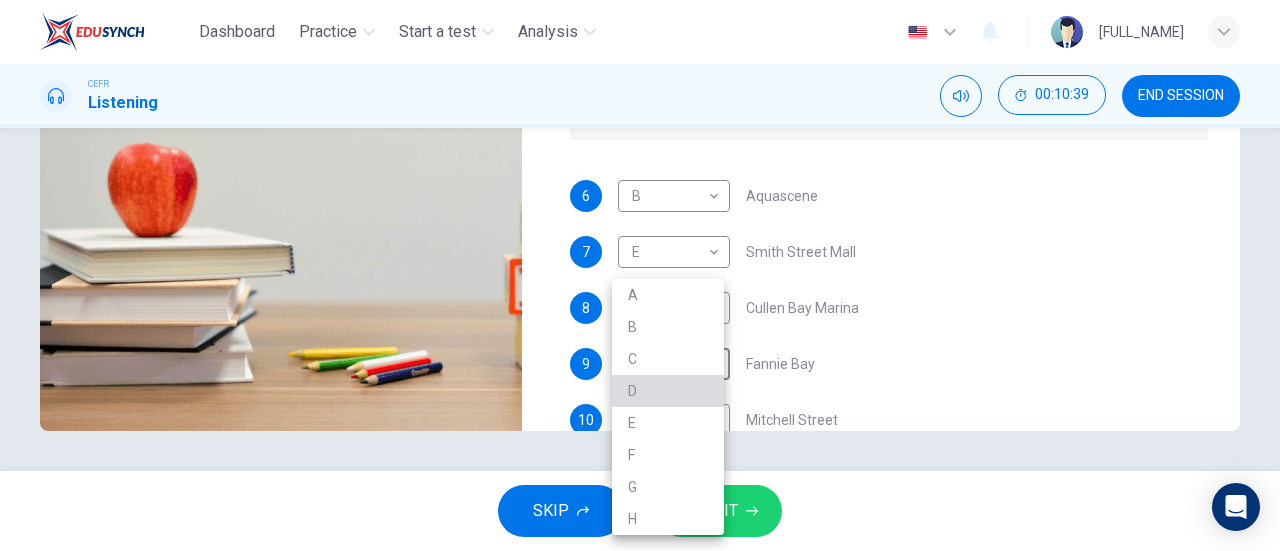 click on "D" at bounding box center [668, 391] 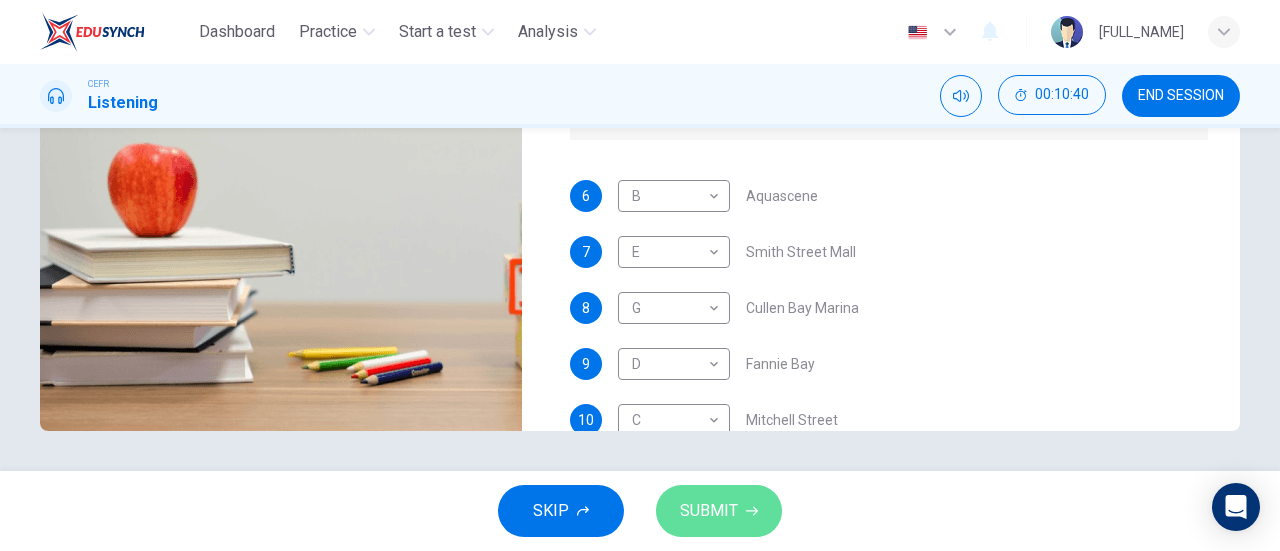 click on "SUBMIT" at bounding box center (709, 511) 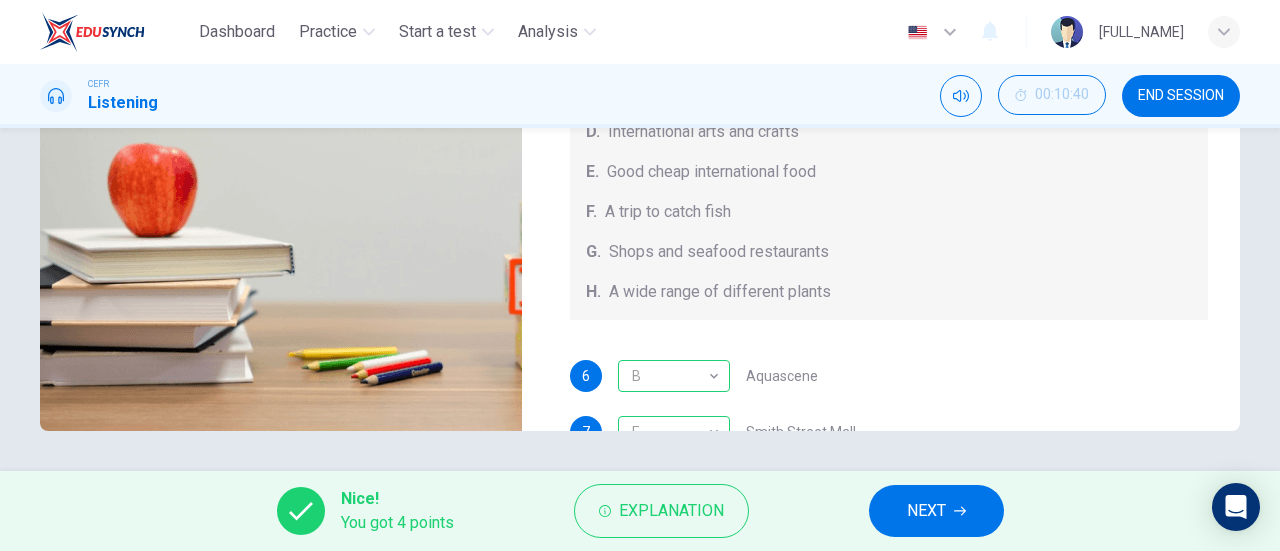 scroll, scrollTop: 224, scrollLeft: 0, axis: vertical 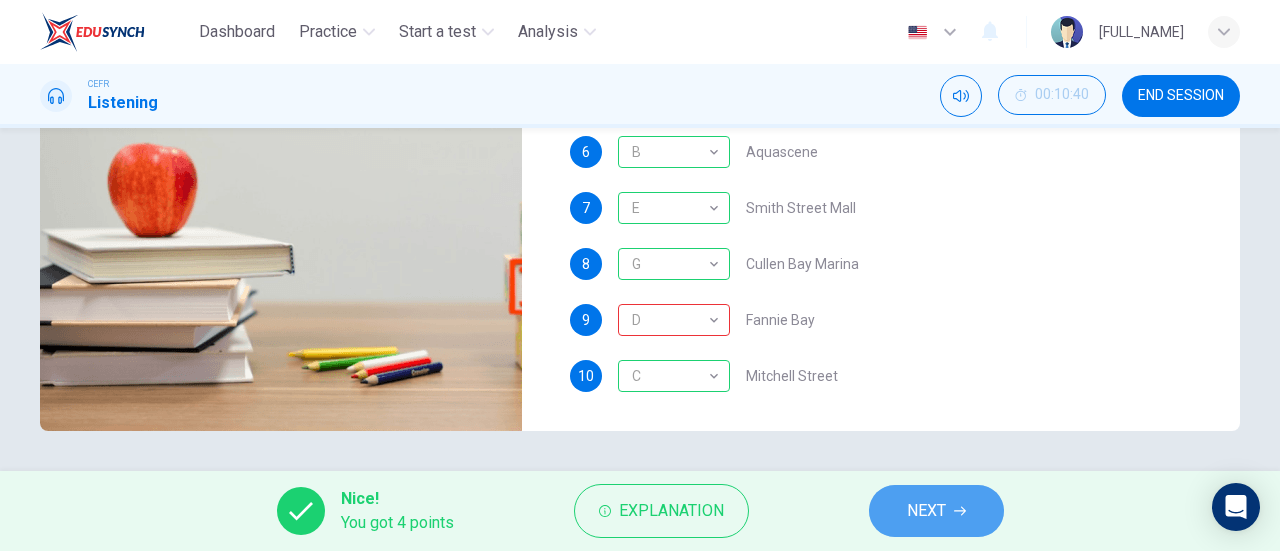 click on "NEXT" at bounding box center [936, 511] 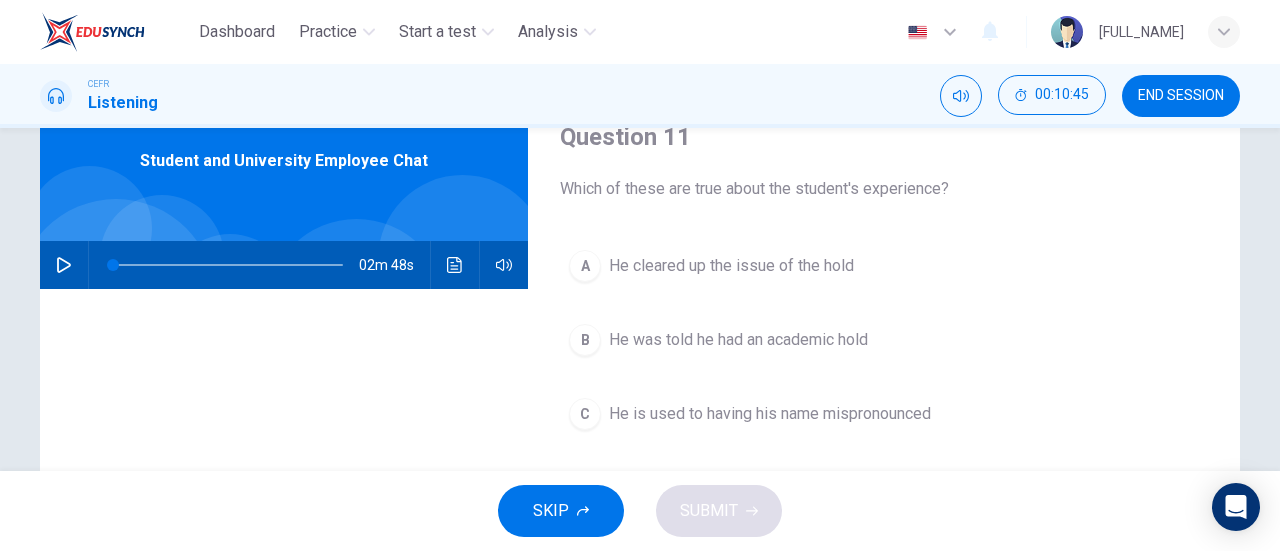 scroll, scrollTop: 89, scrollLeft: 0, axis: vertical 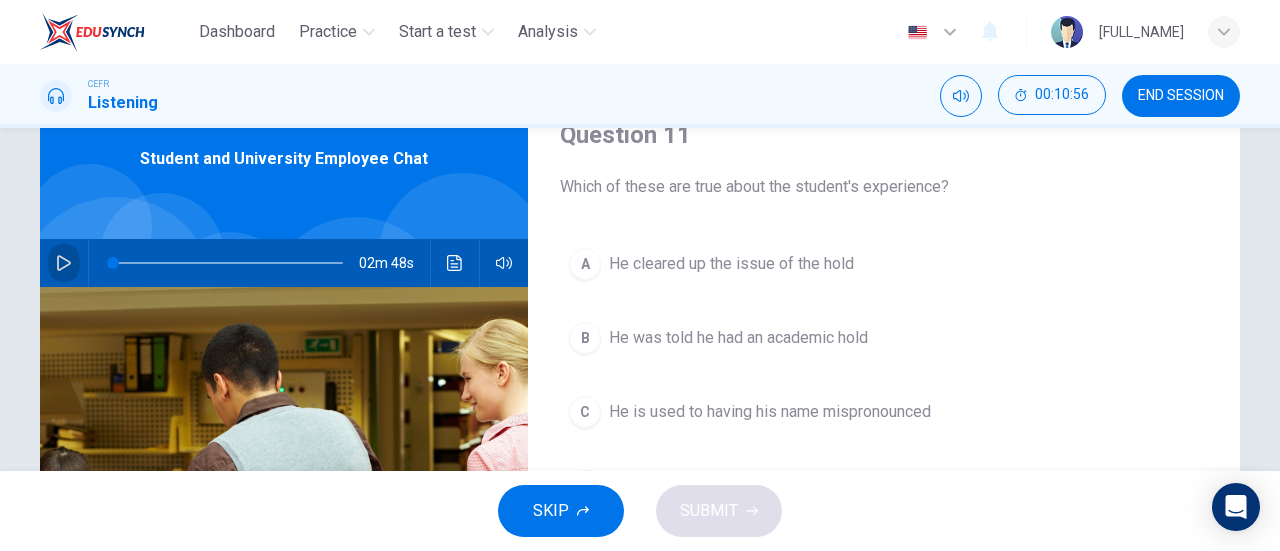 click at bounding box center (64, 263) 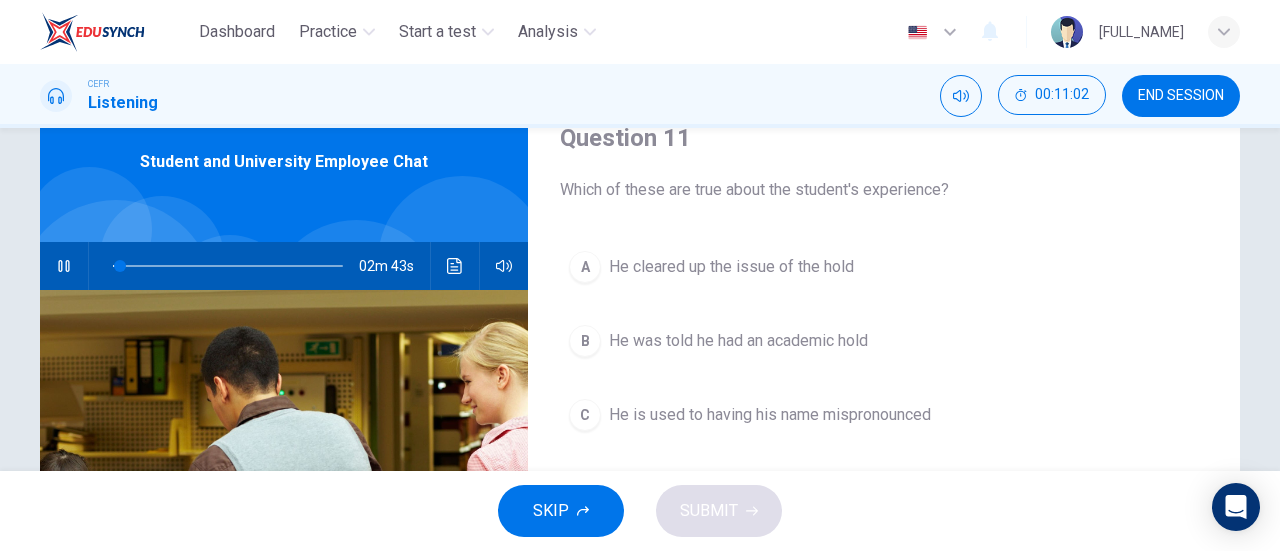 scroll, scrollTop: 89, scrollLeft: 0, axis: vertical 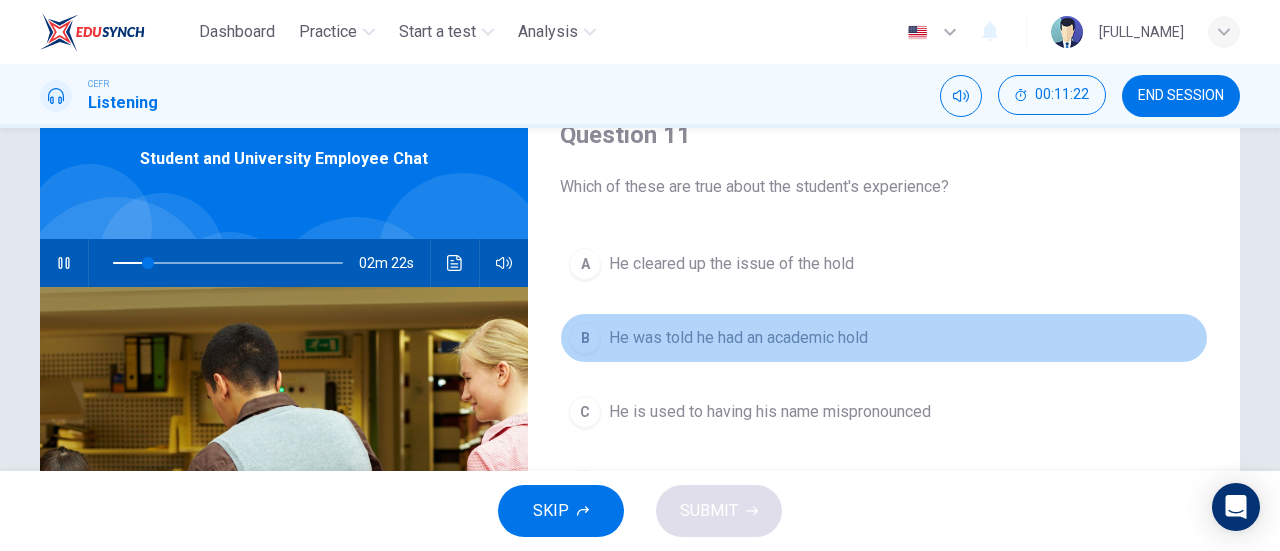 click on "B" at bounding box center [585, 264] 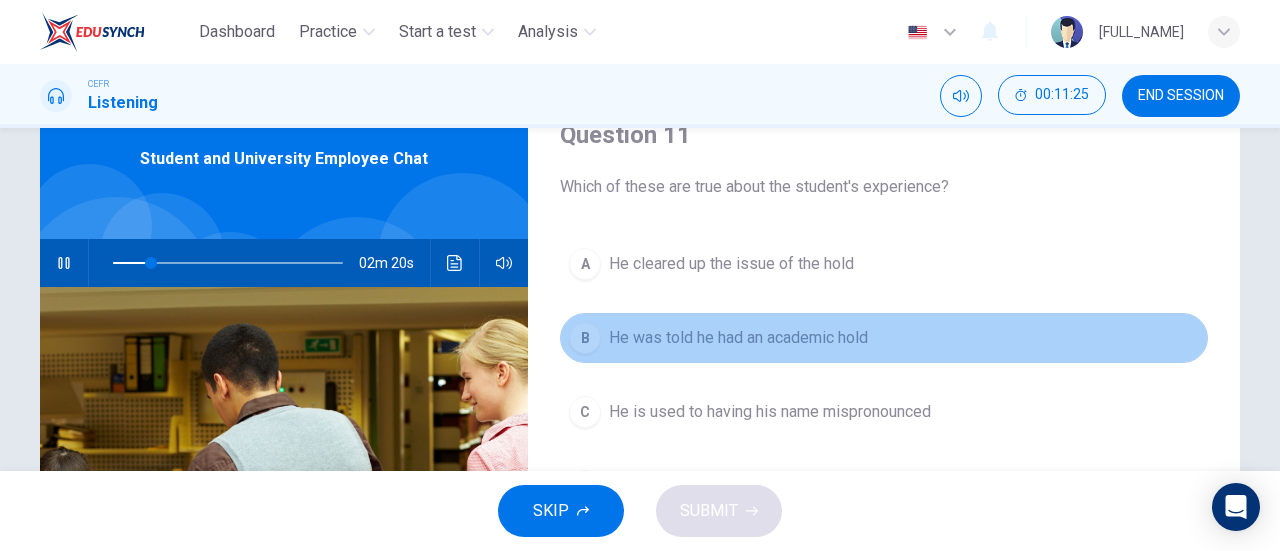 click on "B" at bounding box center (585, 338) 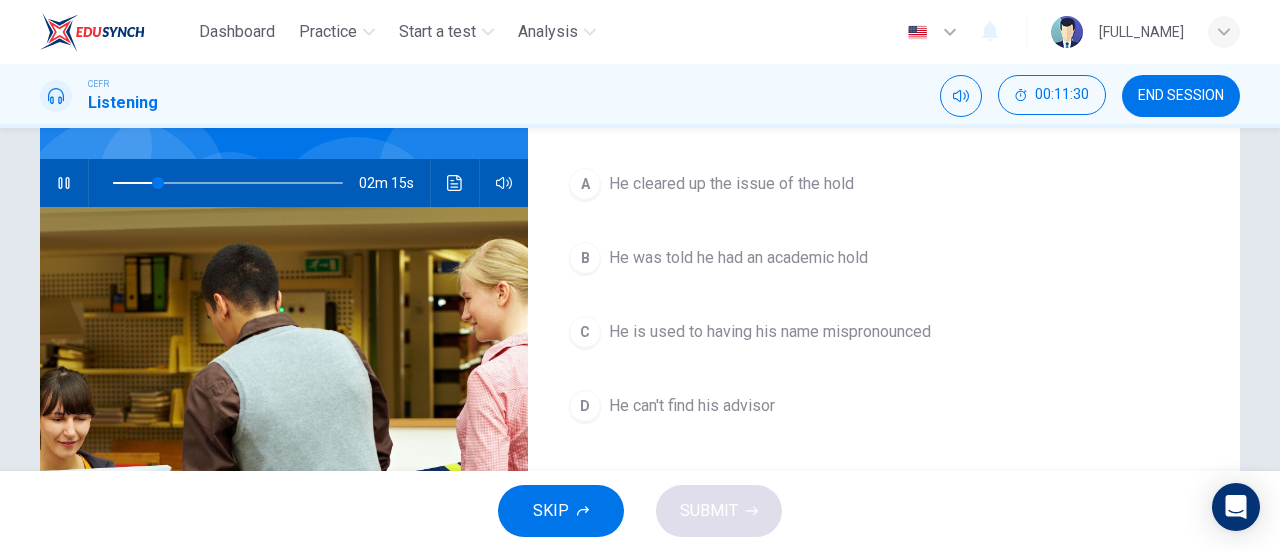 scroll, scrollTop: 168, scrollLeft: 0, axis: vertical 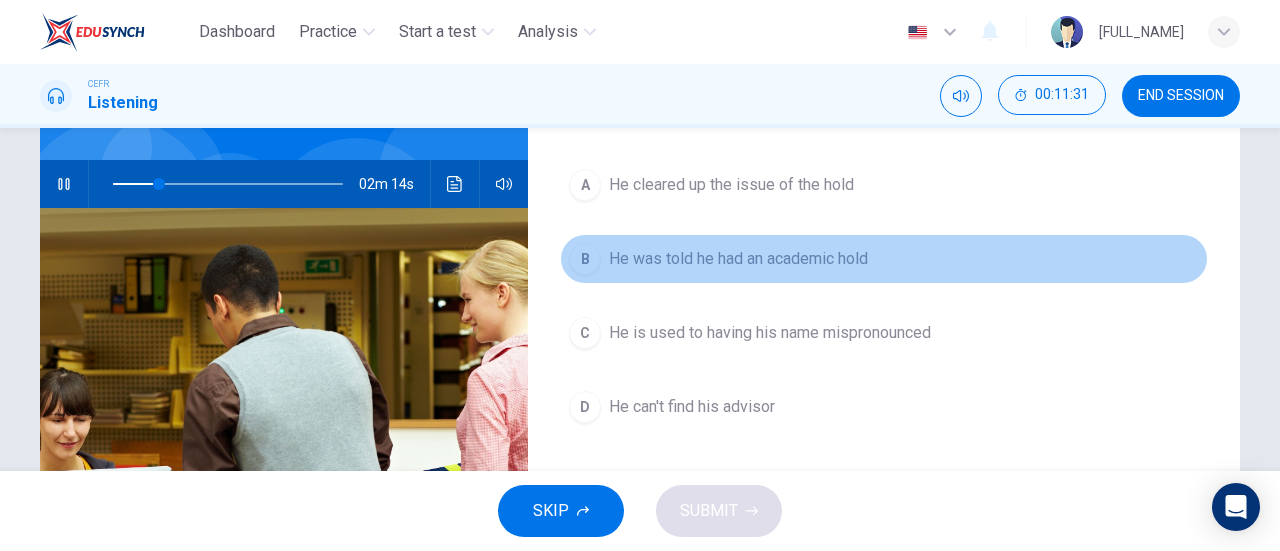 click on "He was told he had an academic hold" at bounding box center [731, 185] 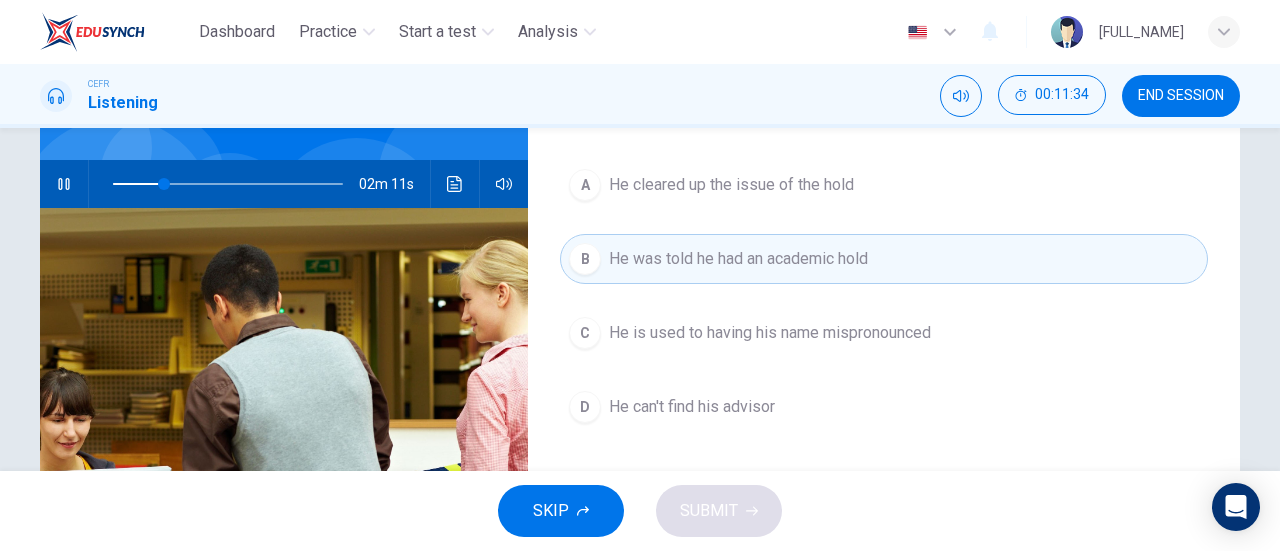 click on "SKIP SUBMIT" at bounding box center (640, 511) 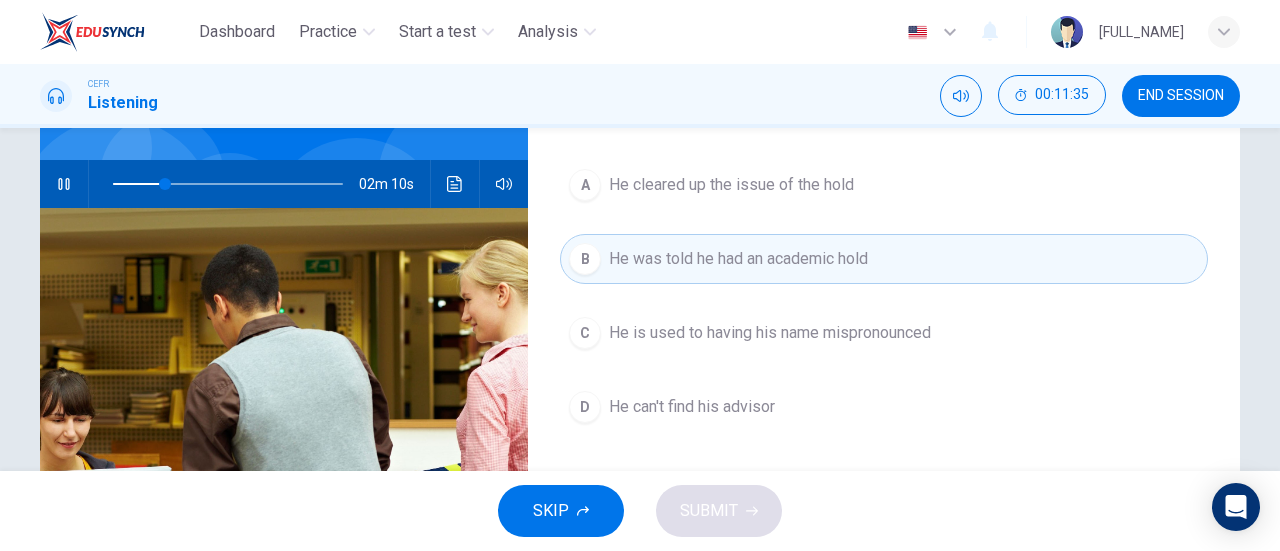 click on "A He cleared up the issue of the hold B He was told he had an academic hold C He is used to having his name mispronounced D He can't find his advisor" at bounding box center (884, 316) 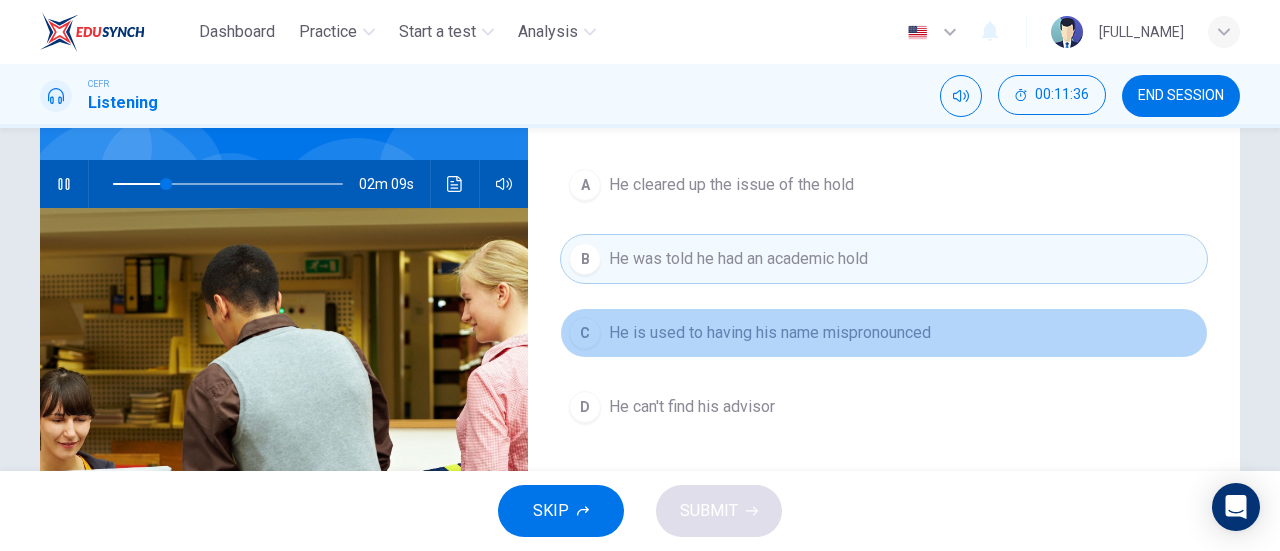 click on "He is used to having his name mispronounced" at bounding box center [731, 185] 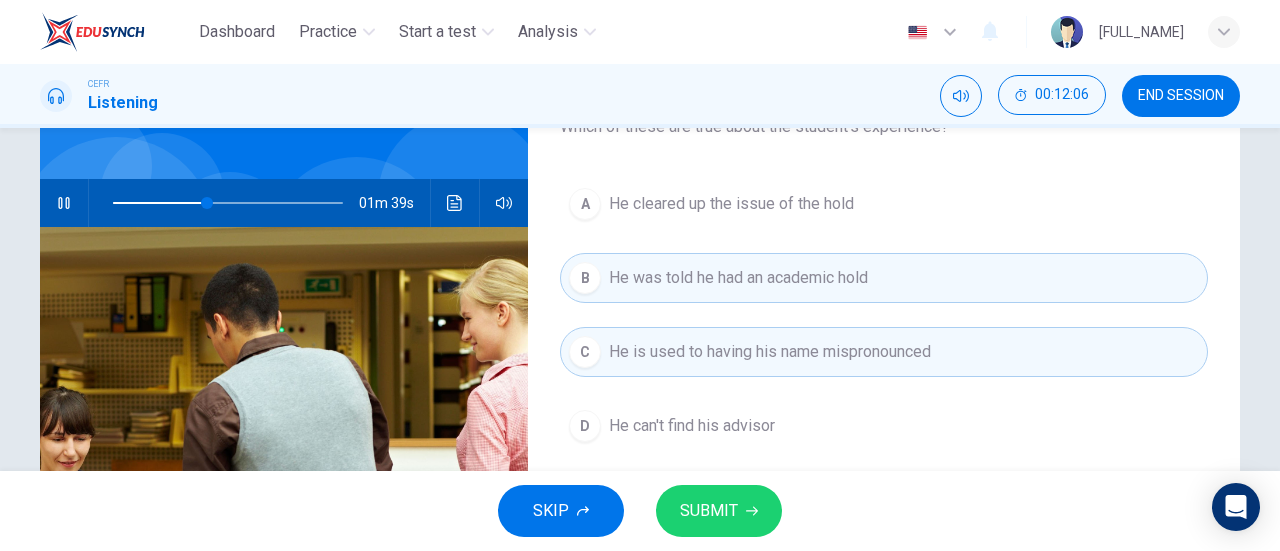 scroll, scrollTop: 148, scrollLeft: 0, axis: vertical 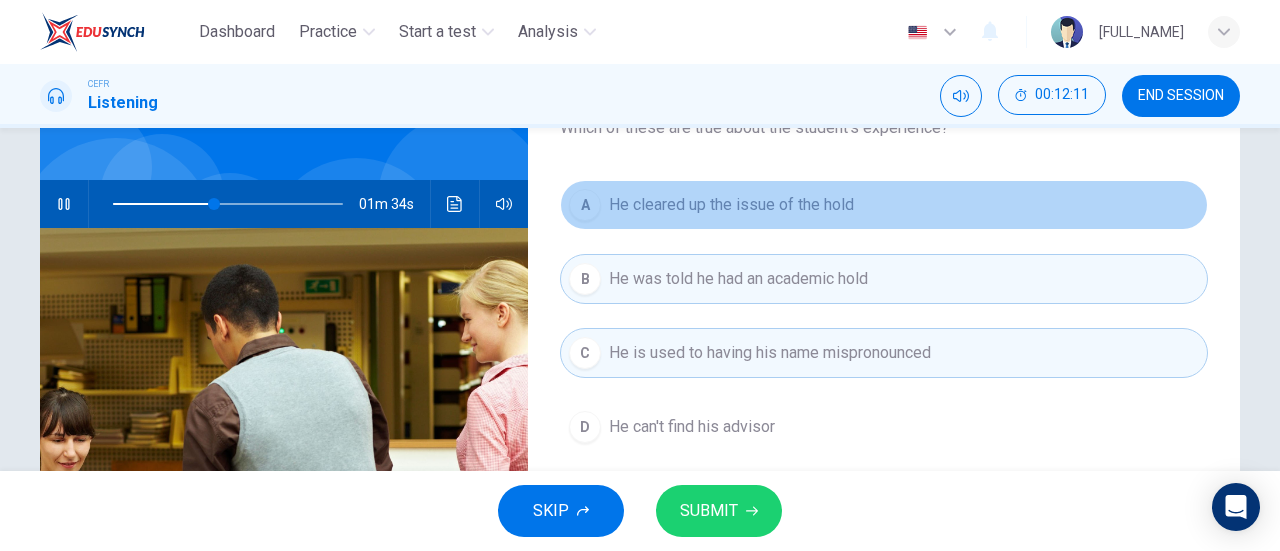 click on "He cleared up the issue of the hold" at bounding box center [731, 205] 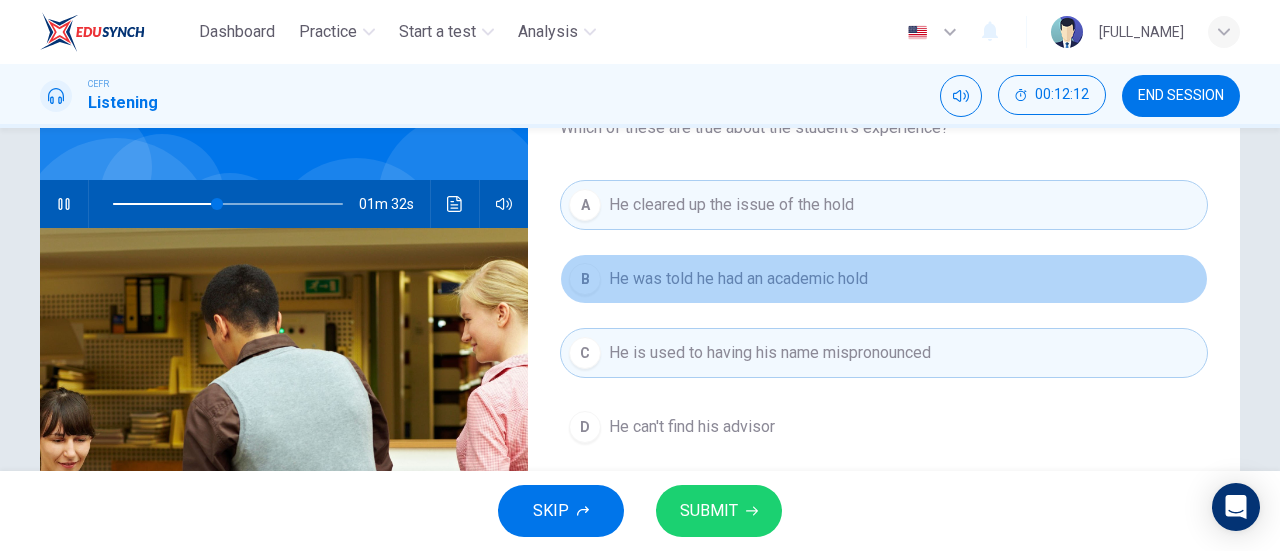 click on "B He was told he had an academic hold" at bounding box center [884, 279] 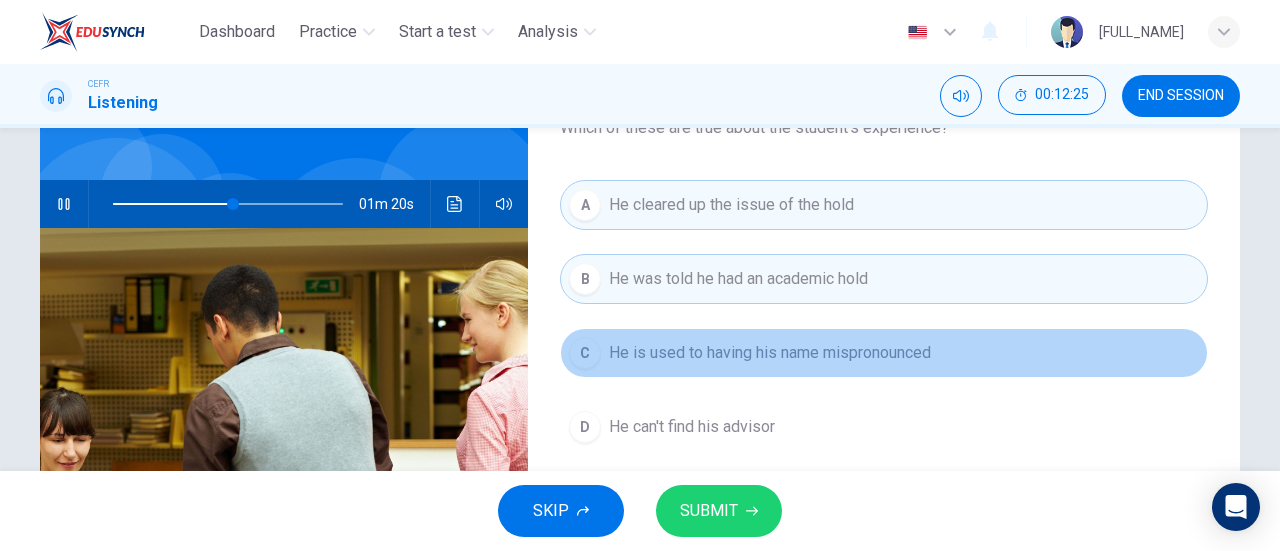 click on "He is used to having his name mispronounced" at bounding box center [770, 353] 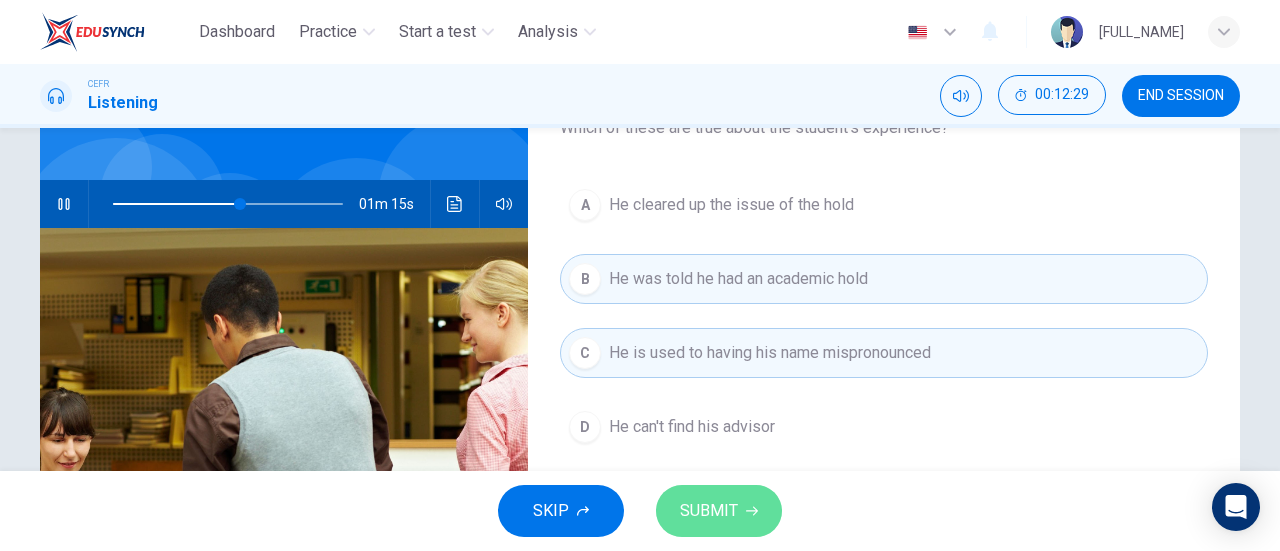 click on "SUBMIT" at bounding box center [719, 511] 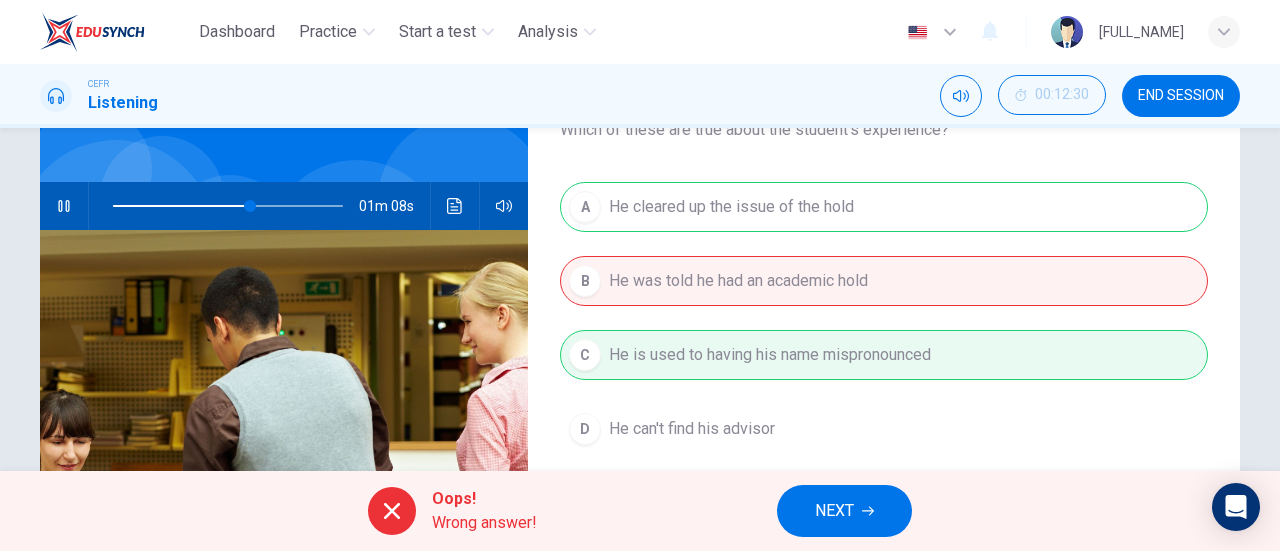 scroll, scrollTop: 138, scrollLeft: 0, axis: vertical 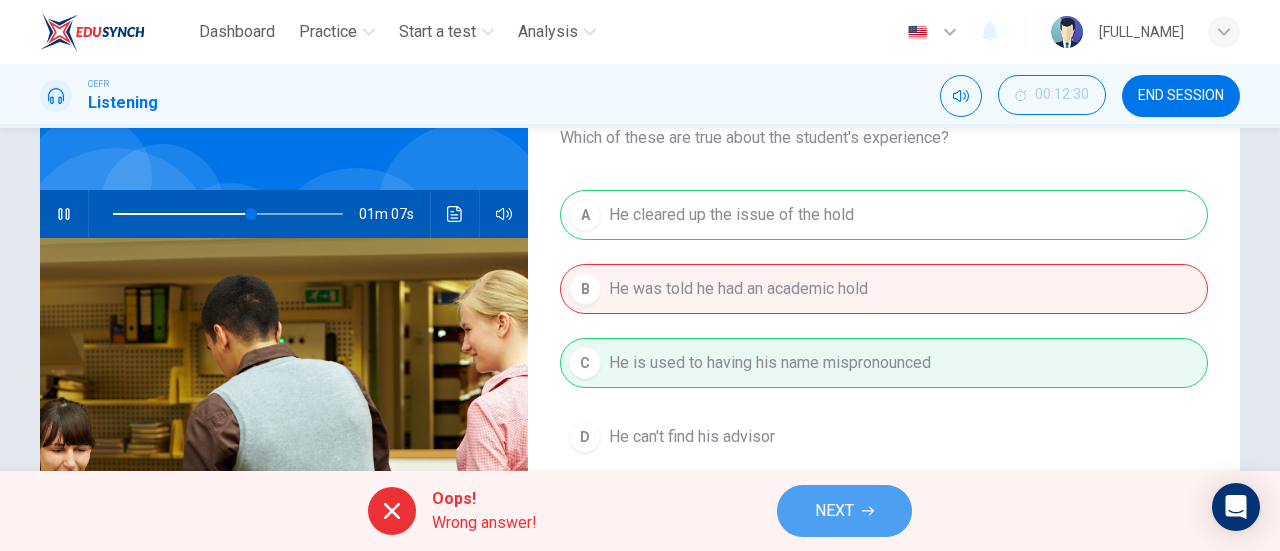 click on "NEXT" at bounding box center [844, 511] 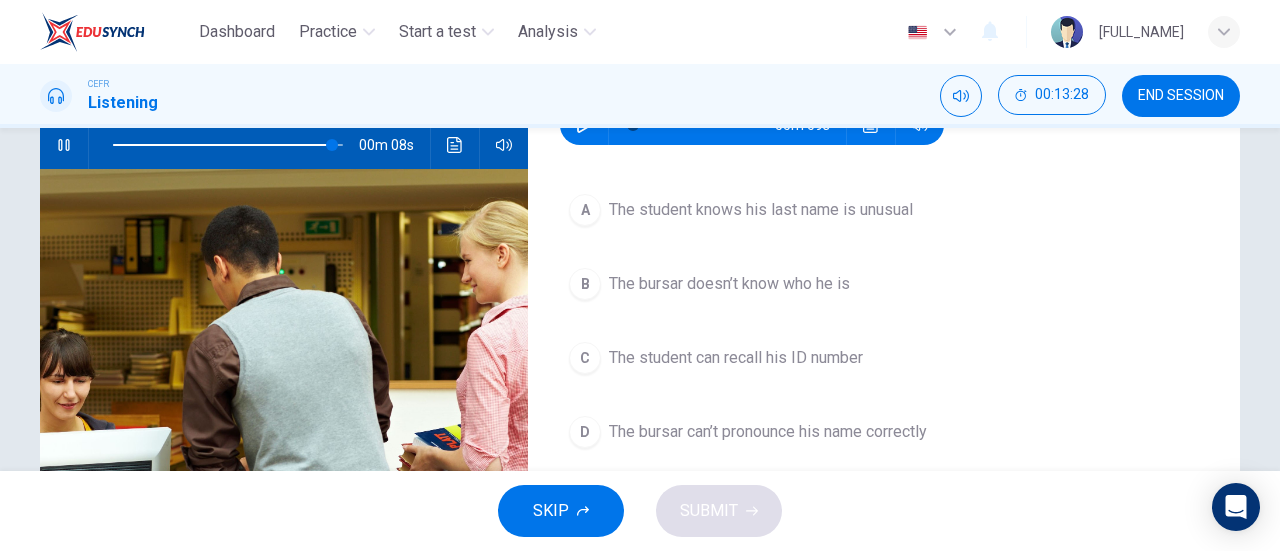 scroll, scrollTop: 202, scrollLeft: 0, axis: vertical 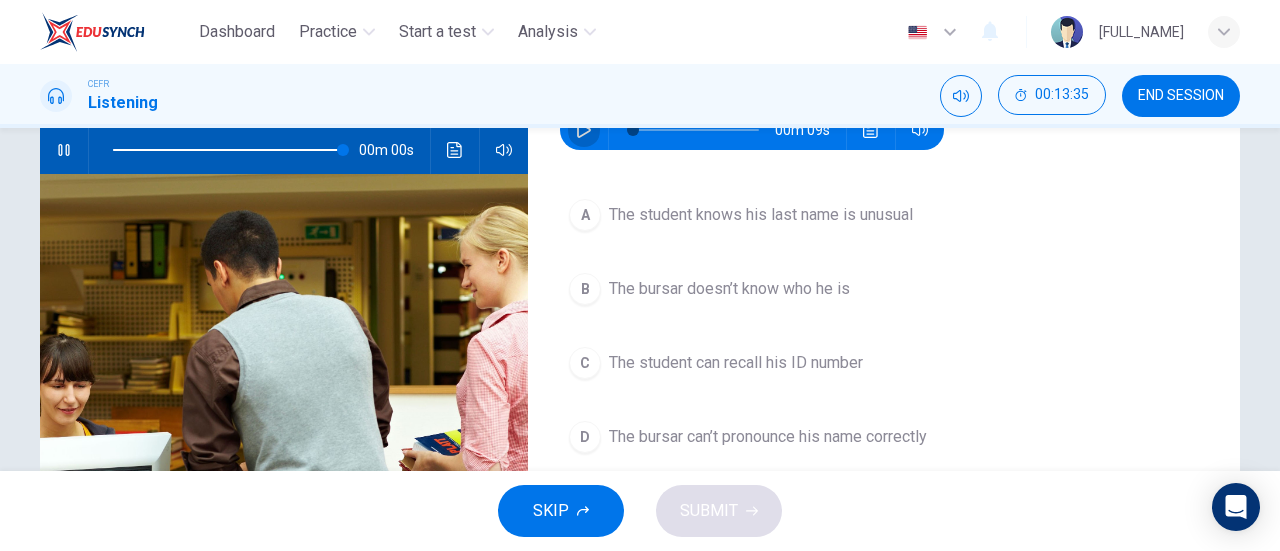 click at bounding box center [584, 130] 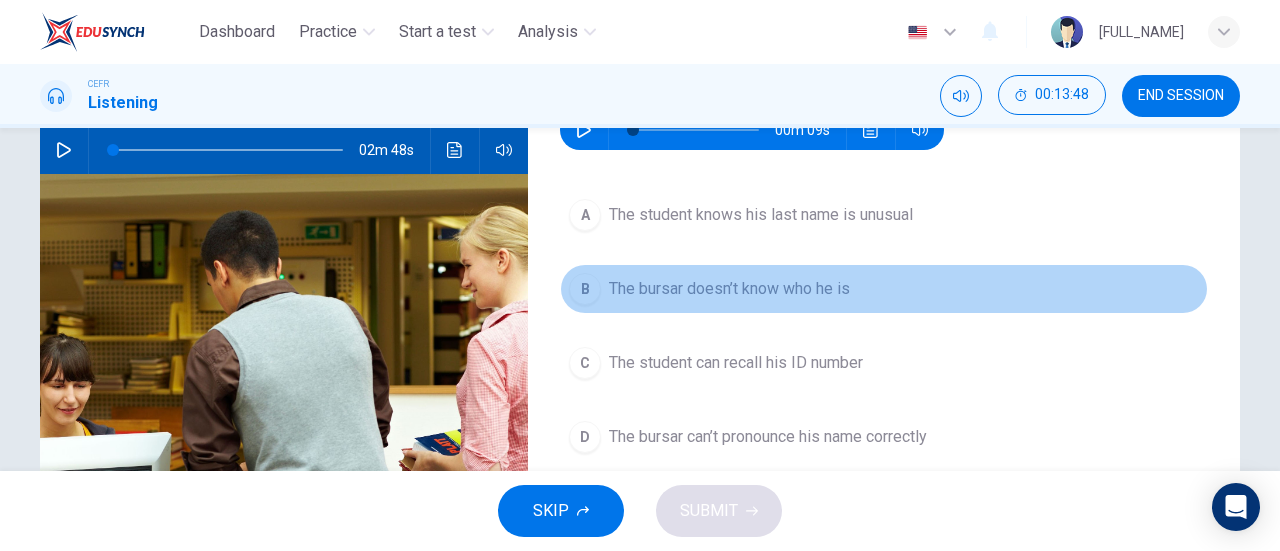 click on "The bursar doesn’t know who he is" at bounding box center [761, 215] 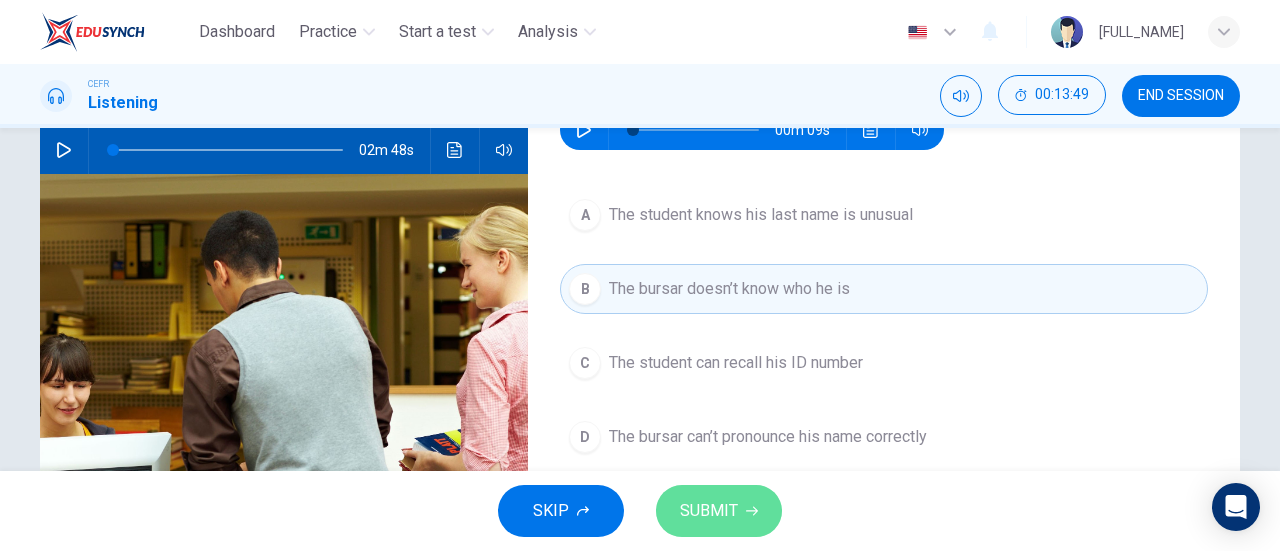 click on "SUBMIT" at bounding box center [709, 511] 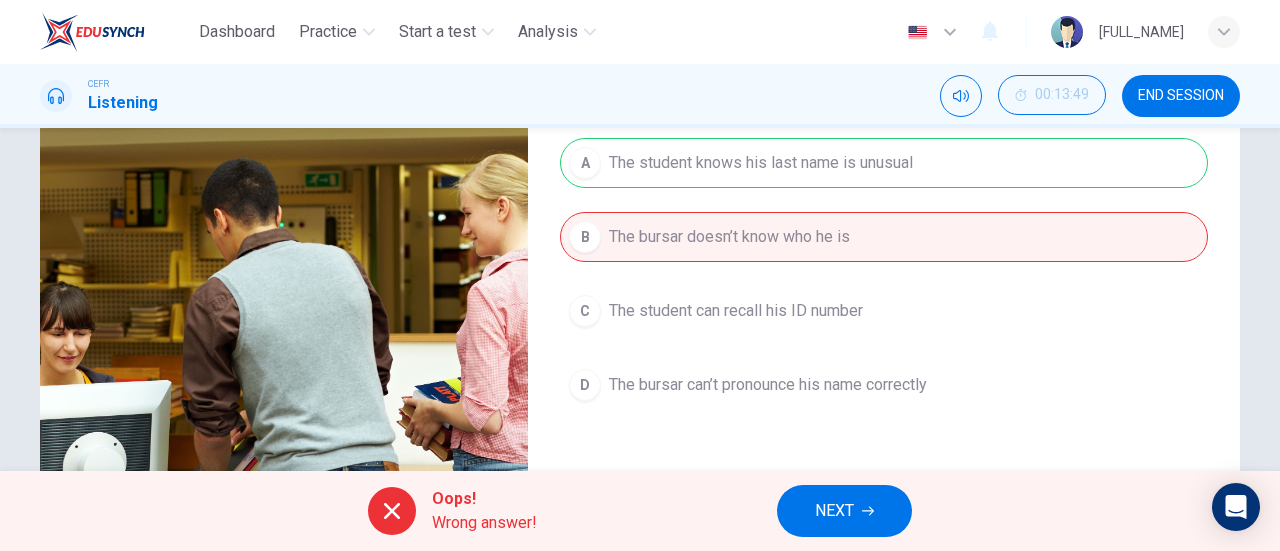 scroll, scrollTop: 250, scrollLeft: 0, axis: vertical 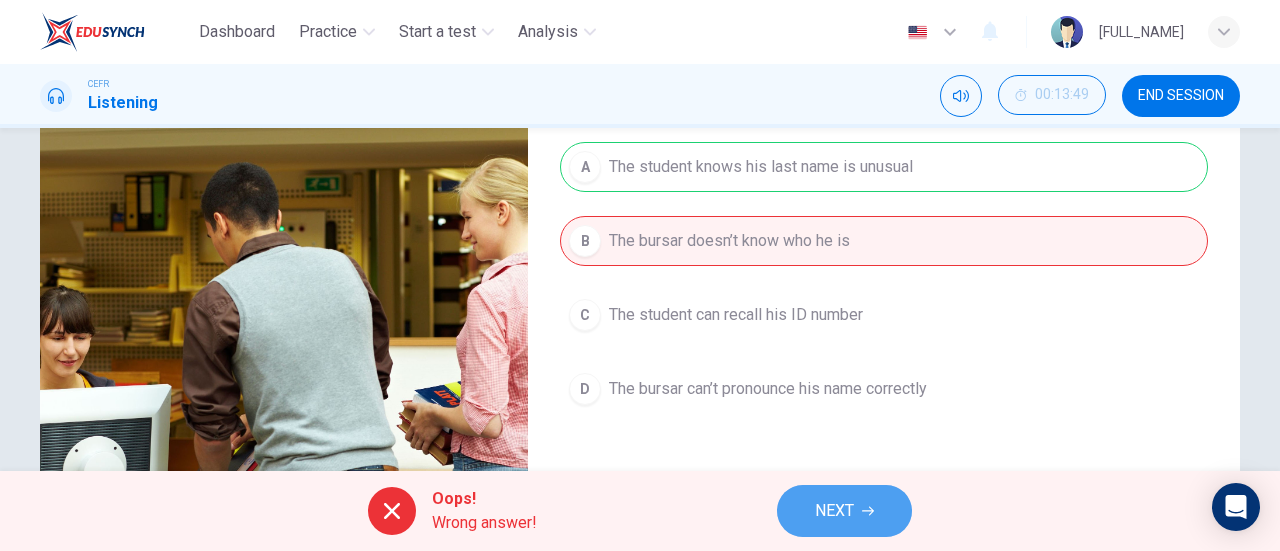 click on "NEXT" at bounding box center [844, 511] 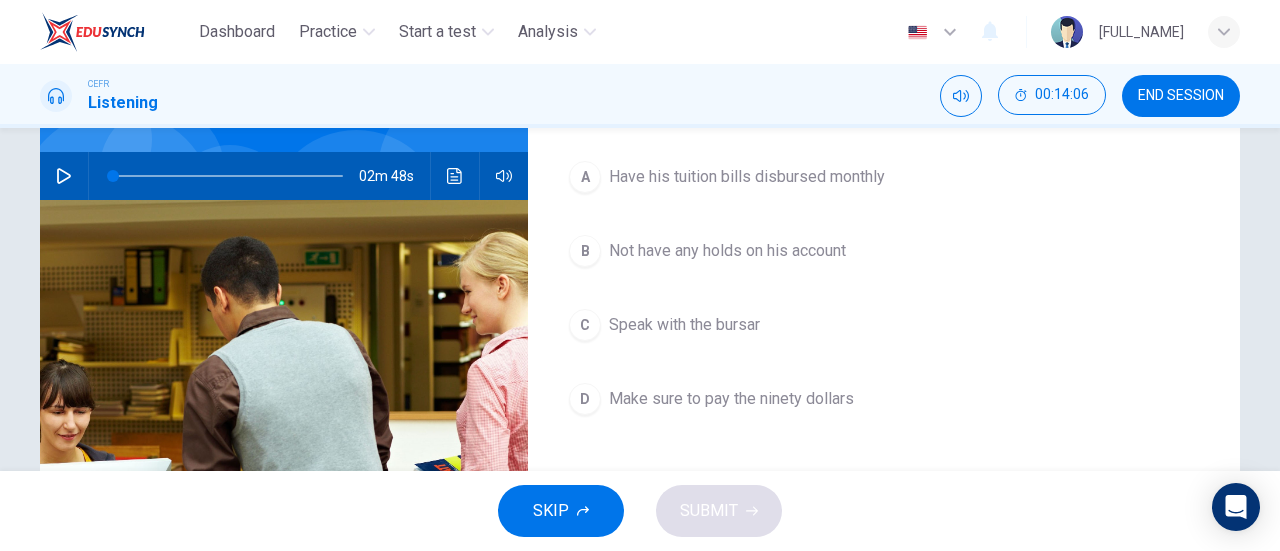 scroll, scrollTop: 170, scrollLeft: 0, axis: vertical 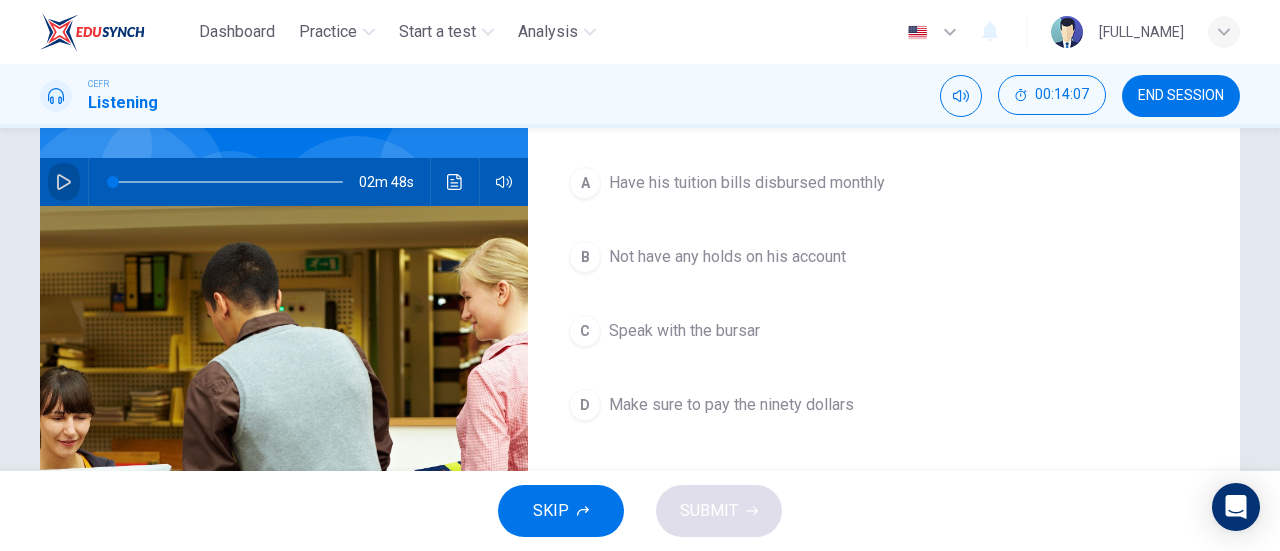 click at bounding box center (64, 182) 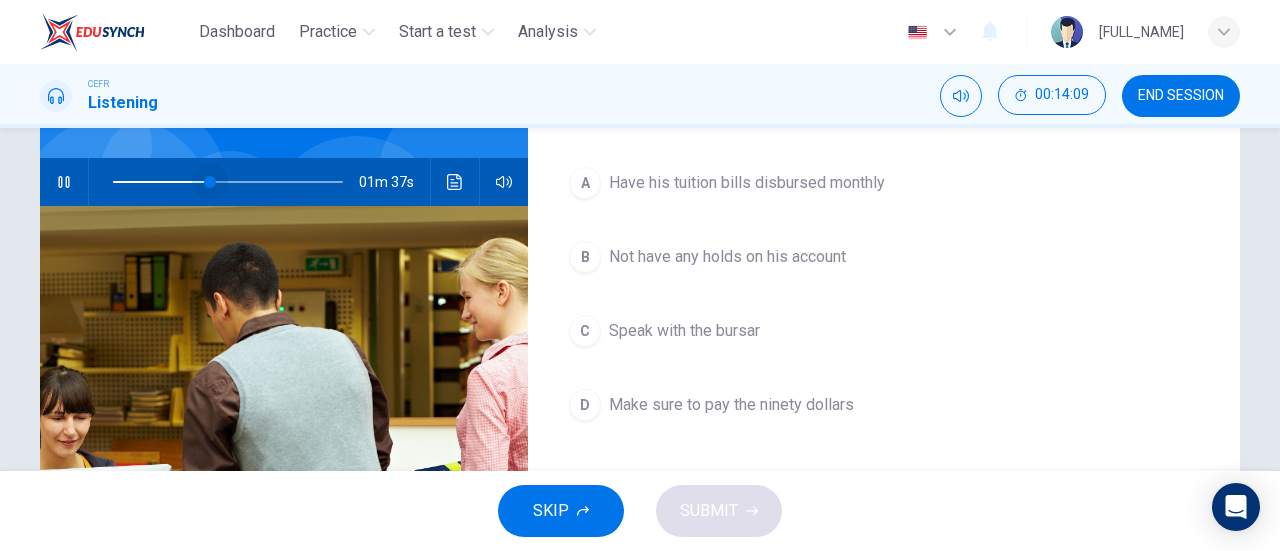 click at bounding box center [228, 182] 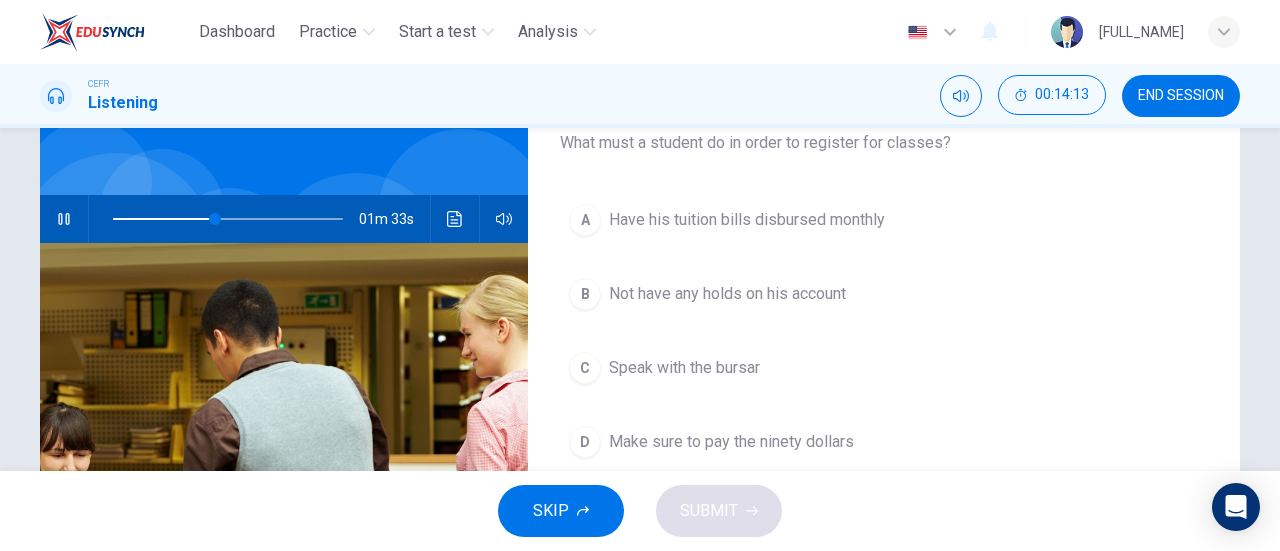 scroll, scrollTop: 132, scrollLeft: 0, axis: vertical 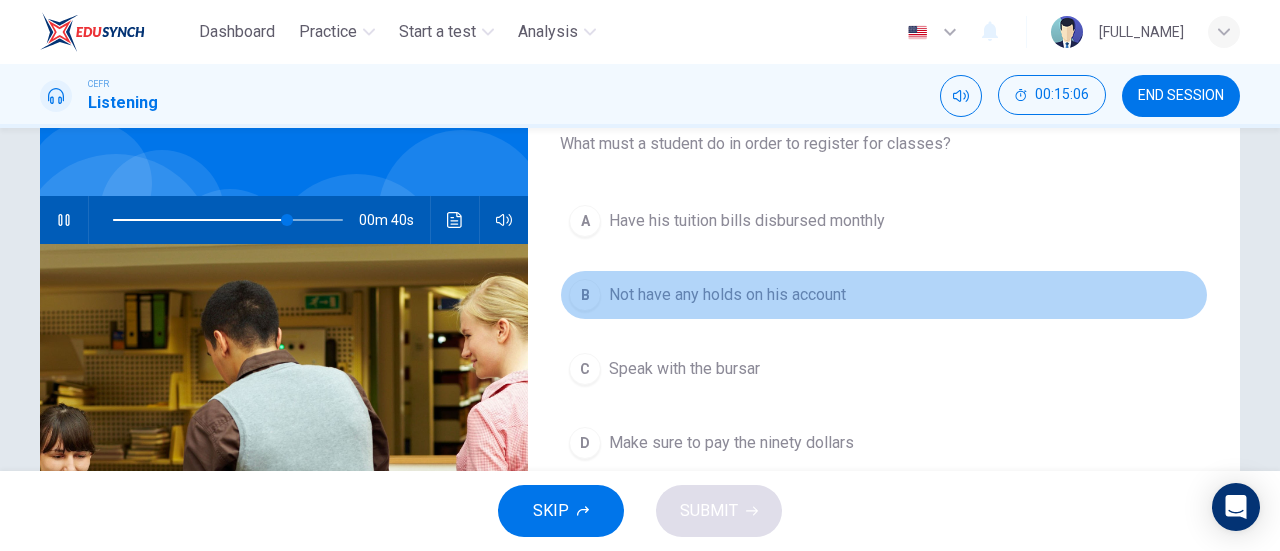 click on "B Not have any holds on his account" at bounding box center [884, 295] 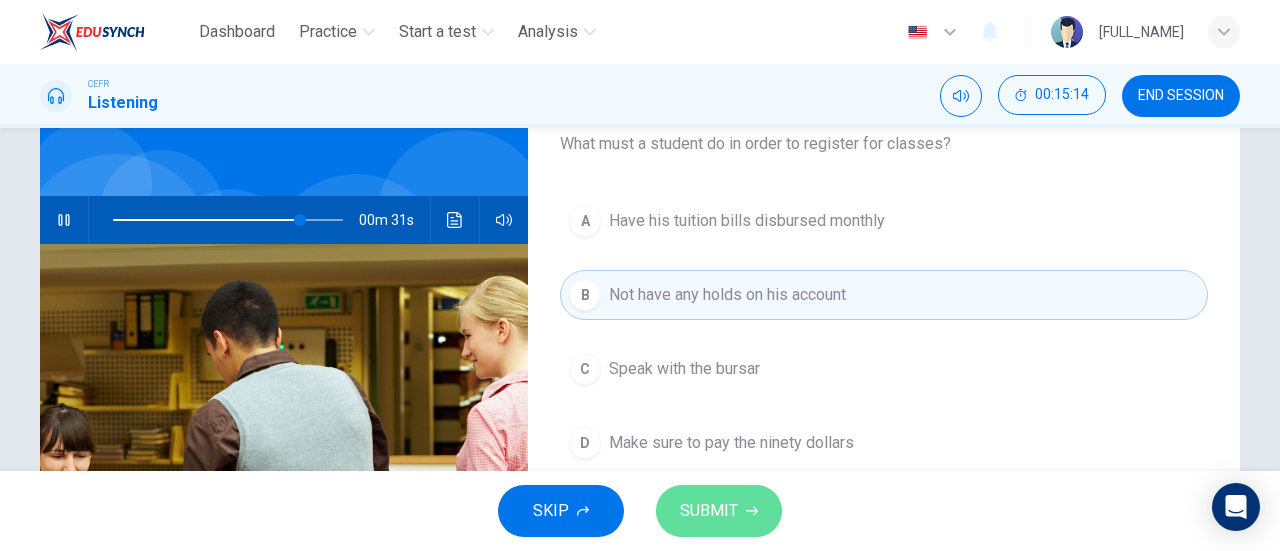 click on "SUBMIT" at bounding box center (719, 511) 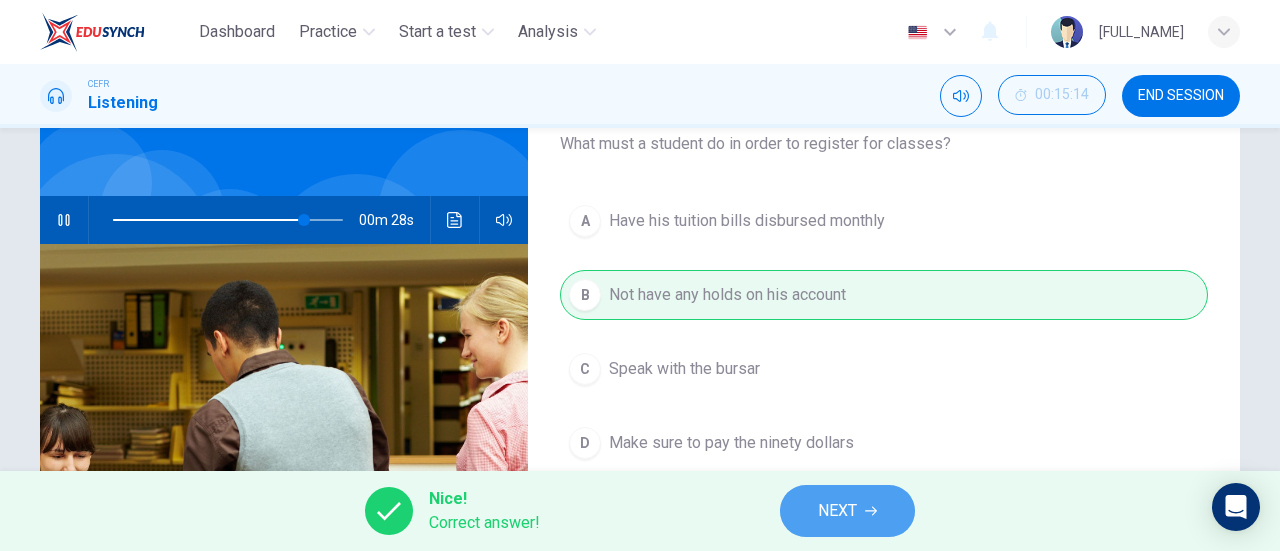 click on "NEXT" at bounding box center [847, 511] 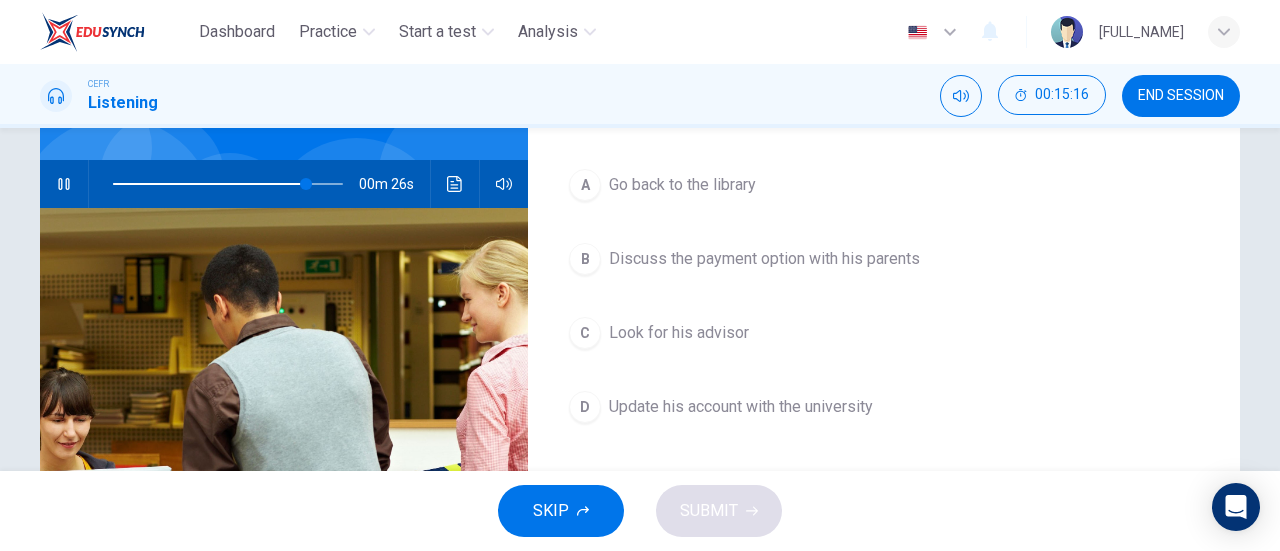 scroll, scrollTop: 168, scrollLeft: 0, axis: vertical 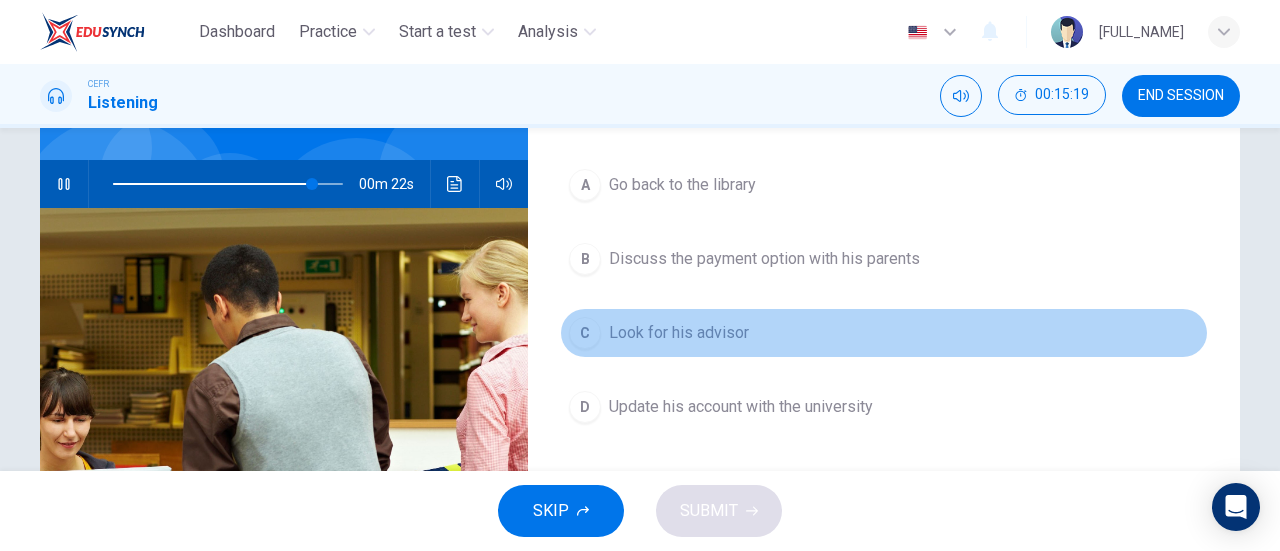 click on "C Look for his advisor" at bounding box center (884, 333) 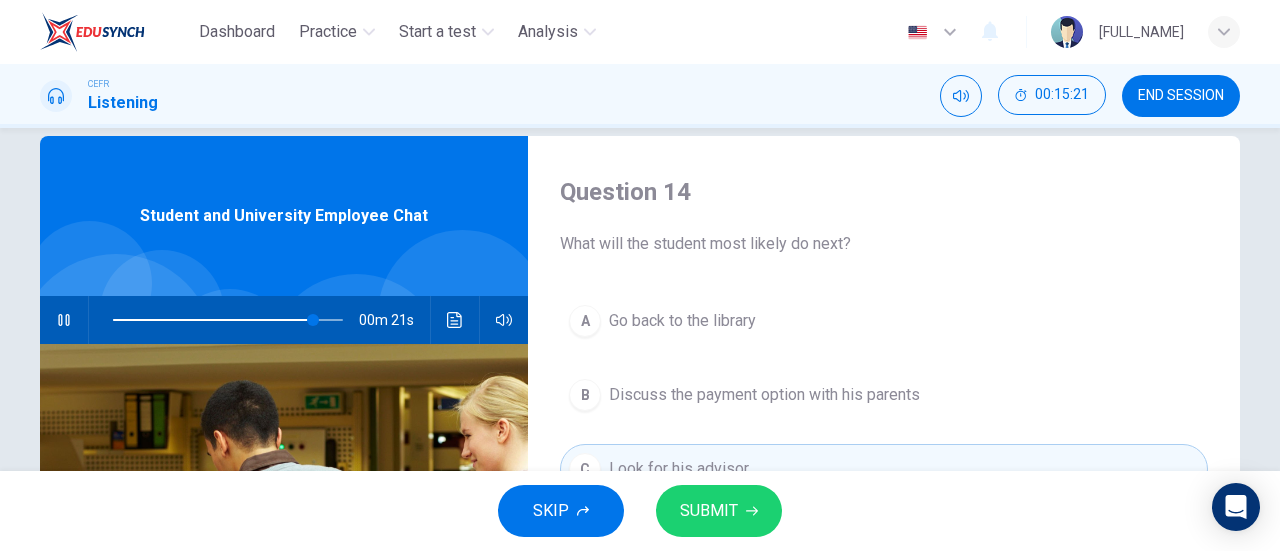scroll, scrollTop: 202, scrollLeft: 0, axis: vertical 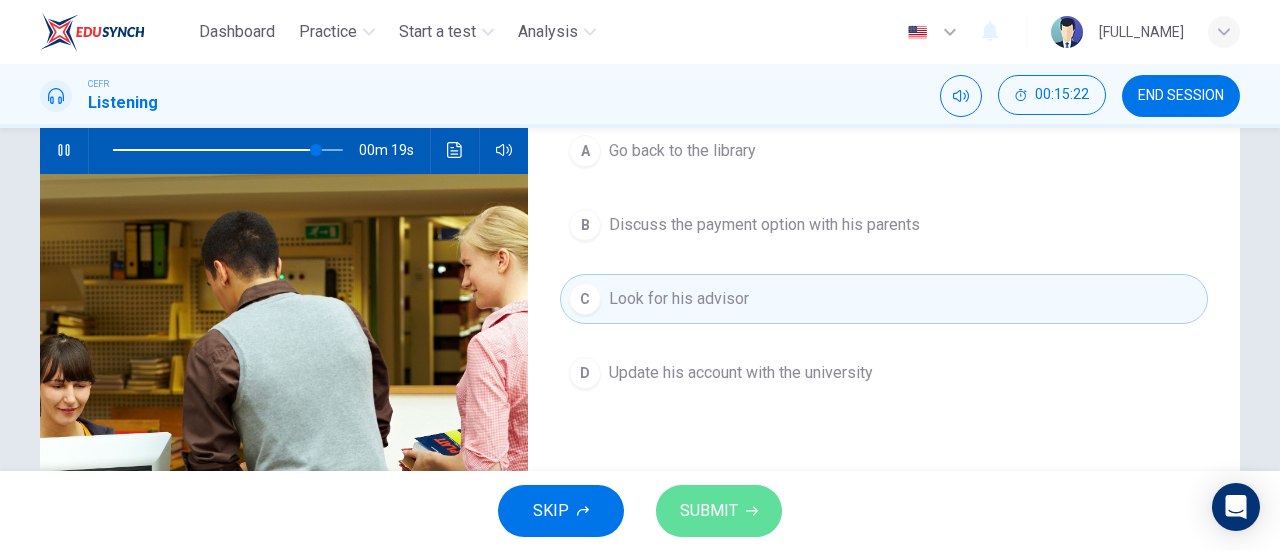 click on "SUBMIT" at bounding box center (719, 511) 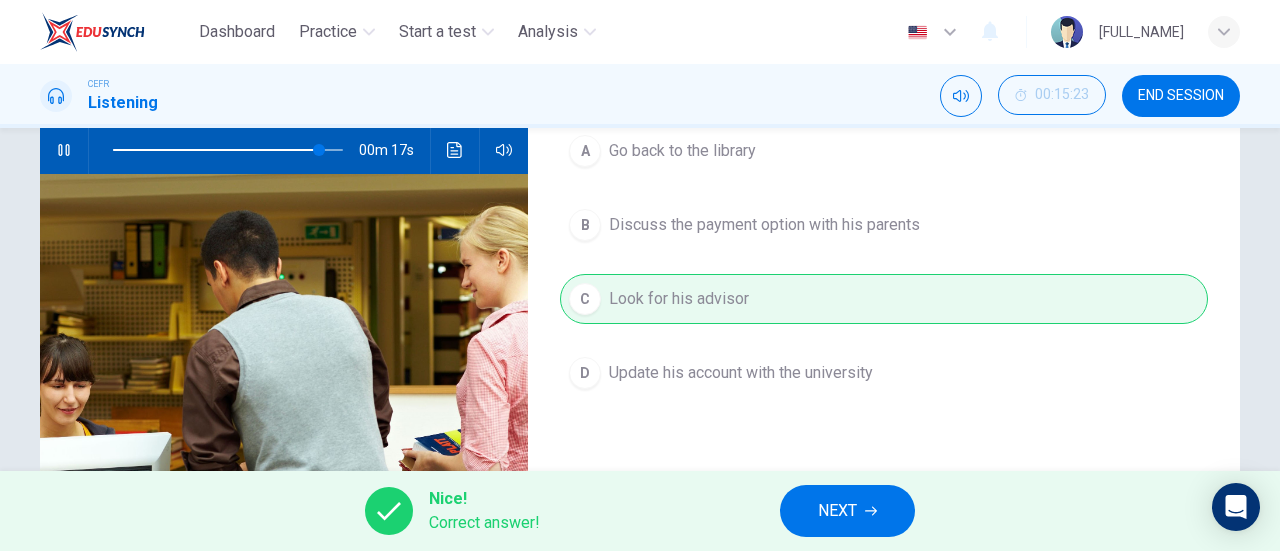 click on "NEXT" at bounding box center [837, 511] 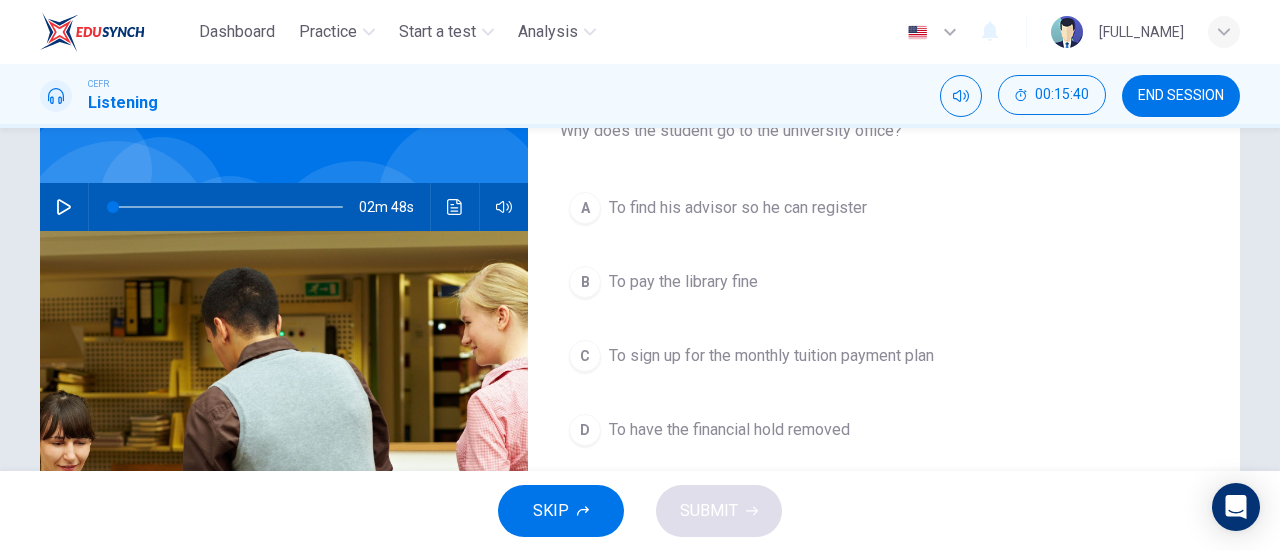 scroll, scrollTop: 166, scrollLeft: 0, axis: vertical 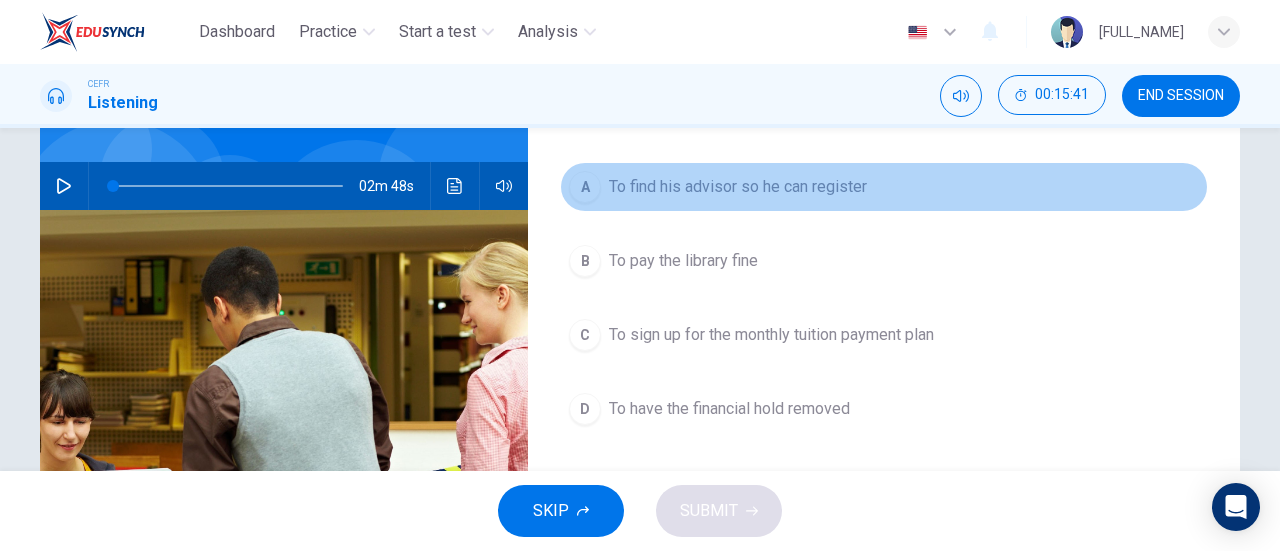click on "To find his advisor so he can register" at bounding box center (738, 187) 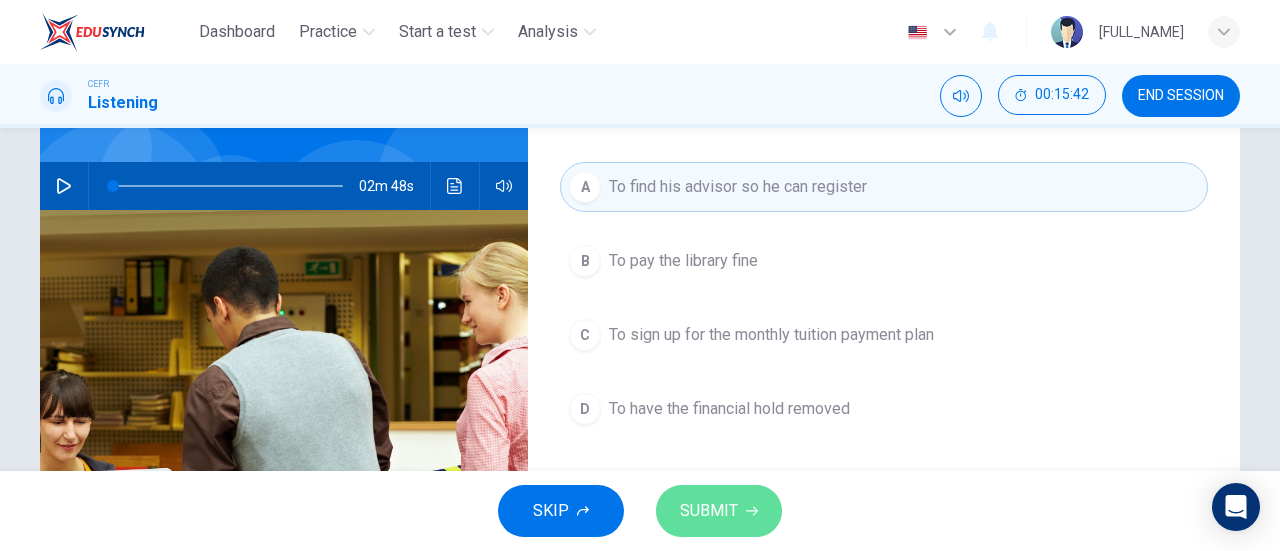 click on "SUBMIT" at bounding box center (719, 511) 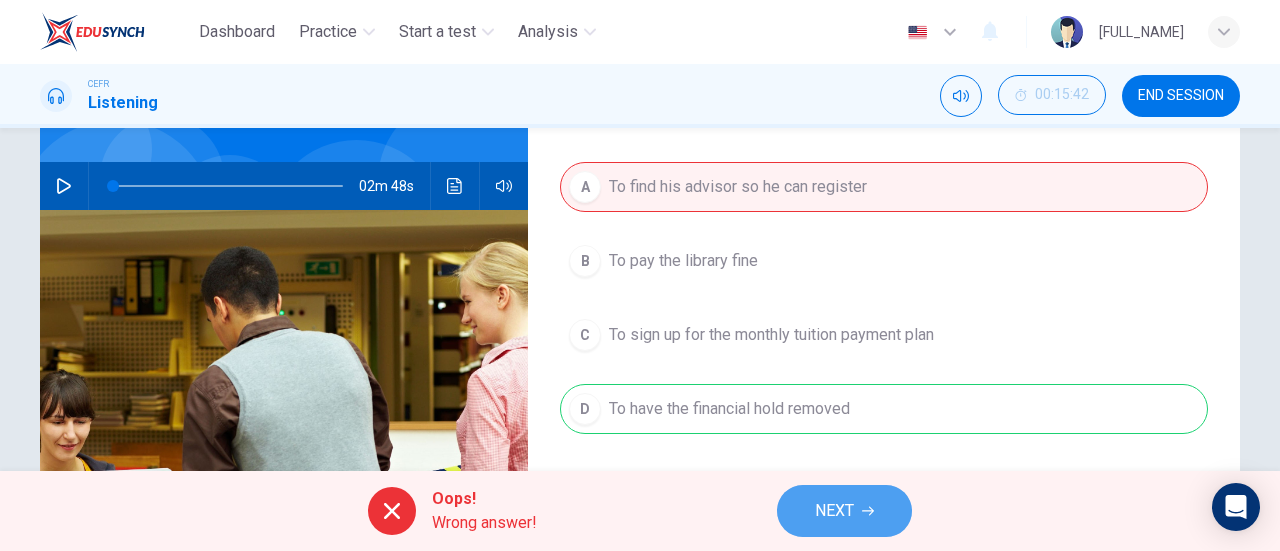 click on "NEXT" at bounding box center [844, 511] 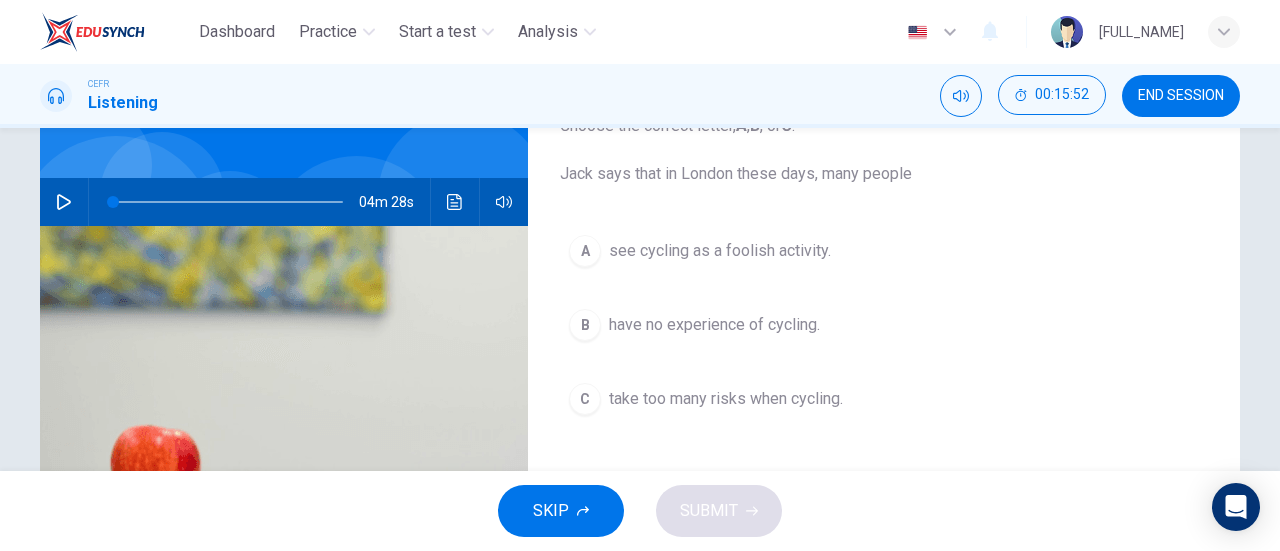 scroll, scrollTop: 166, scrollLeft: 0, axis: vertical 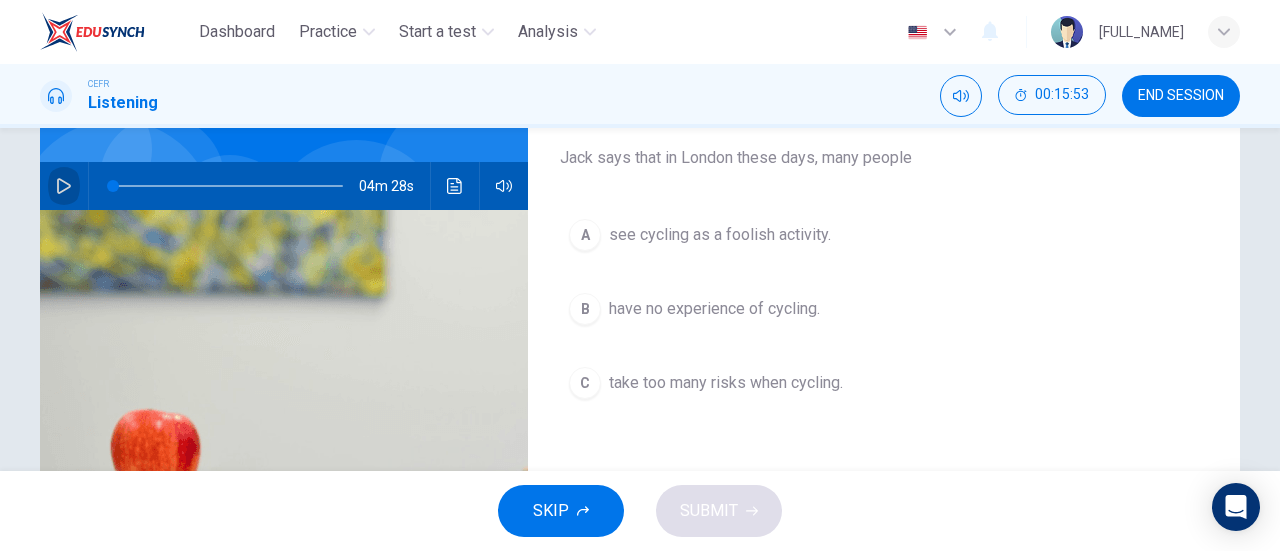 click at bounding box center [64, 186] 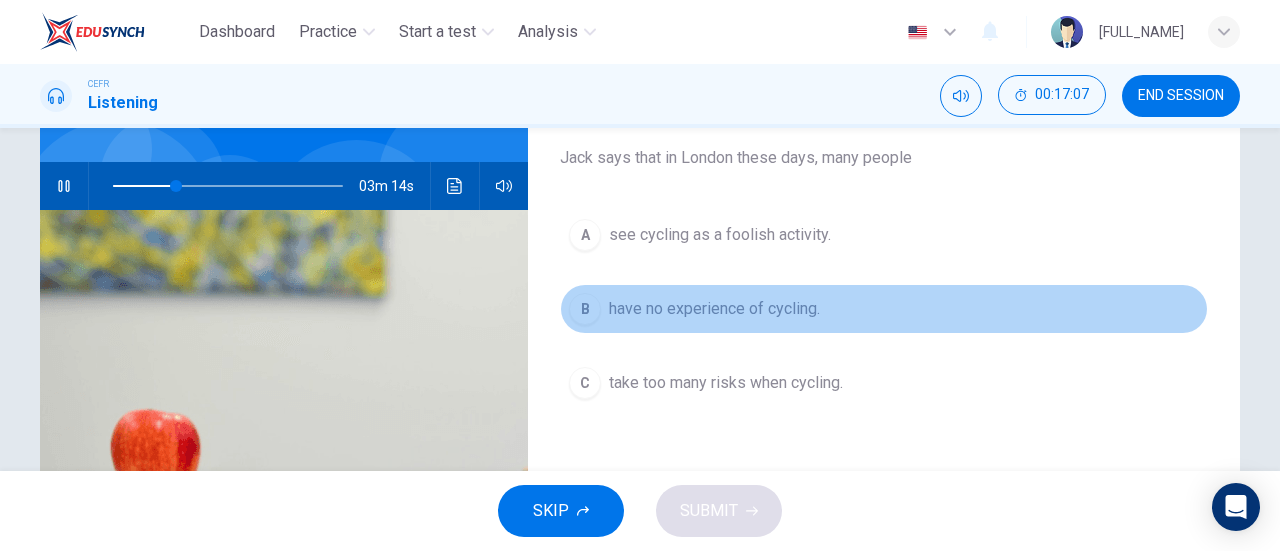 click on "B" at bounding box center (585, 235) 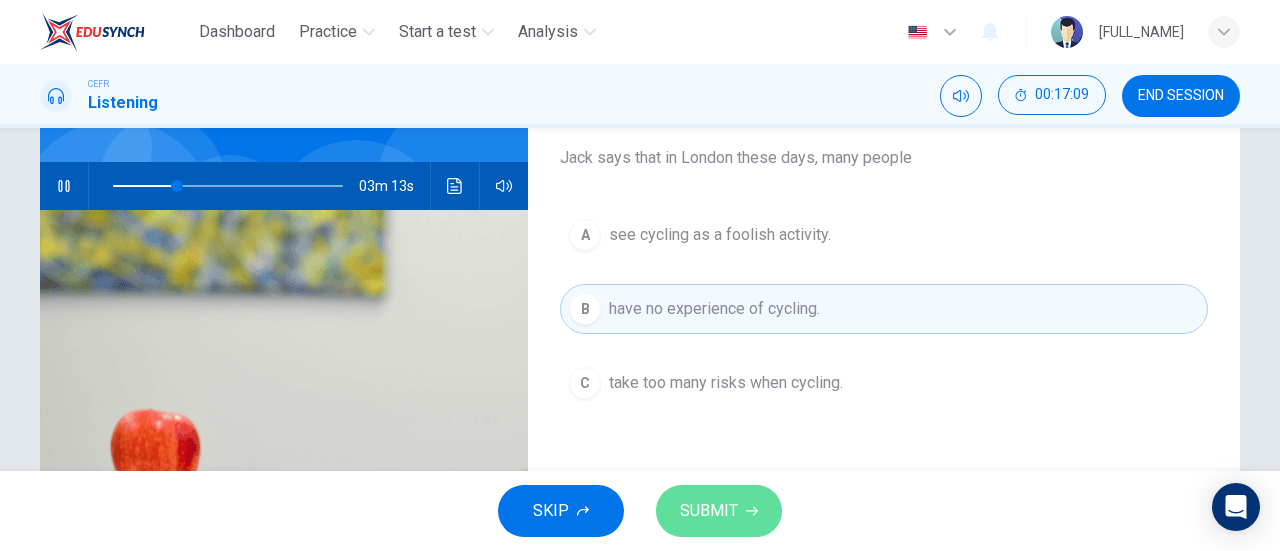 click on "SUBMIT" at bounding box center (709, 511) 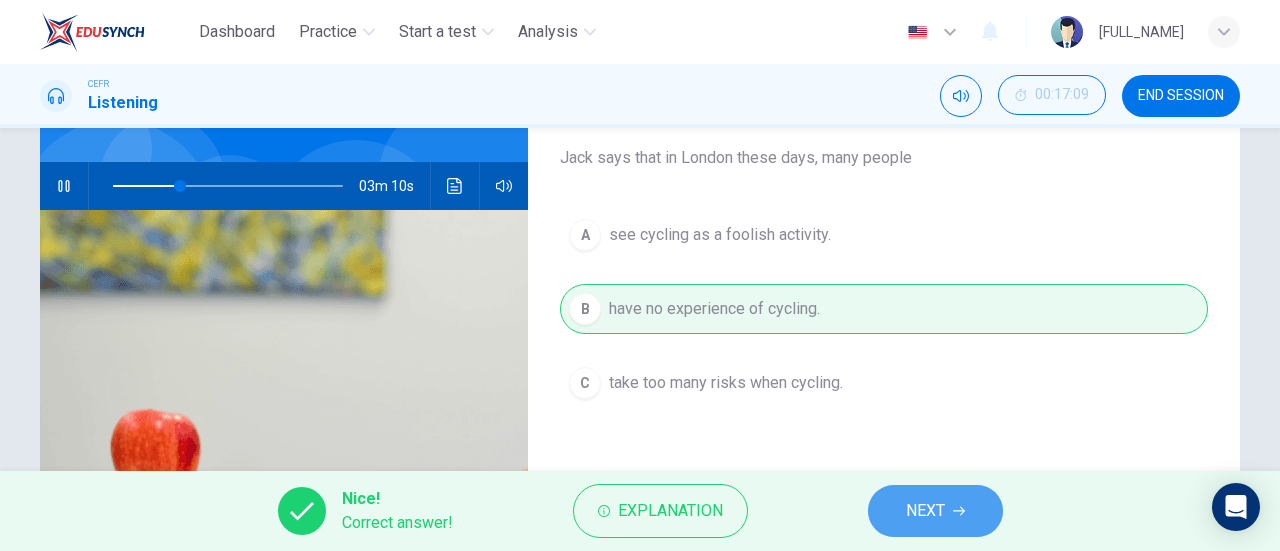 click on "NEXT" at bounding box center (925, 511) 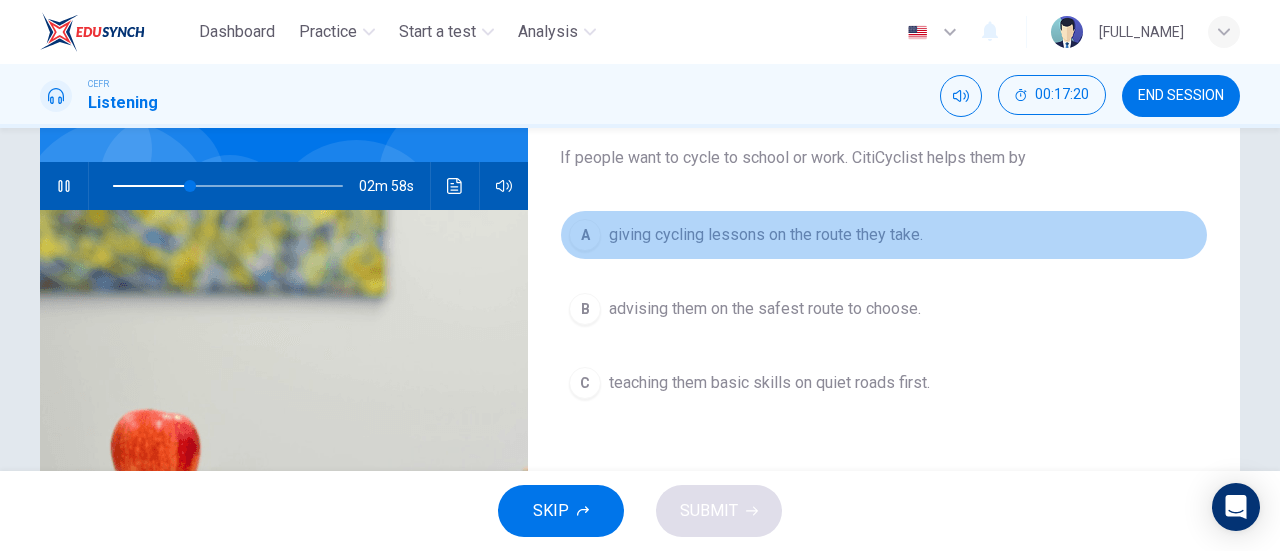 click on "A" at bounding box center [585, 235] 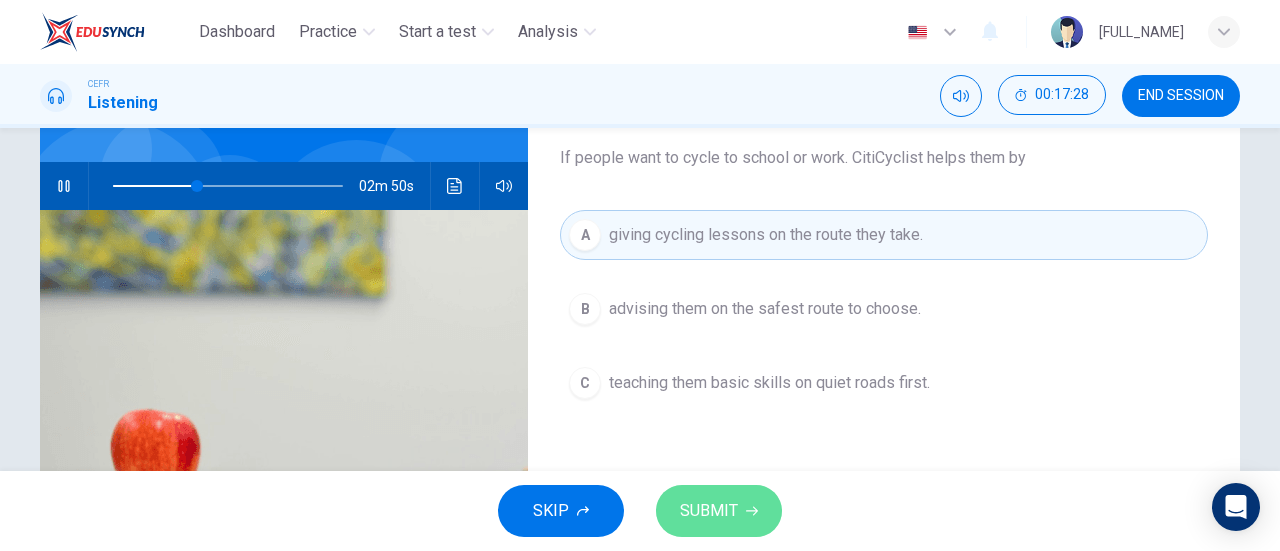 click on "SUBMIT" at bounding box center (709, 511) 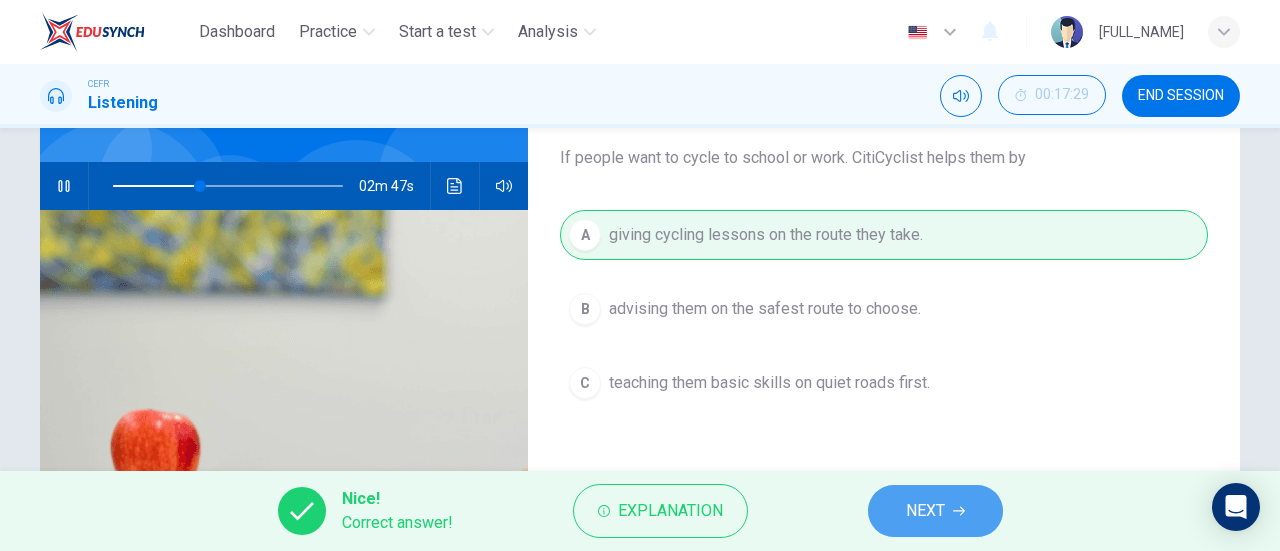 click at bounding box center (959, 511) 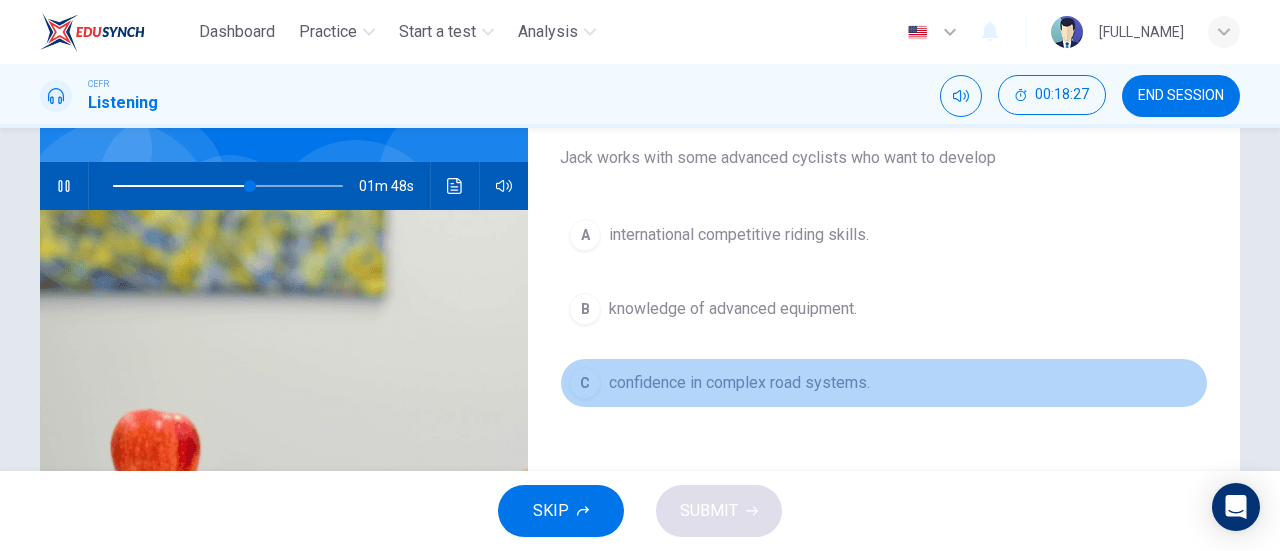 click on "C" at bounding box center (585, 235) 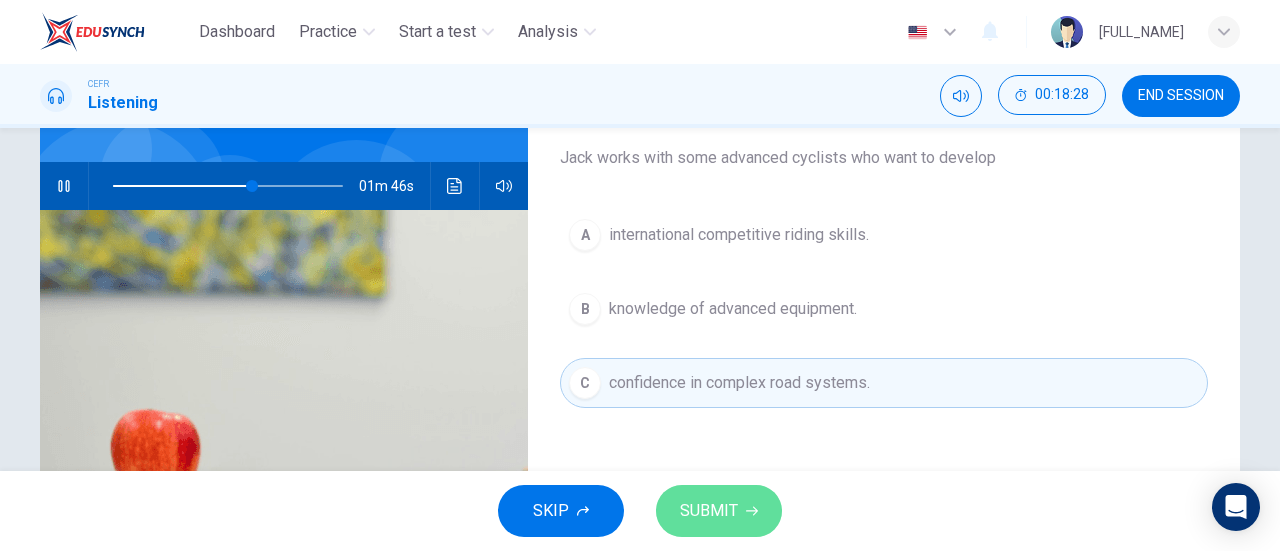 click on "SUBMIT" at bounding box center (709, 511) 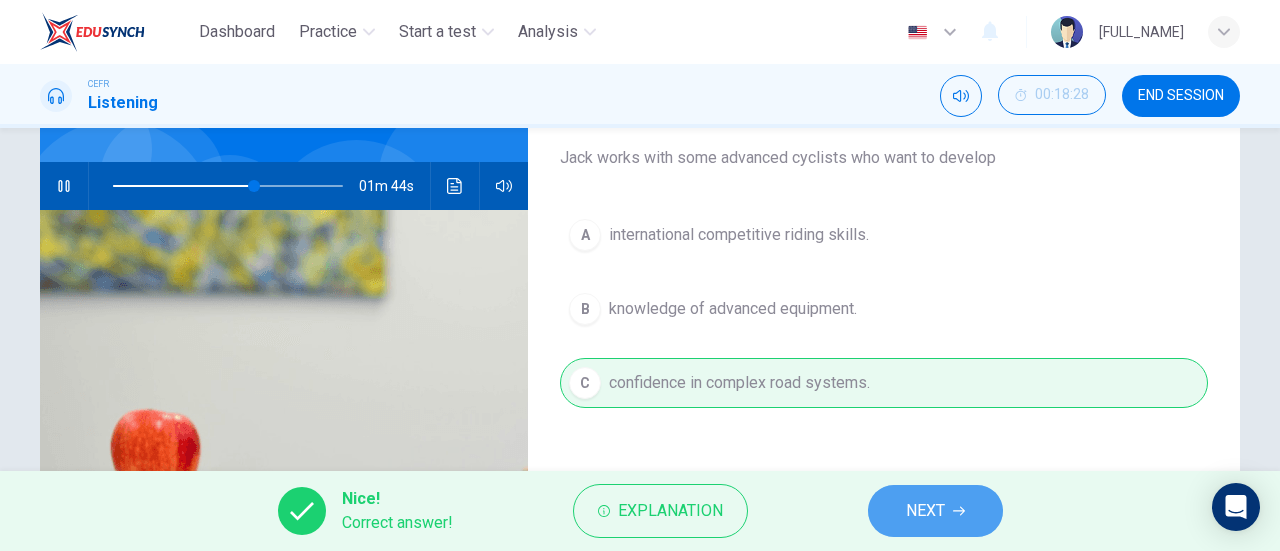 click on "NEXT" at bounding box center (925, 511) 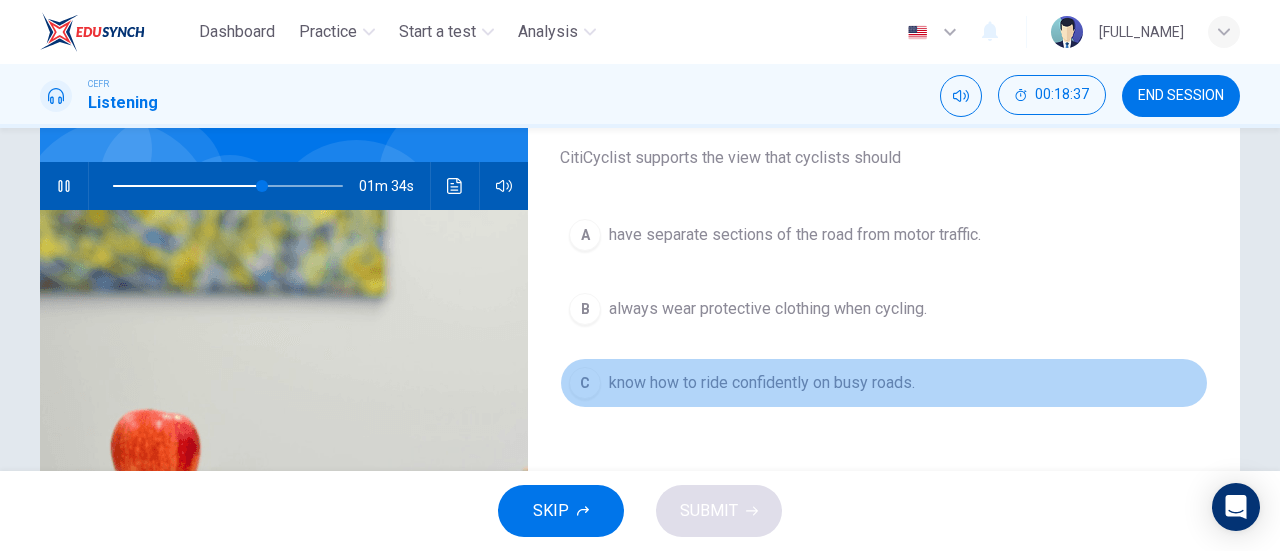 click on "know how to ride confidently on busy roads." at bounding box center [795, 235] 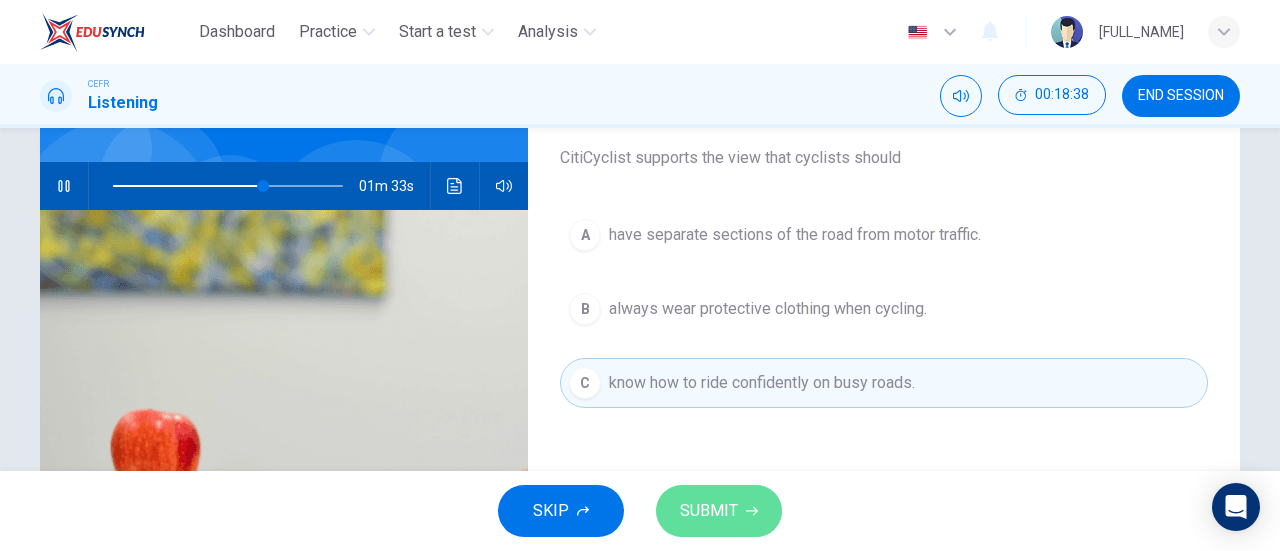 click on "SUBMIT" at bounding box center (709, 511) 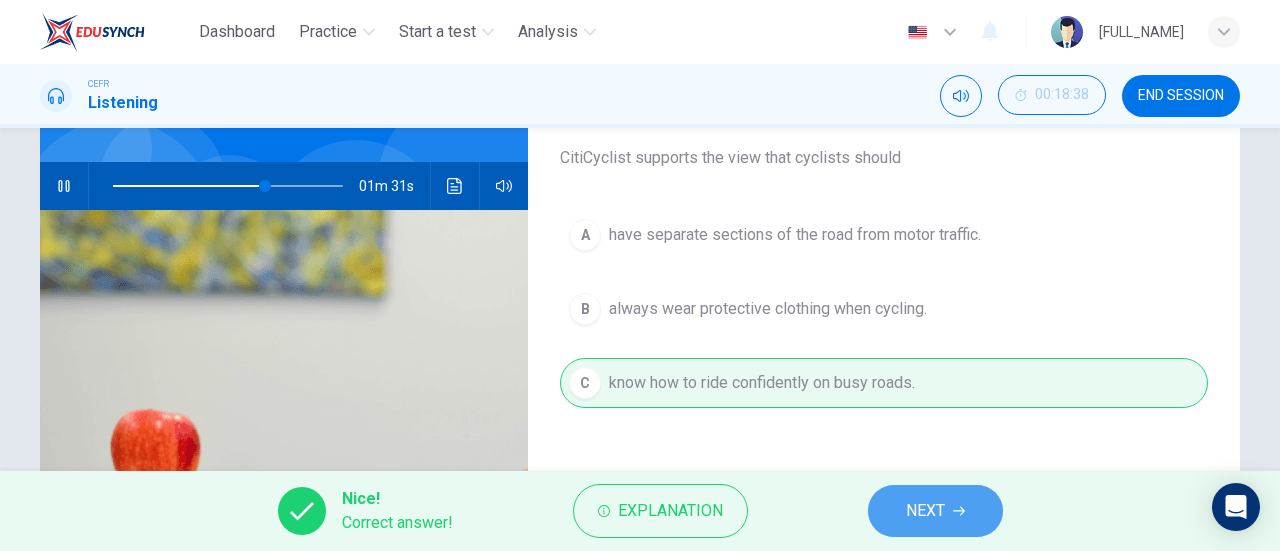 click on "NEXT" at bounding box center (925, 511) 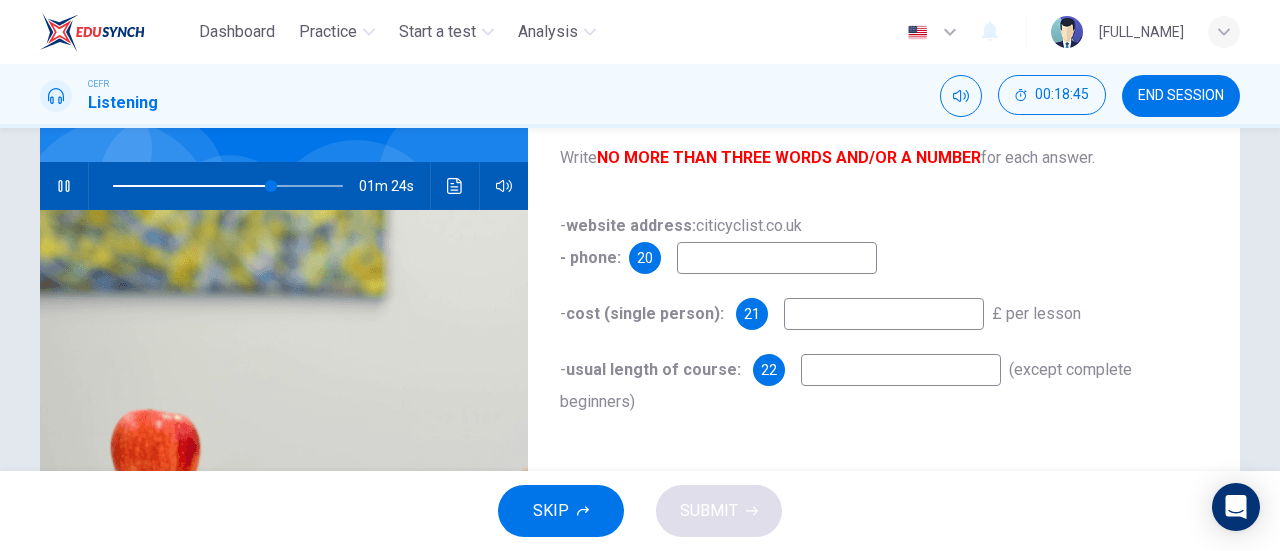 click at bounding box center (777, 258) 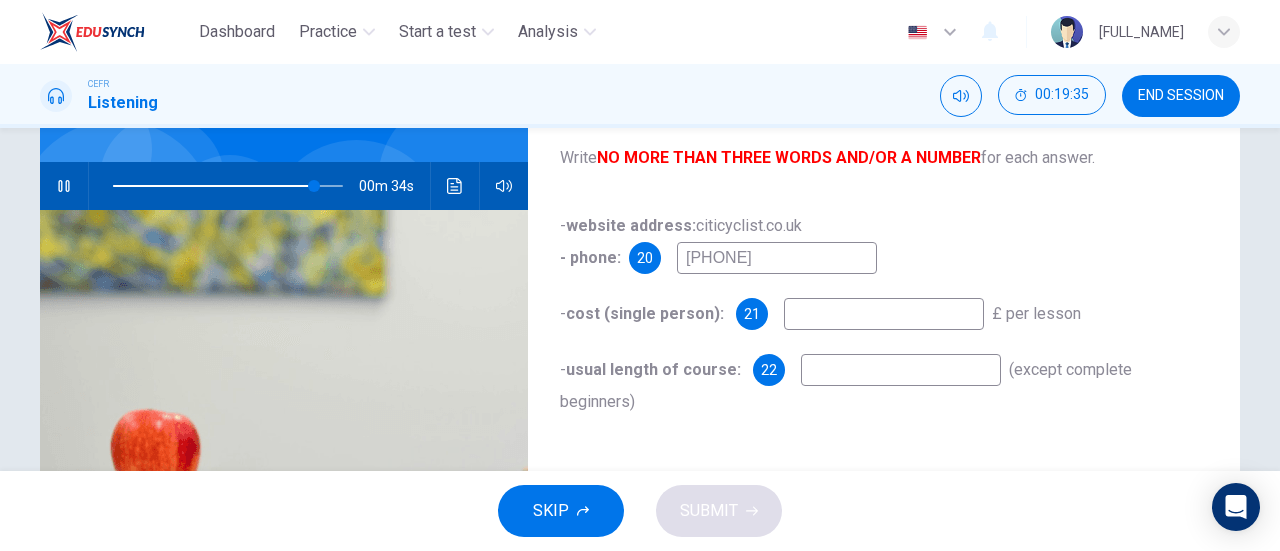 type on "02075420" 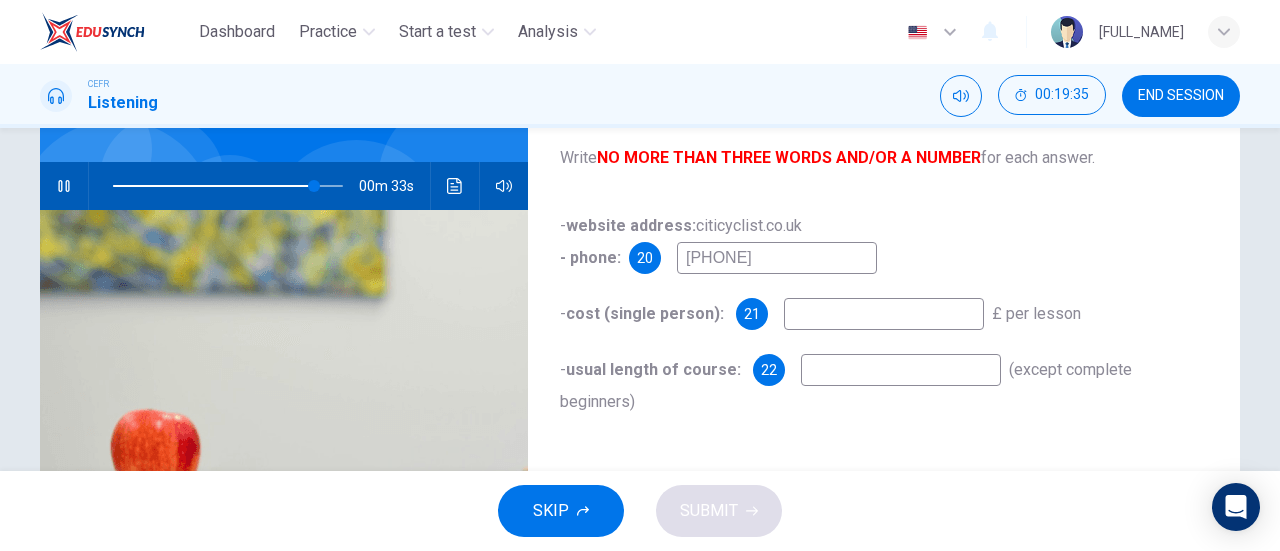 click at bounding box center [777, 258] 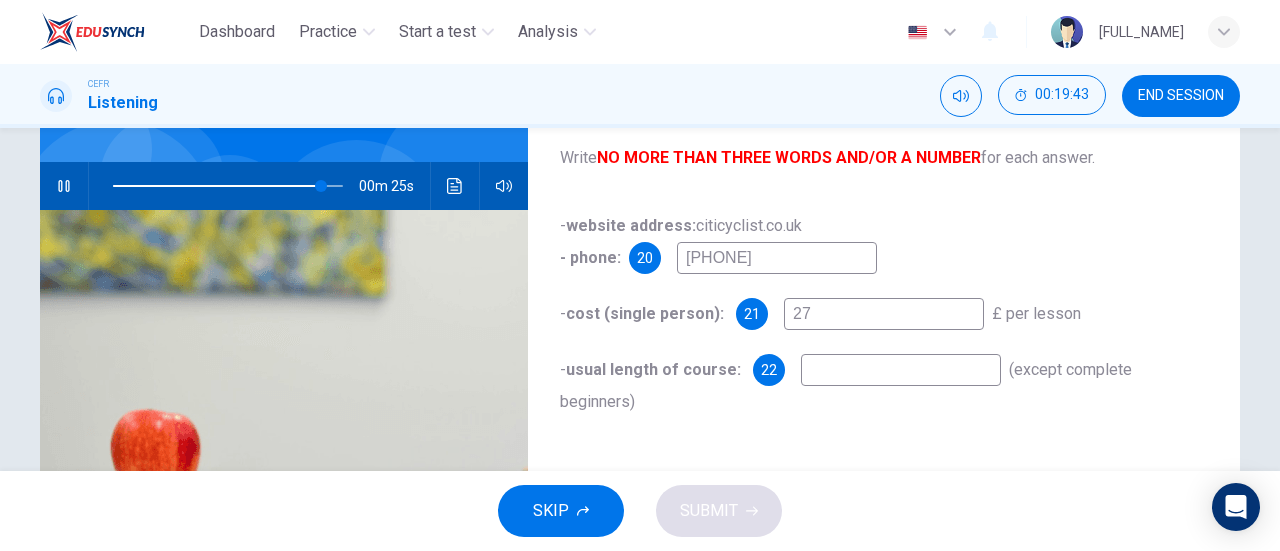 type on "27" 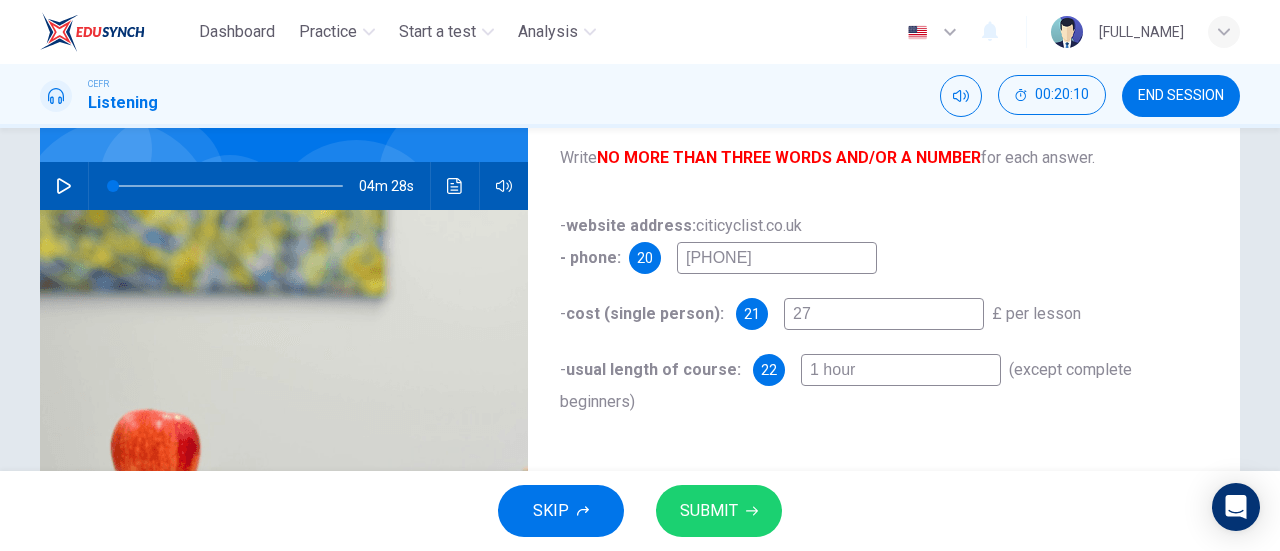 type on "1 hour" 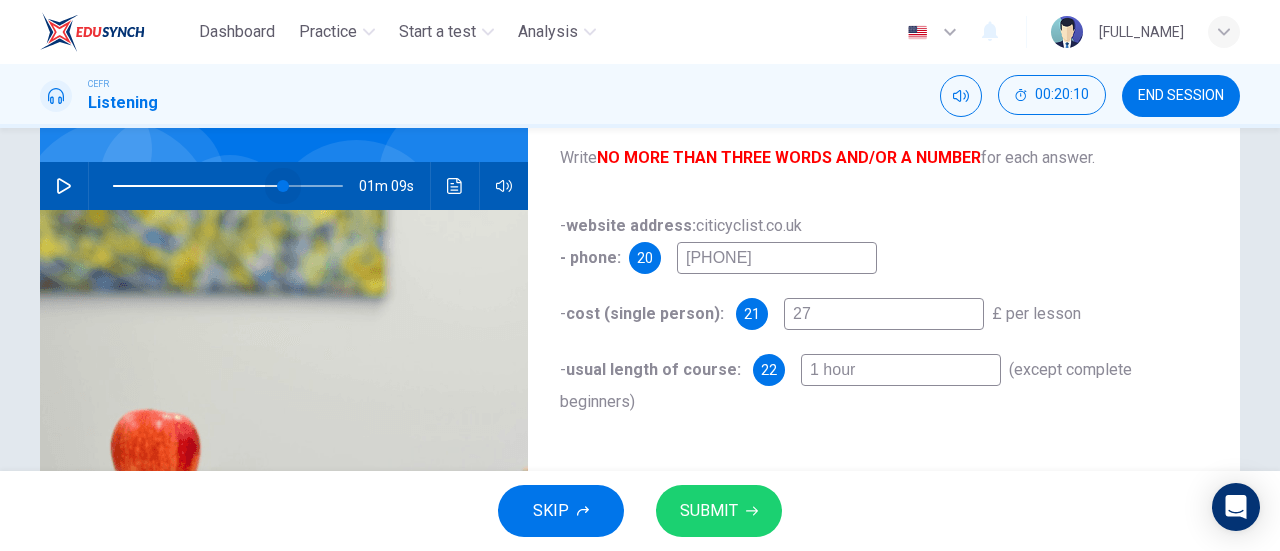 click at bounding box center (228, 186) 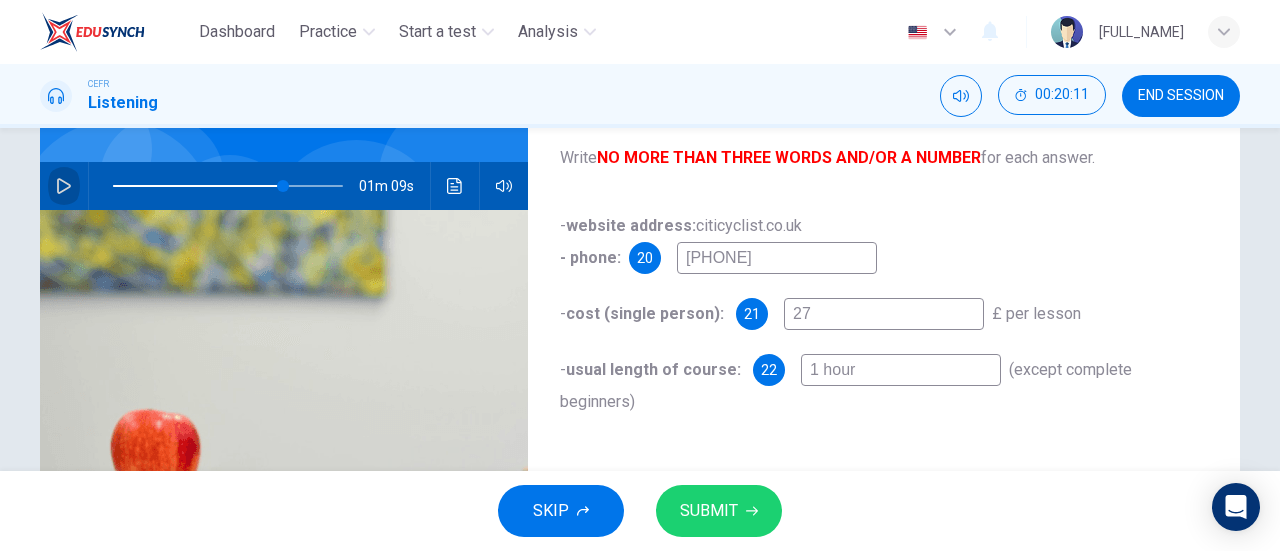 click at bounding box center [64, 186] 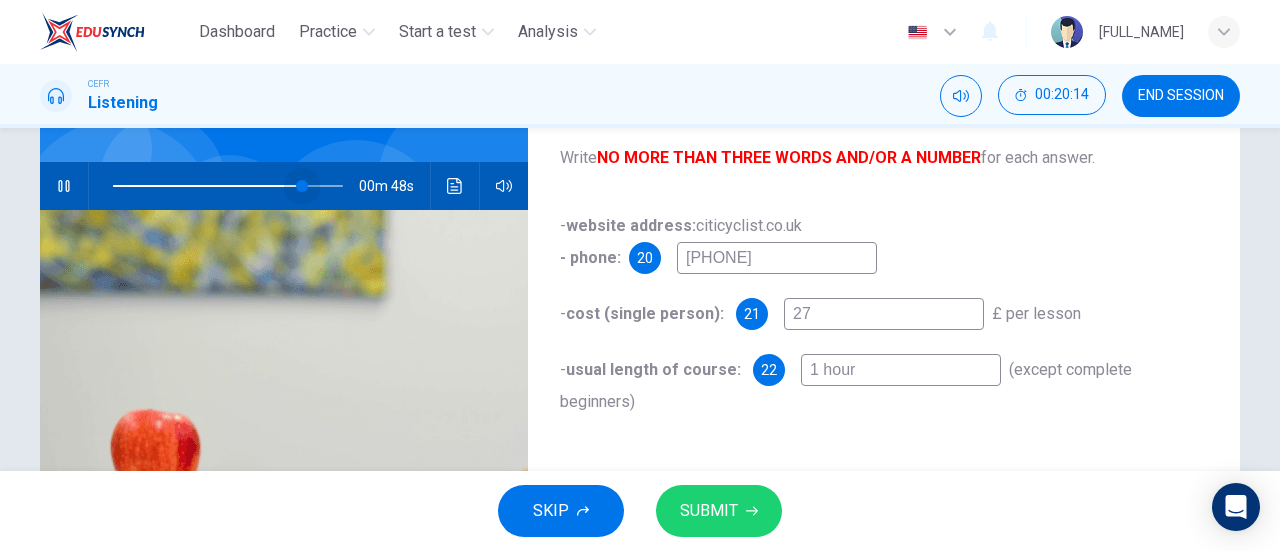 click at bounding box center [302, 186] 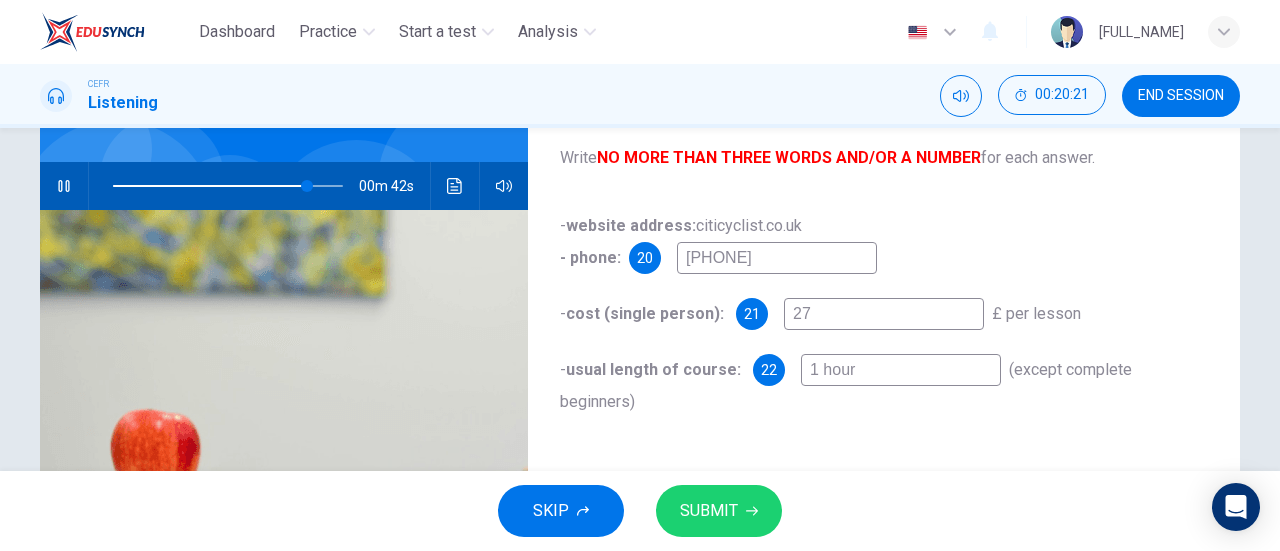 click on "02075420" at bounding box center [777, 258] 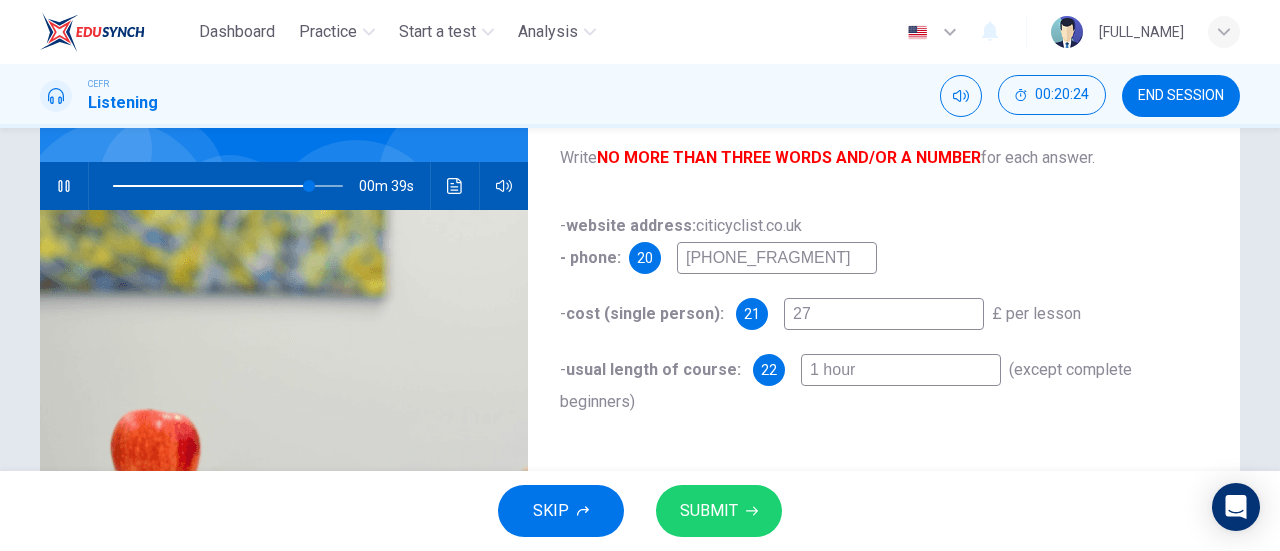 click on "020756420" at bounding box center [777, 258] 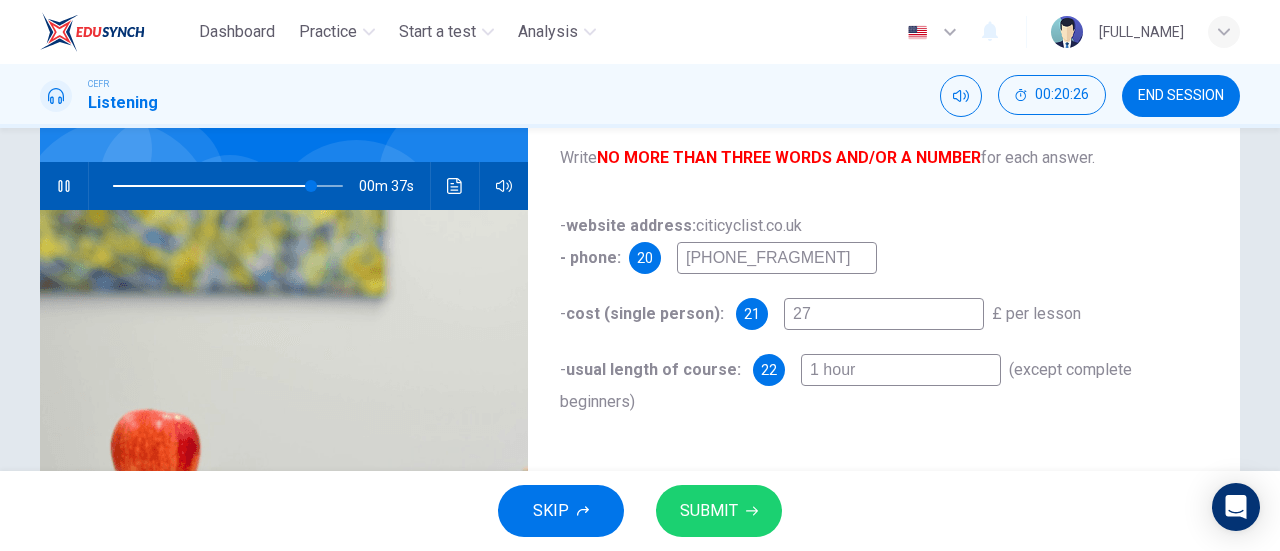 type on "02075620" 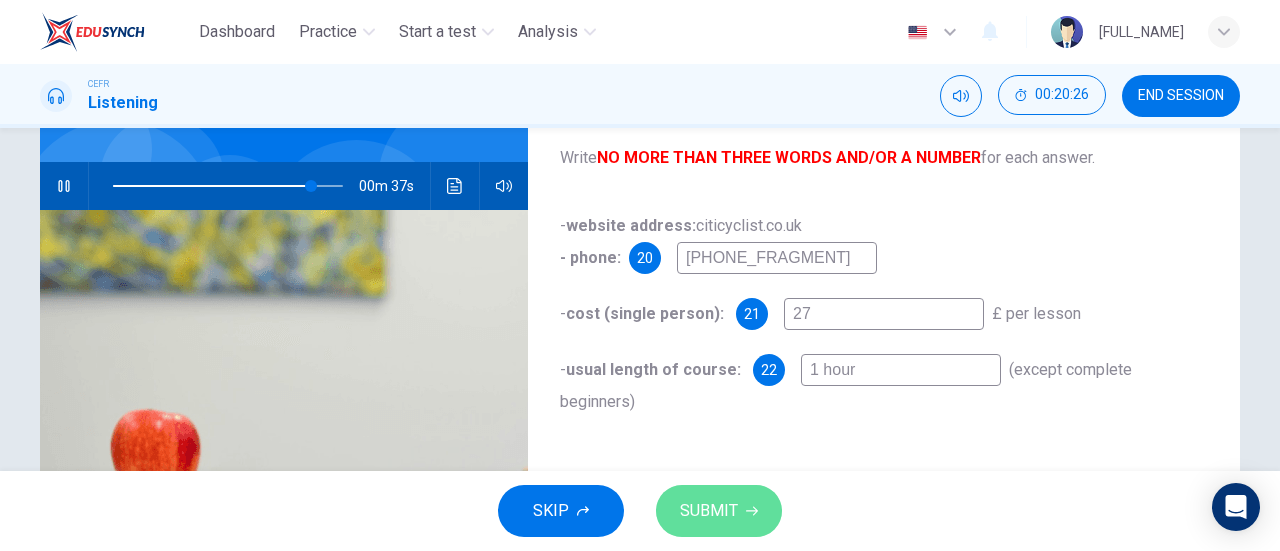 click on "SUBMIT" at bounding box center (719, 511) 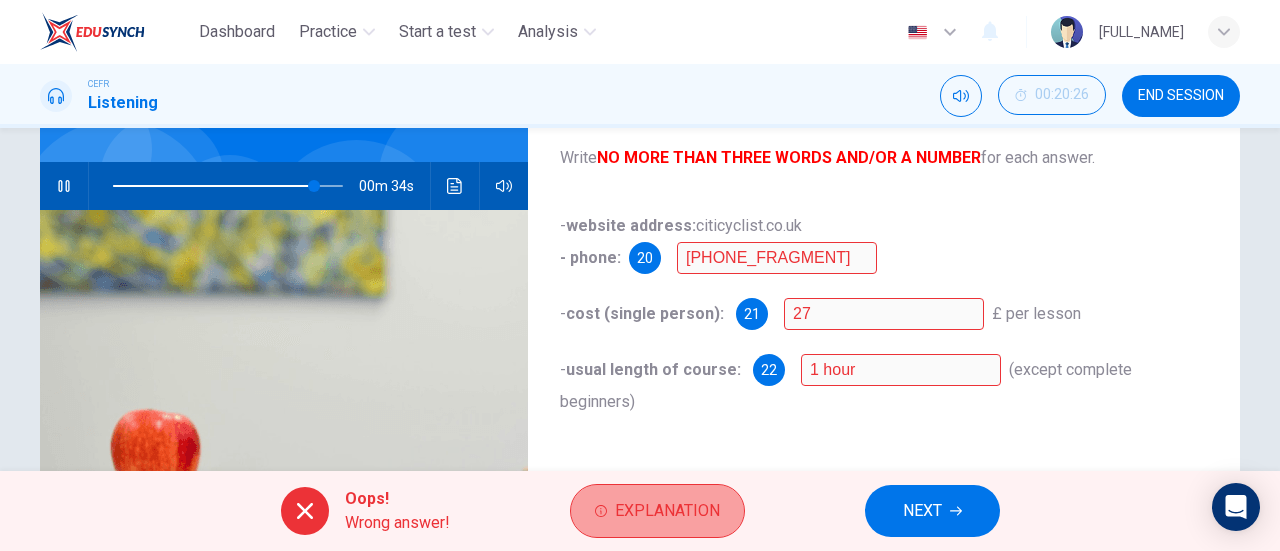 click on "Explanation" at bounding box center [667, 511] 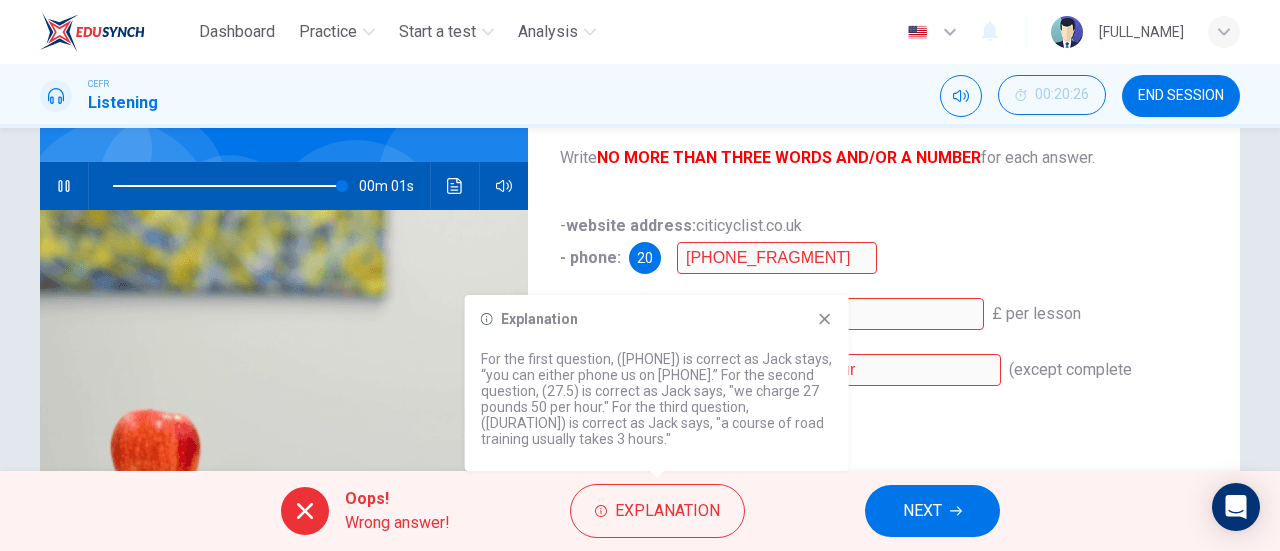 click at bounding box center [825, 319] 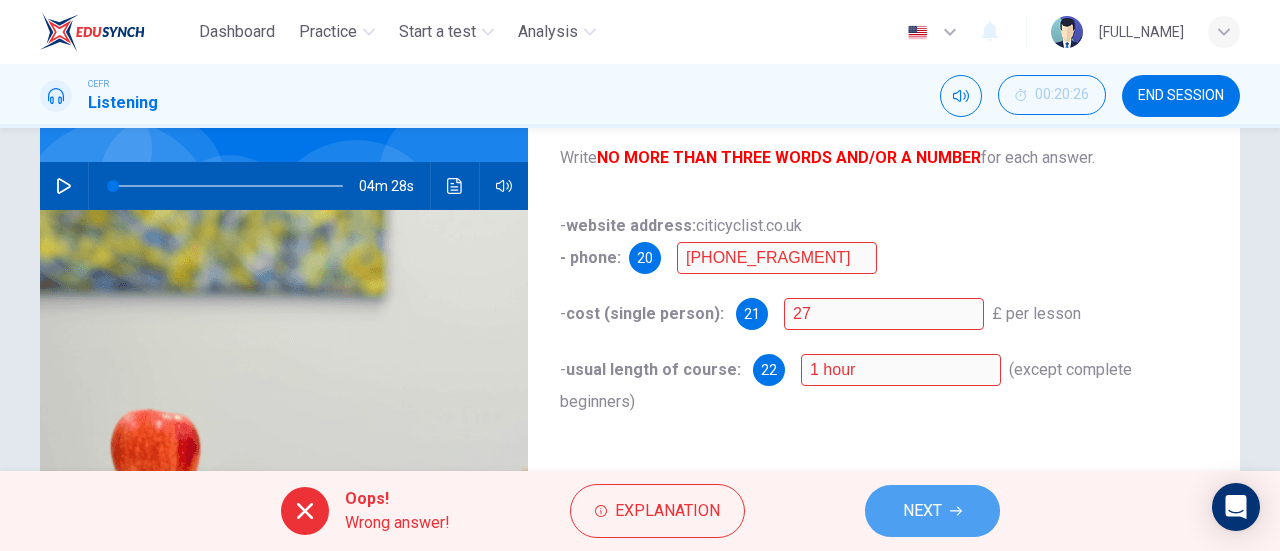 click on "NEXT" at bounding box center (932, 511) 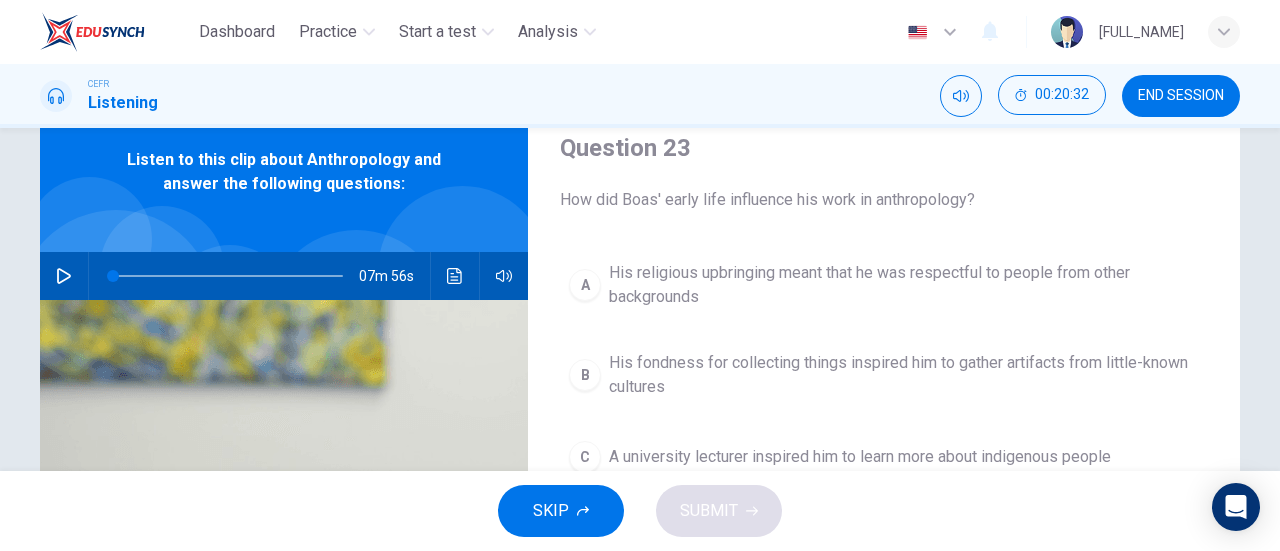 scroll, scrollTop: 92, scrollLeft: 0, axis: vertical 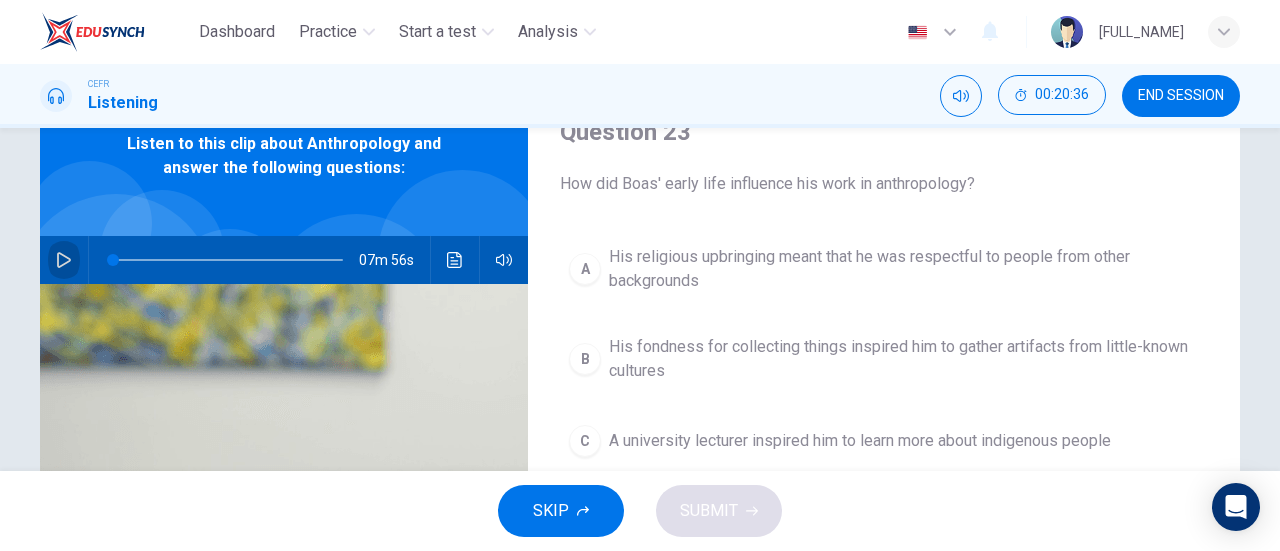 click at bounding box center (64, 260) 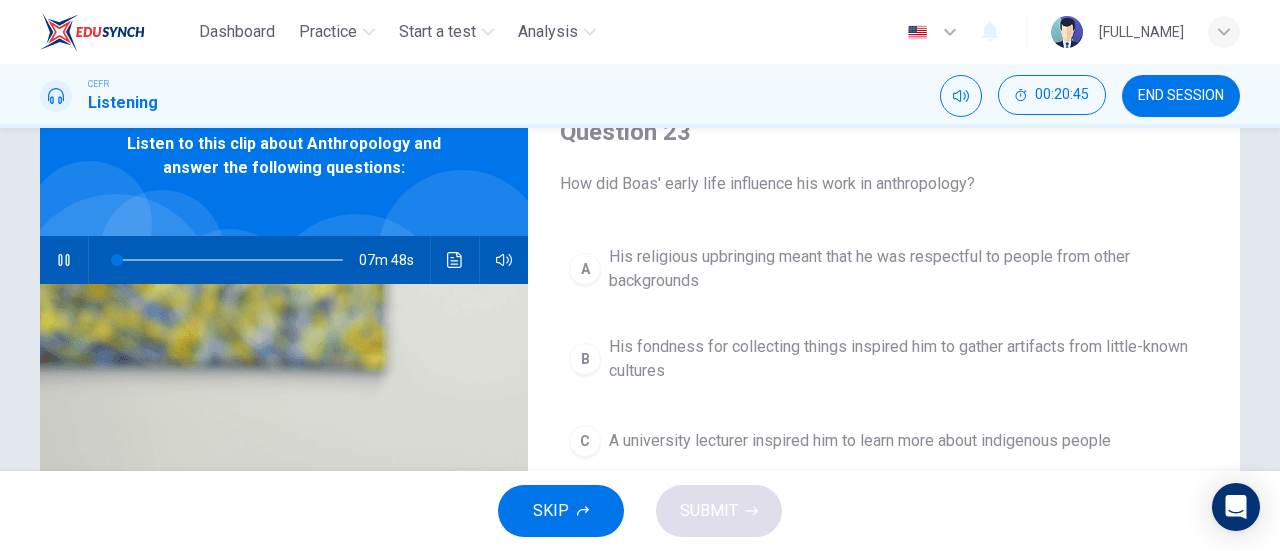 type 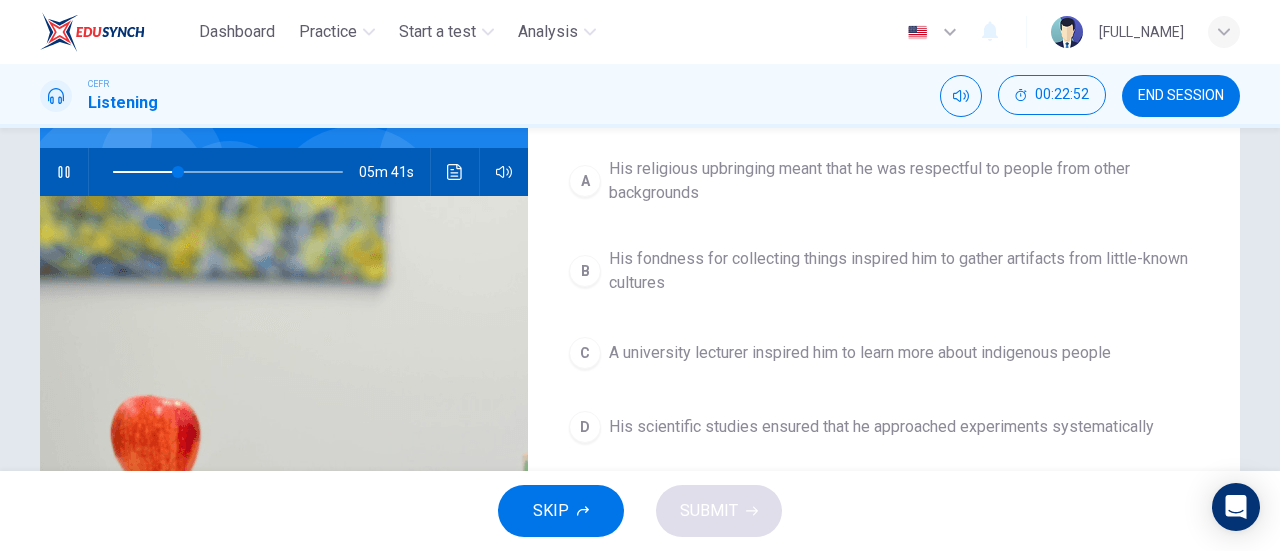 scroll, scrollTop: 173, scrollLeft: 0, axis: vertical 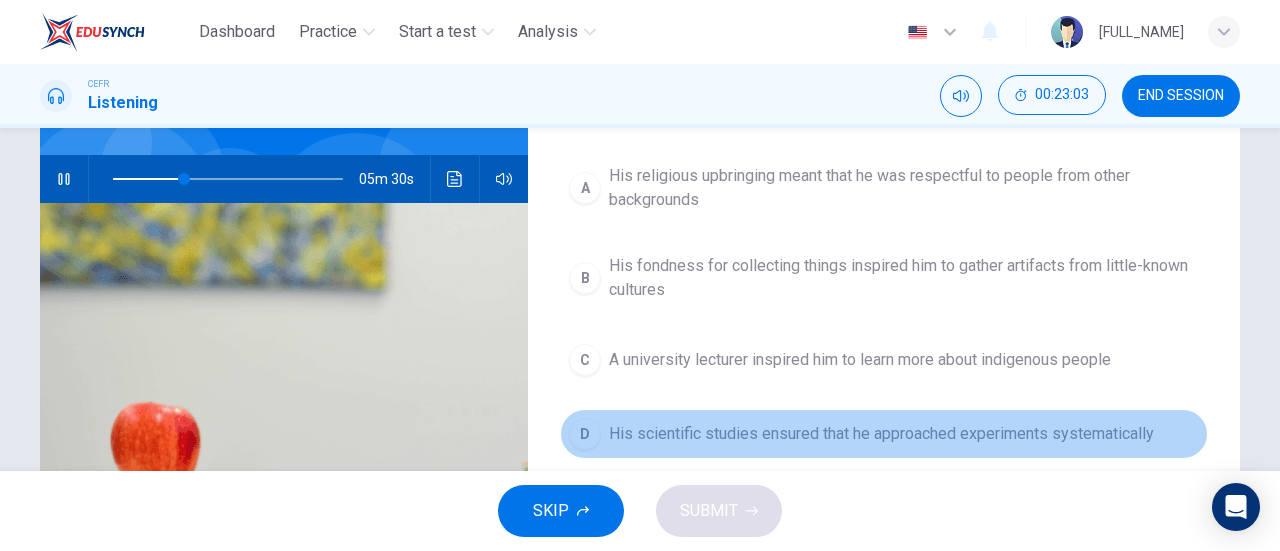 click on "His scientific studies ensured that he approached experiments systematically" at bounding box center (904, 188) 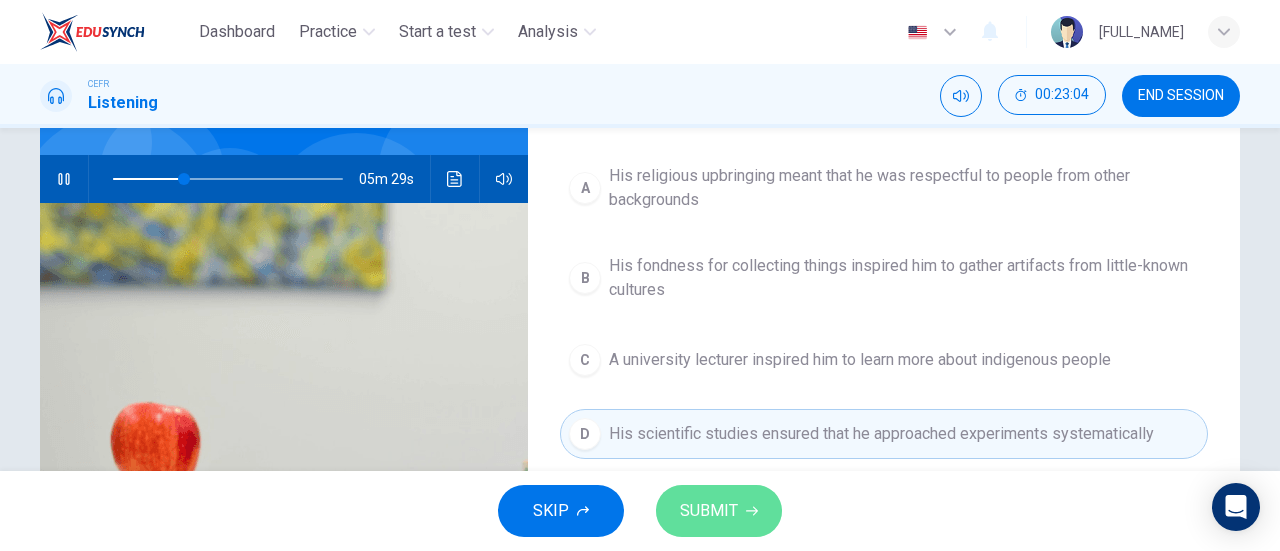 click on "SUBMIT" at bounding box center [719, 511] 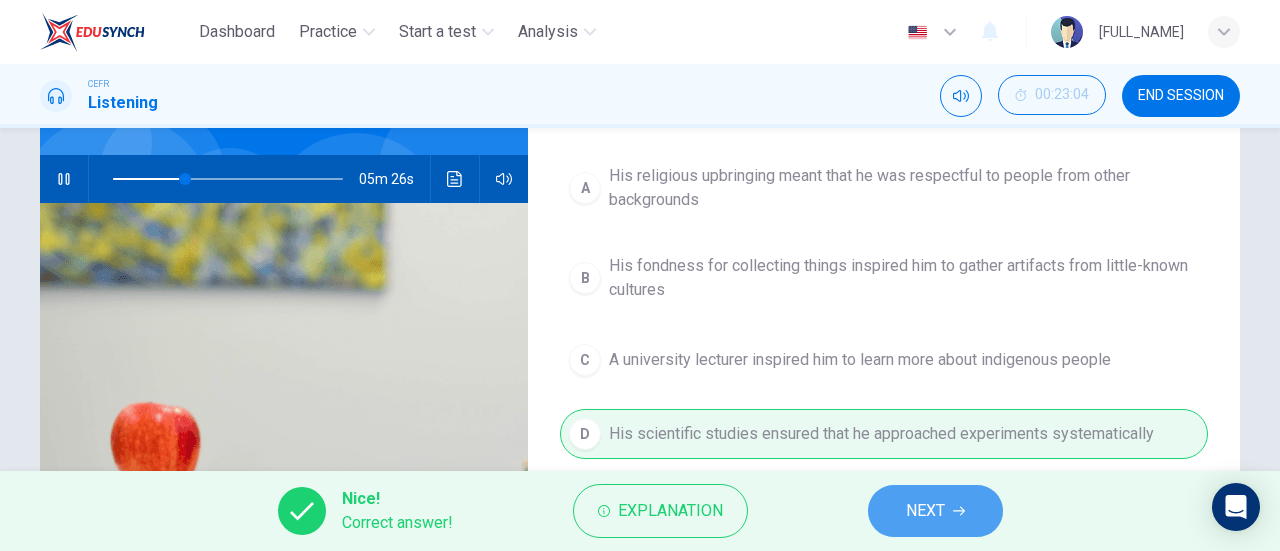 click on "NEXT" at bounding box center [935, 511] 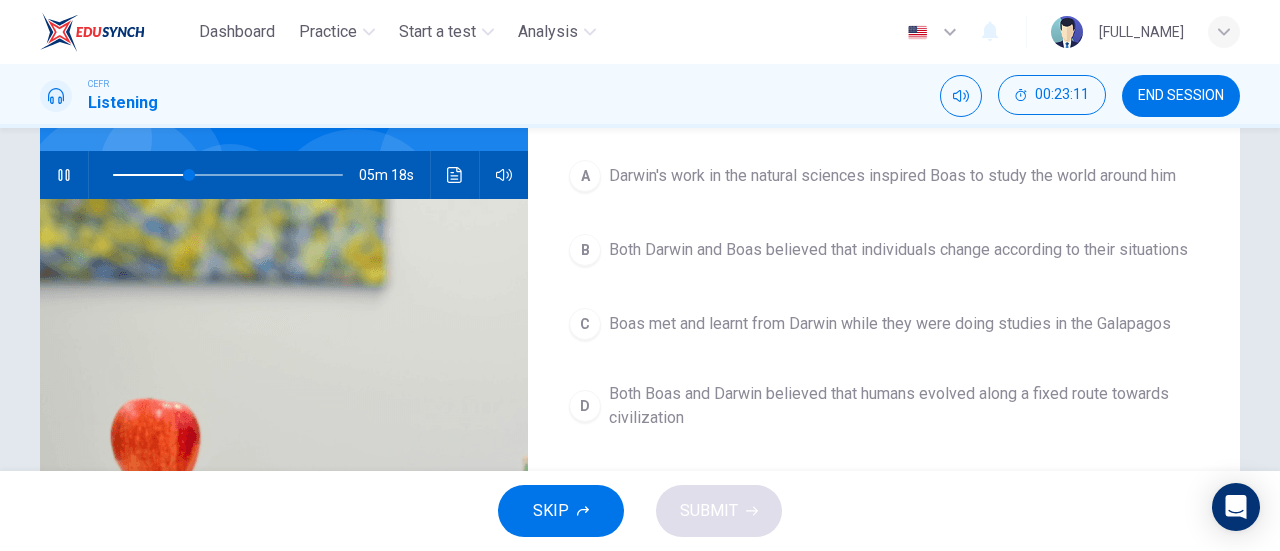 scroll, scrollTop: 182, scrollLeft: 0, axis: vertical 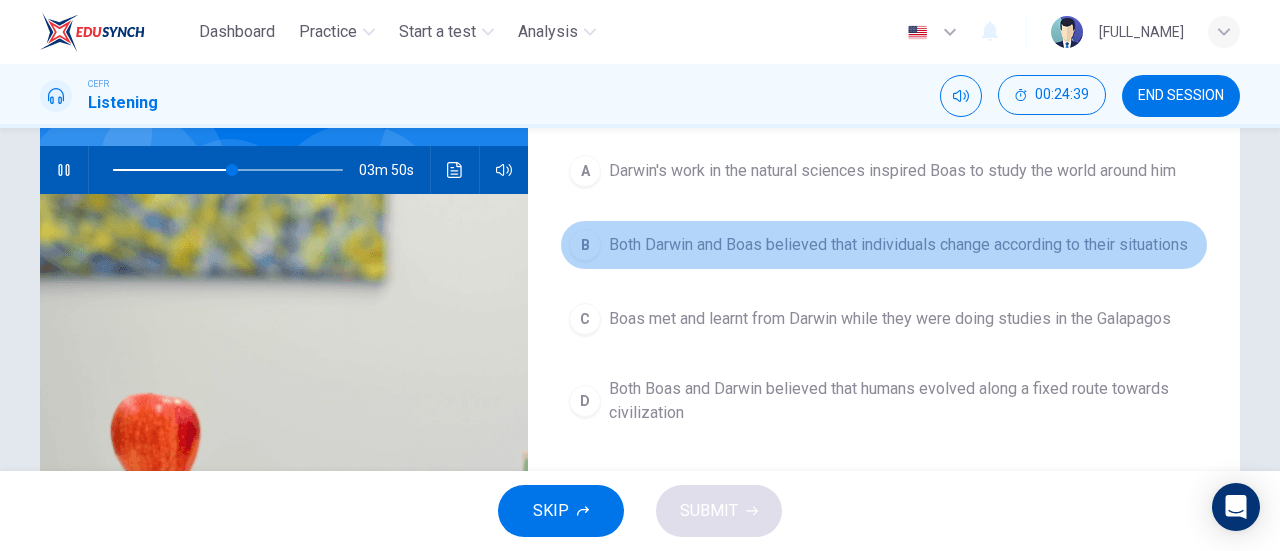 click on "Both Darwin and Boas believed that individuals change according to their situations" at bounding box center (892, 171) 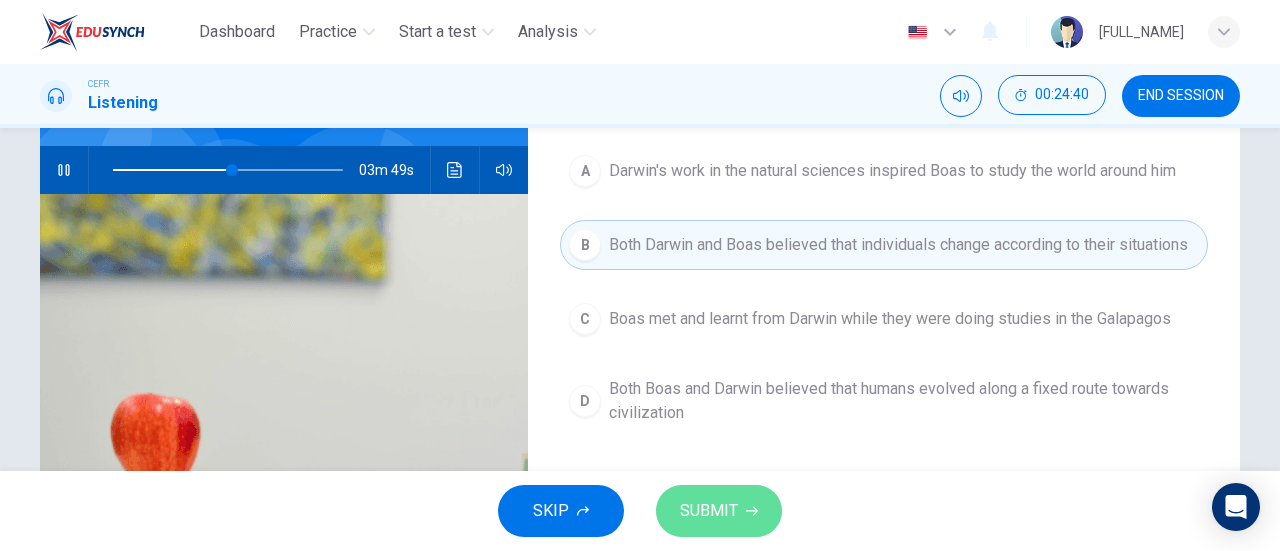 click on "SUBMIT" at bounding box center (709, 511) 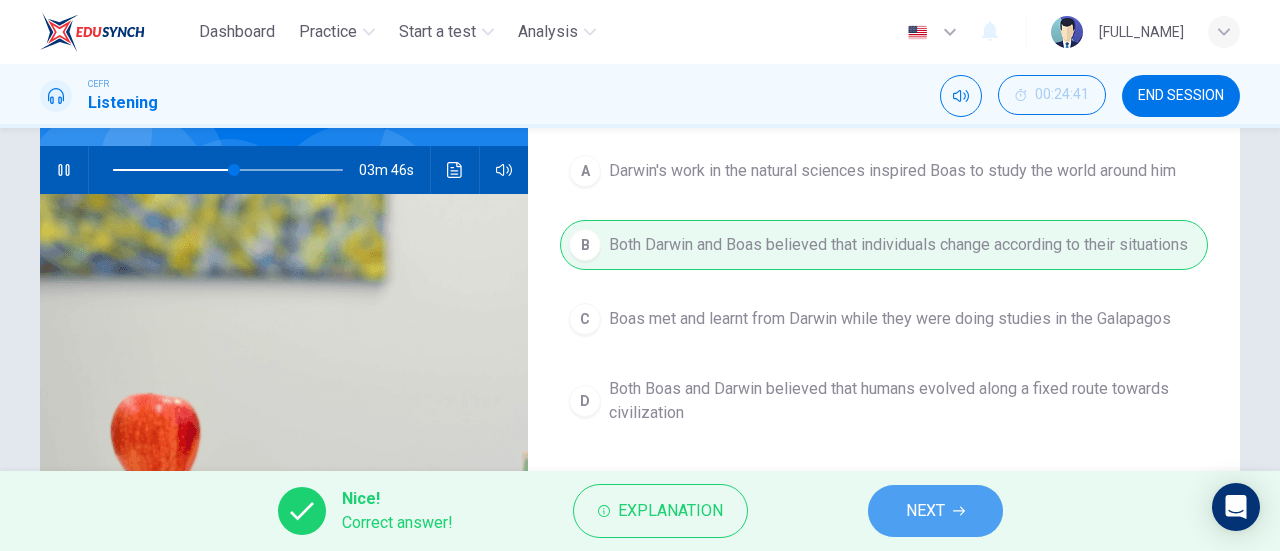 click on "NEXT" at bounding box center [925, 511] 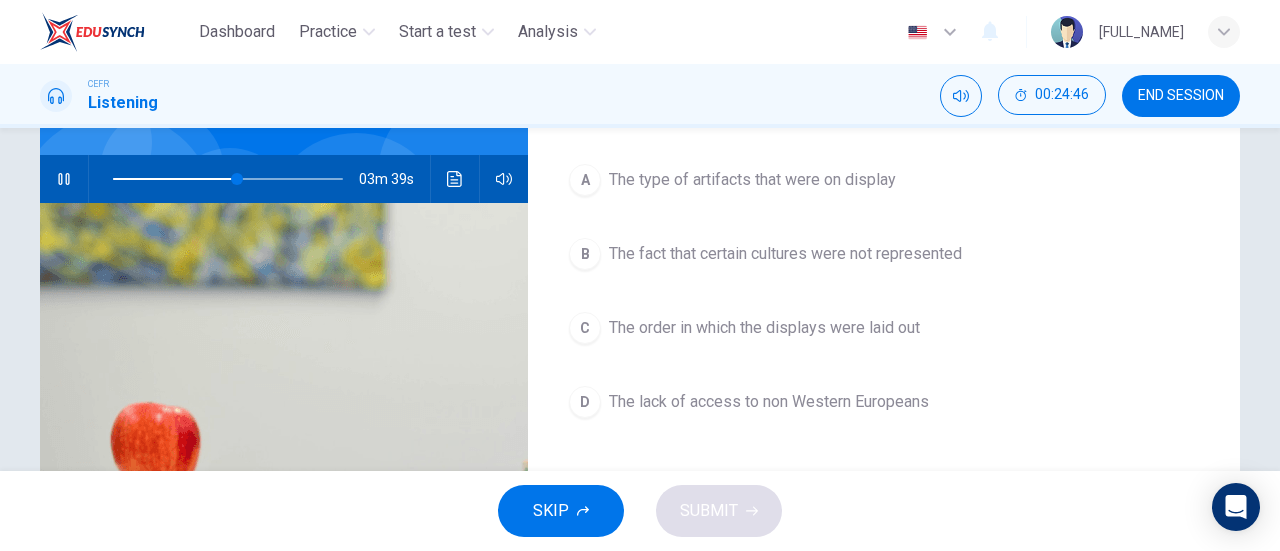 scroll, scrollTop: 174, scrollLeft: 0, axis: vertical 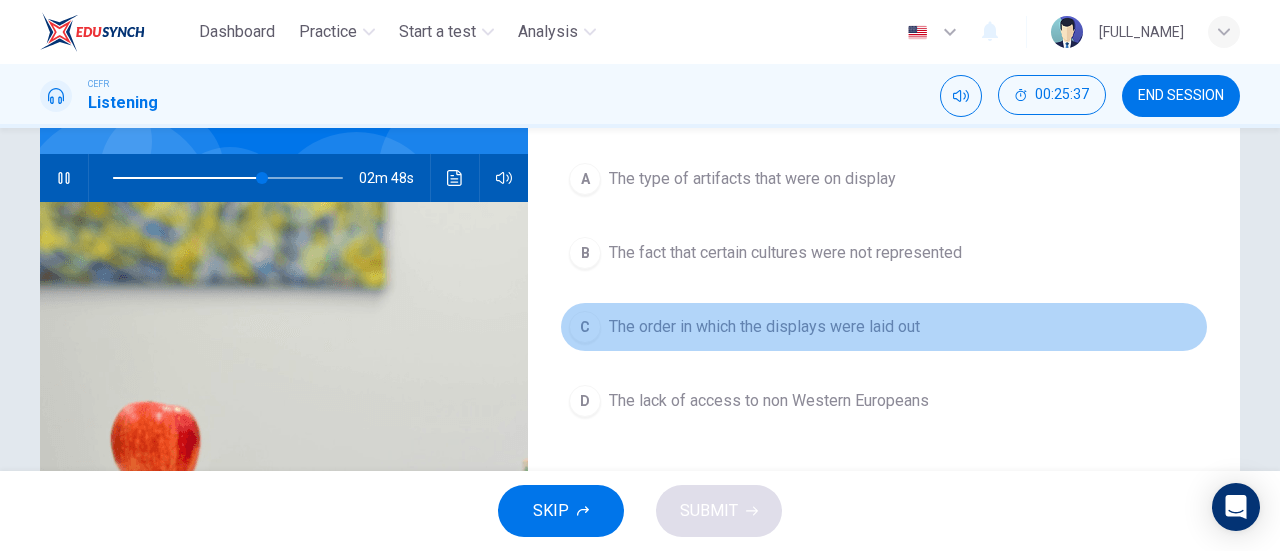 click on "The order in which the displays were laid out" at bounding box center [752, 179] 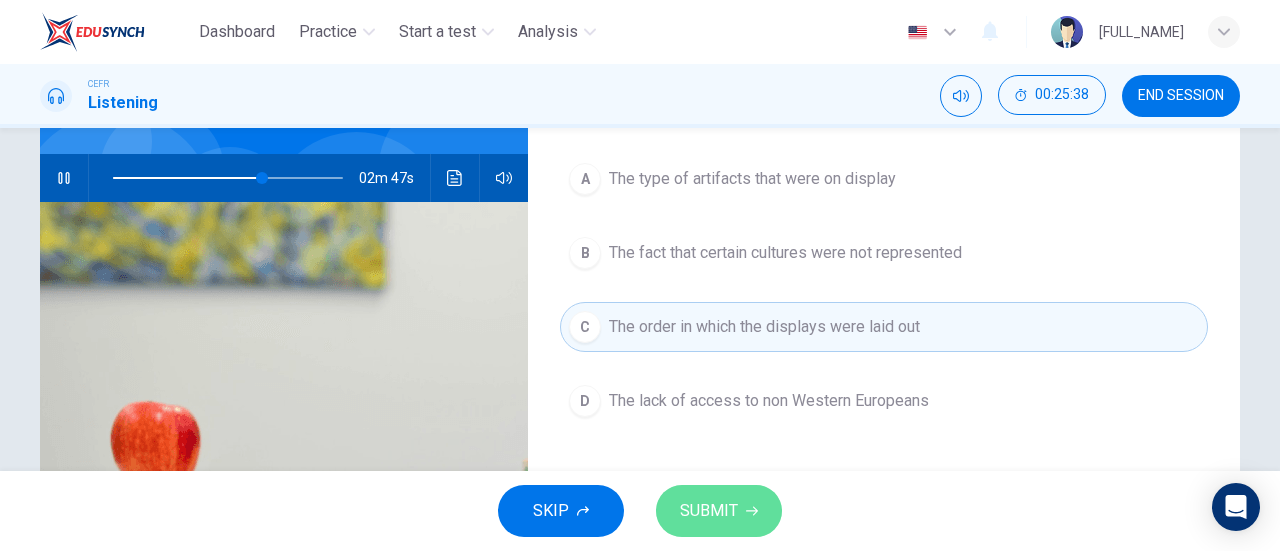 click on "SUBMIT" at bounding box center (719, 511) 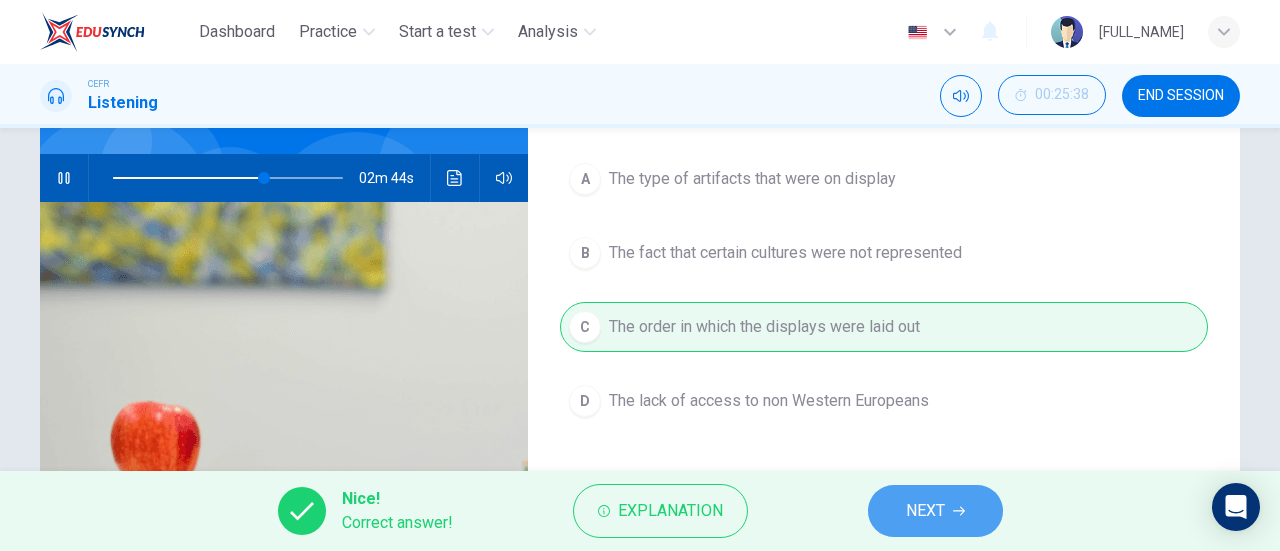 click on "NEXT" at bounding box center (935, 511) 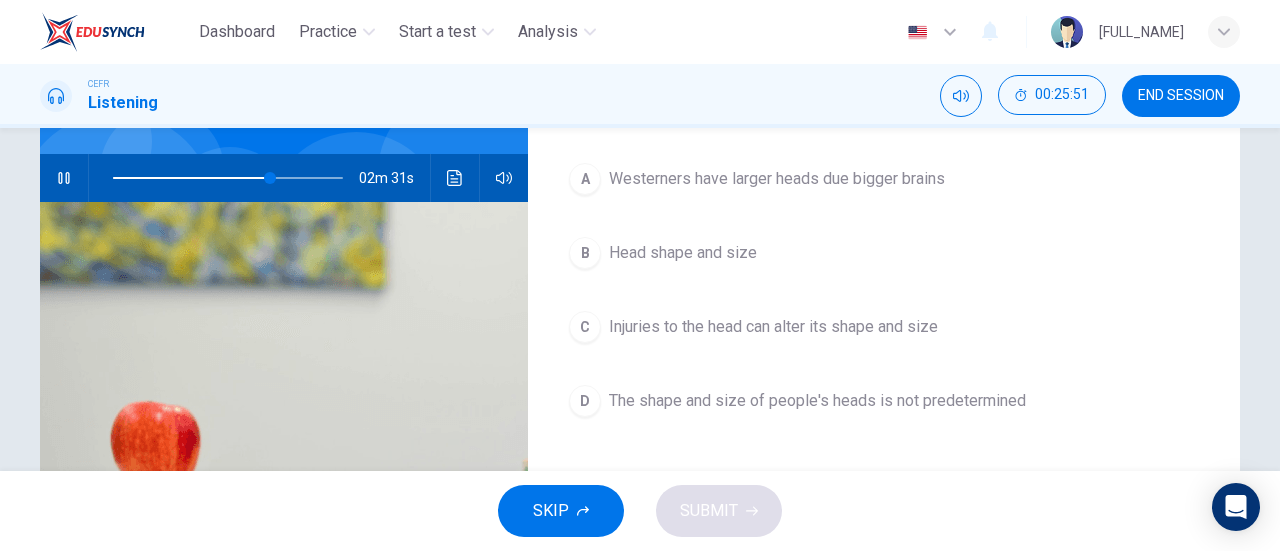 scroll, scrollTop: 178, scrollLeft: 0, axis: vertical 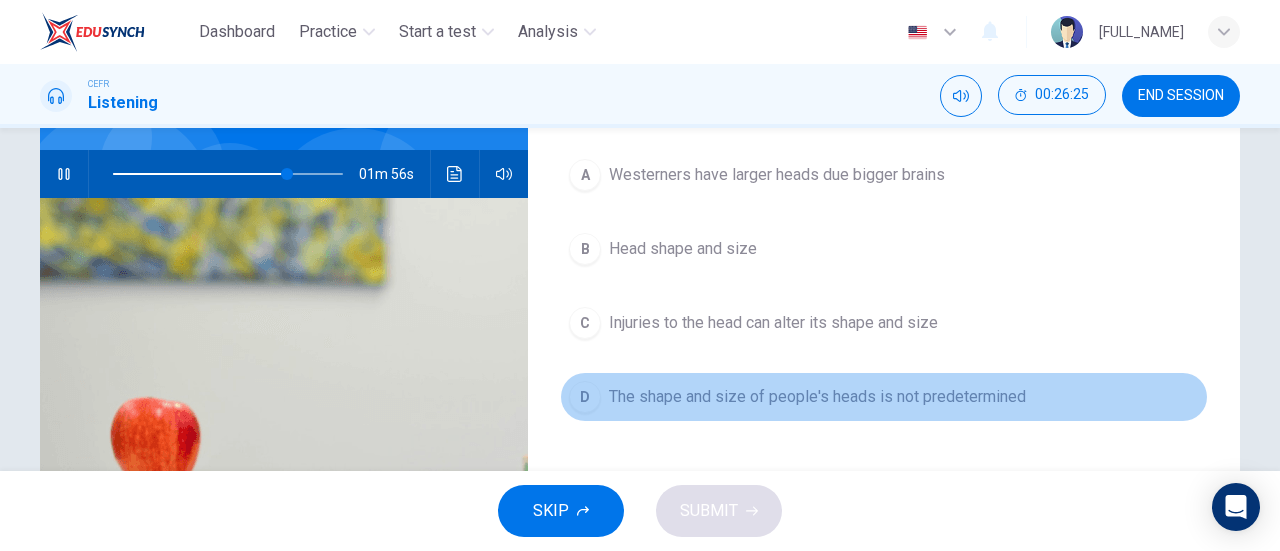 click on "The shape and size of people's heads is not predetermined" at bounding box center (777, 175) 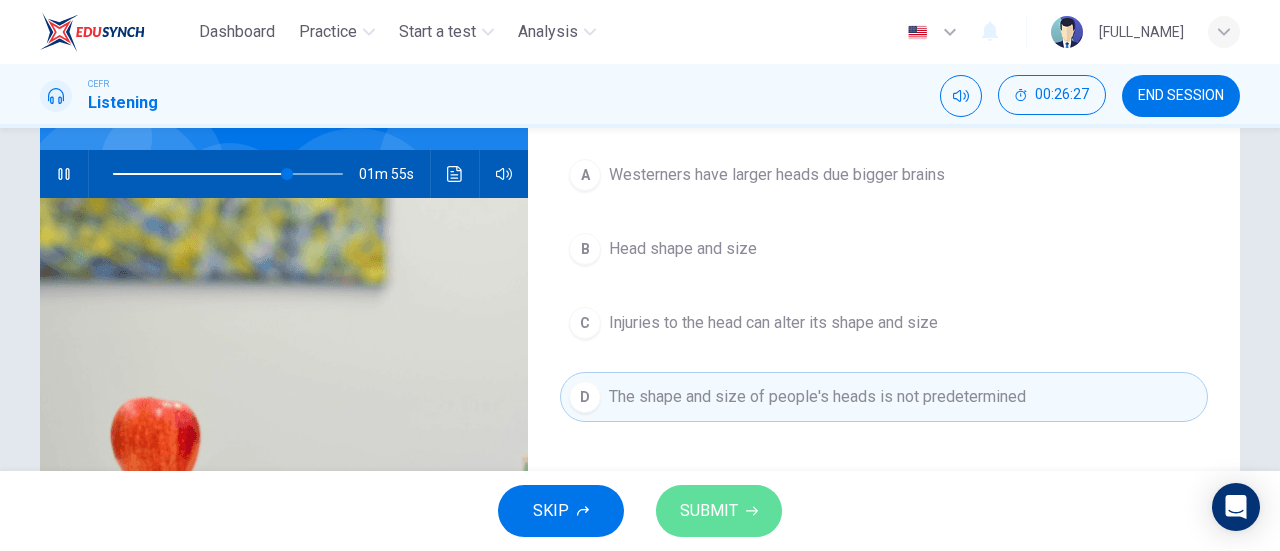 click at bounding box center (752, 511) 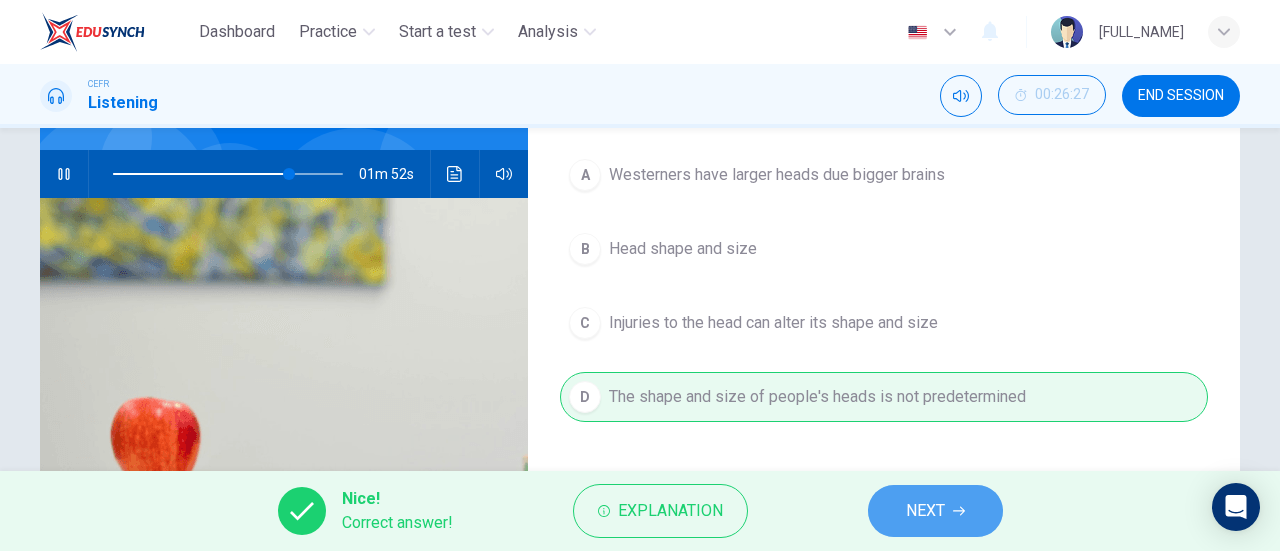 click on "NEXT" at bounding box center (935, 511) 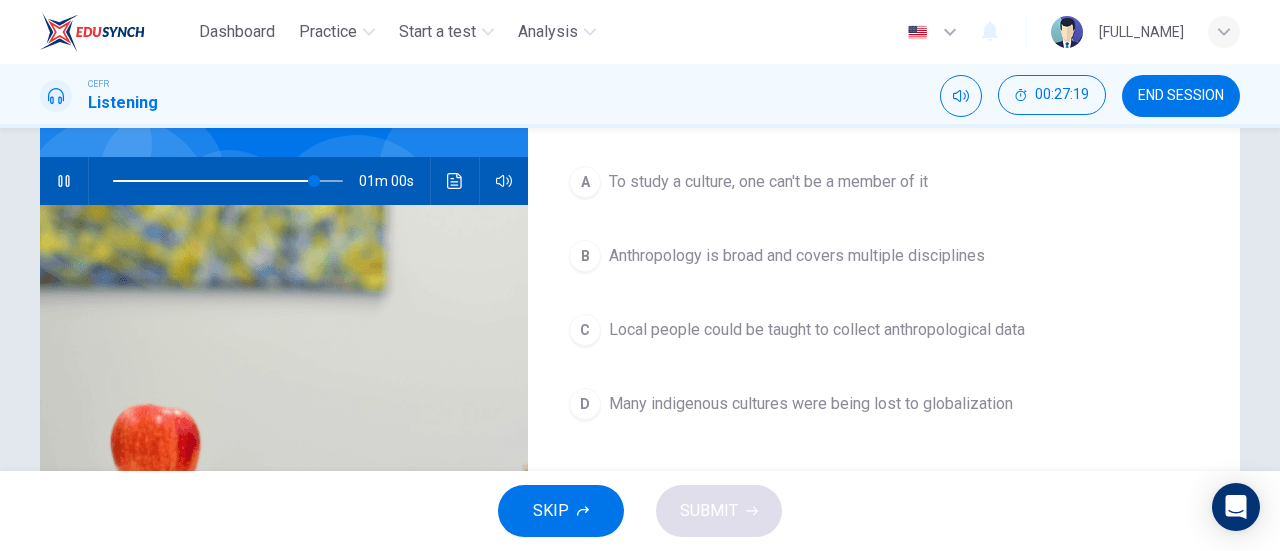 scroll, scrollTop: 170, scrollLeft: 0, axis: vertical 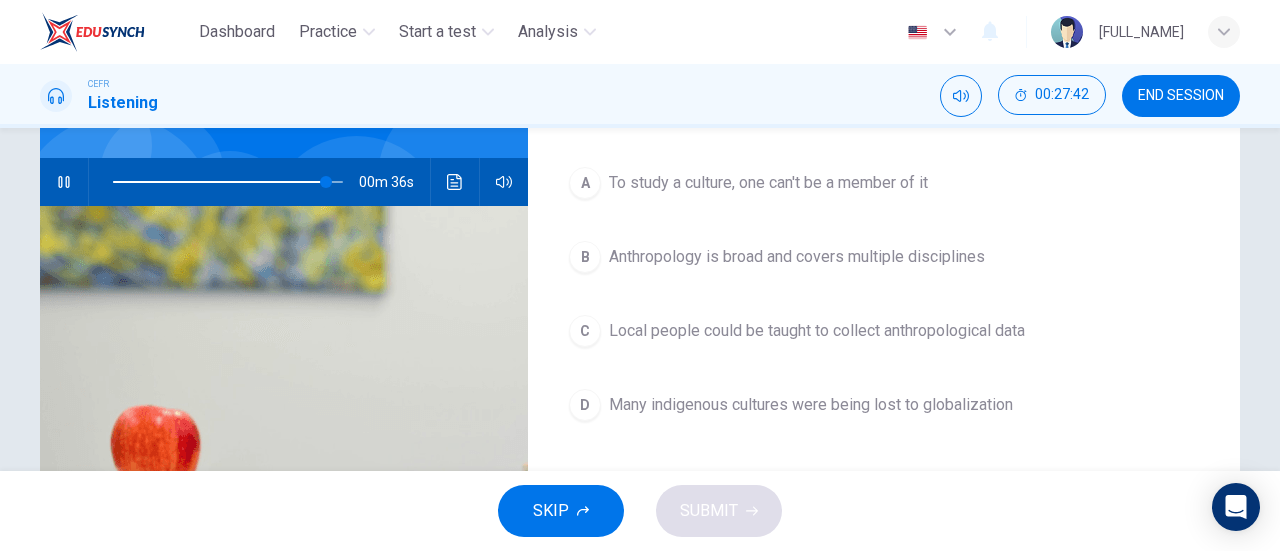 click on "Anthropology is broad and covers multiple disciplines" at bounding box center (768, 183) 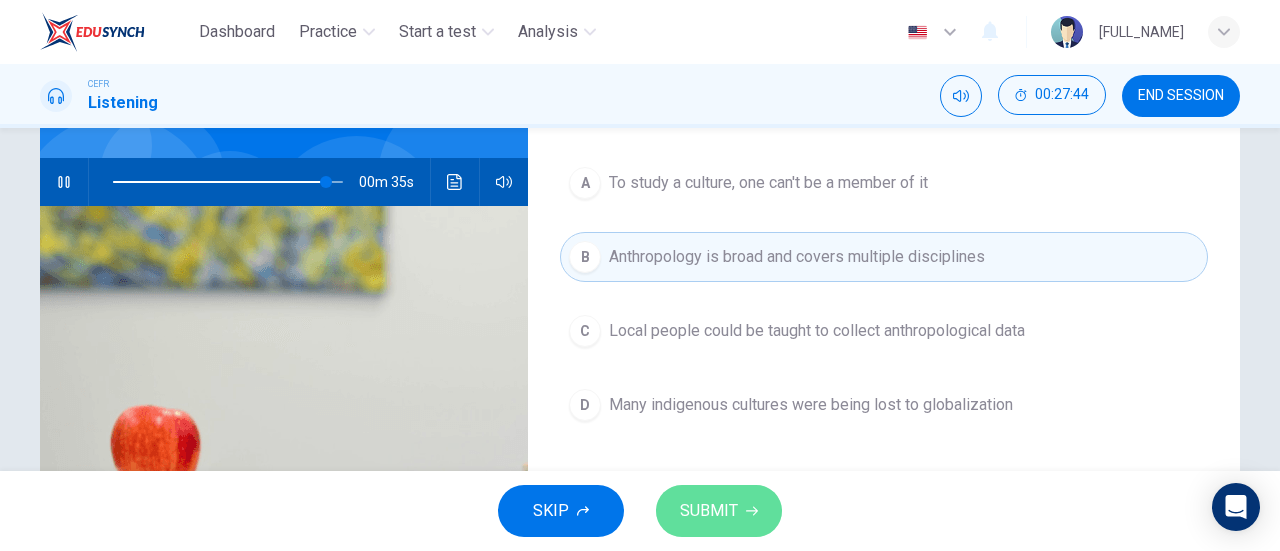 click on "SUBMIT" at bounding box center [719, 511] 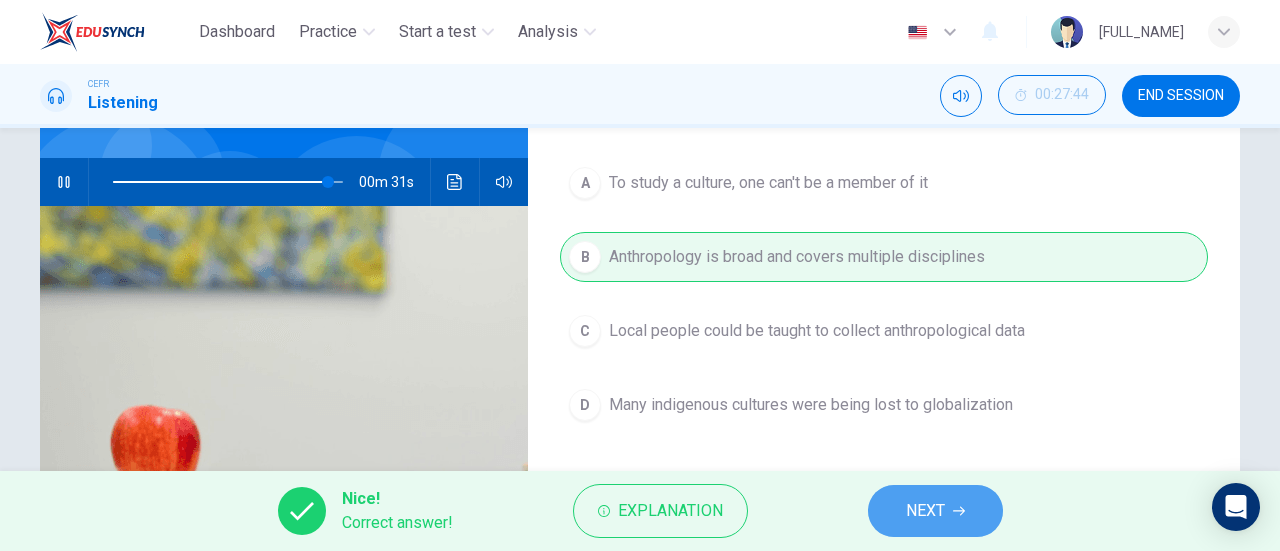 click on "NEXT" at bounding box center (935, 511) 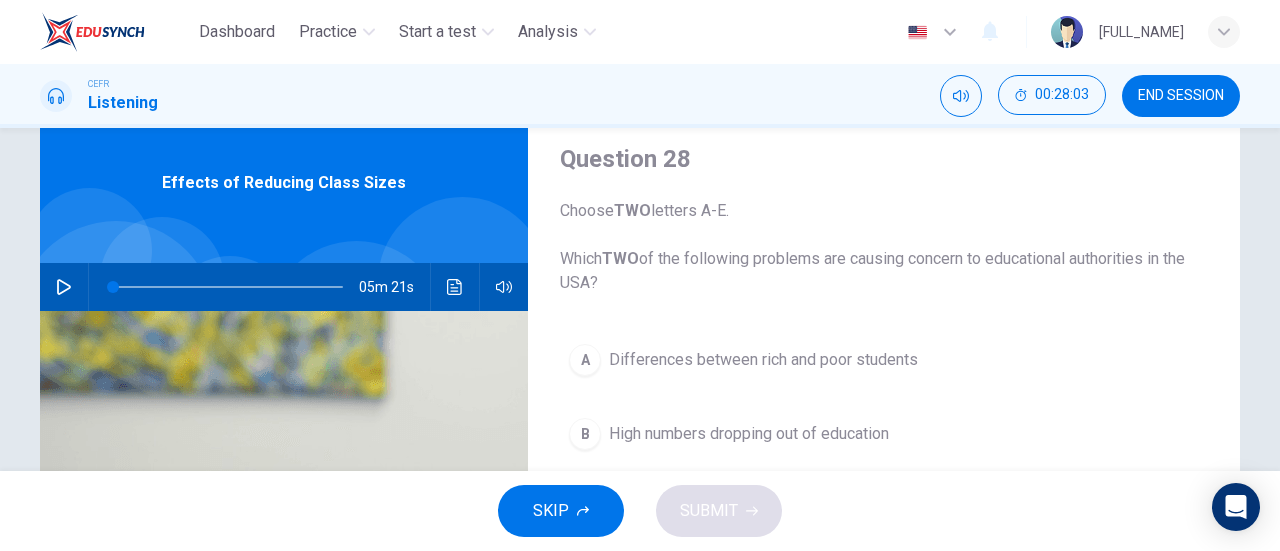 scroll, scrollTop: 0, scrollLeft: 0, axis: both 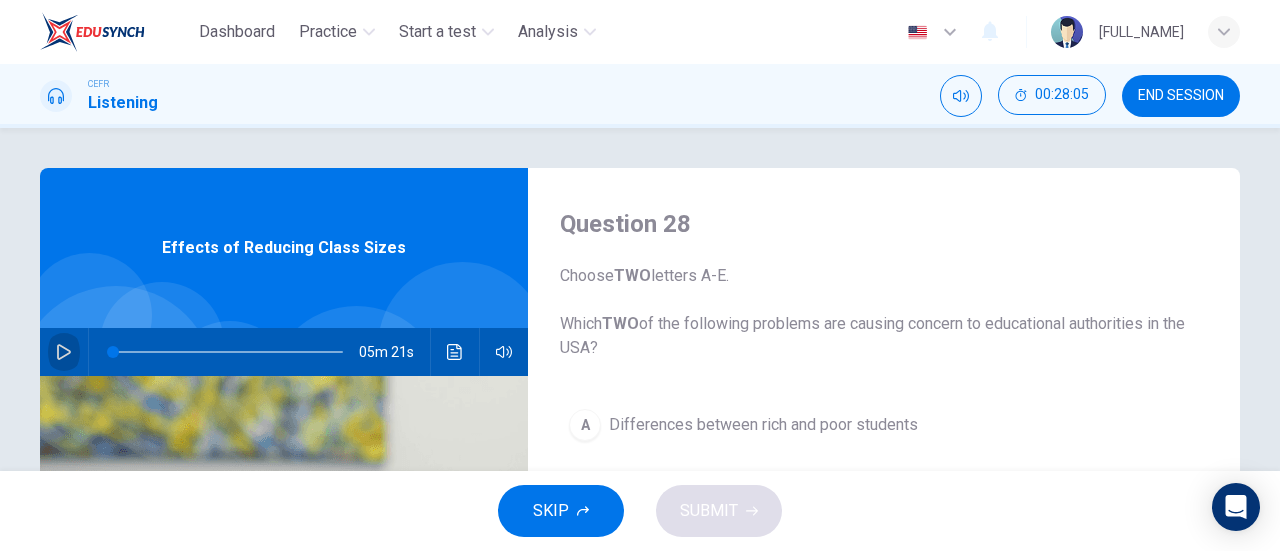 click at bounding box center [64, 352] 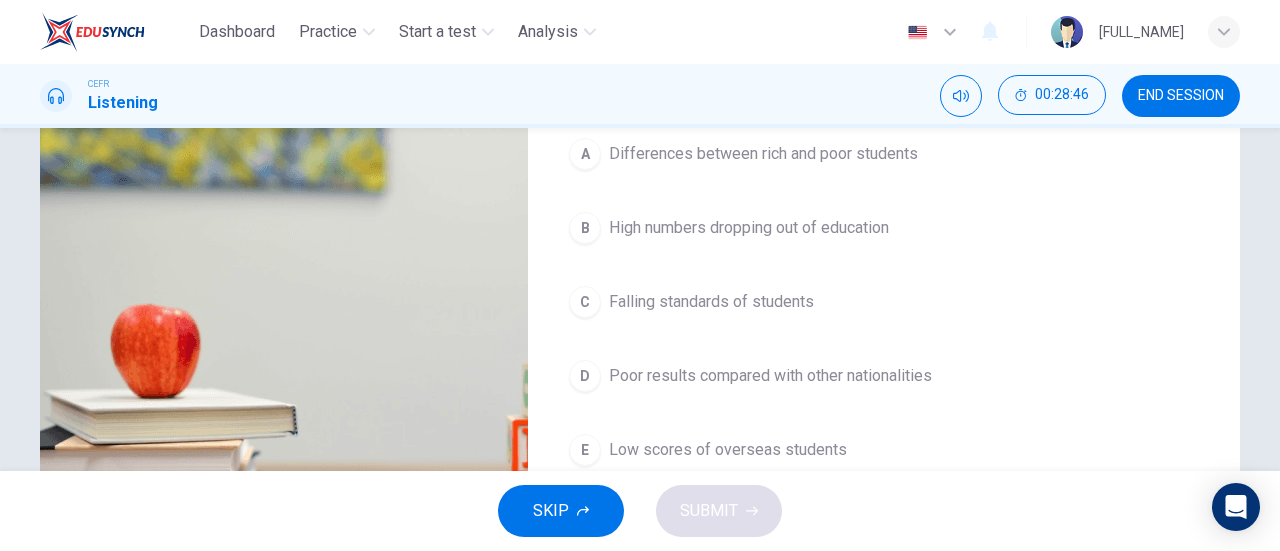 scroll, scrollTop: 272, scrollLeft: 0, axis: vertical 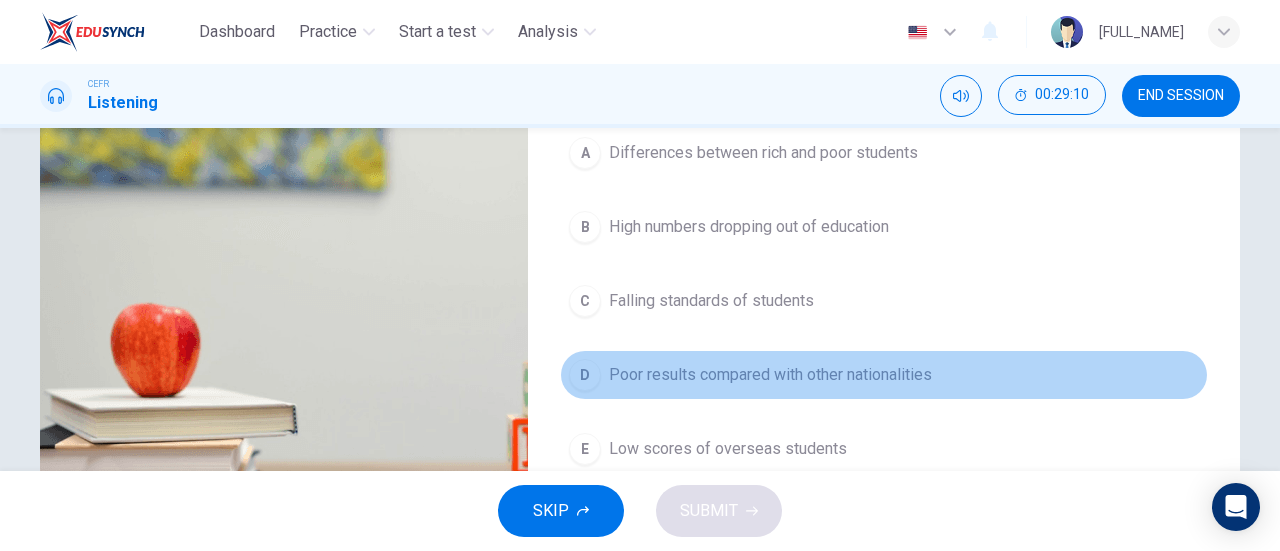 click on "Poor results compared with other nationalities" at bounding box center (763, 153) 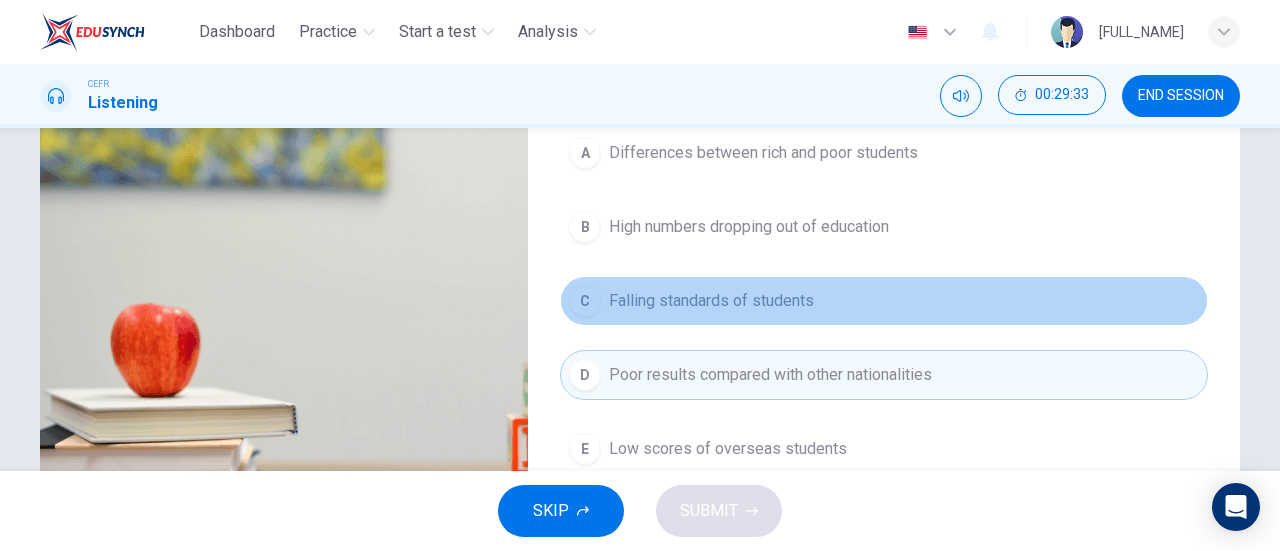 click on "C Falling standards of students" at bounding box center (884, 301) 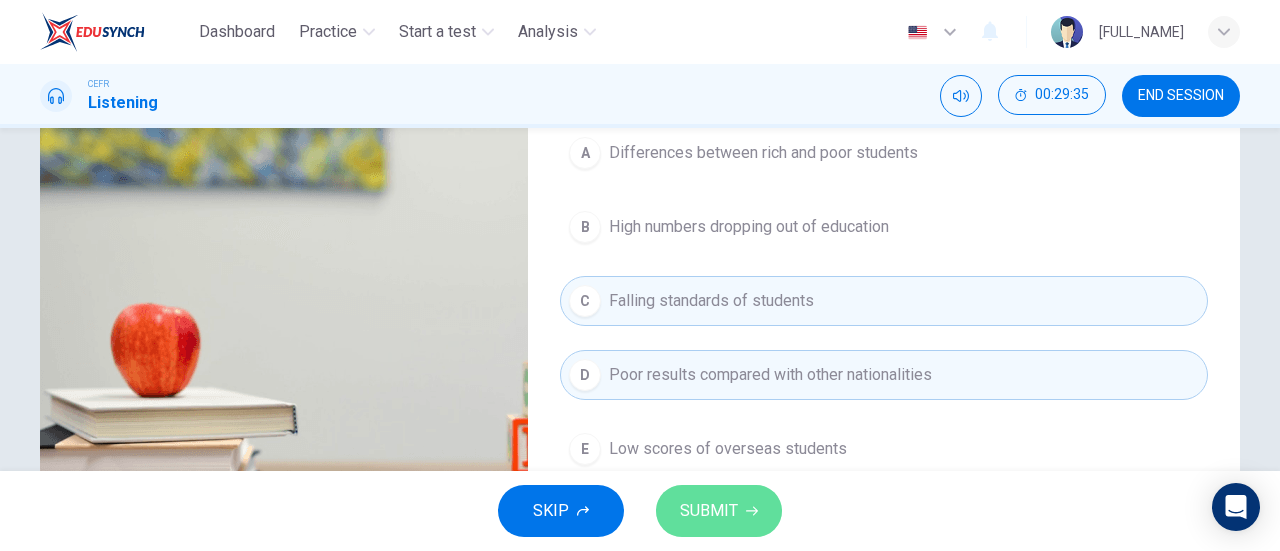 click on "SUBMIT" at bounding box center (719, 511) 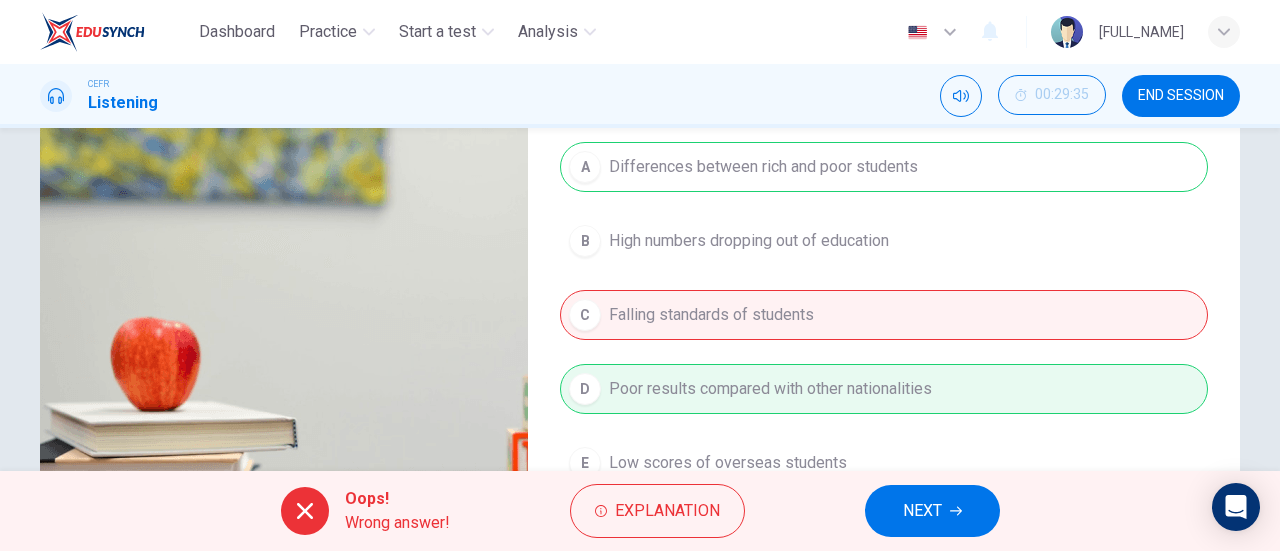scroll, scrollTop: 272, scrollLeft: 0, axis: vertical 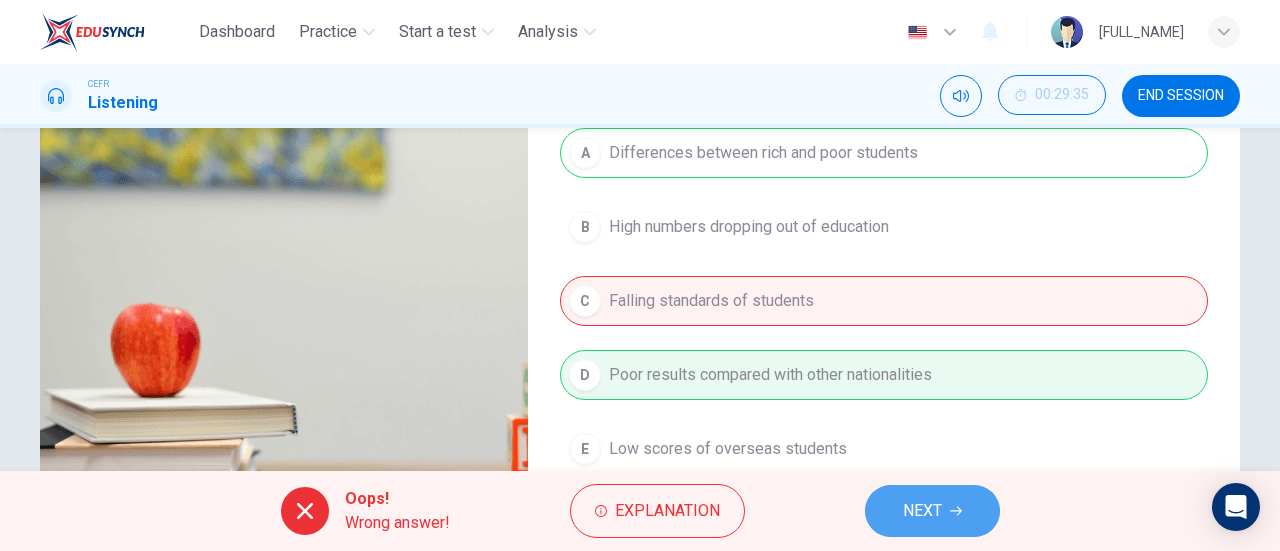 click on "NEXT" at bounding box center (922, 511) 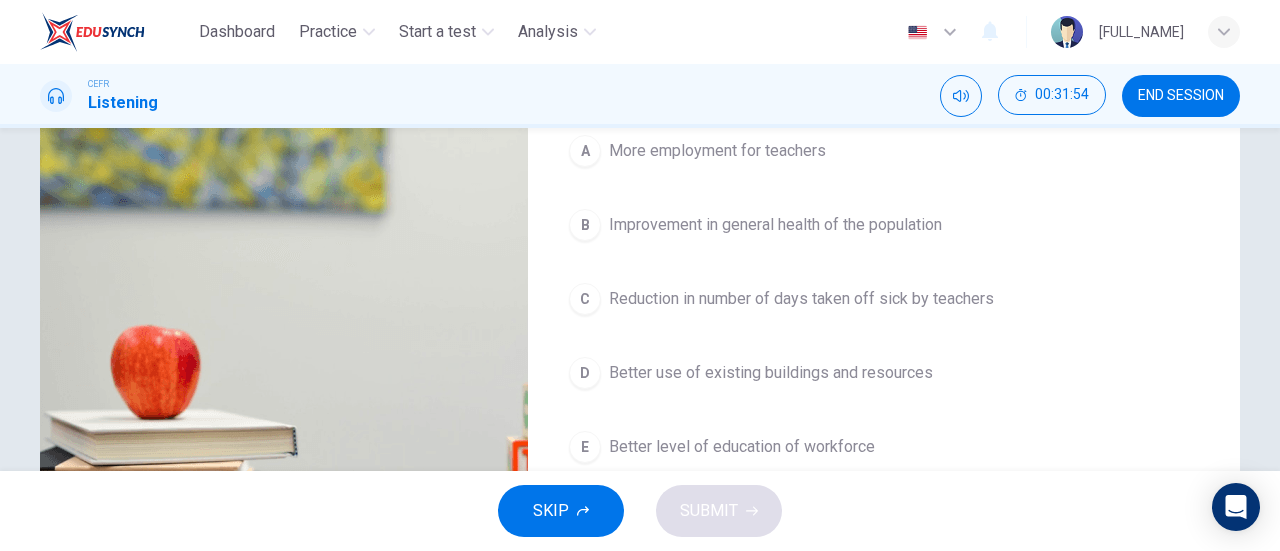 scroll, scrollTop: 249, scrollLeft: 0, axis: vertical 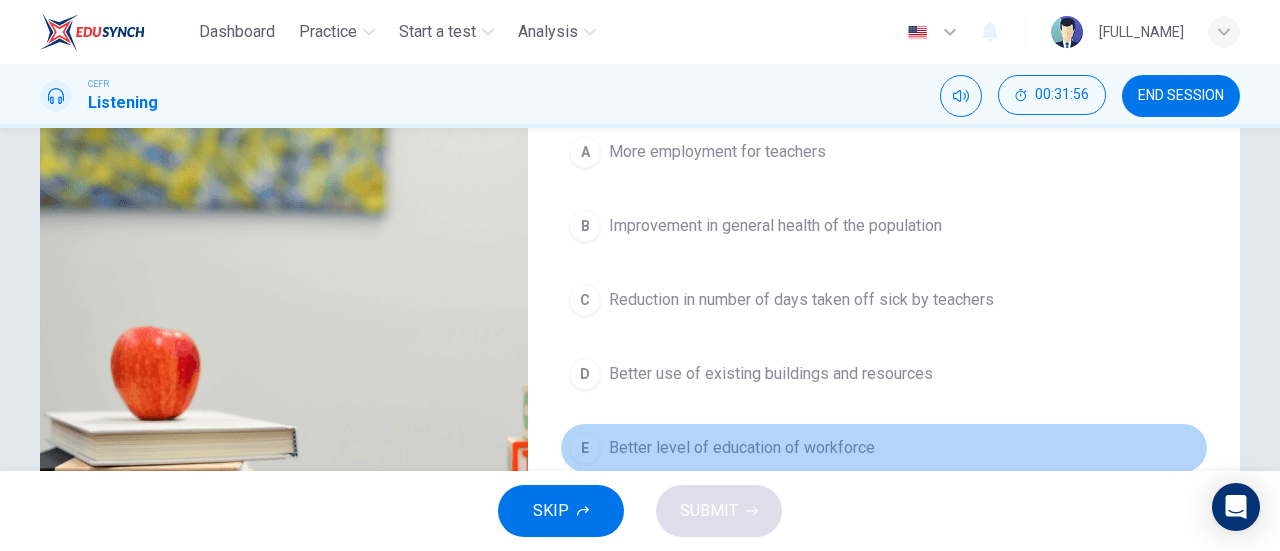 click on "E Better level of education of workforce" at bounding box center [884, 448] 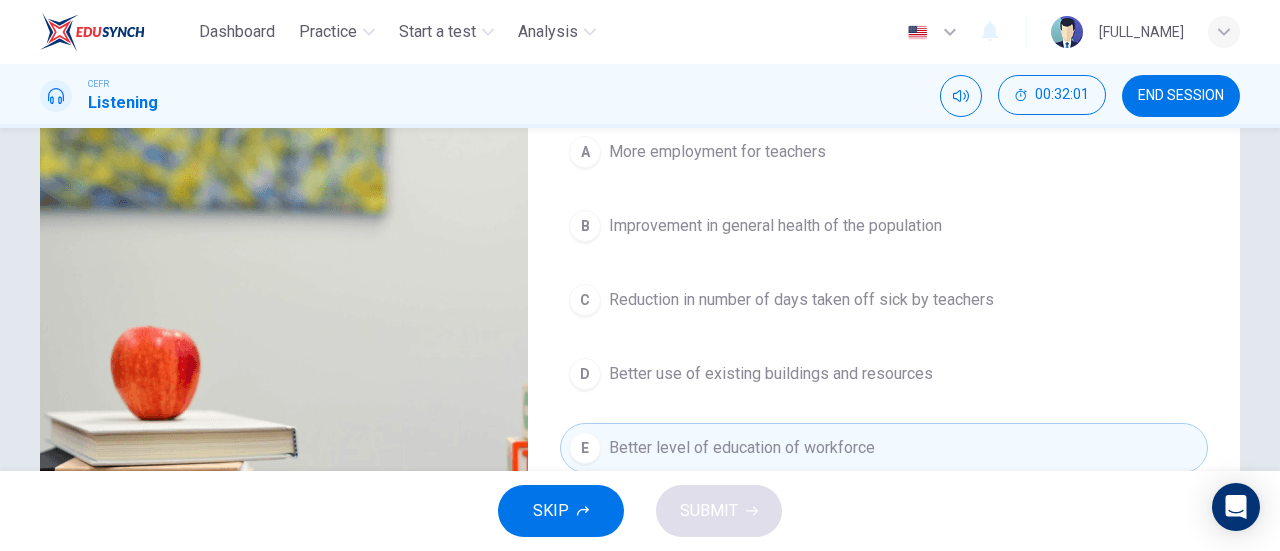 scroll, scrollTop: 262, scrollLeft: 0, axis: vertical 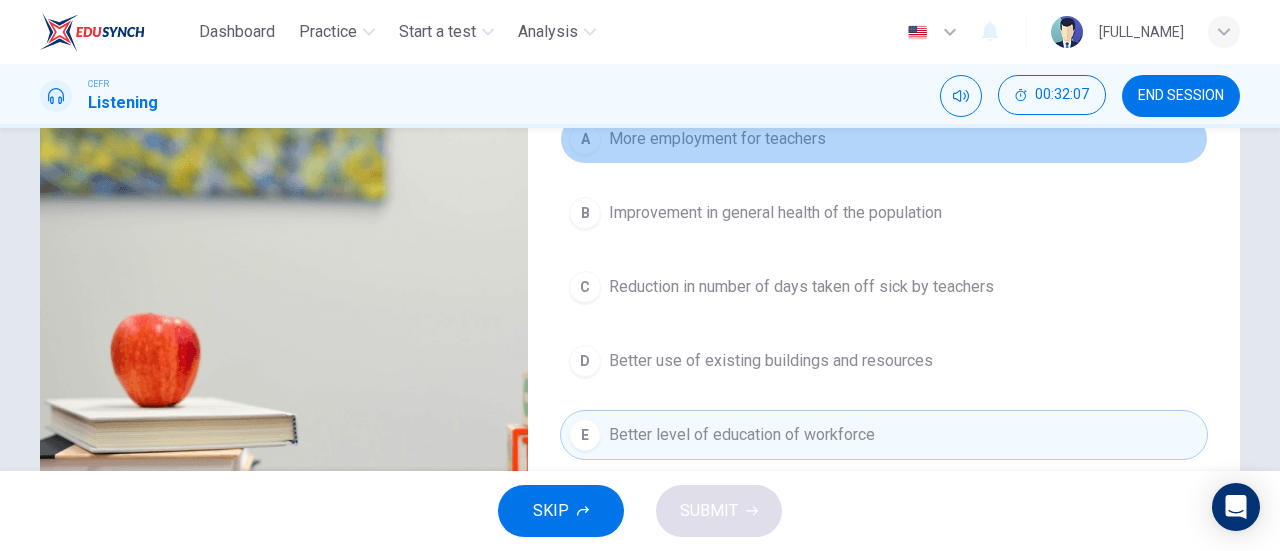 click on "A More employment for teachers" at bounding box center [884, 139] 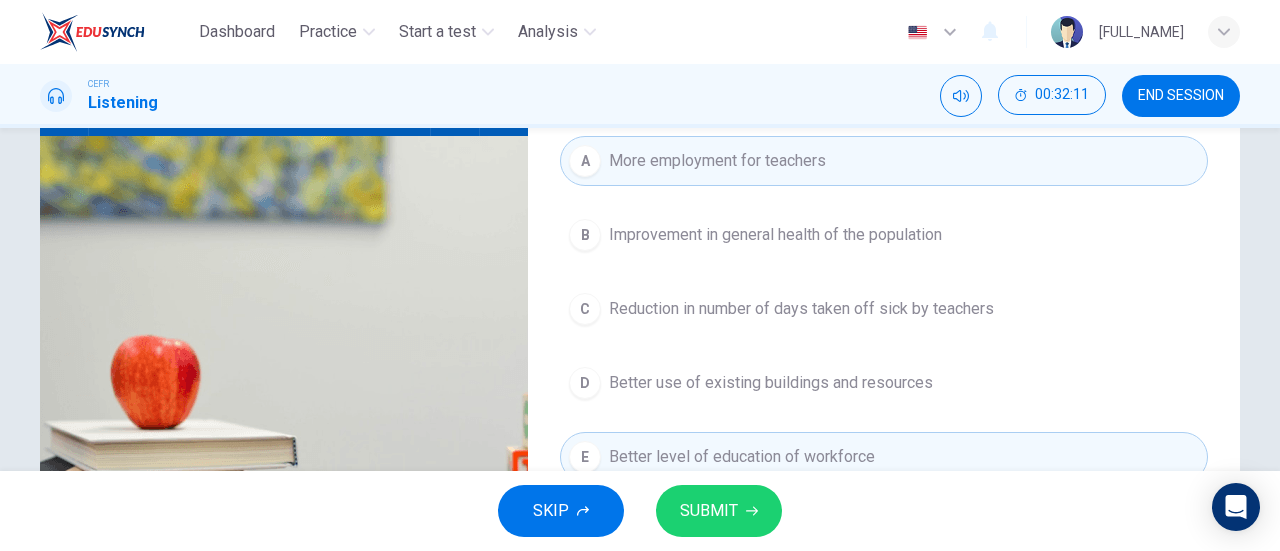 scroll, scrollTop: 239, scrollLeft: 0, axis: vertical 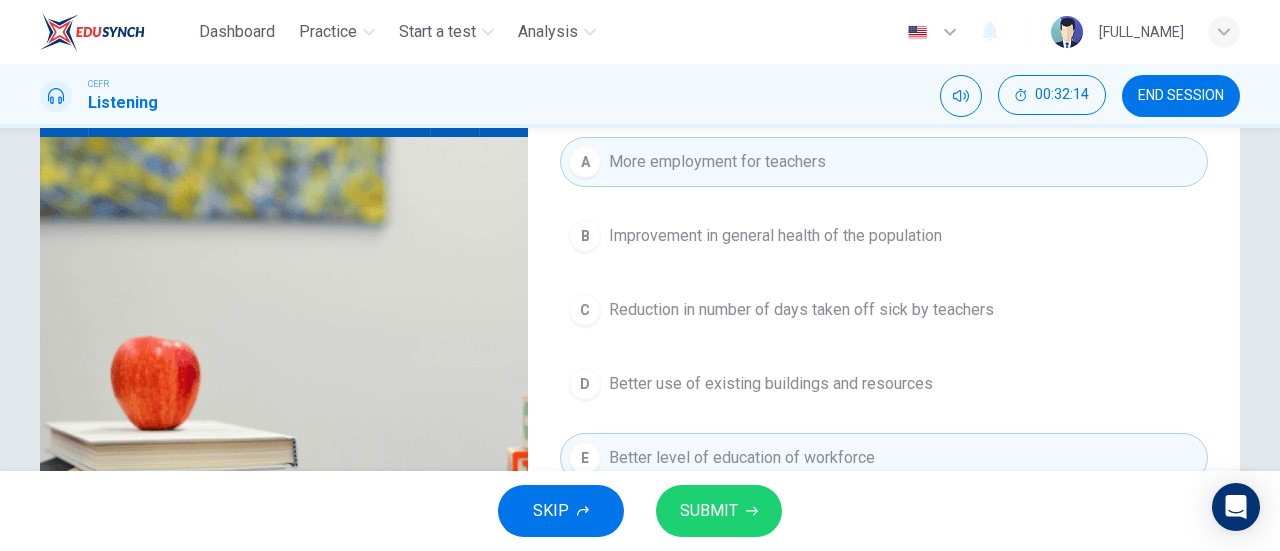click on "SUBMIT" at bounding box center [709, 511] 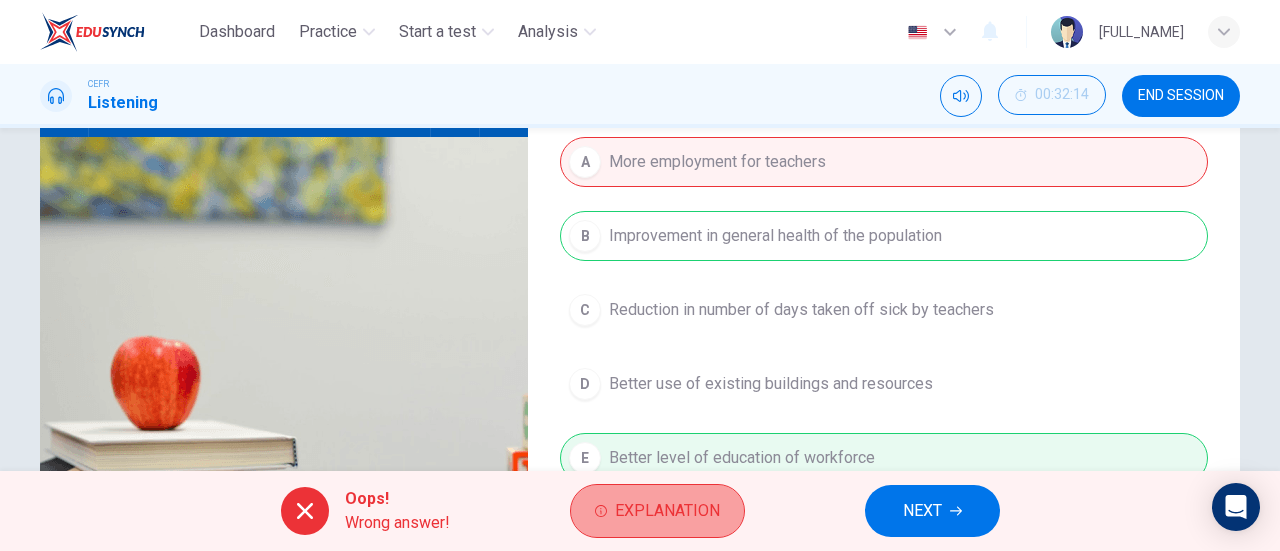 click on "Explanation" at bounding box center (667, 511) 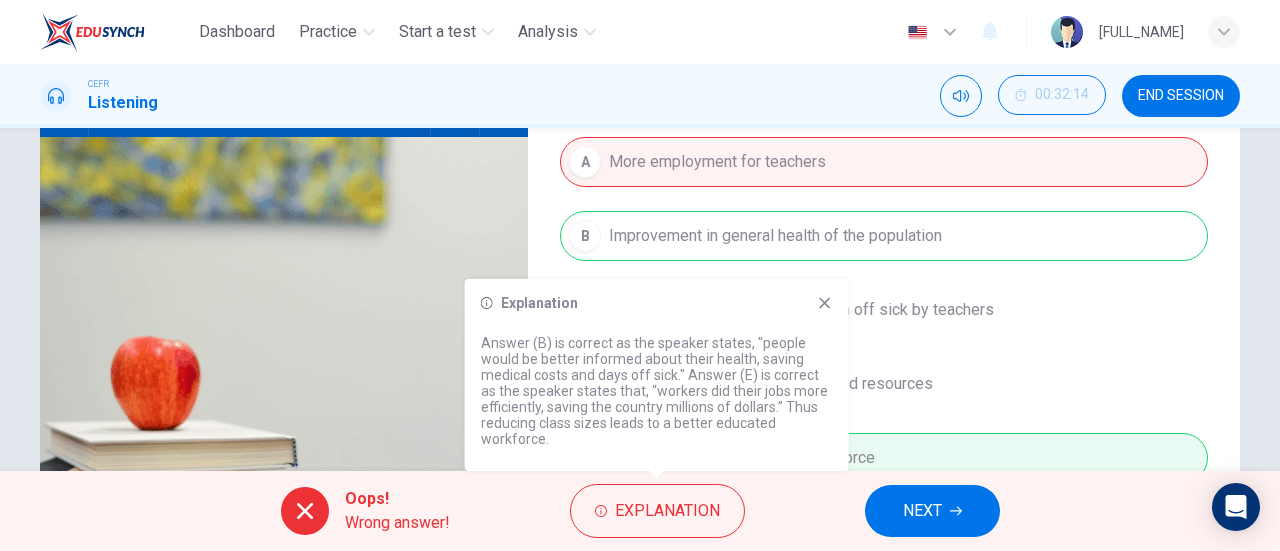 scroll, scrollTop: 214, scrollLeft: 0, axis: vertical 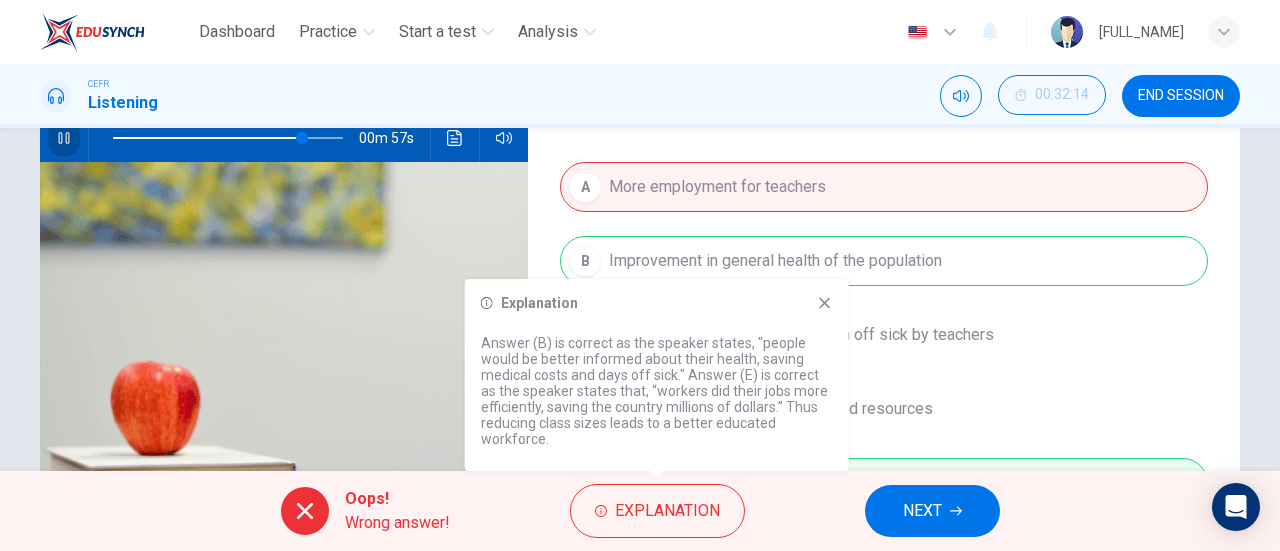 click at bounding box center [64, 138] 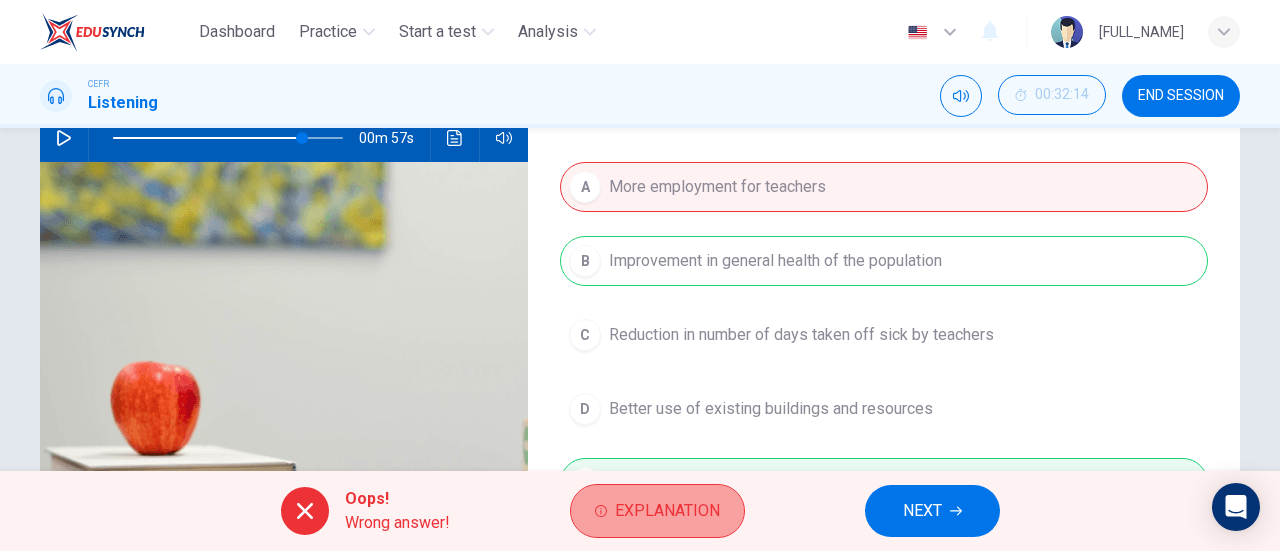 click on "Explanation" at bounding box center [657, 511] 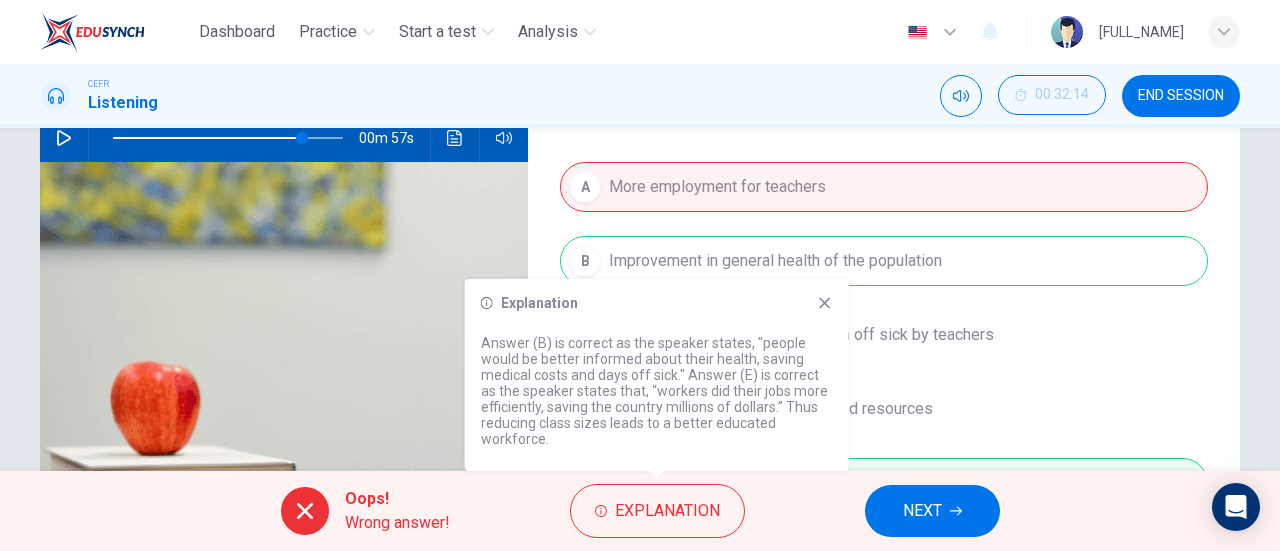 click on "Explanation Answer (B) is correct as the speaker states, "people would be better informed about their health, saving medical costs and days off sick."
Answer (E) is correct as the speaker states that, “workers did their jobs more efficiently, saving the country millions of dollars.” Thus reducing class sizes leads to a better educated workforce." at bounding box center [657, 375] 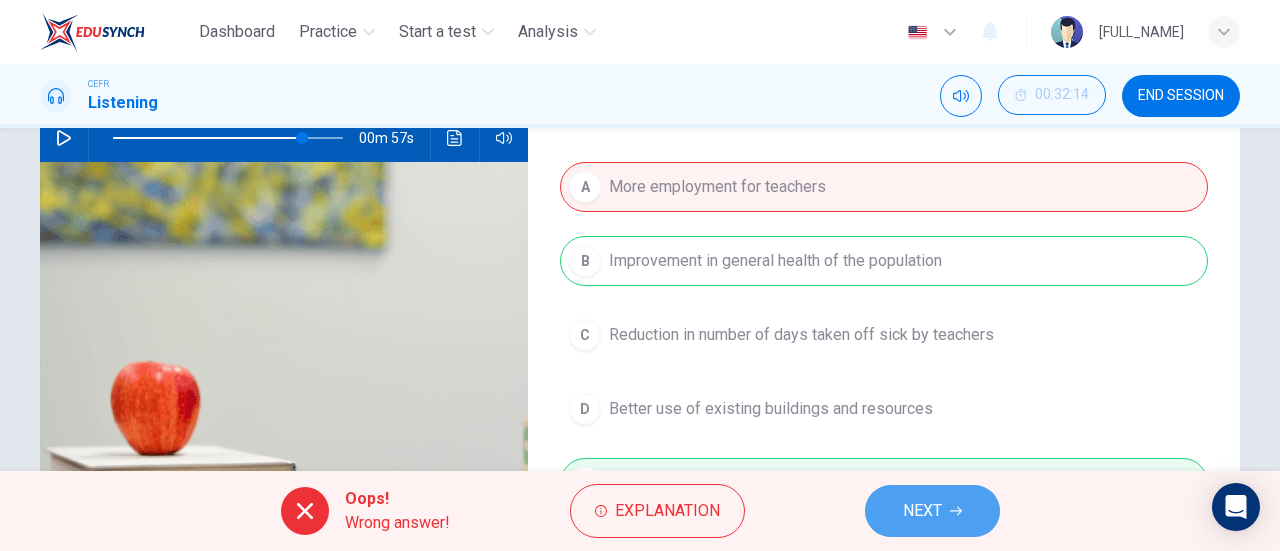 click on "NEXT" at bounding box center [922, 511] 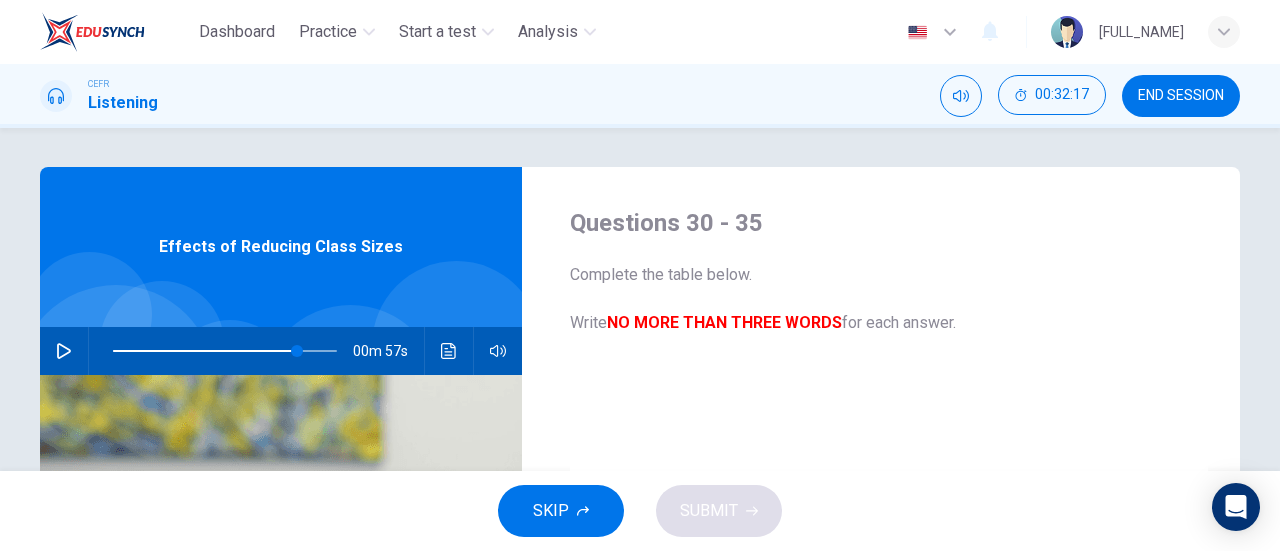 scroll, scrollTop: 0, scrollLeft: 0, axis: both 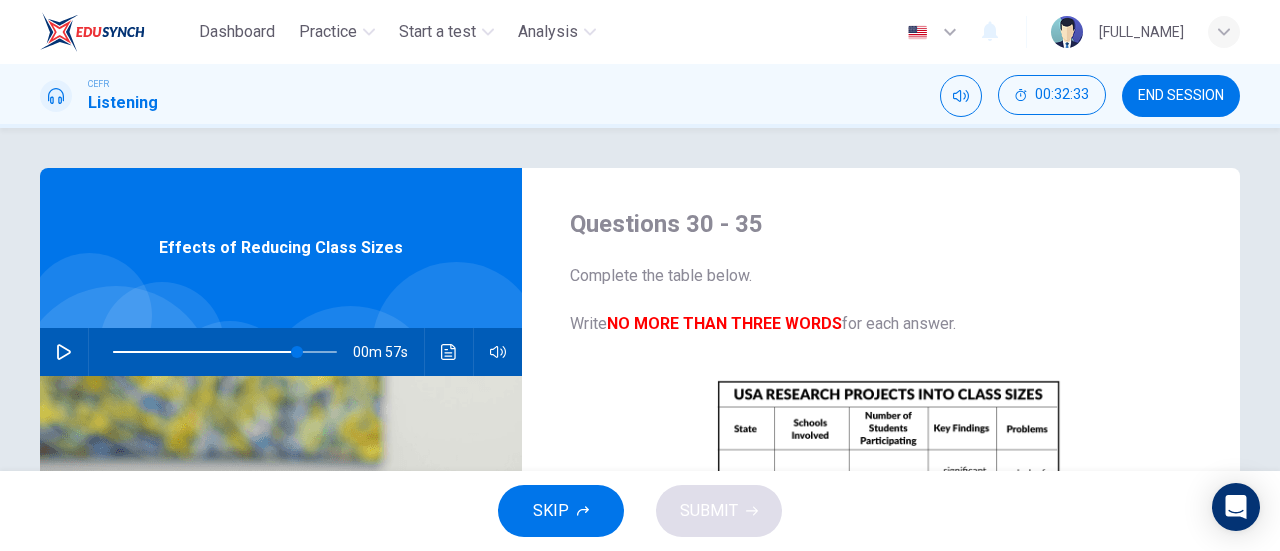 click at bounding box center [225, 352] 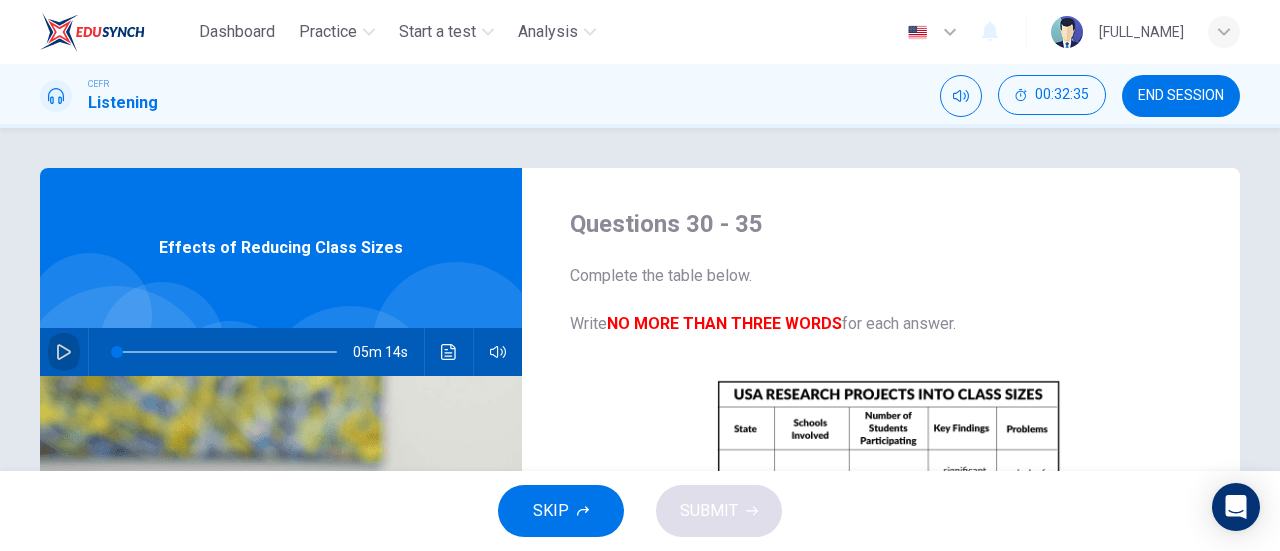 click at bounding box center [64, 352] 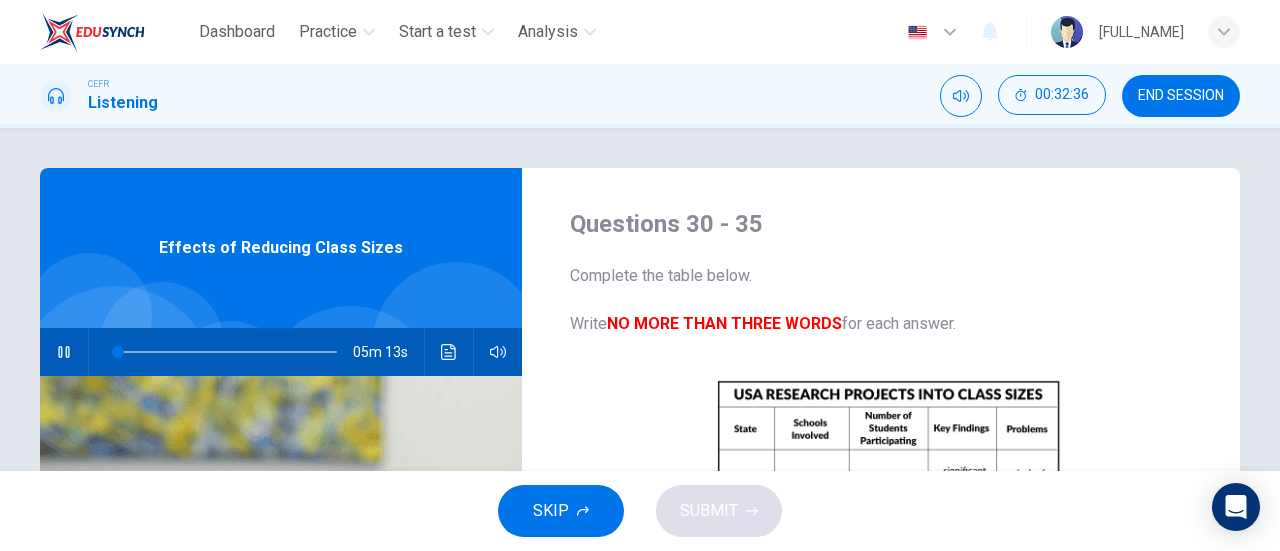 scroll, scrollTop: 71, scrollLeft: 0, axis: vertical 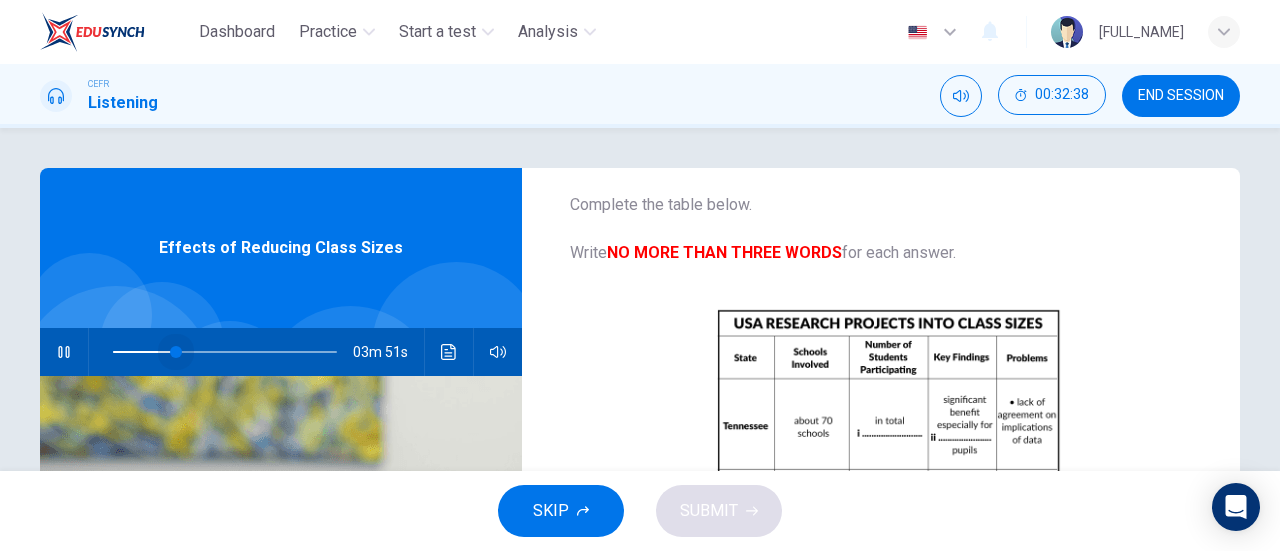 click at bounding box center (225, 352) 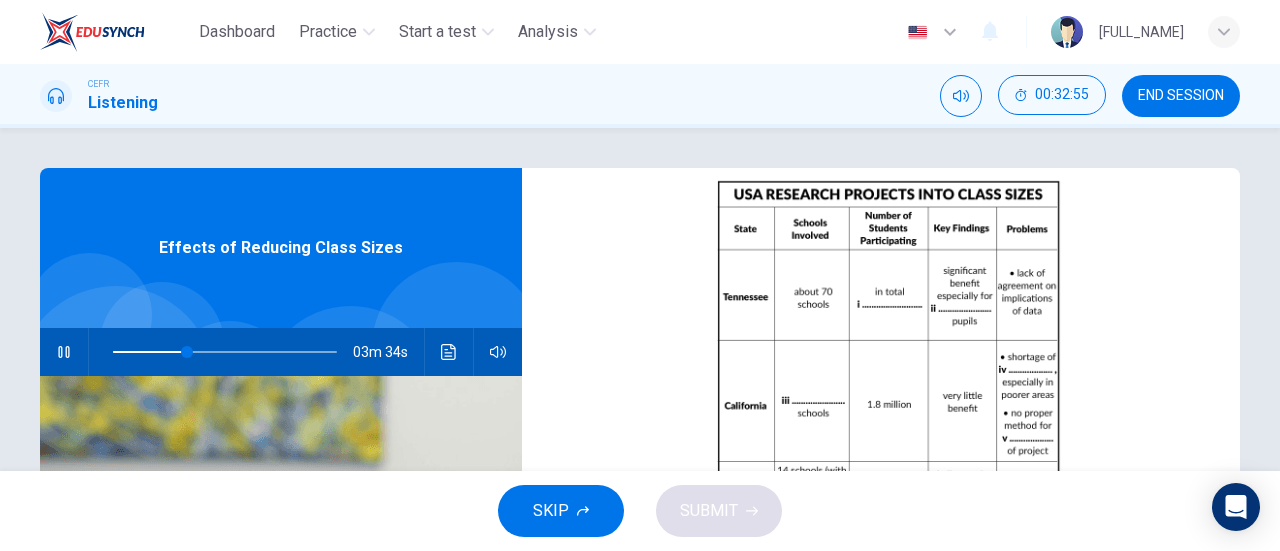 scroll, scrollTop: 286, scrollLeft: 0, axis: vertical 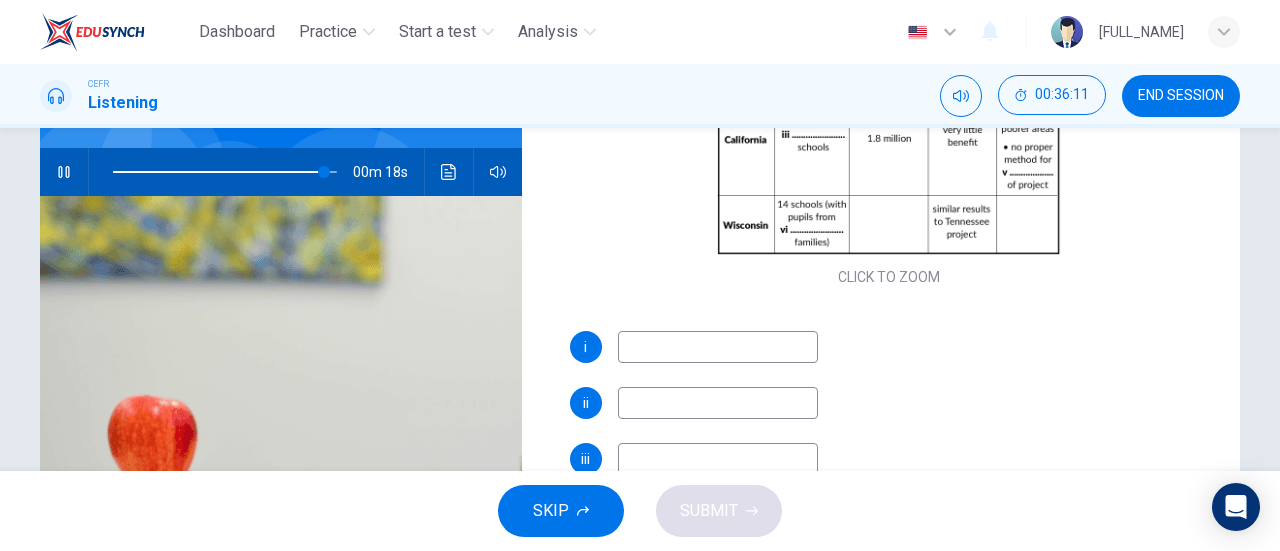 click at bounding box center [718, 347] 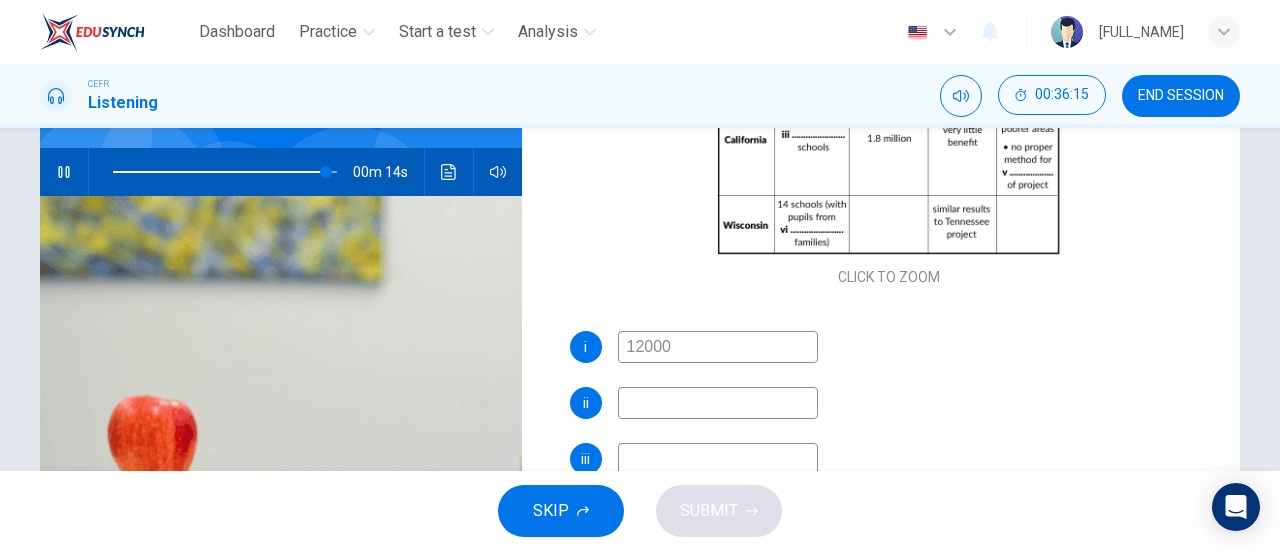scroll, scrollTop: 223, scrollLeft: 0, axis: vertical 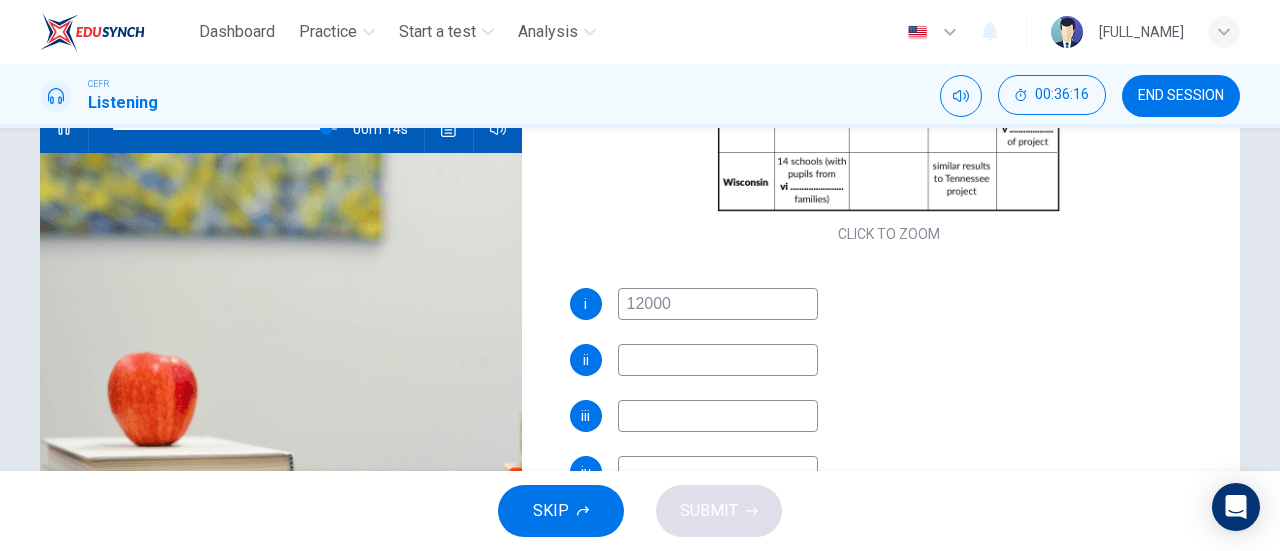 type on "12000" 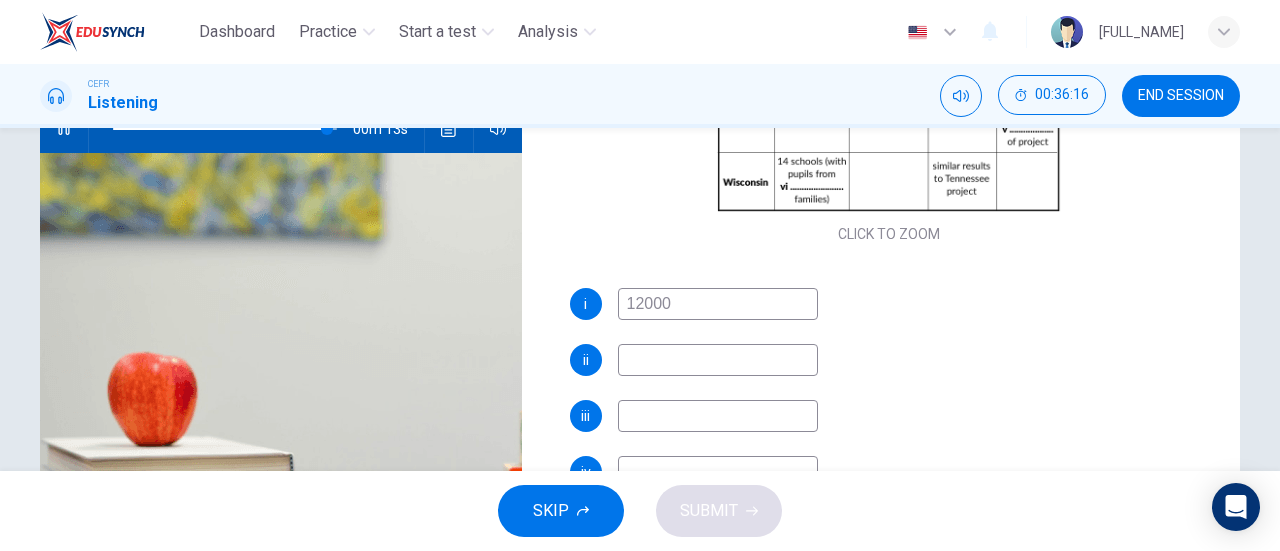 click at bounding box center (718, 304) 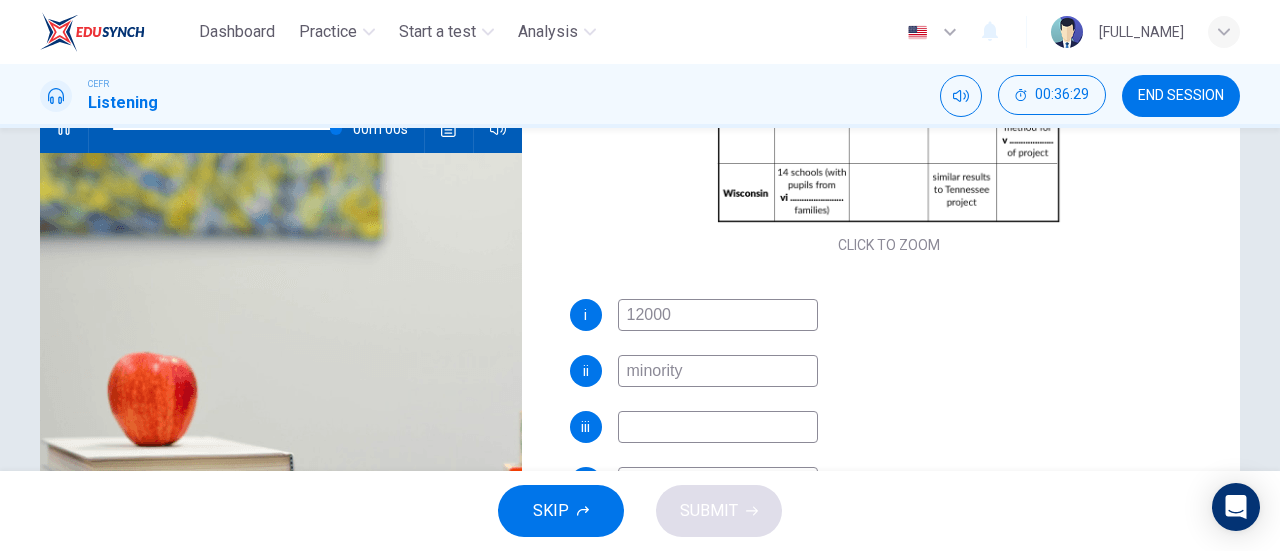 scroll, scrollTop: 276, scrollLeft: 0, axis: vertical 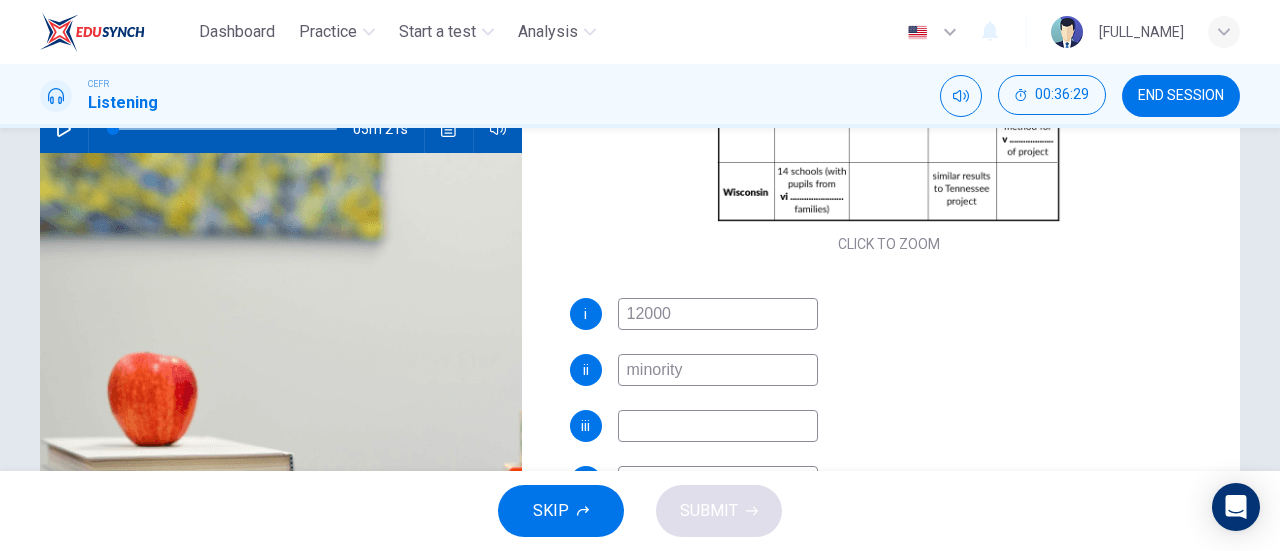 type on "minority" 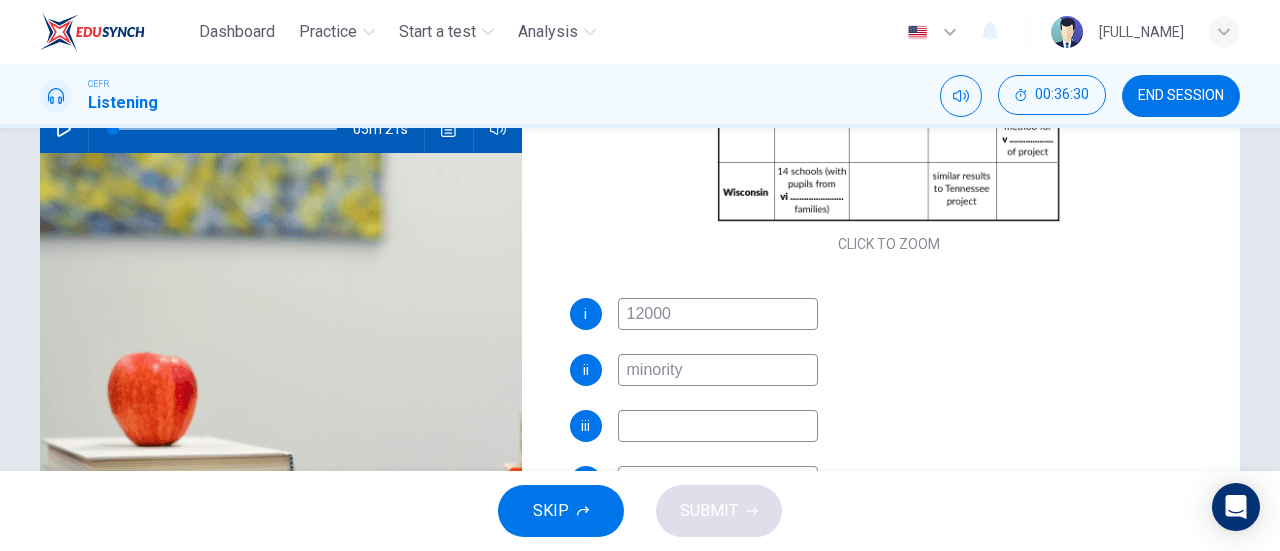click at bounding box center [718, 314] 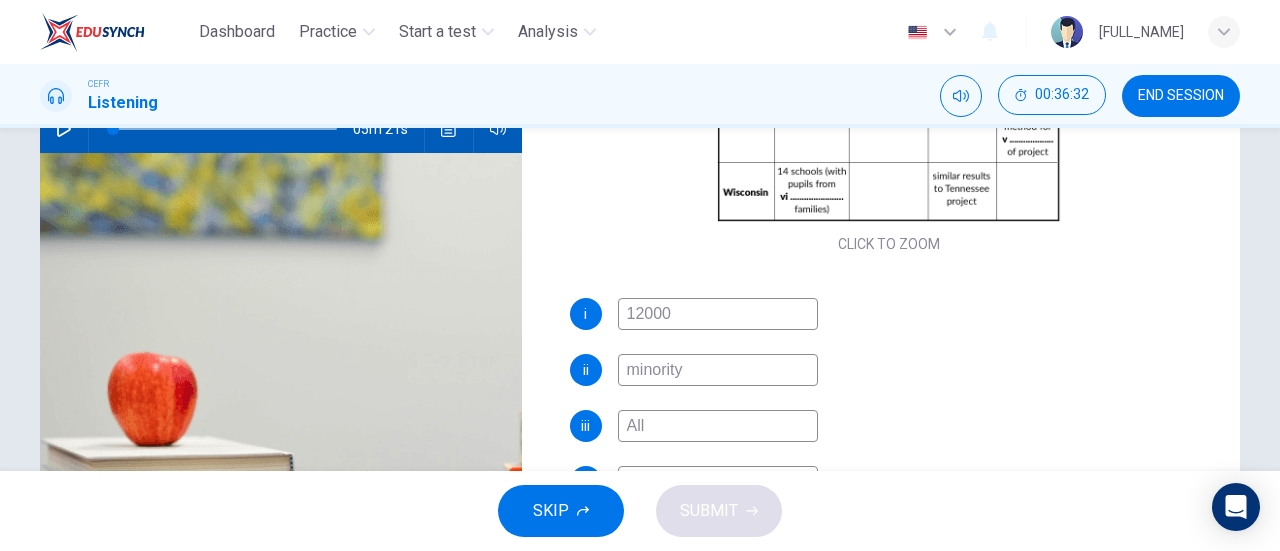 scroll, scrollTop: 286, scrollLeft: 0, axis: vertical 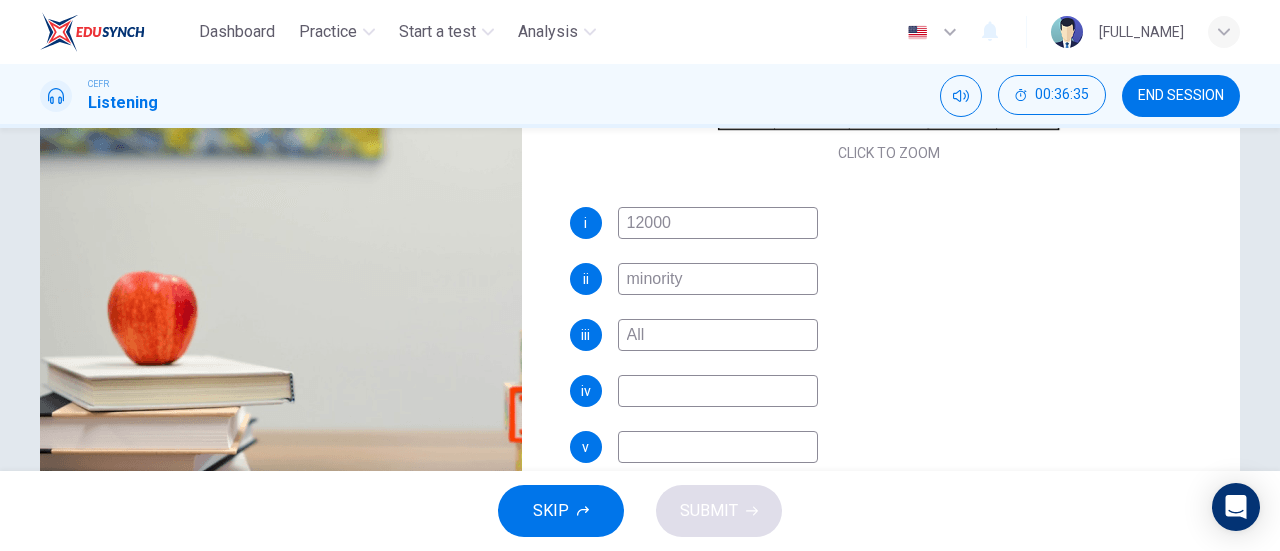 type on "All" 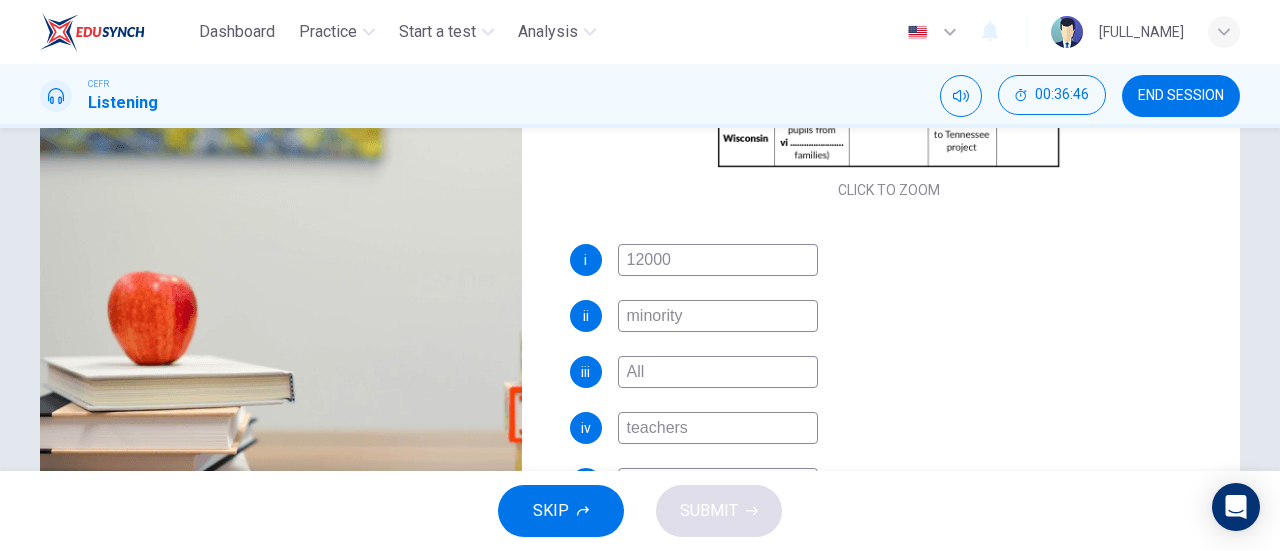 scroll, scrollTop: 286, scrollLeft: 0, axis: vertical 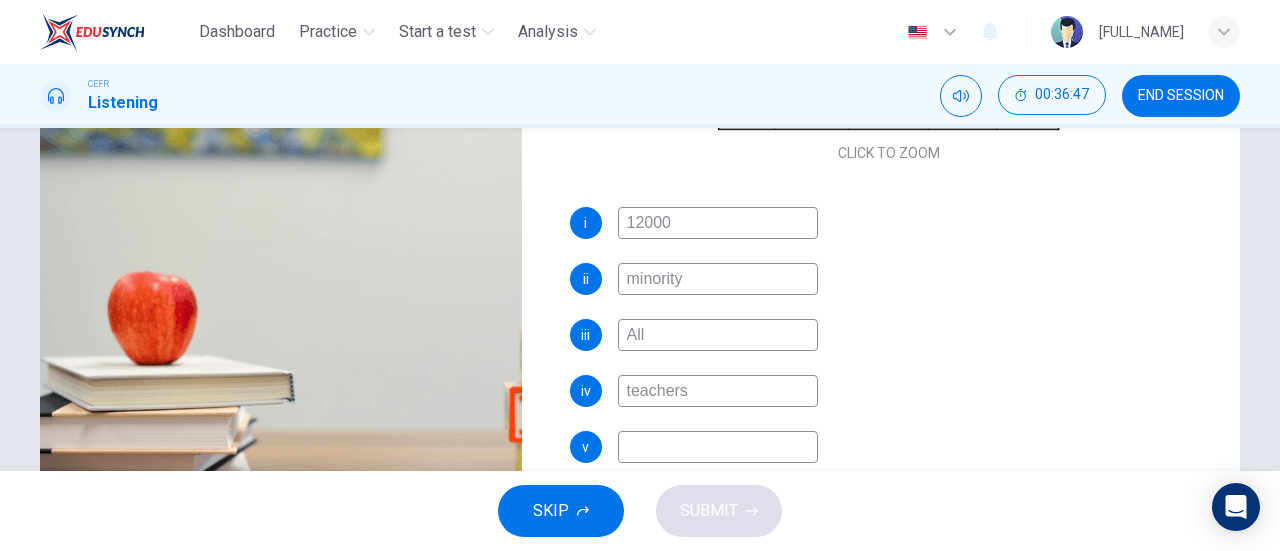 type on "teachers" 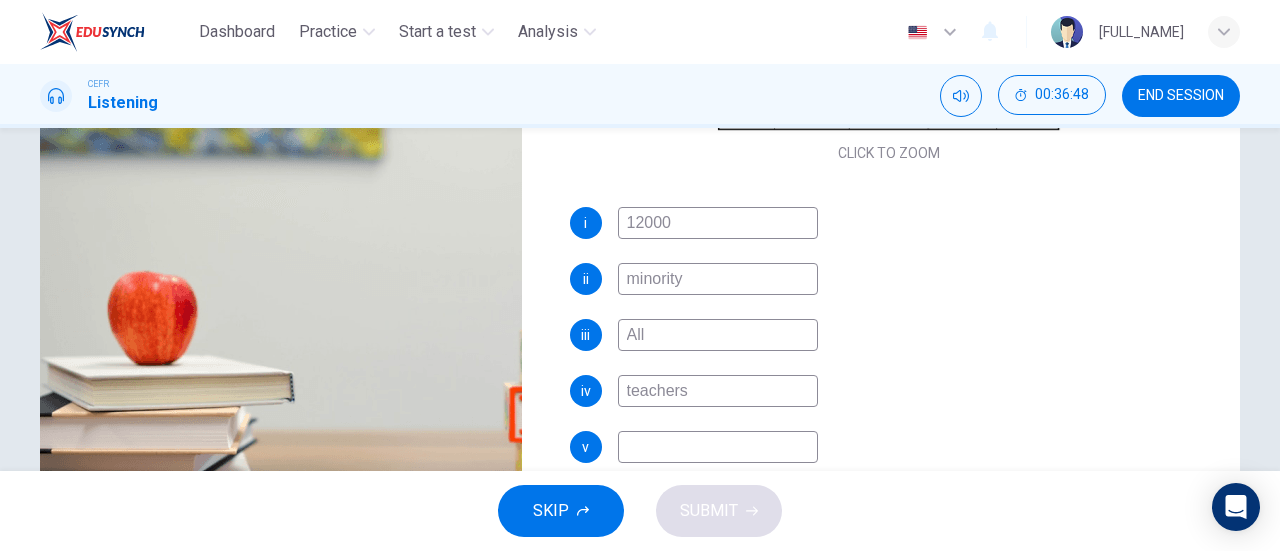 click at bounding box center [718, 223] 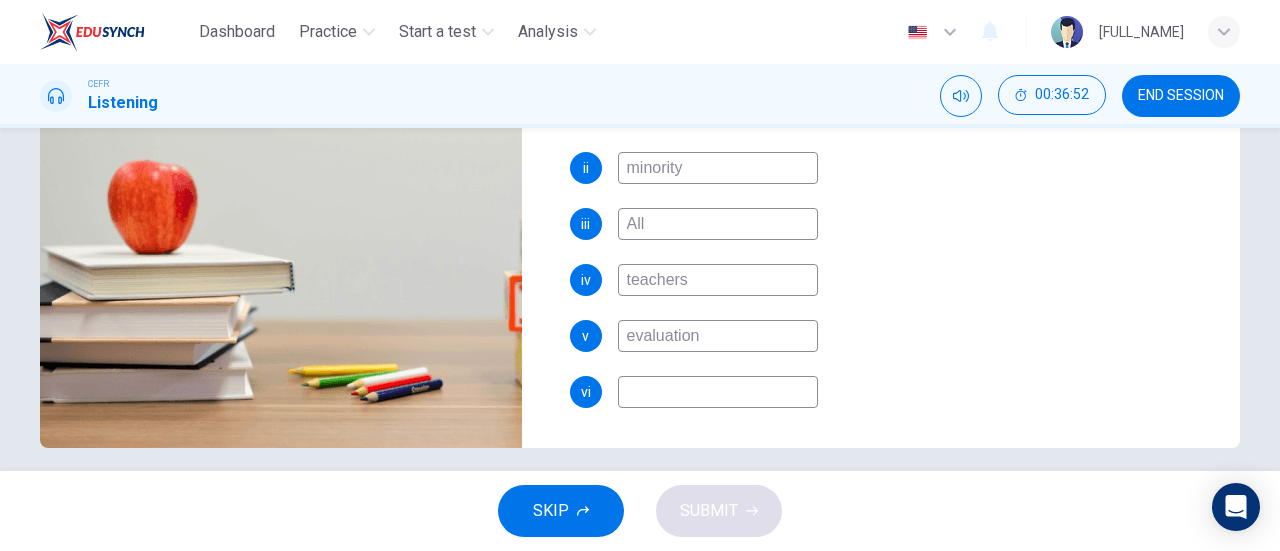 scroll, scrollTop: 416, scrollLeft: 0, axis: vertical 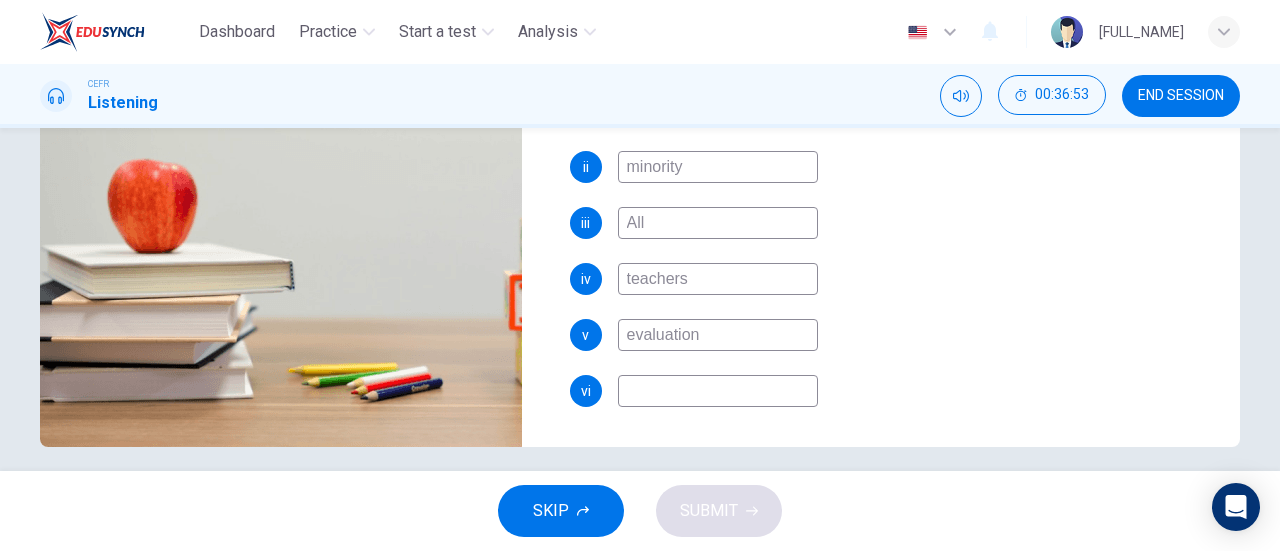 type on "evaluation" 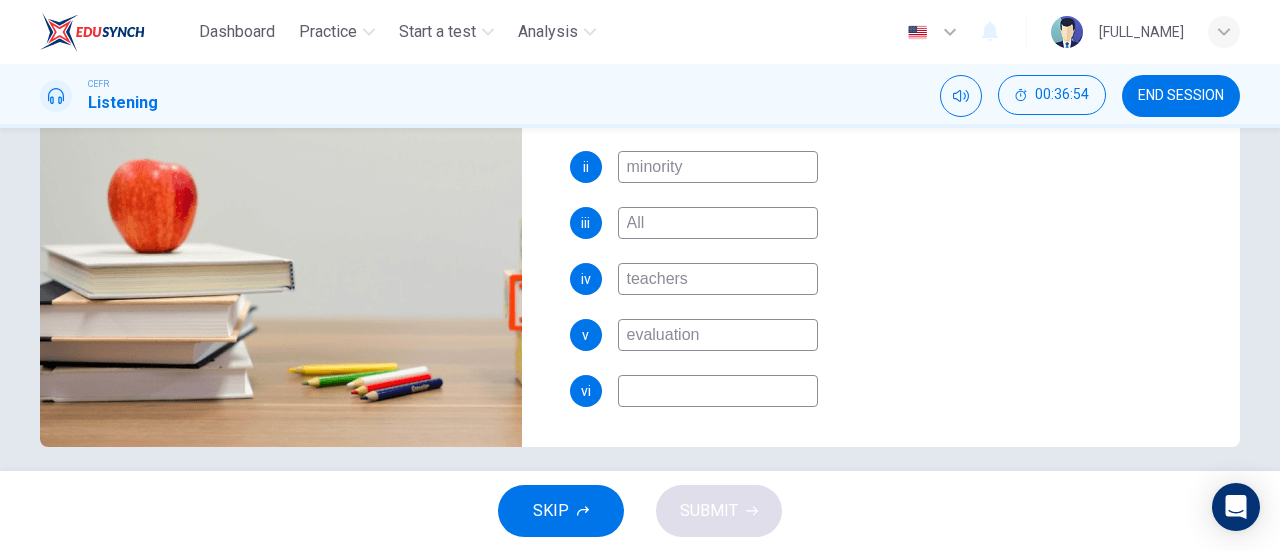 click at bounding box center (718, 111) 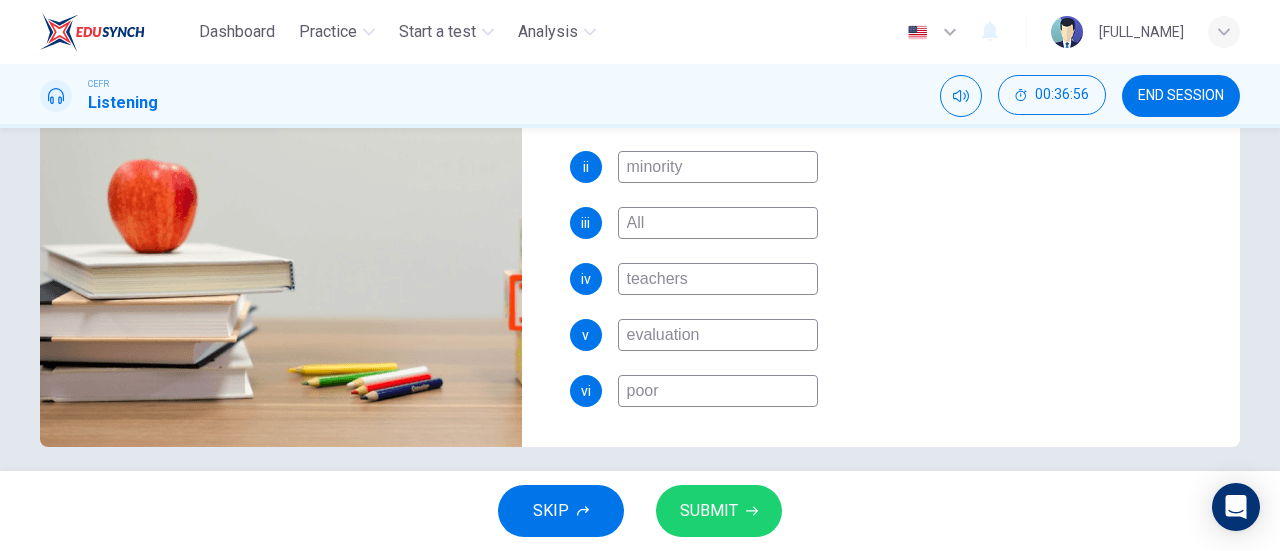 type on "poor" 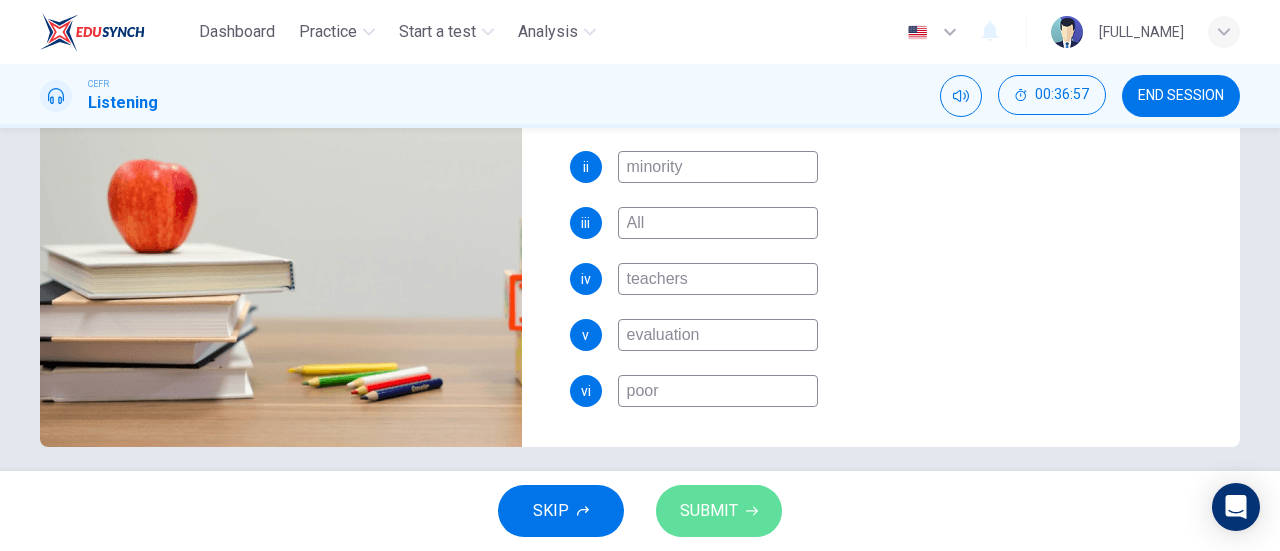 click on "SUBMIT" at bounding box center [709, 511] 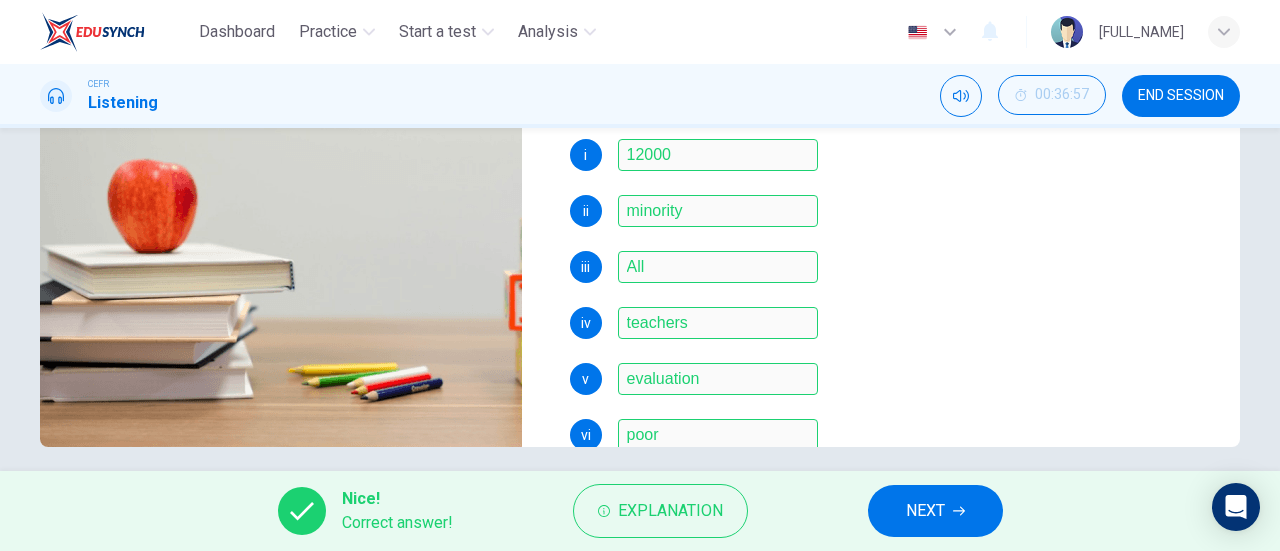 scroll, scrollTop: 250, scrollLeft: 0, axis: vertical 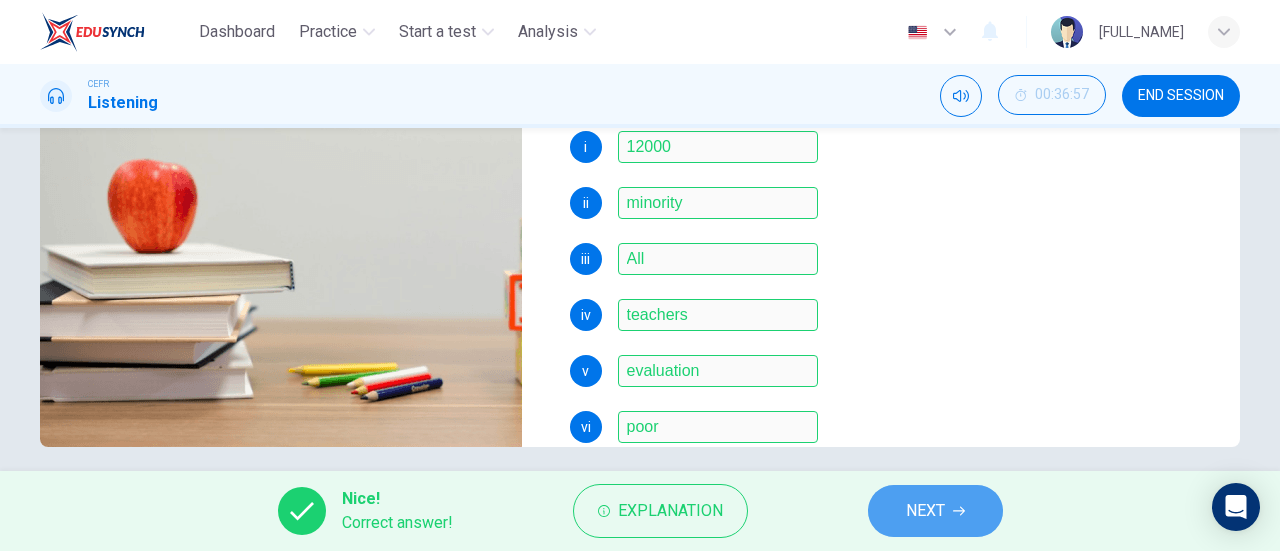 click on "NEXT" at bounding box center (935, 511) 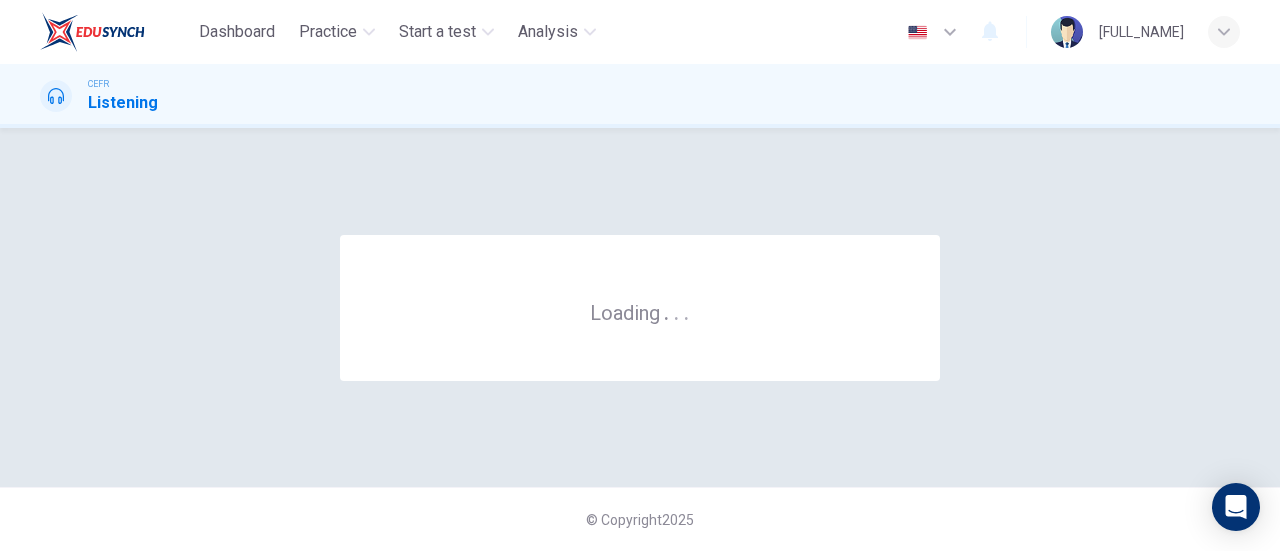 scroll, scrollTop: 0, scrollLeft: 0, axis: both 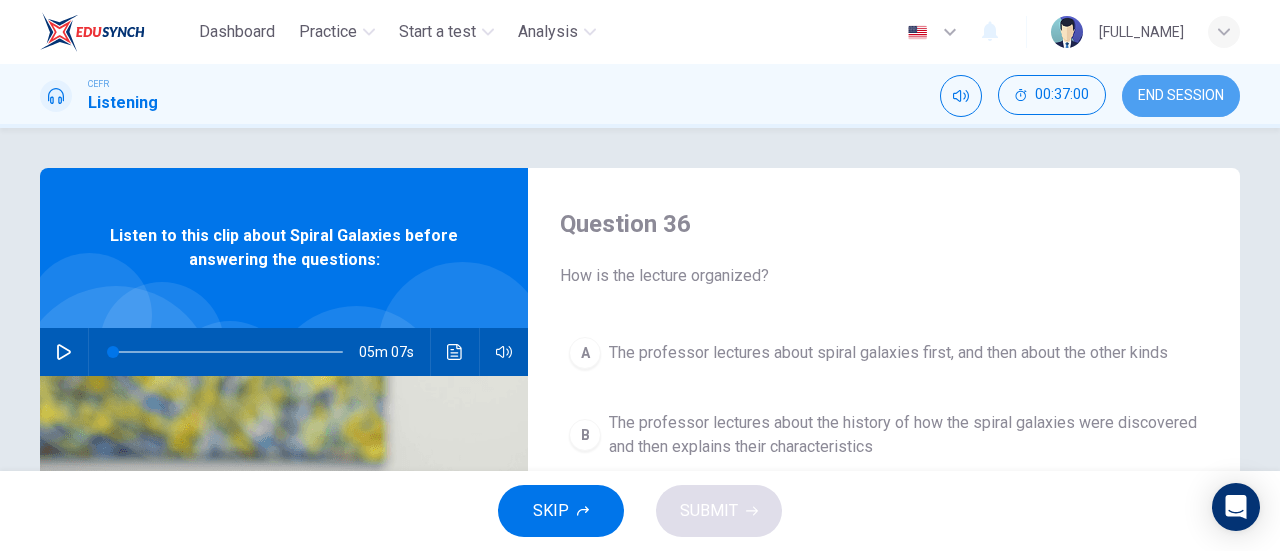 click on "END SESSION" at bounding box center (1181, 96) 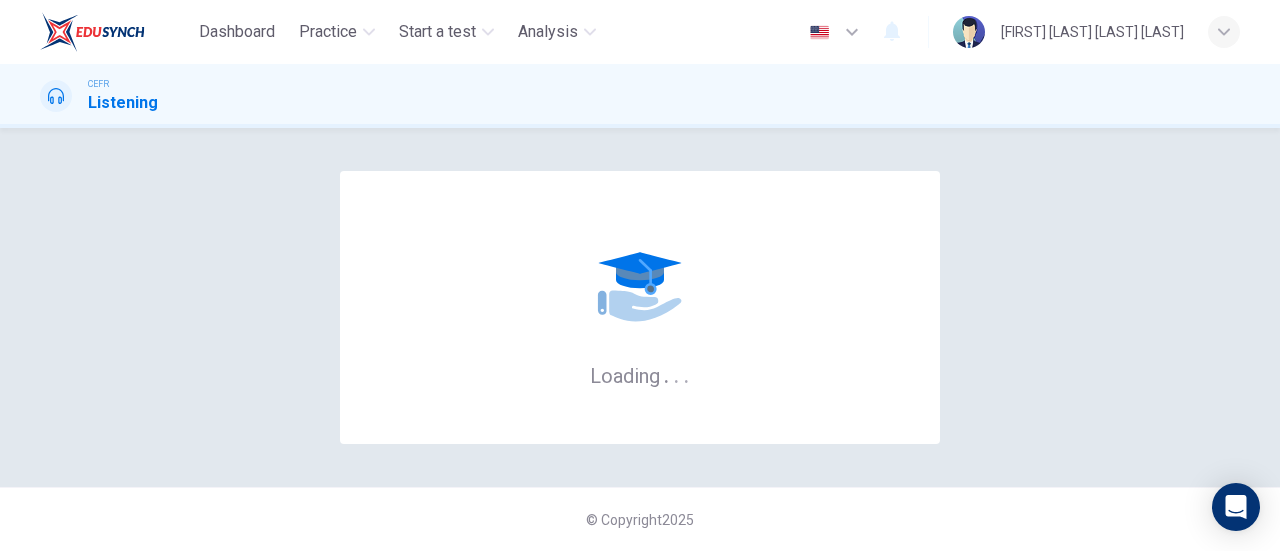 scroll, scrollTop: 0, scrollLeft: 0, axis: both 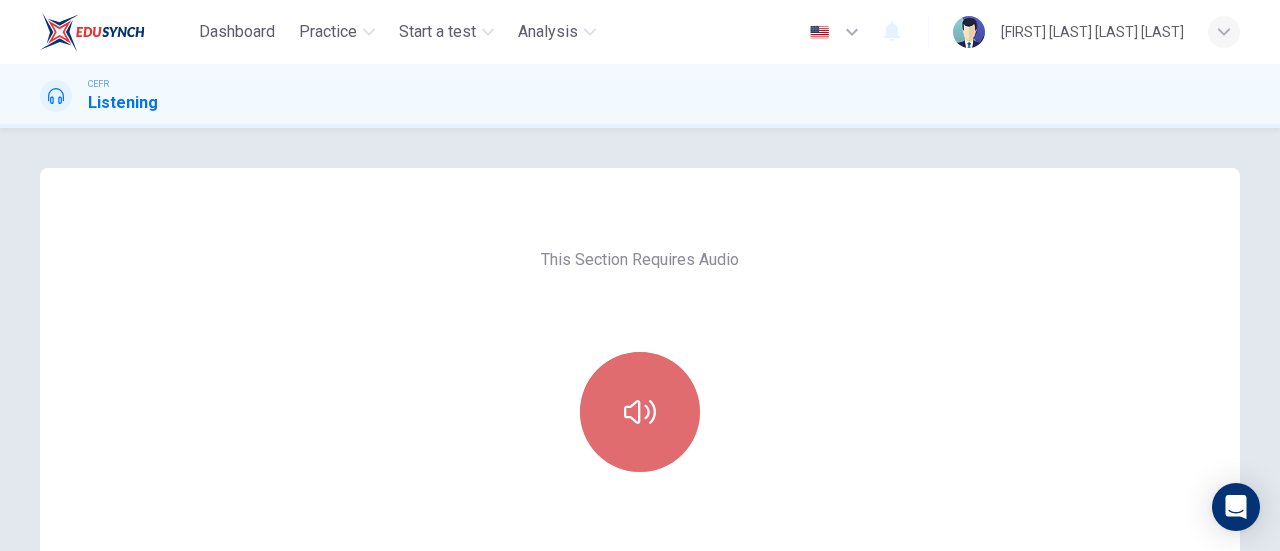 click at bounding box center [640, 412] 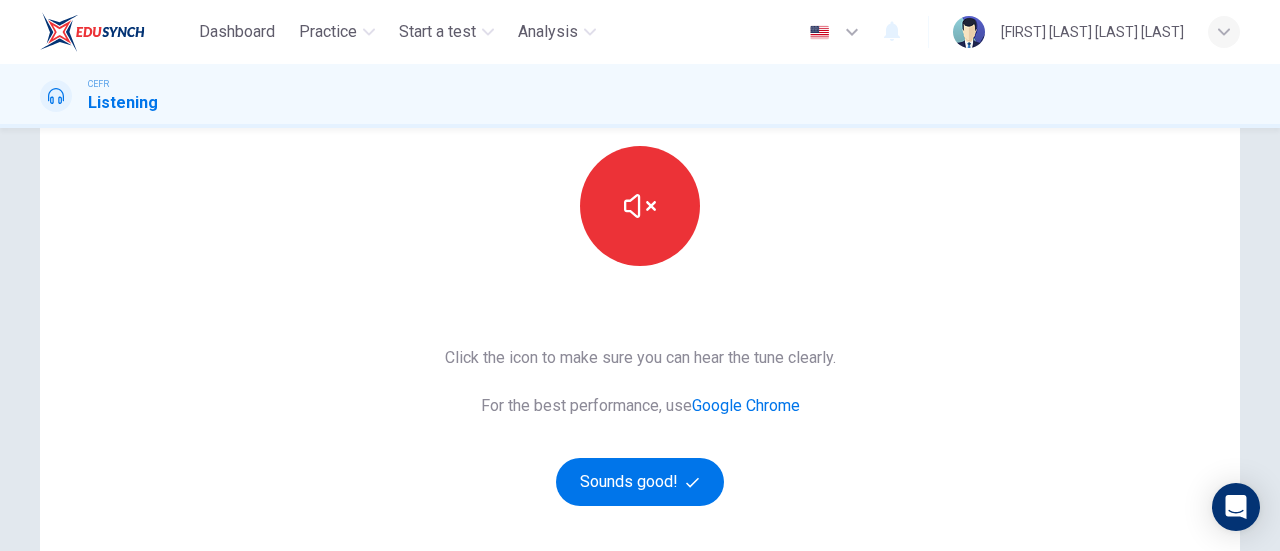 scroll, scrollTop: 212, scrollLeft: 0, axis: vertical 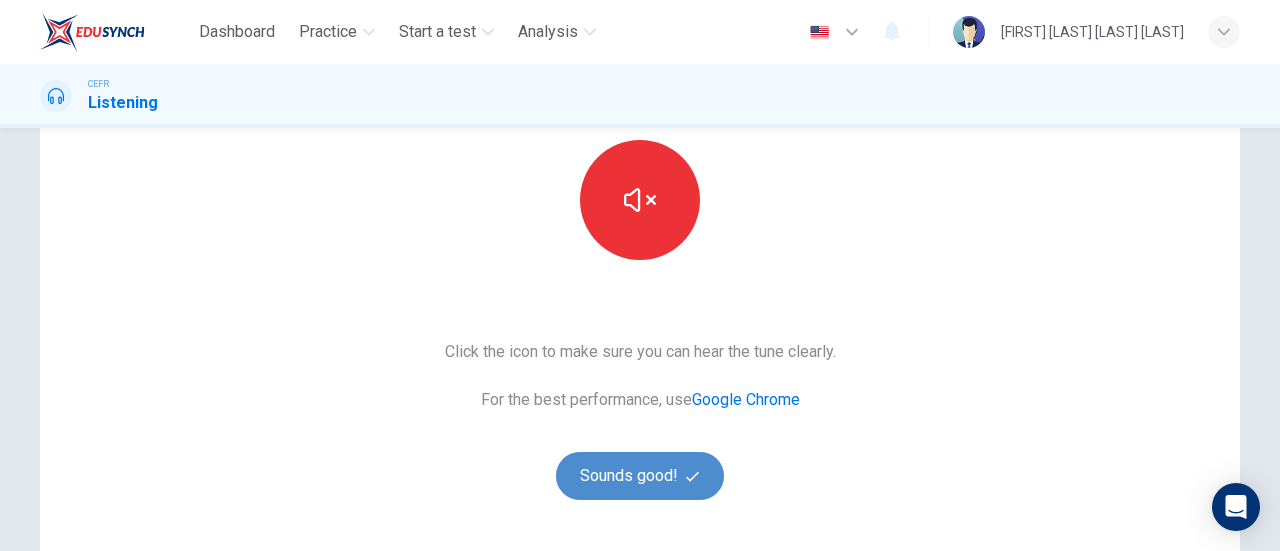 click on "Sounds good!" at bounding box center (640, 476) 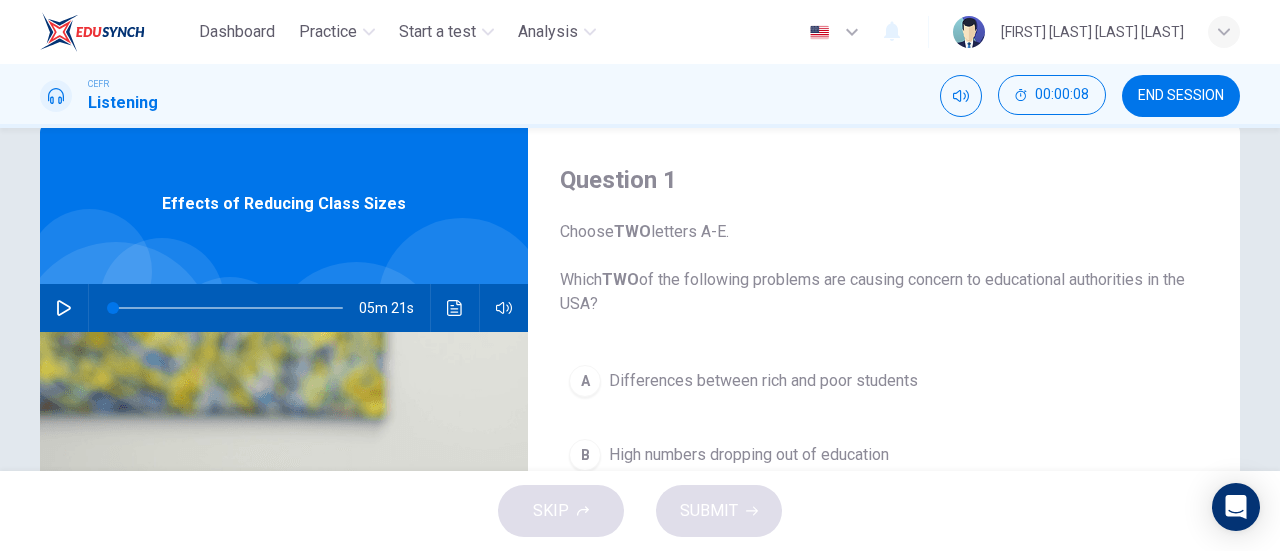 scroll, scrollTop: 40, scrollLeft: 0, axis: vertical 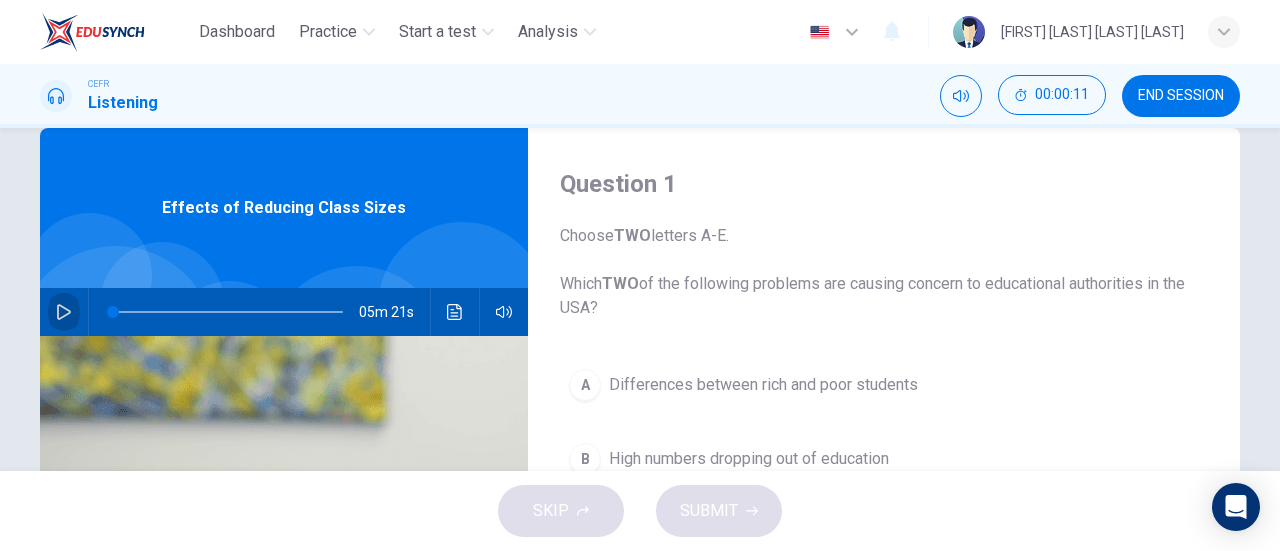 click at bounding box center (64, 312) 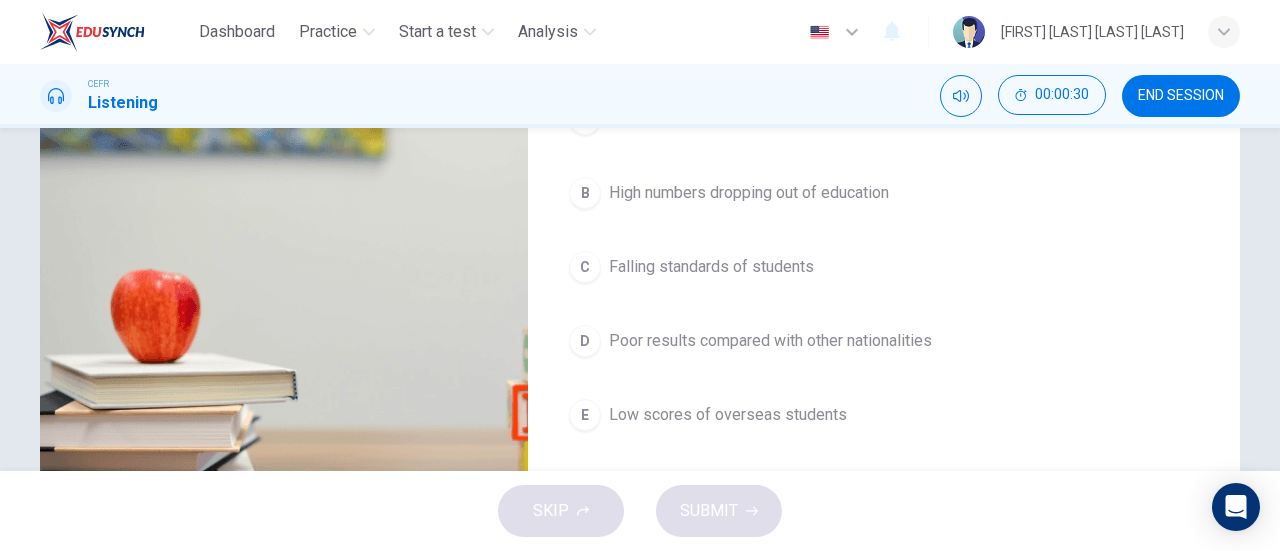 scroll, scrollTop: 307, scrollLeft: 0, axis: vertical 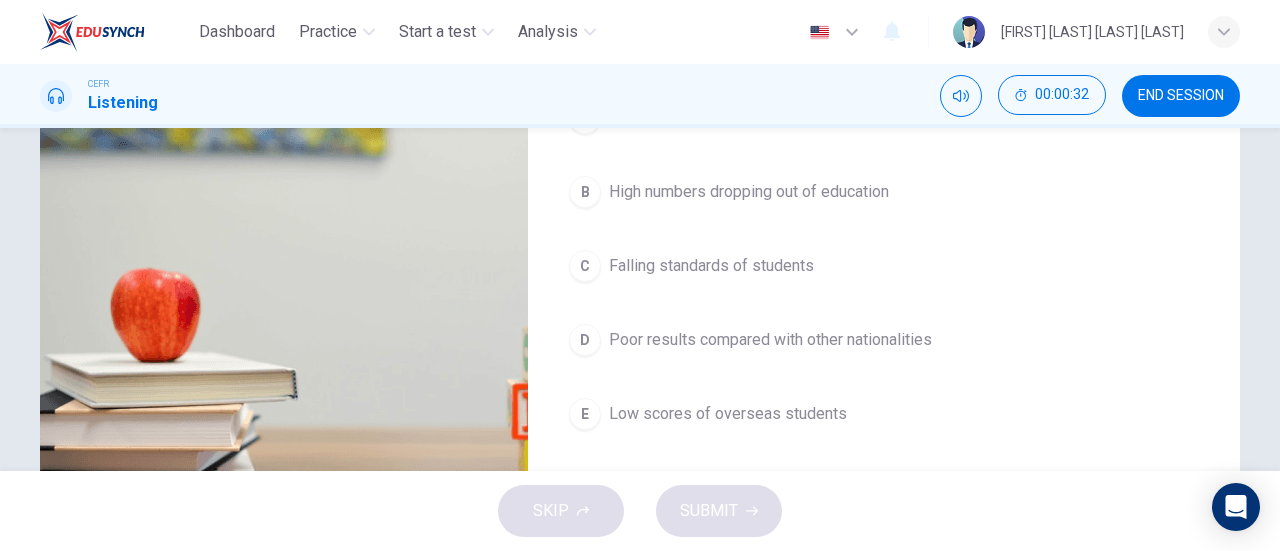 click on "Poor results compared with other nationalities" at bounding box center [763, 118] 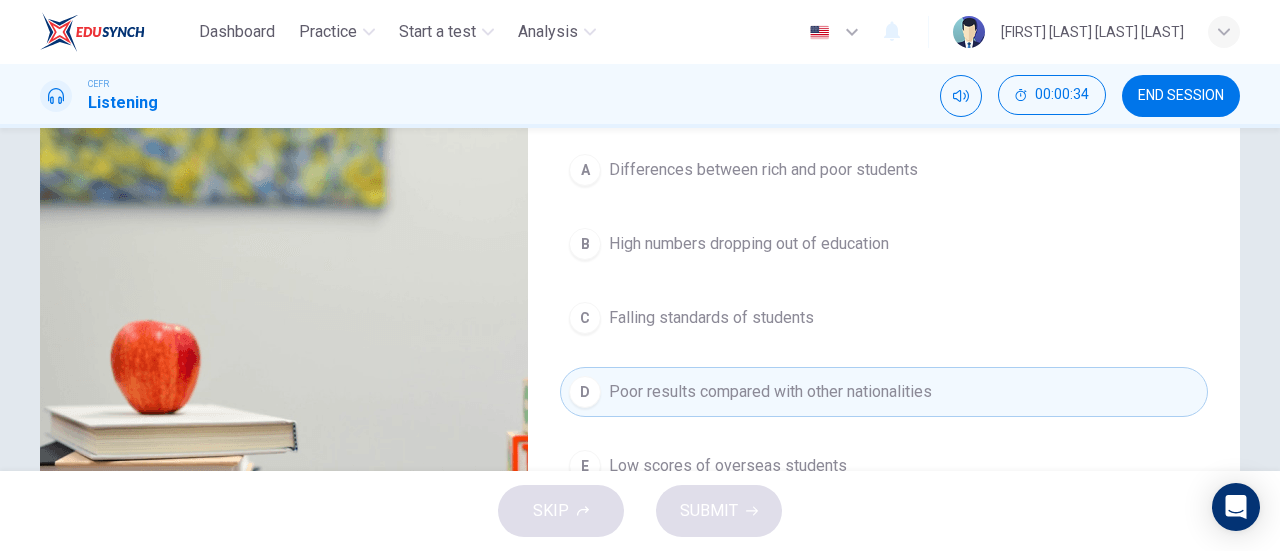 scroll, scrollTop: 251, scrollLeft: 0, axis: vertical 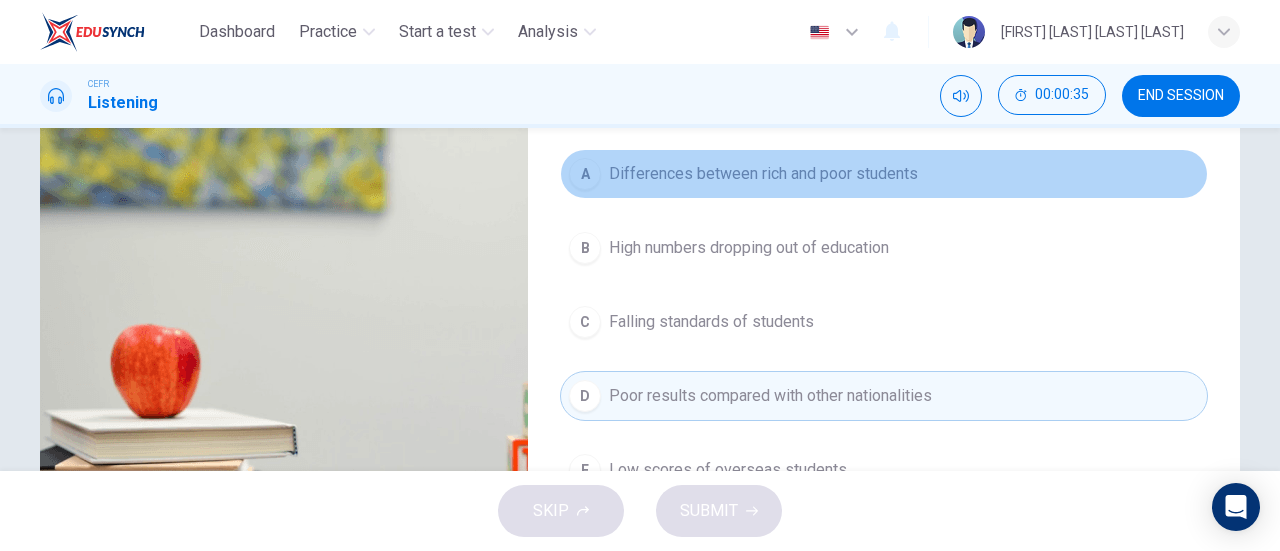 click on "Differences between rich and poor students" at bounding box center (763, 174) 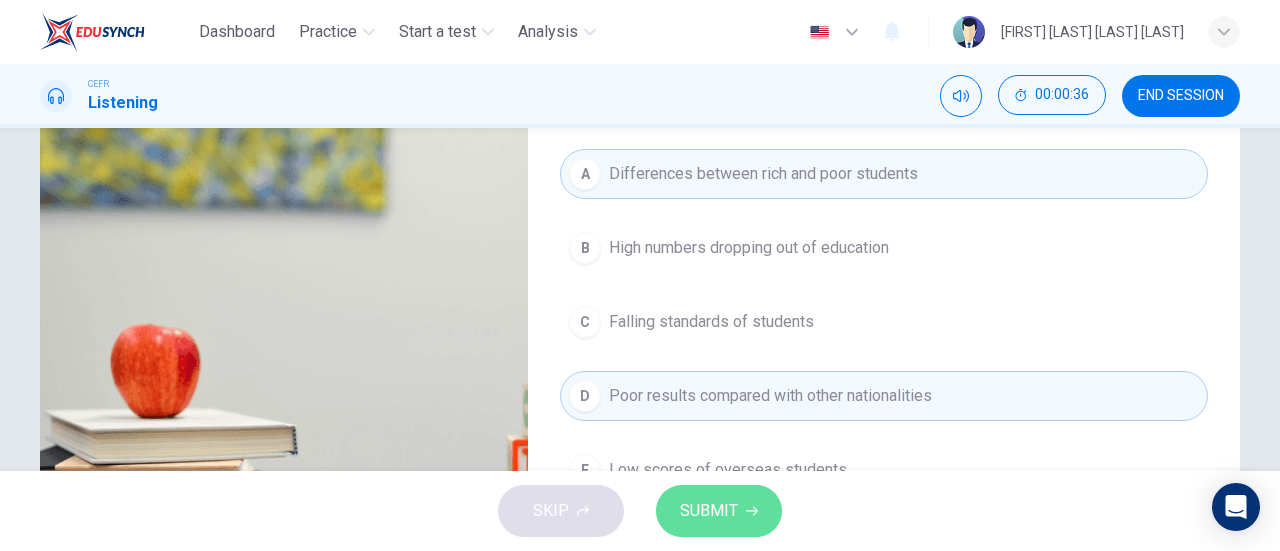 click on "SUBMIT" at bounding box center [709, 511] 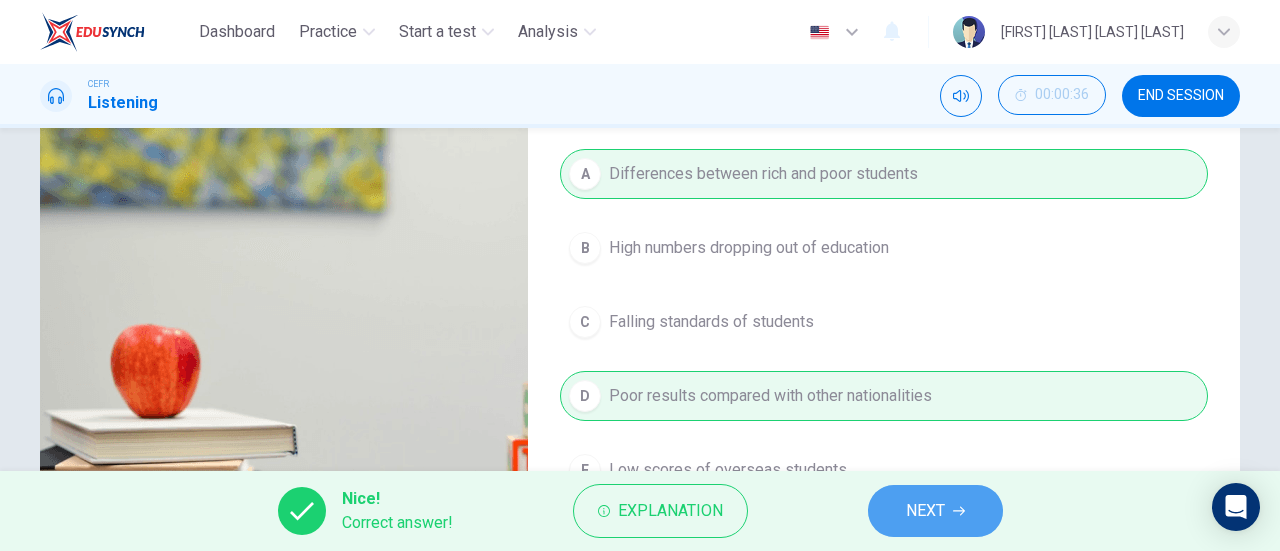 click on "NEXT" at bounding box center (925, 511) 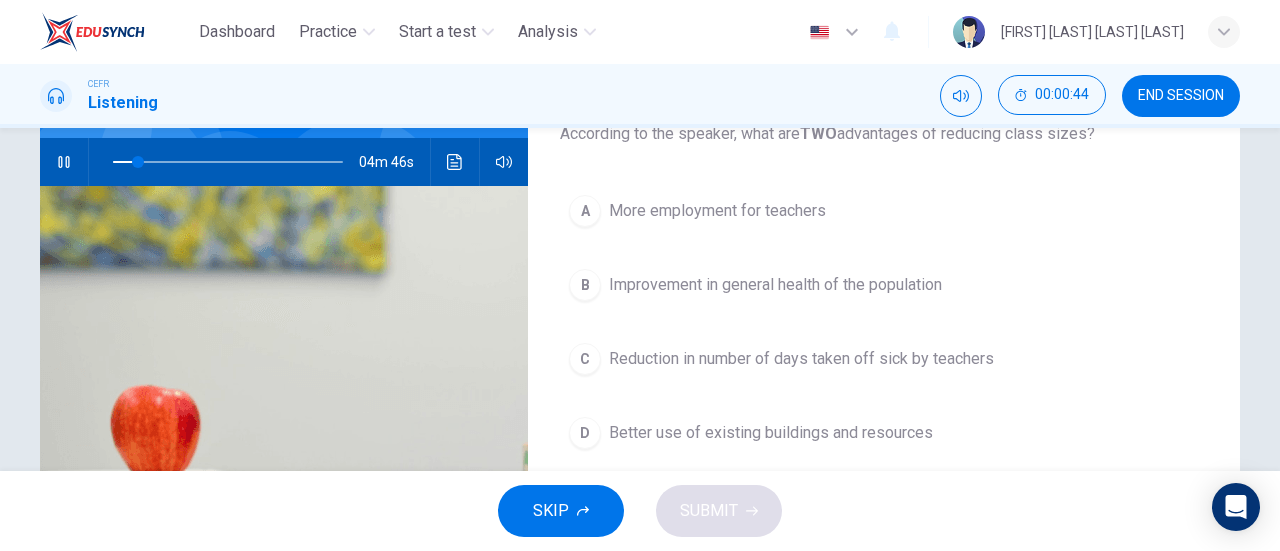 scroll, scrollTop: 198, scrollLeft: 0, axis: vertical 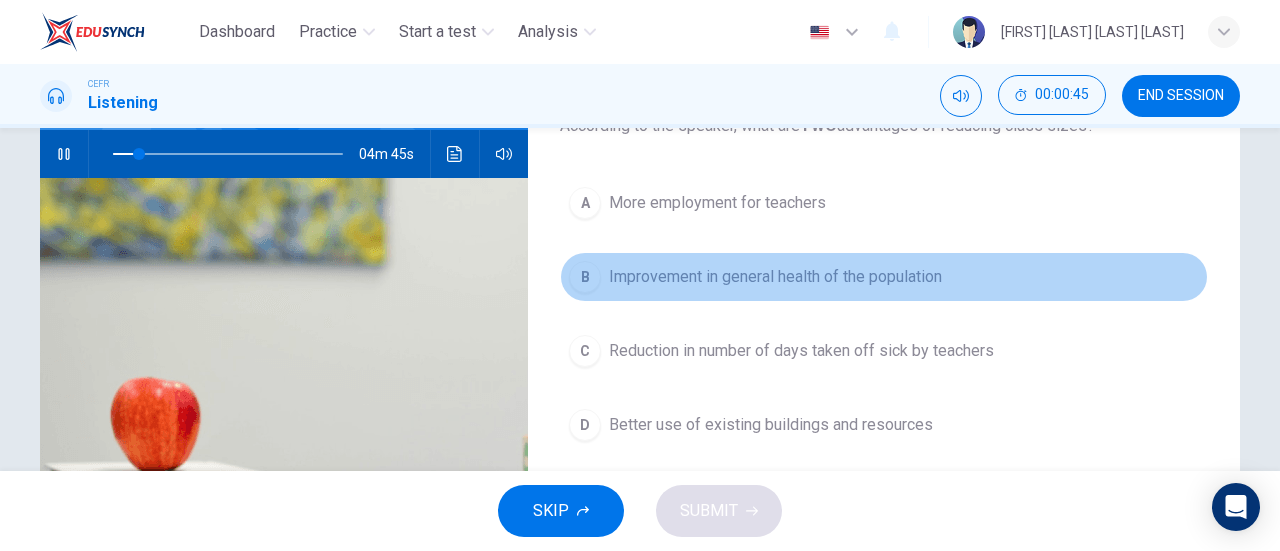 click on "Improvement in general health of the population" at bounding box center (717, 203) 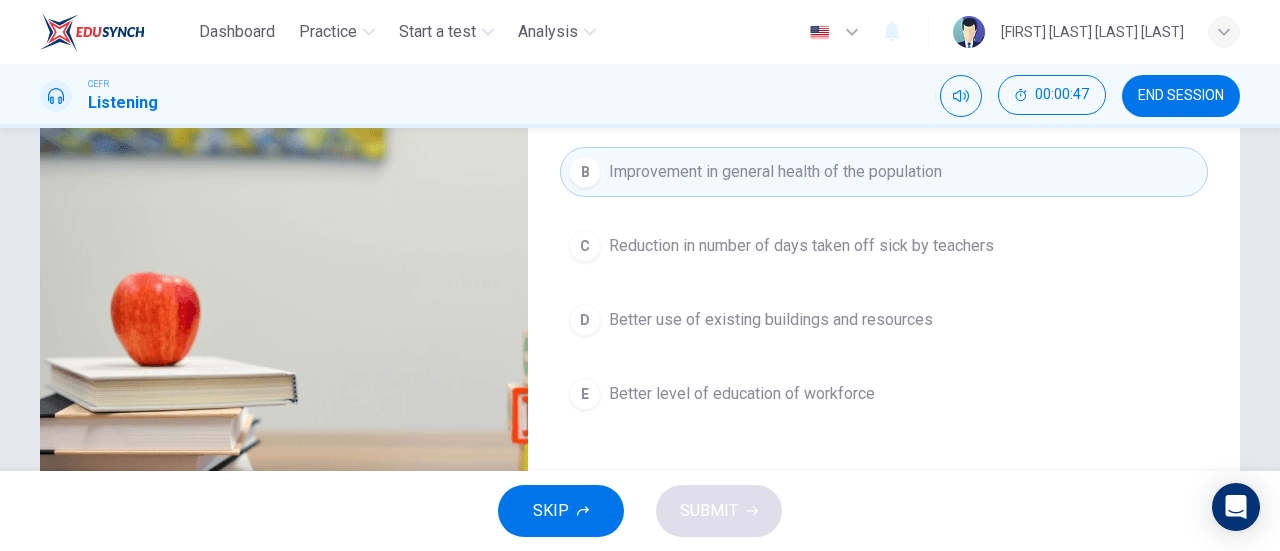 scroll, scrollTop: 307, scrollLeft: 0, axis: vertical 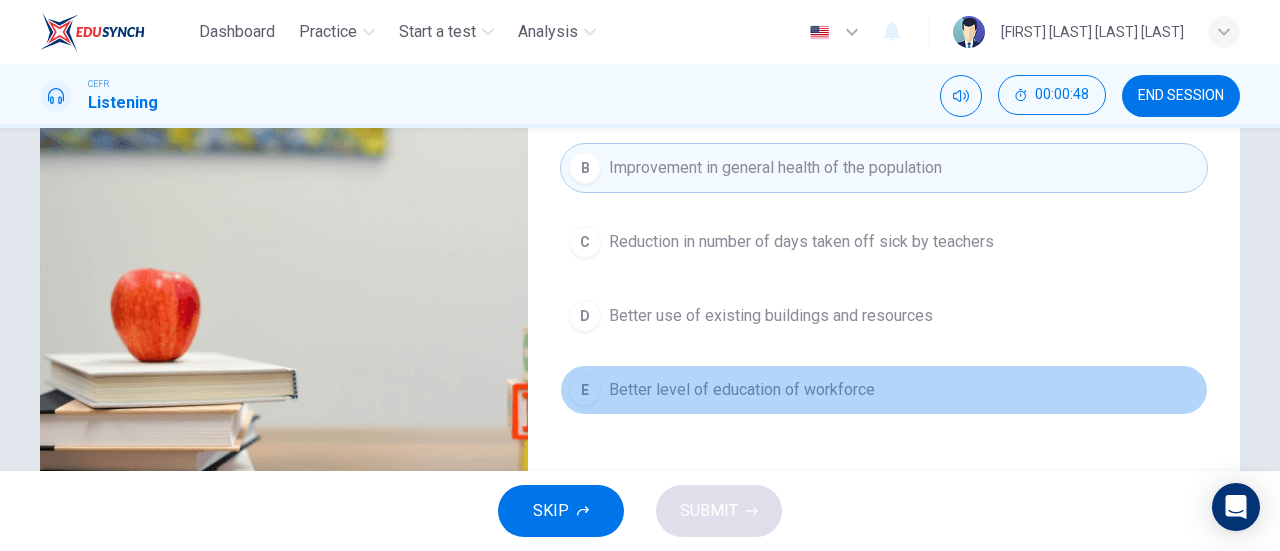 click on "Better level of education of workforce" at bounding box center (717, 94) 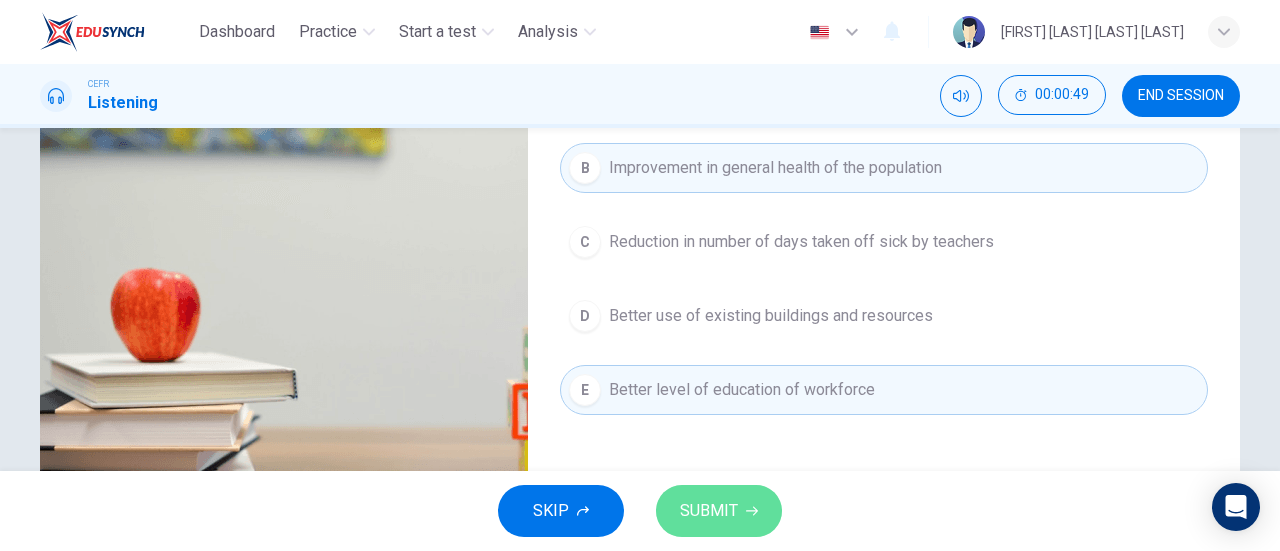 click on "SUBMIT" at bounding box center [709, 511] 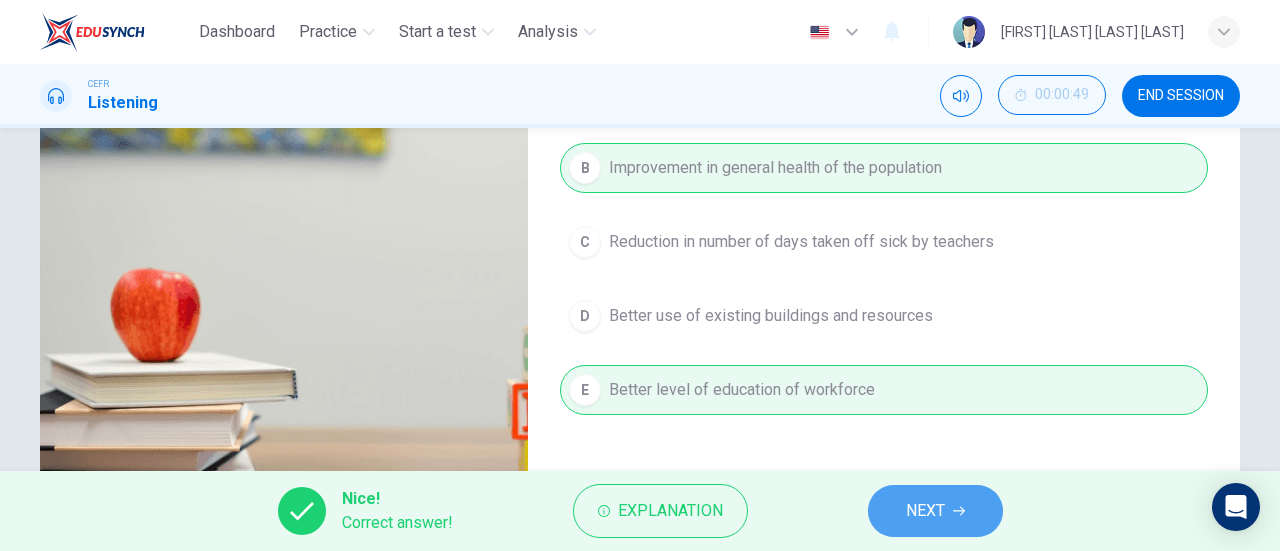 click on "NEXT" at bounding box center [935, 511] 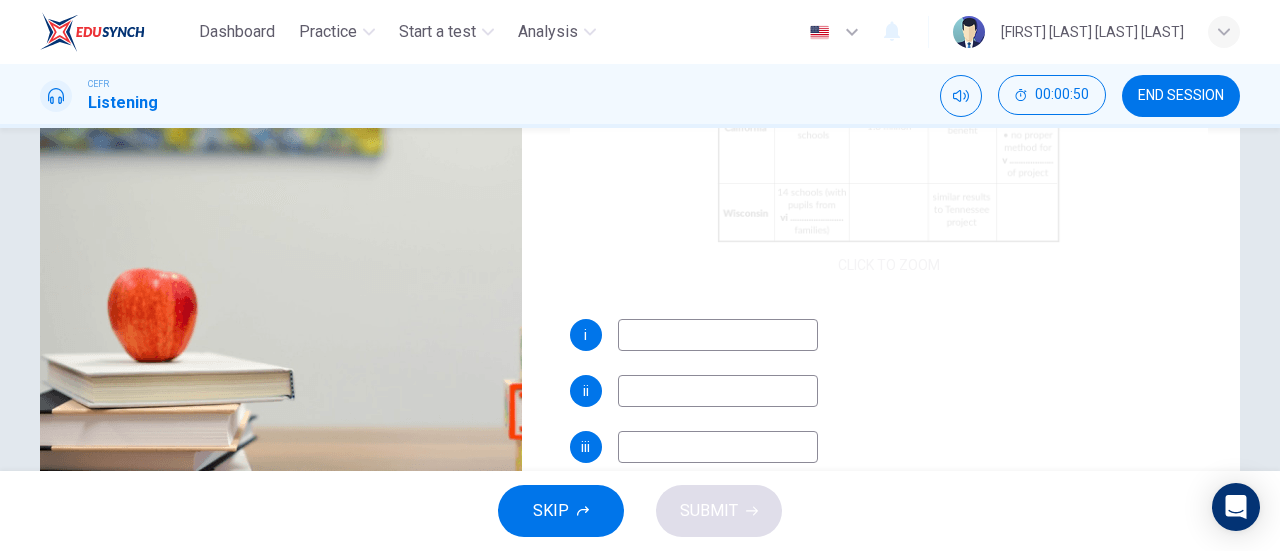 scroll, scrollTop: 173, scrollLeft: 0, axis: vertical 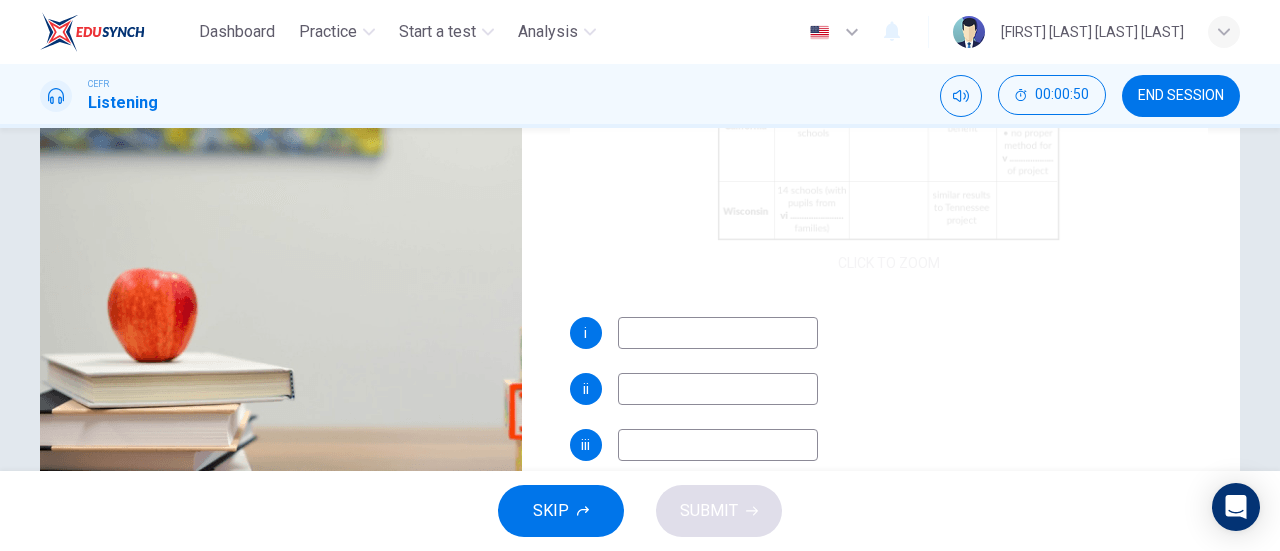 click at bounding box center [718, 333] 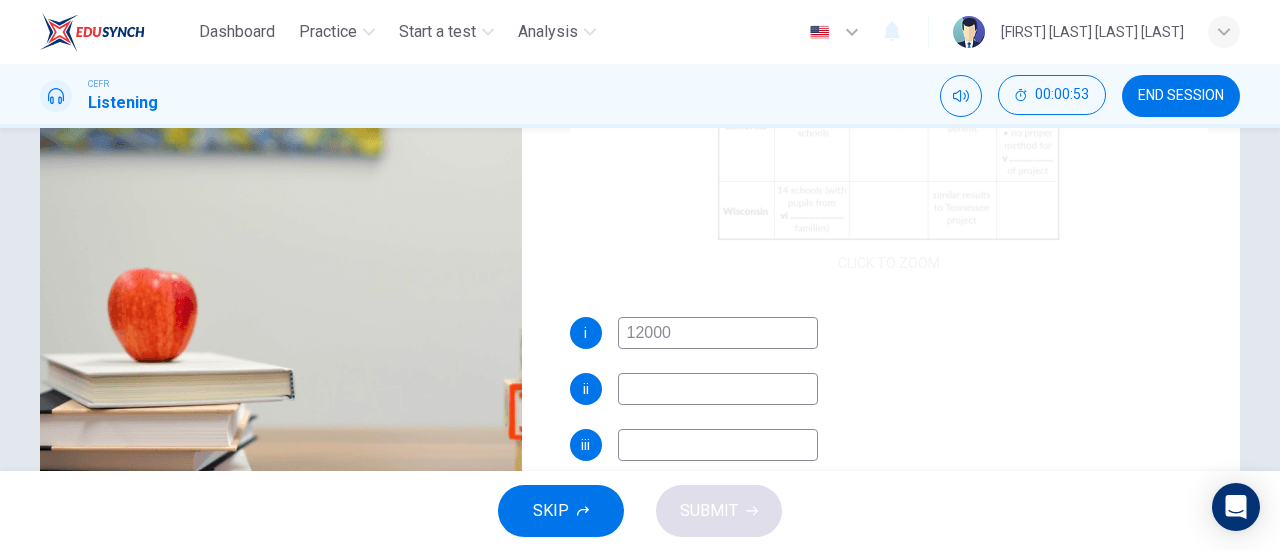 scroll, scrollTop: 251, scrollLeft: 0, axis: vertical 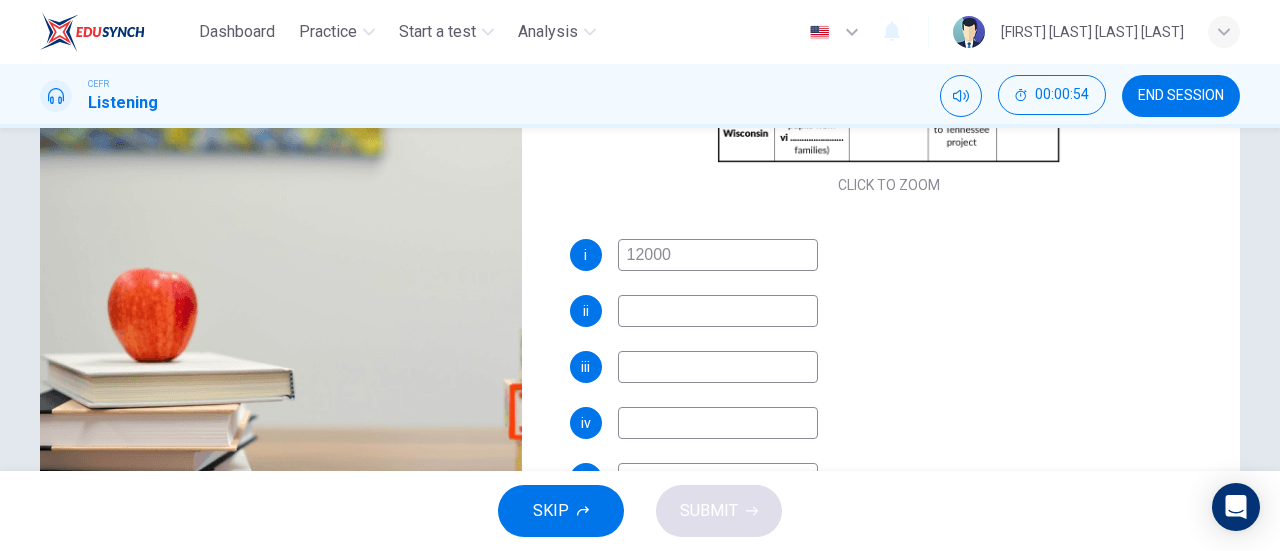 type on "12000" 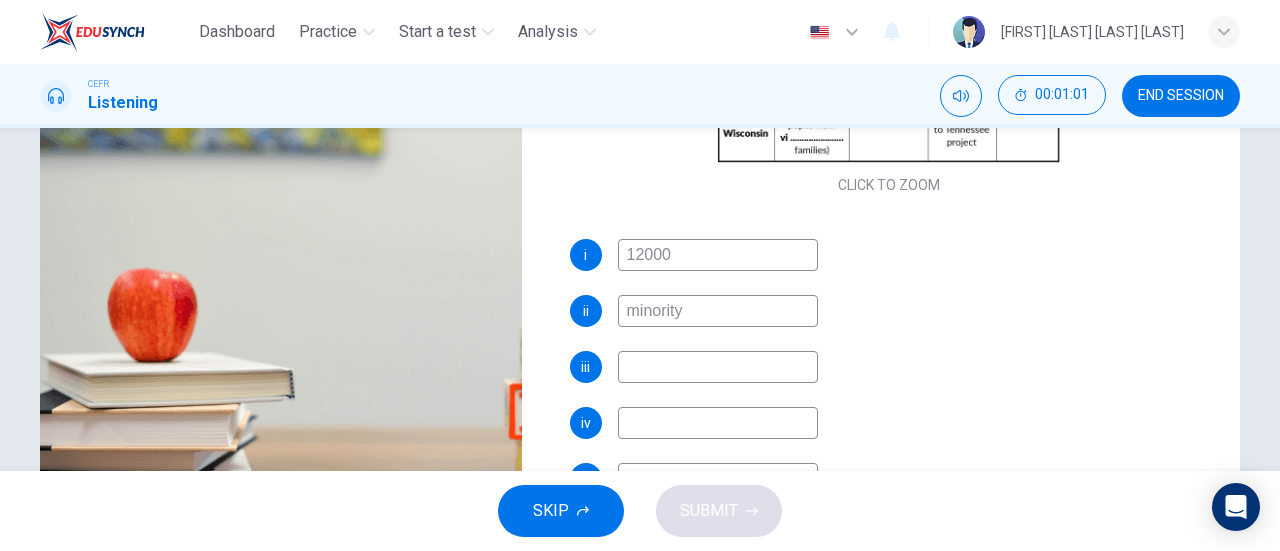 type on "minority" 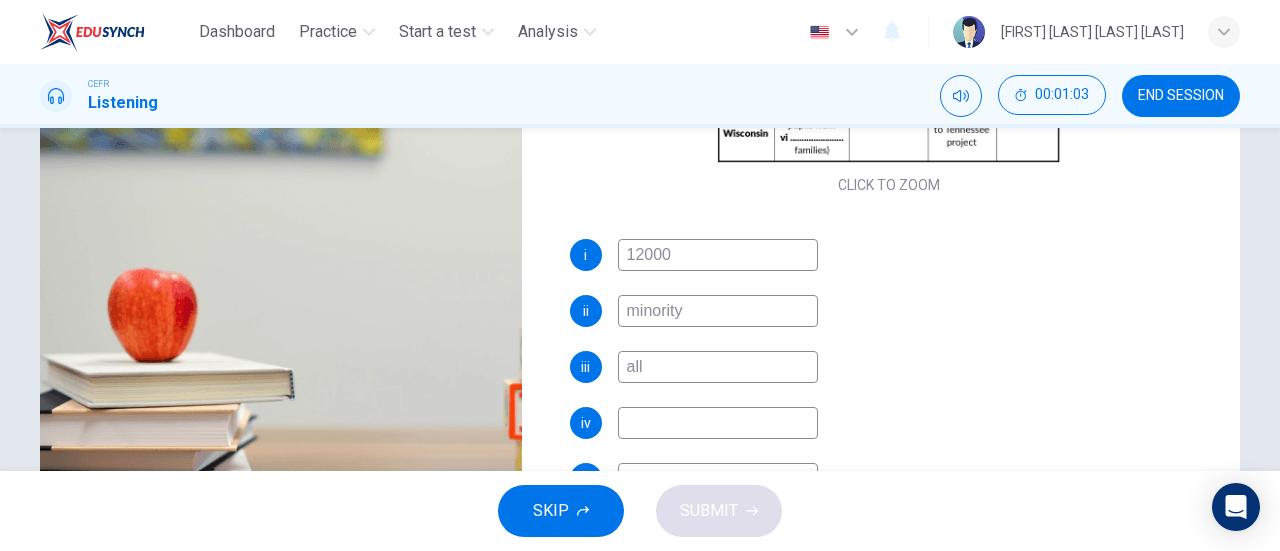 scroll, scrollTop: 286, scrollLeft: 0, axis: vertical 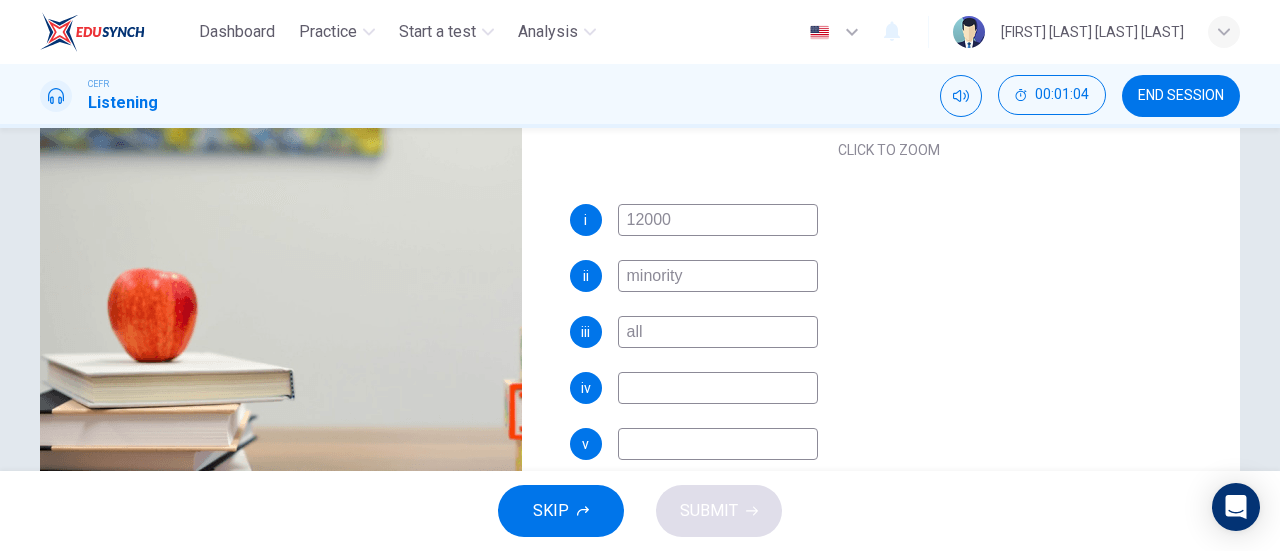 type on "all" 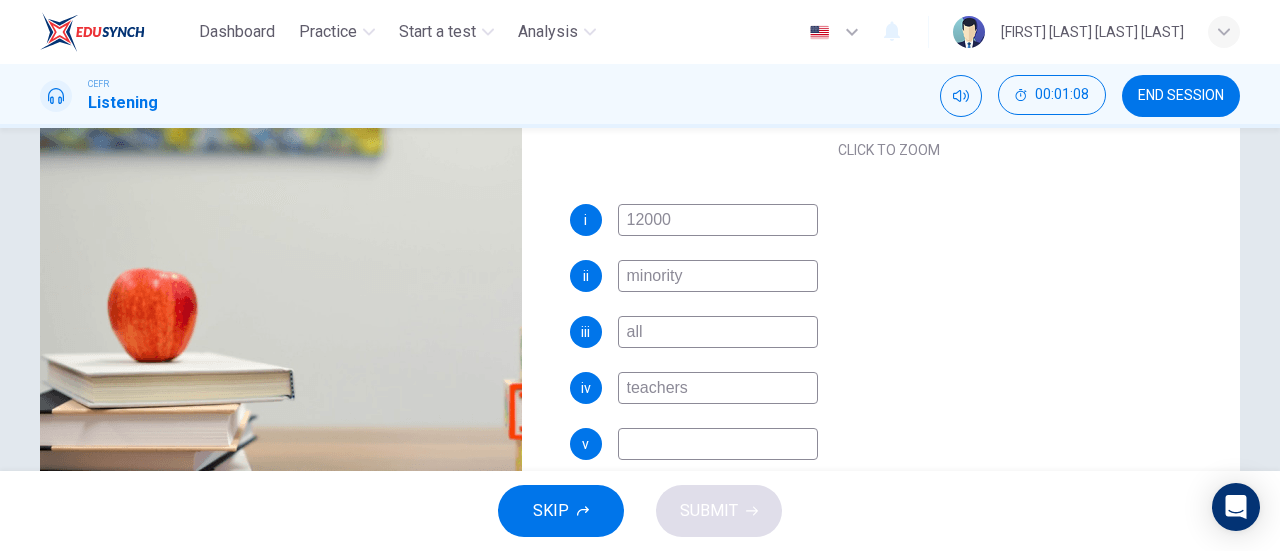 scroll, scrollTop: 383, scrollLeft: 0, axis: vertical 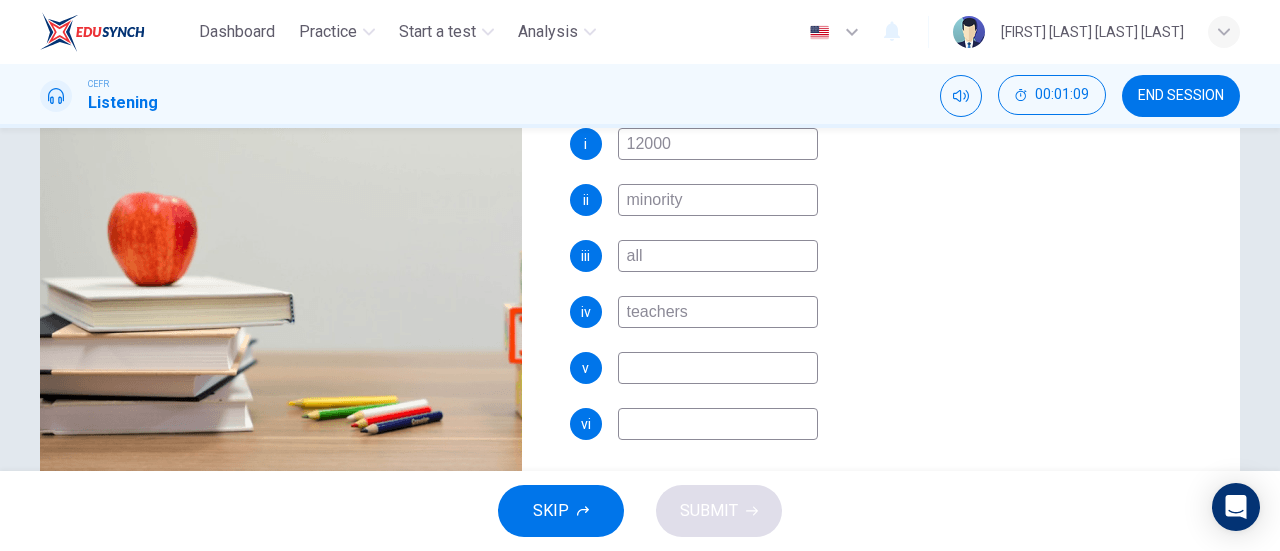 type on "teachers" 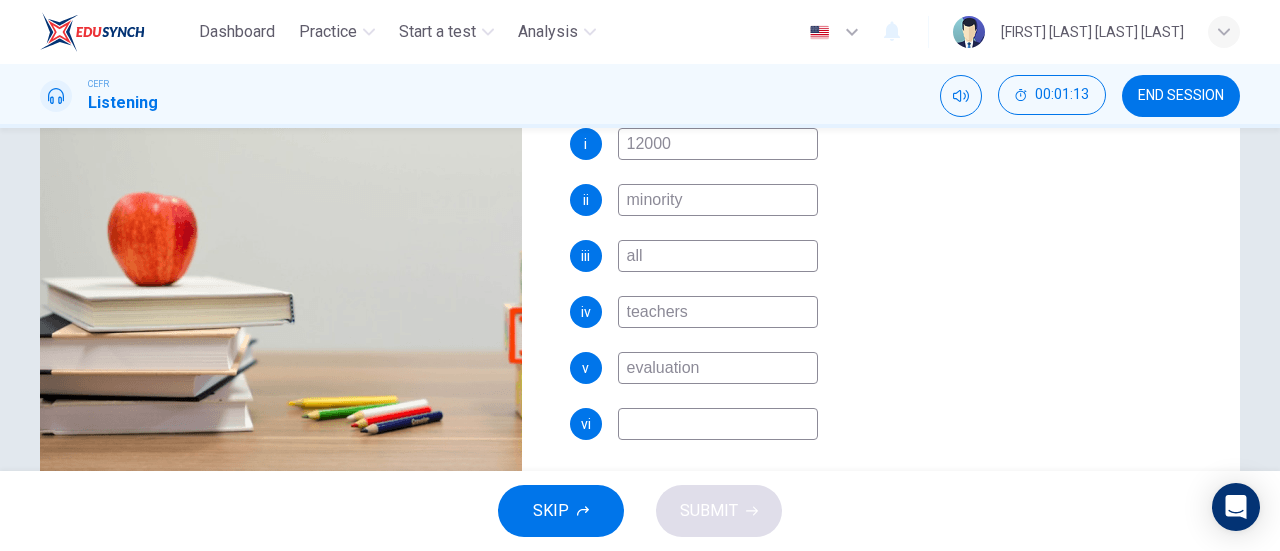 scroll, scrollTop: 432, scrollLeft: 0, axis: vertical 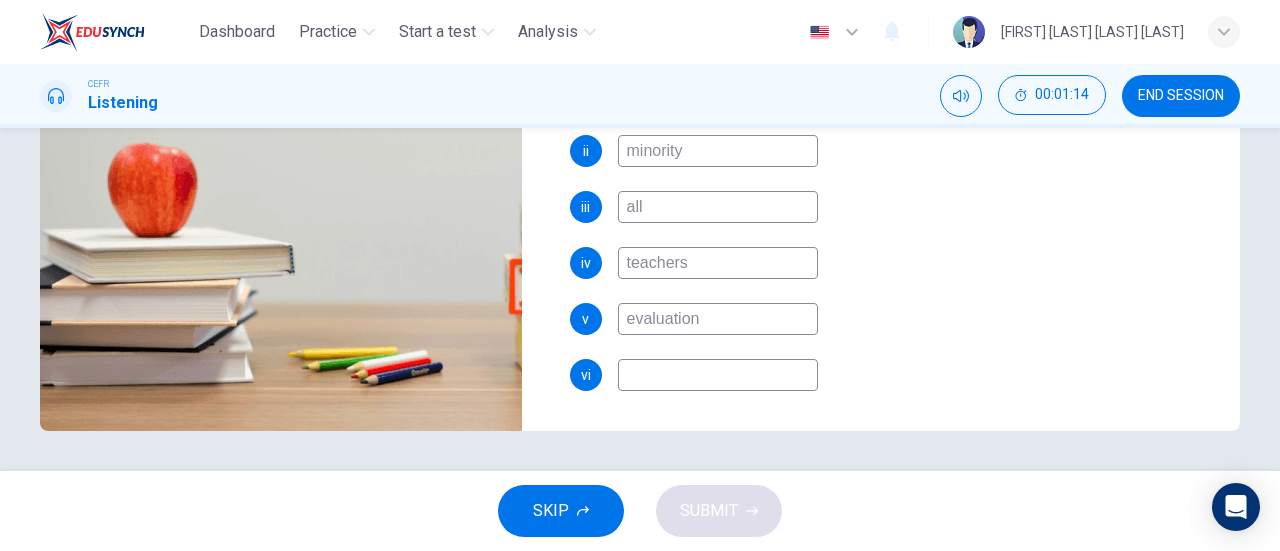 type on "evaluation" 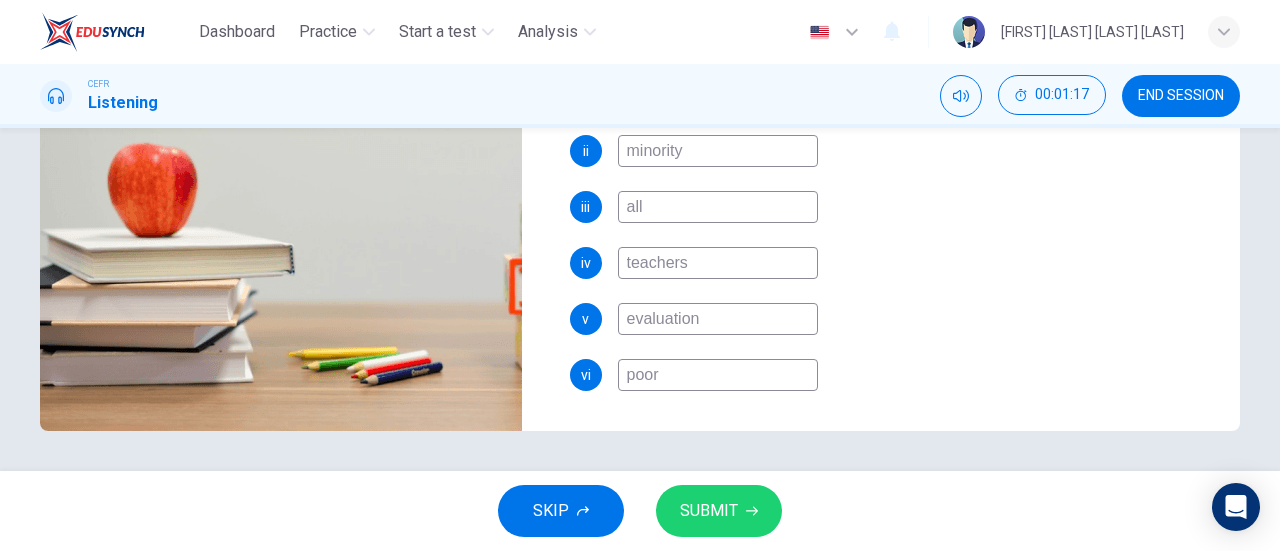 type on "poor" 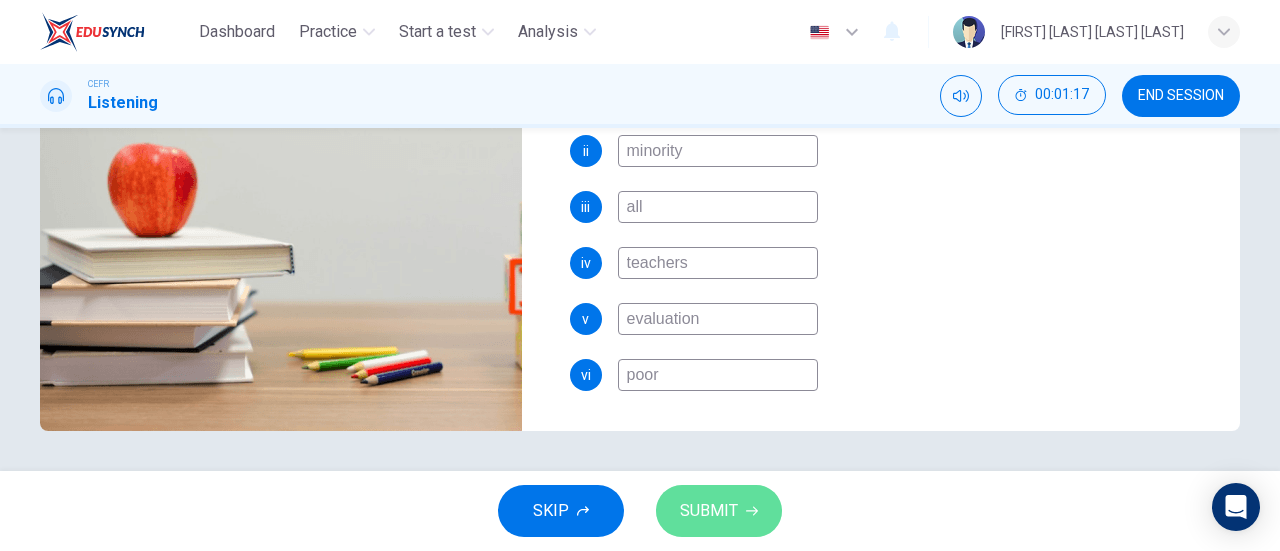 click on "SUBMIT" at bounding box center [709, 511] 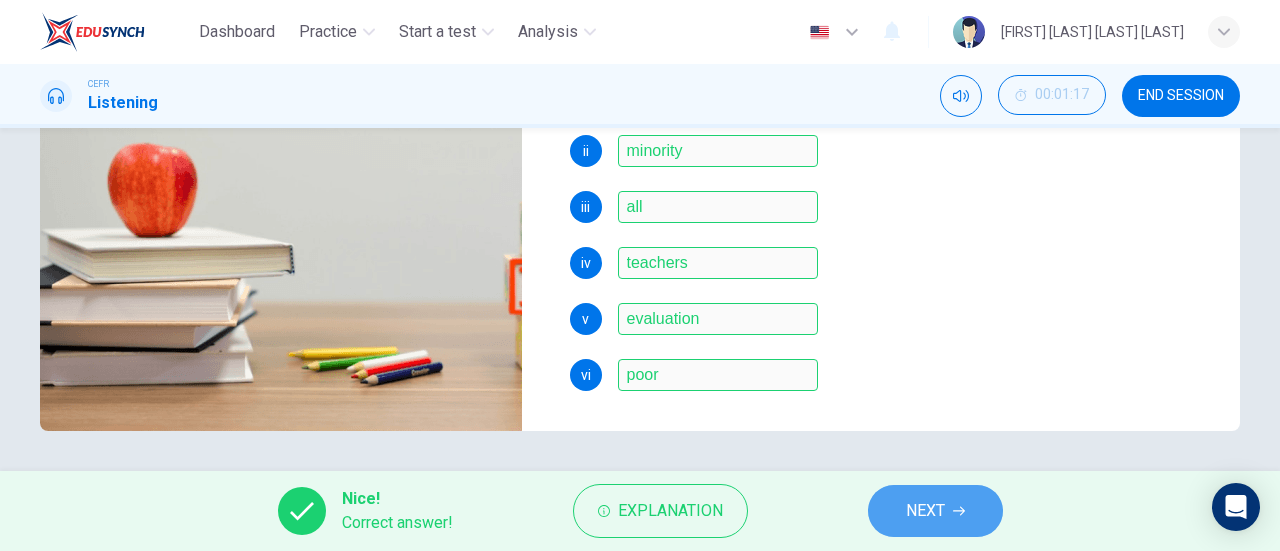 click on "NEXT" at bounding box center [925, 511] 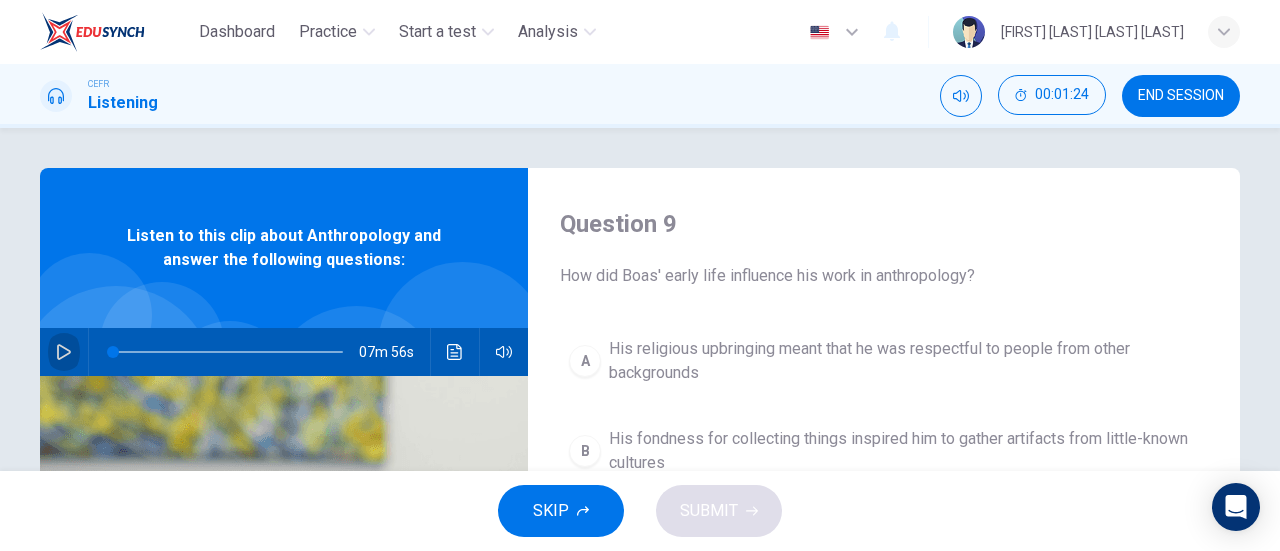click at bounding box center [64, 352] 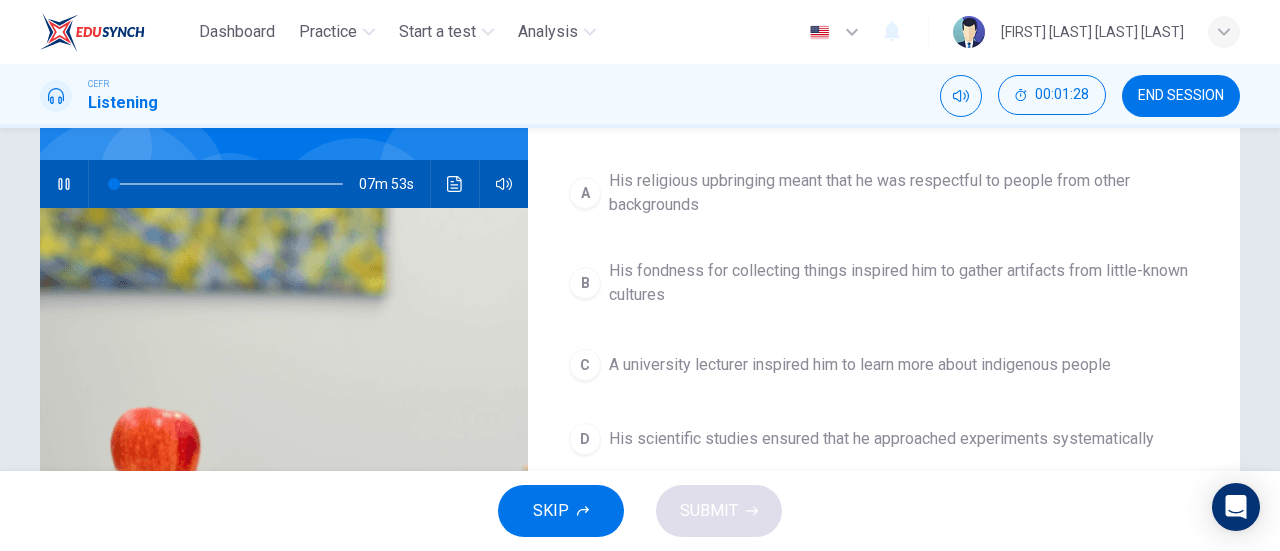 scroll, scrollTop: 181, scrollLeft: 0, axis: vertical 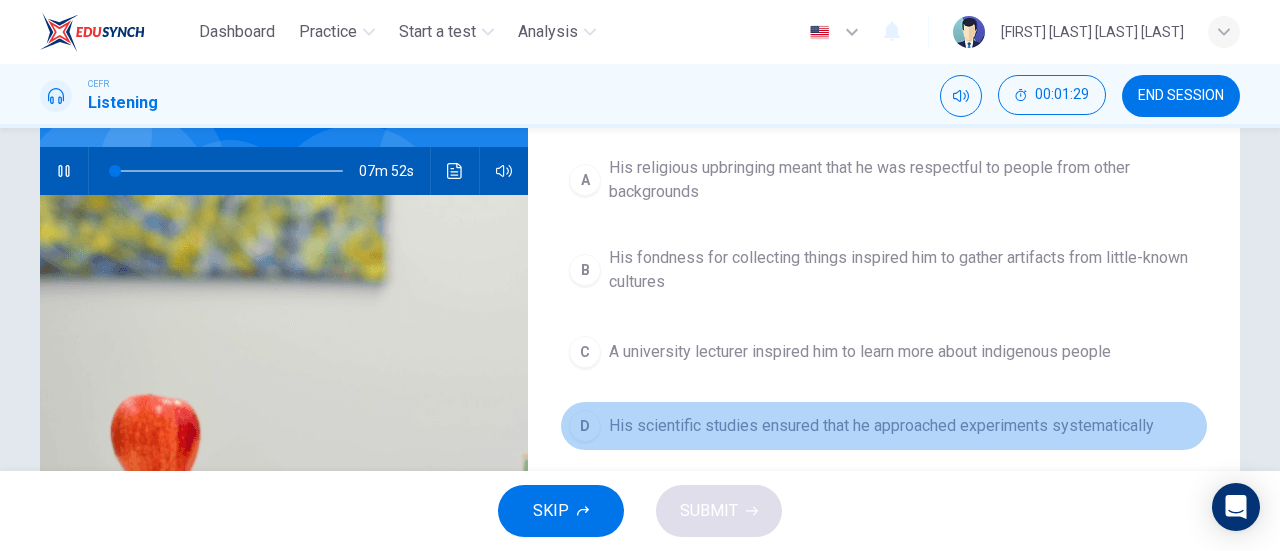 click on "His scientific studies ensured that he approached experiments systematically" at bounding box center [904, 180] 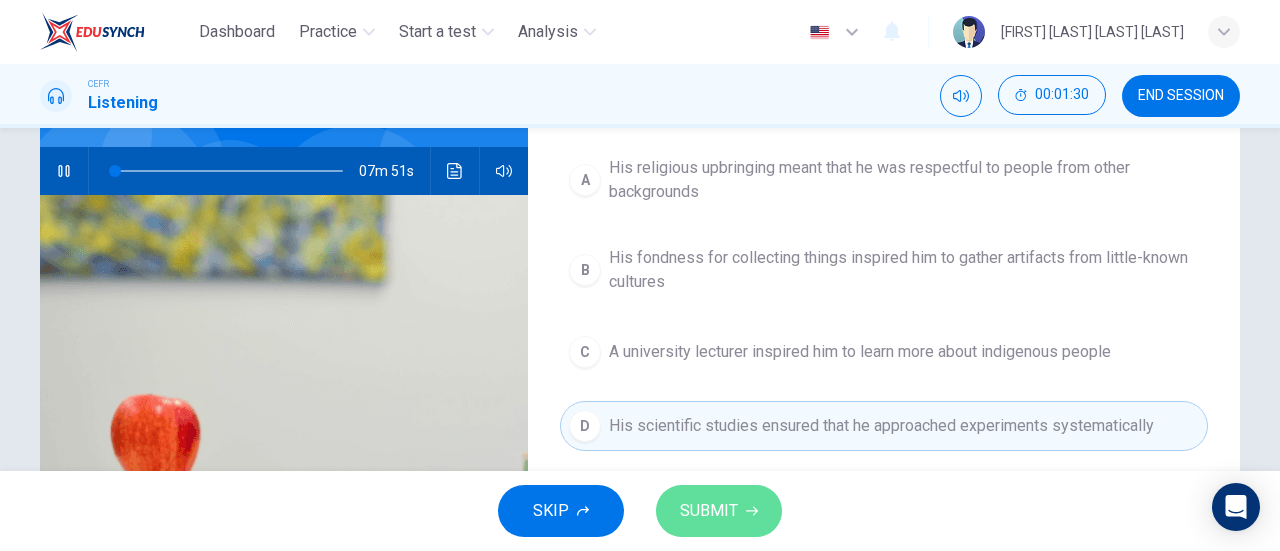 click on "SUBMIT" at bounding box center (709, 511) 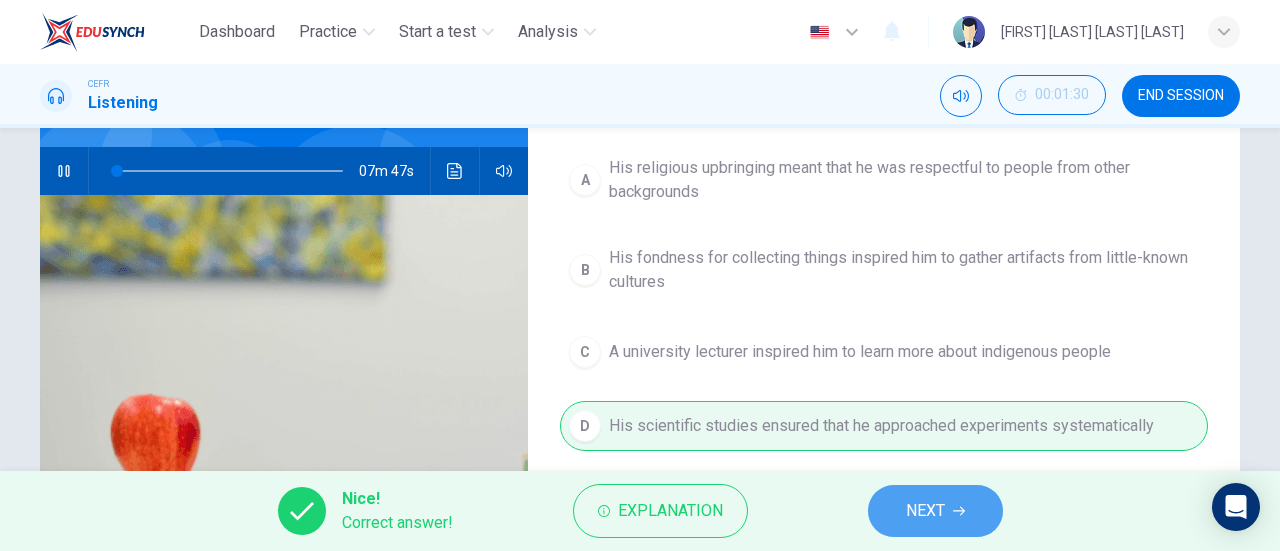 click on "NEXT" at bounding box center (925, 511) 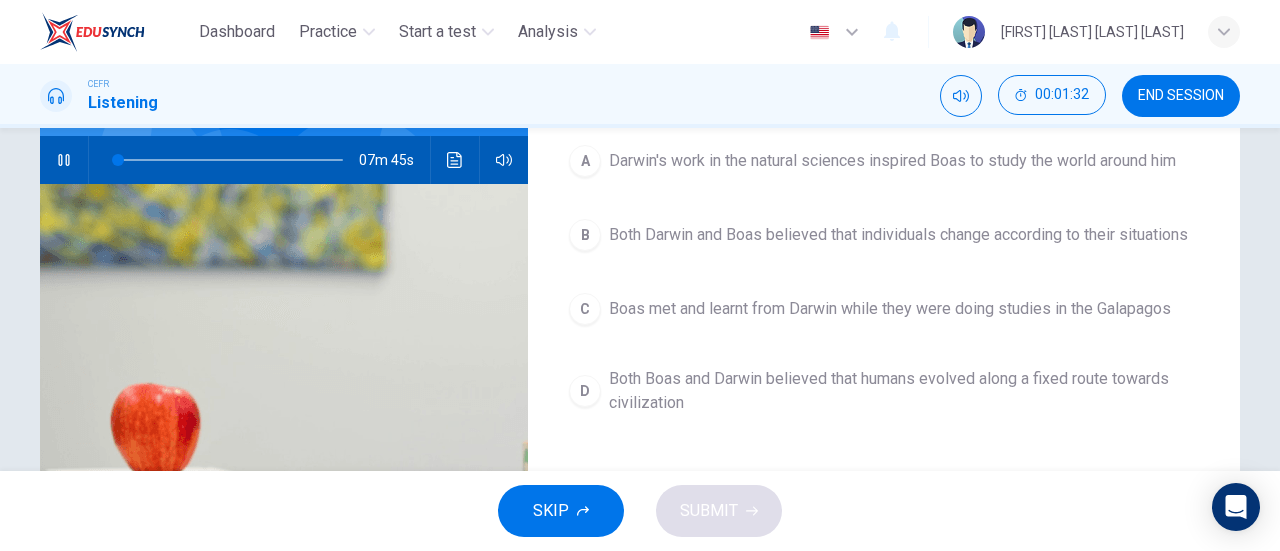 scroll, scrollTop: 199, scrollLeft: 0, axis: vertical 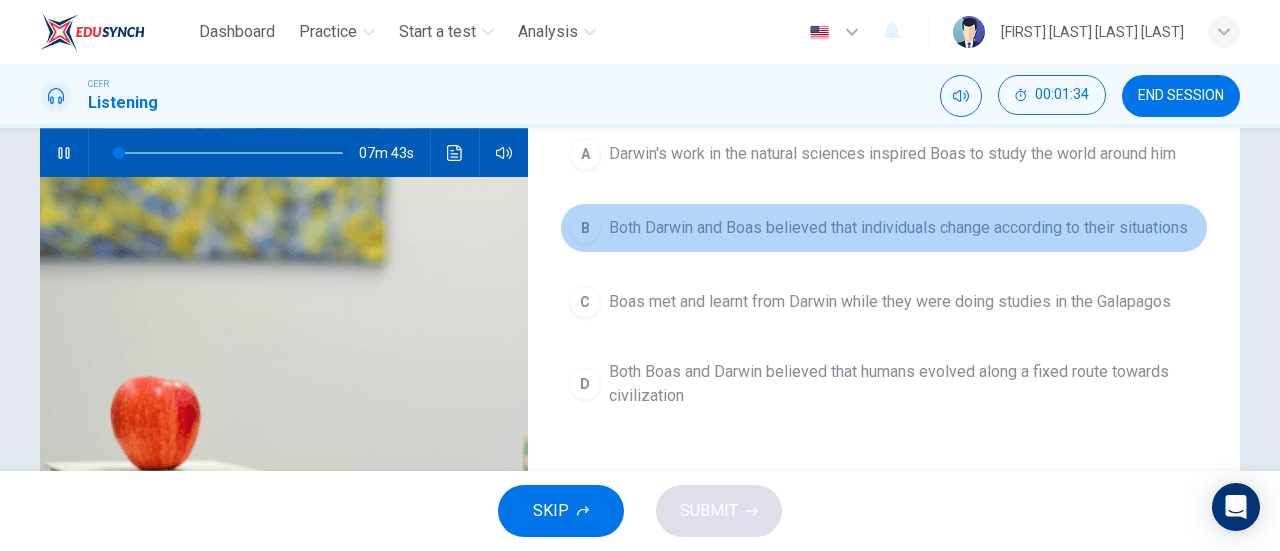 click on "Both Darwin and Boas believed that individuals change according to their situations" at bounding box center (892, 154) 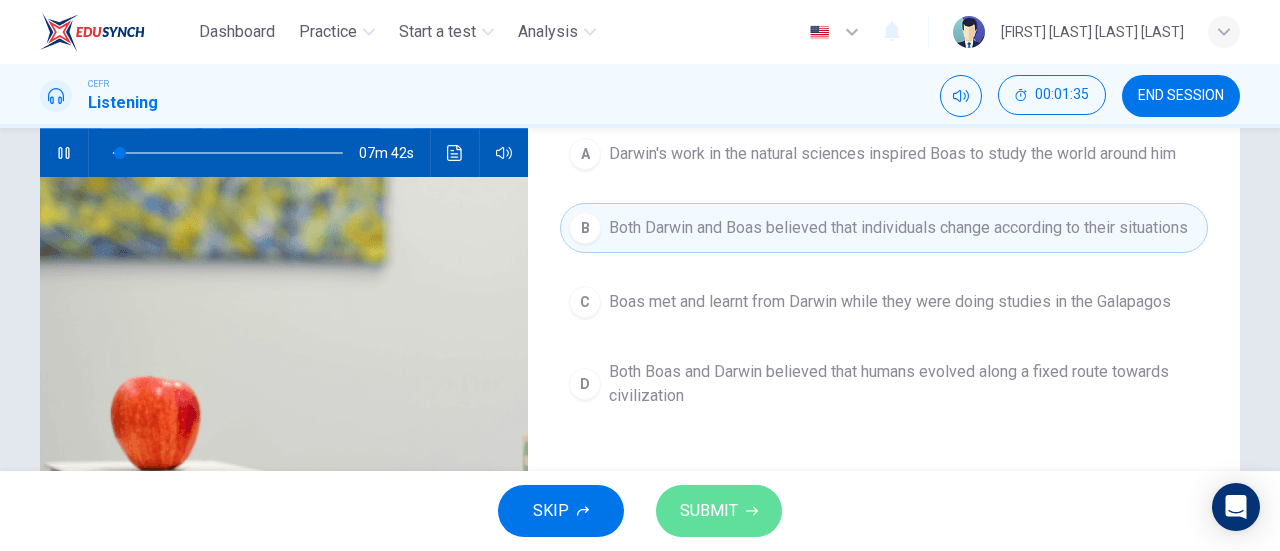 click on "SUBMIT" at bounding box center [709, 511] 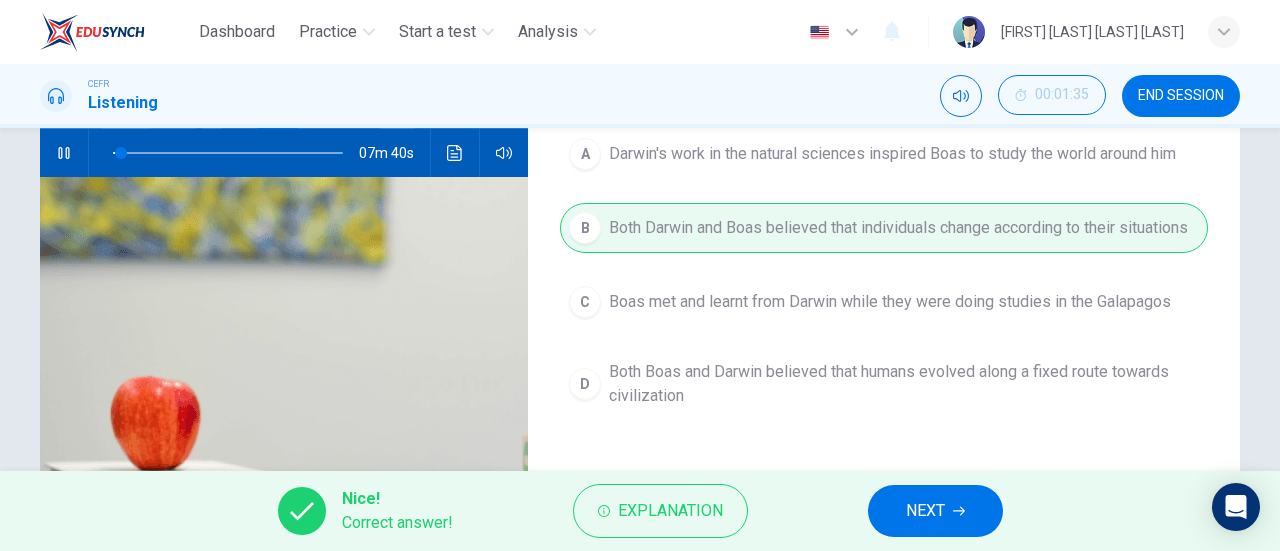 click on "NEXT" at bounding box center [925, 511] 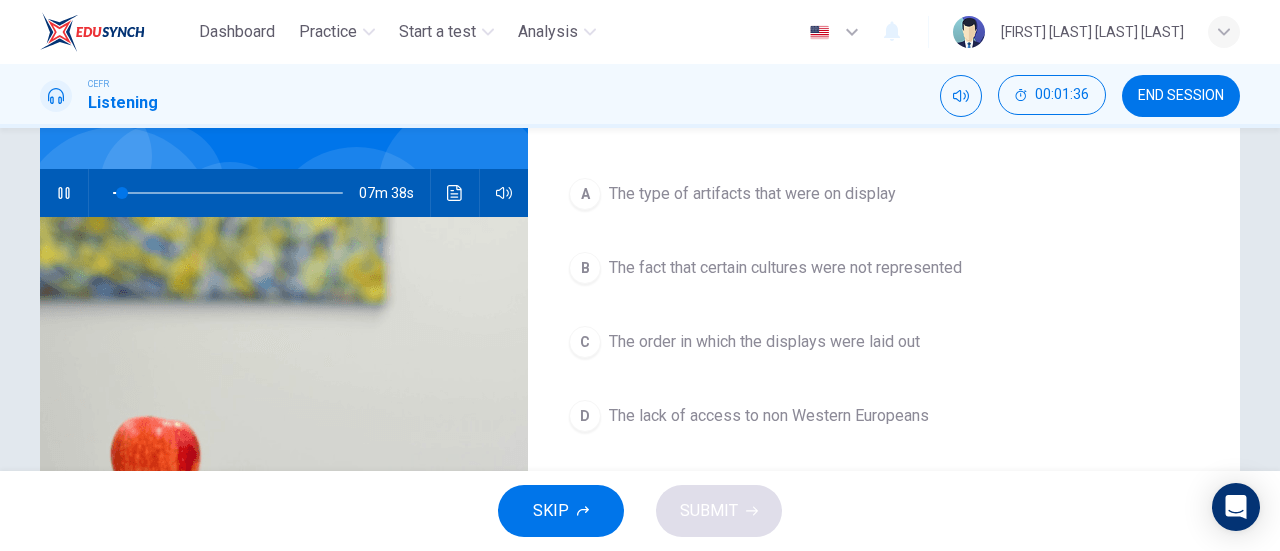 scroll, scrollTop: 160, scrollLeft: 0, axis: vertical 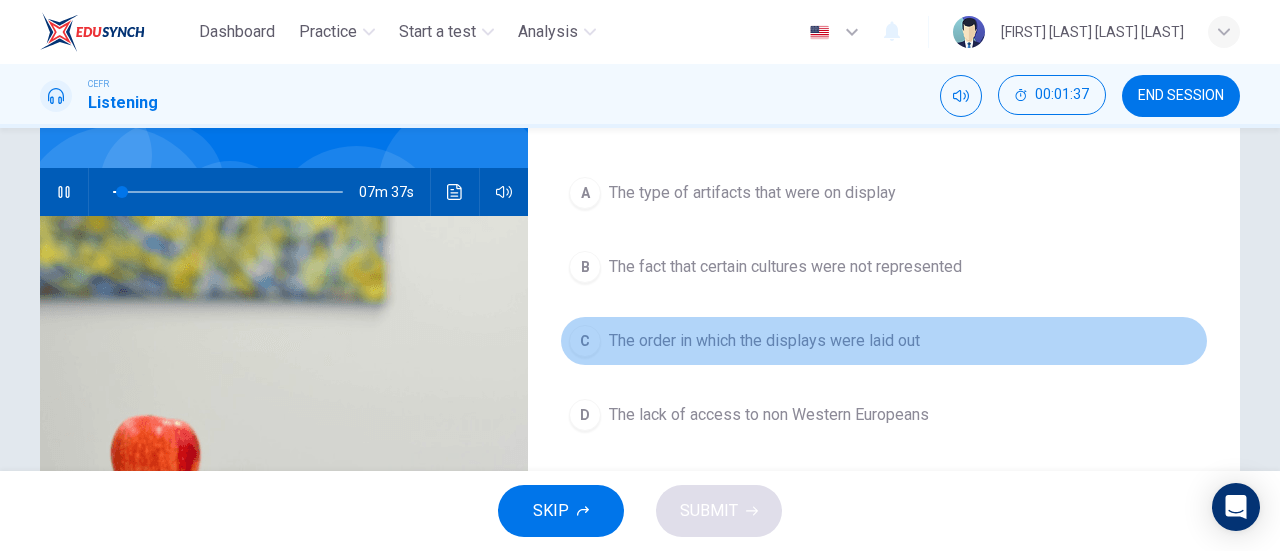 click on "The order in which the displays were laid out" at bounding box center [752, 193] 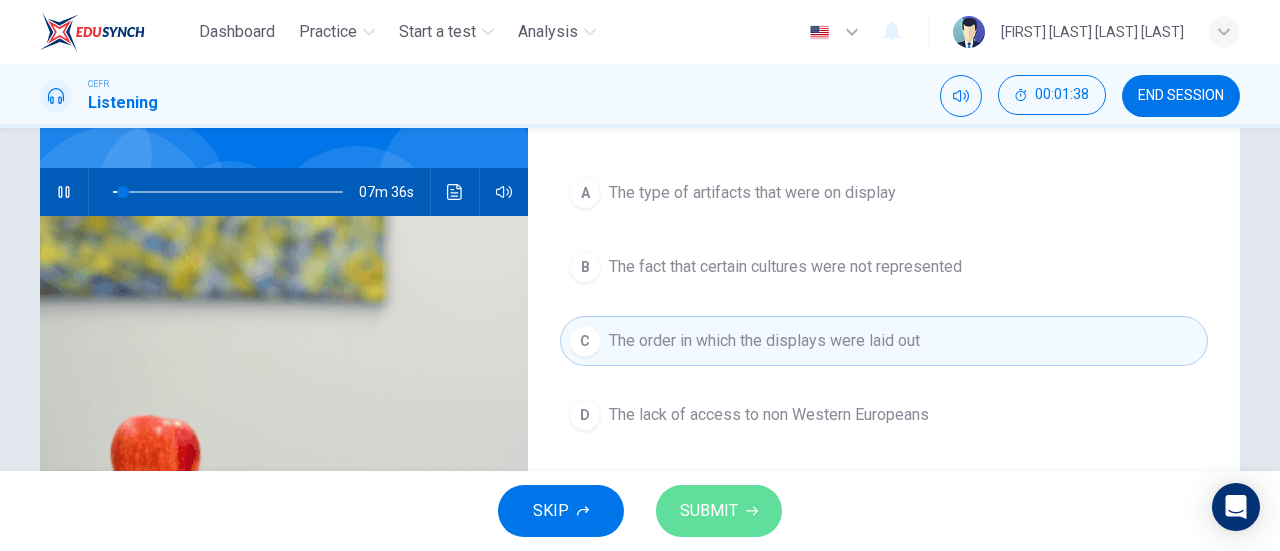 click on "SUBMIT" at bounding box center [709, 511] 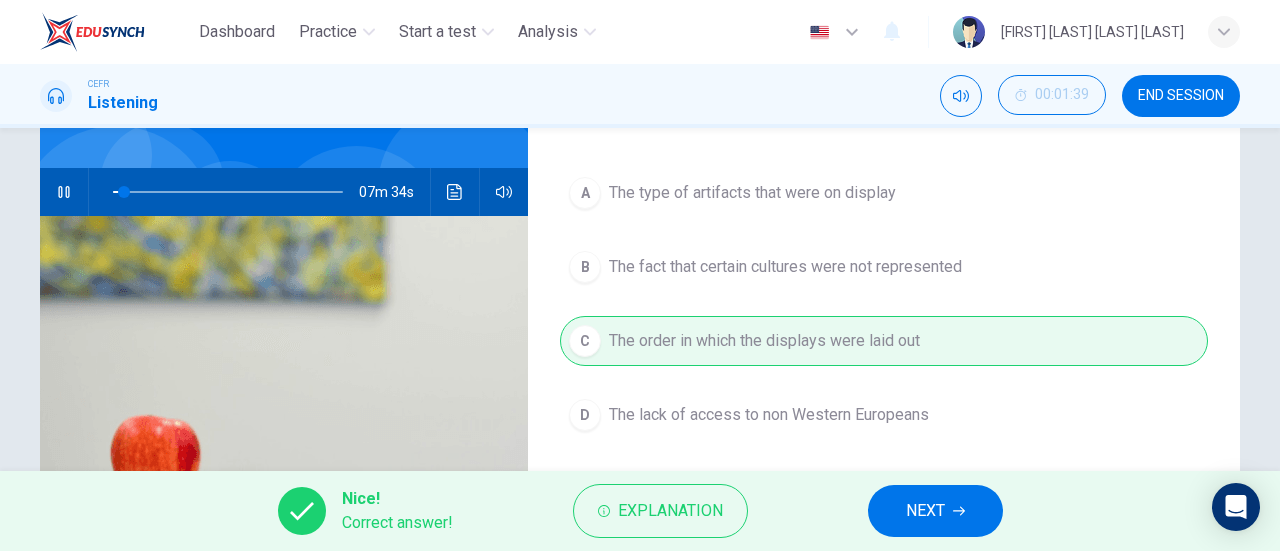 click on "NEXT" at bounding box center (925, 511) 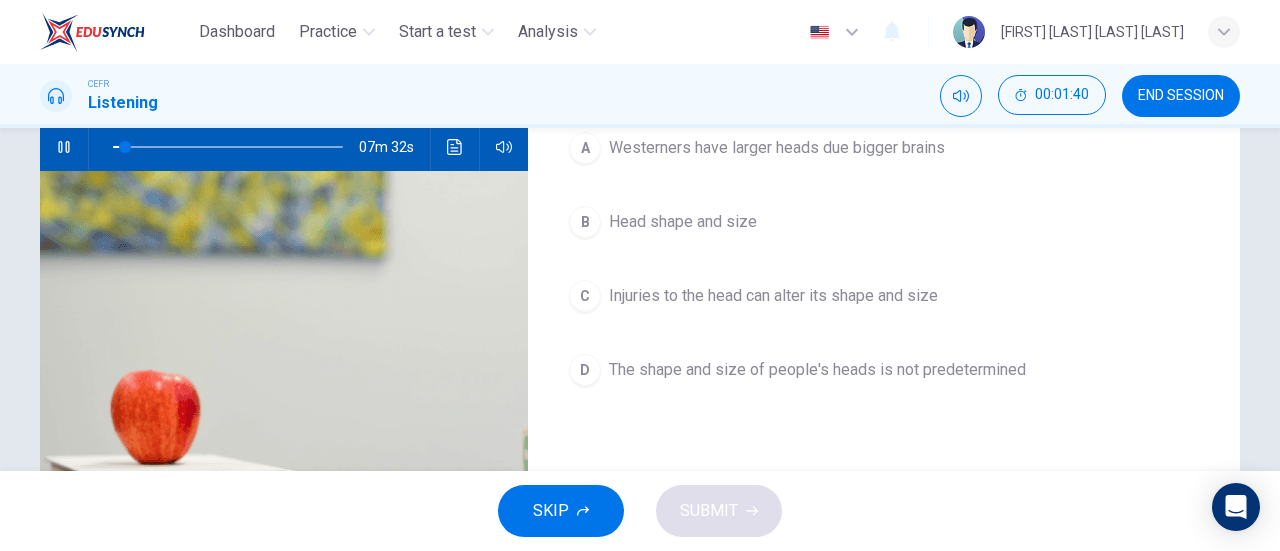 scroll, scrollTop: 208, scrollLeft: 0, axis: vertical 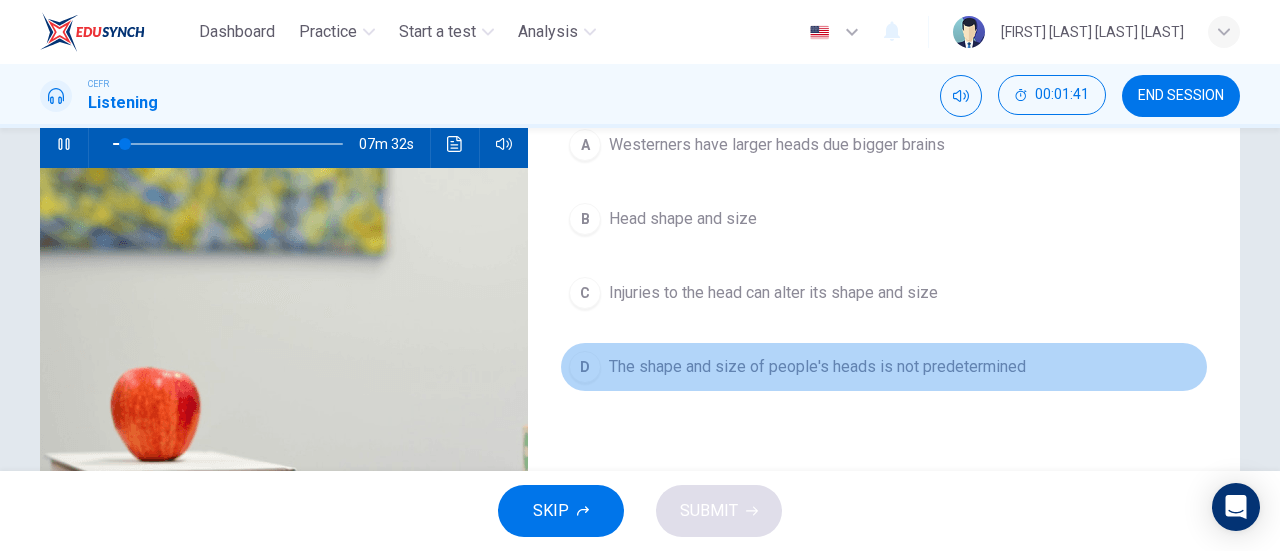 click on "The shape and size of people's heads is not predetermined" at bounding box center [777, 145] 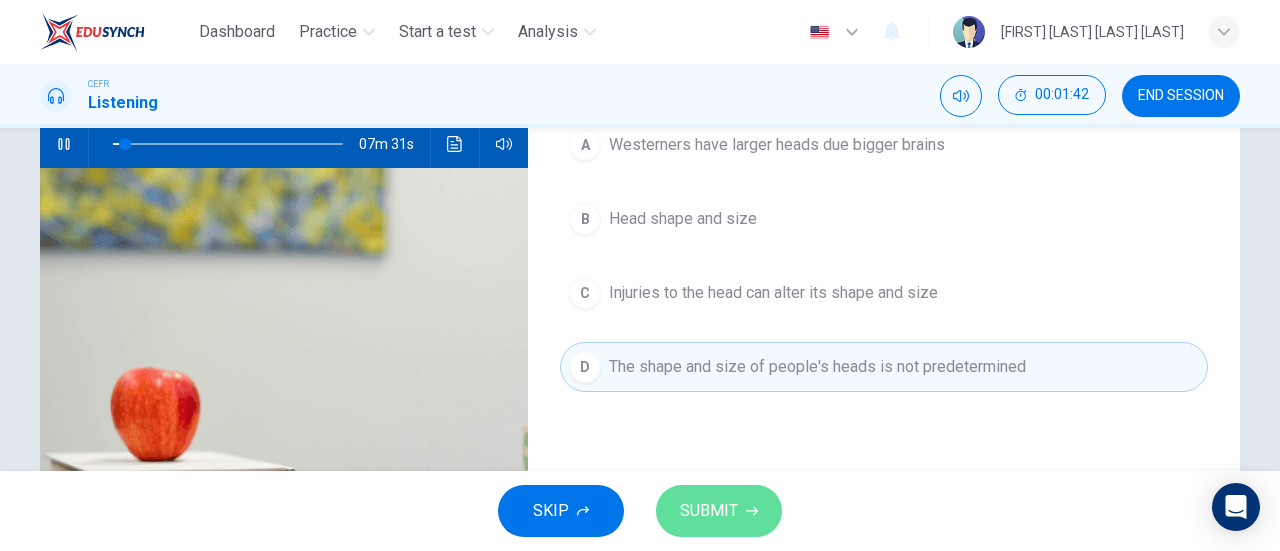 click on "SUBMIT" at bounding box center [709, 511] 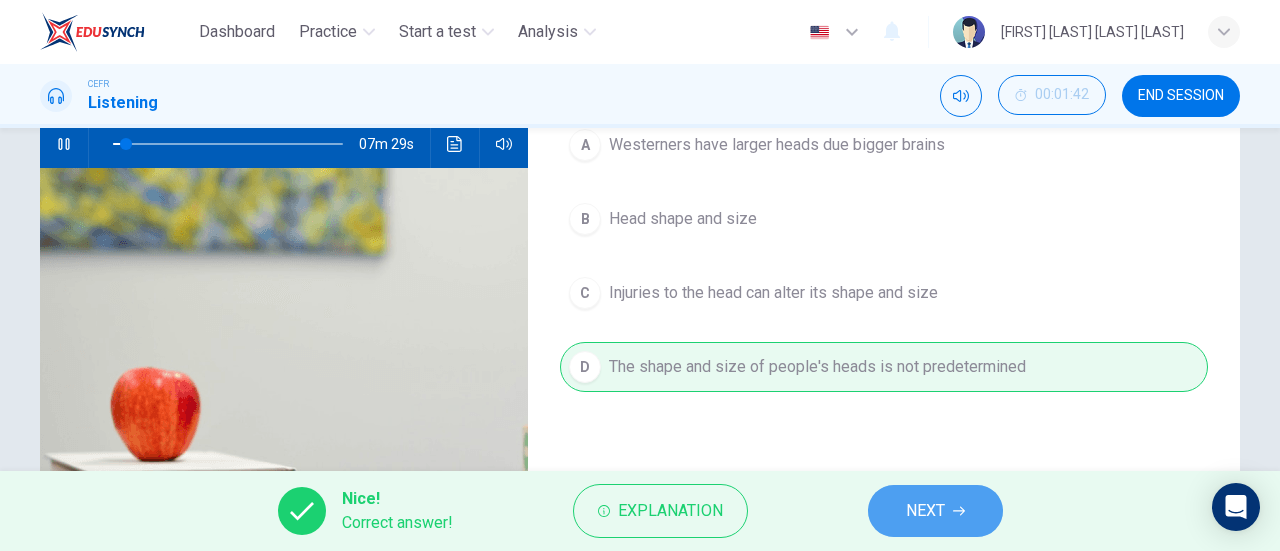 click on "NEXT" at bounding box center (925, 511) 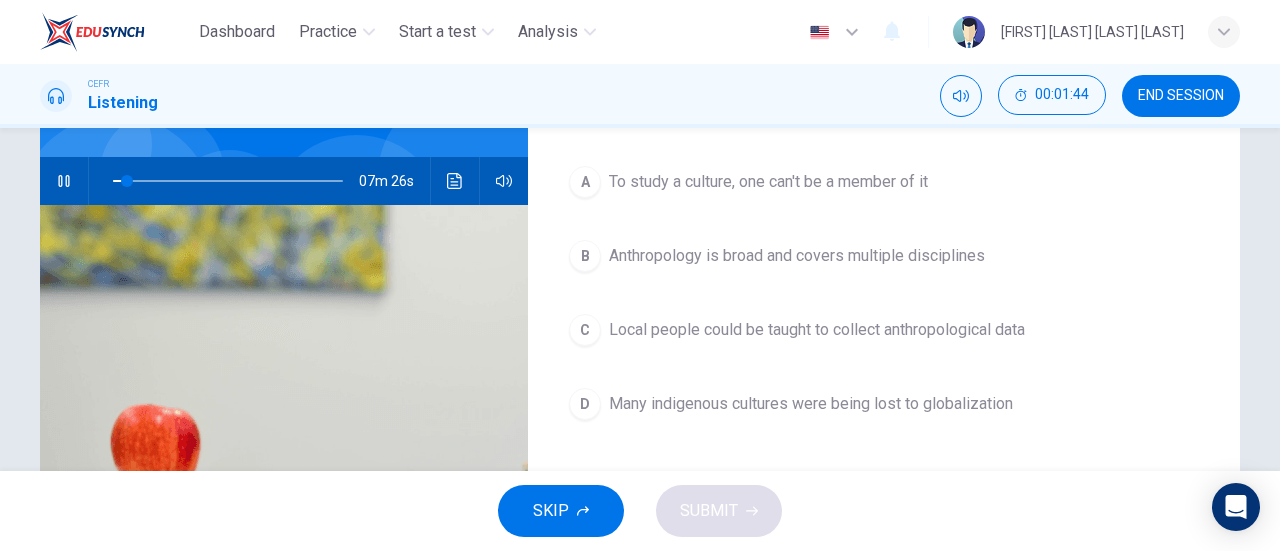 scroll, scrollTop: 172, scrollLeft: 0, axis: vertical 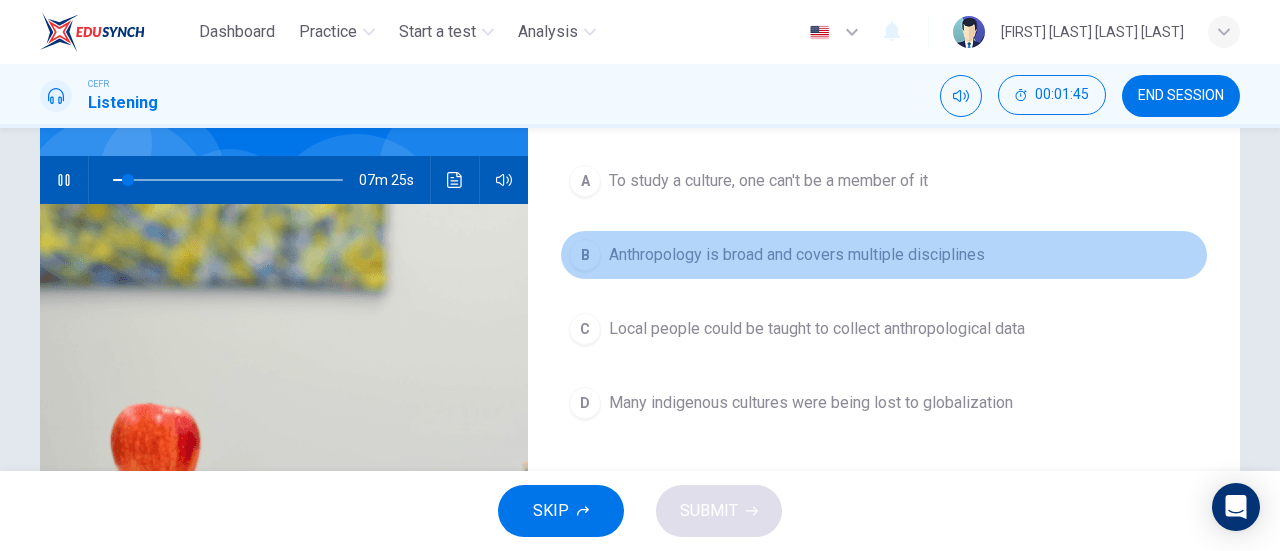 click on "Anthropology is broad and covers multiple disciplines" at bounding box center (768, 181) 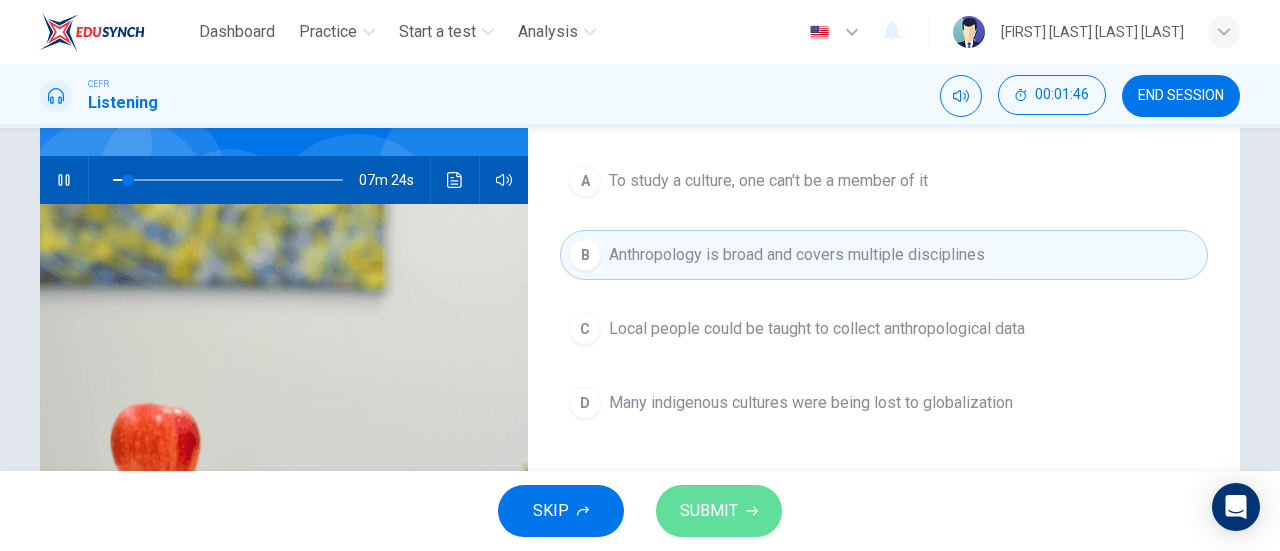 click on "SUBMIT" at bounding box center (709, 511) 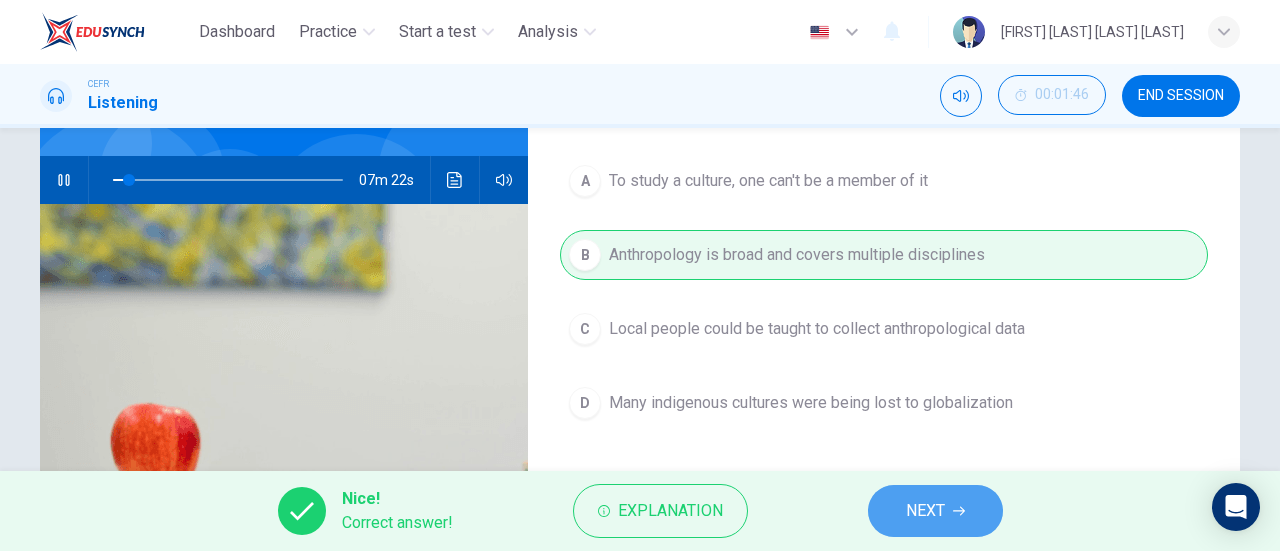 click on "NEXT" at bounding box center [925, 511] 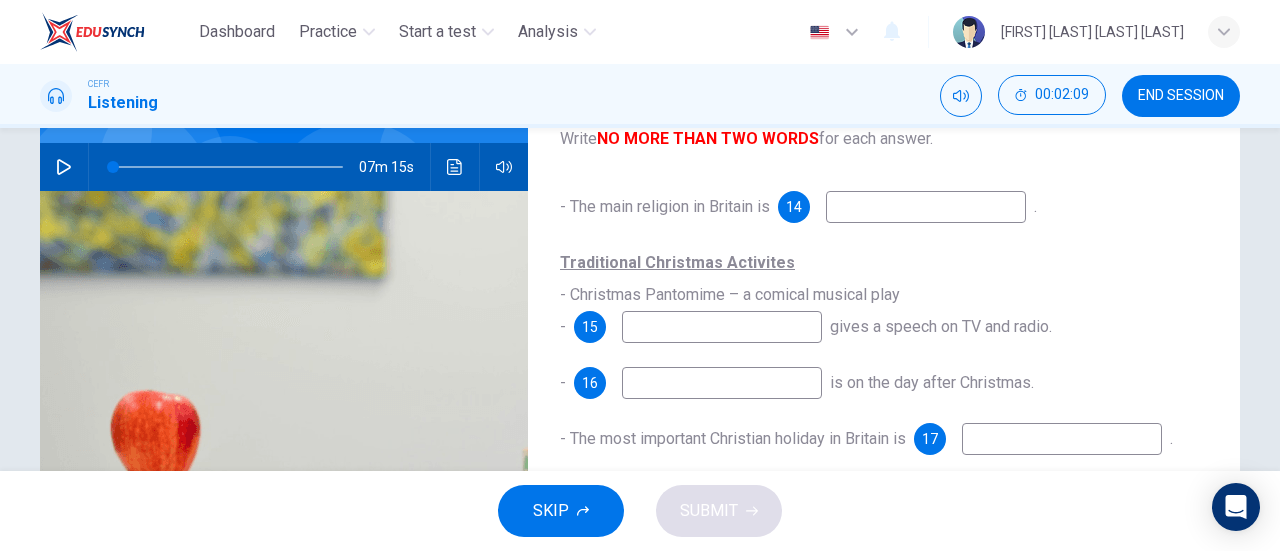 scroll, scrollTop: 178, scrollLeft: 0, axis: vertical 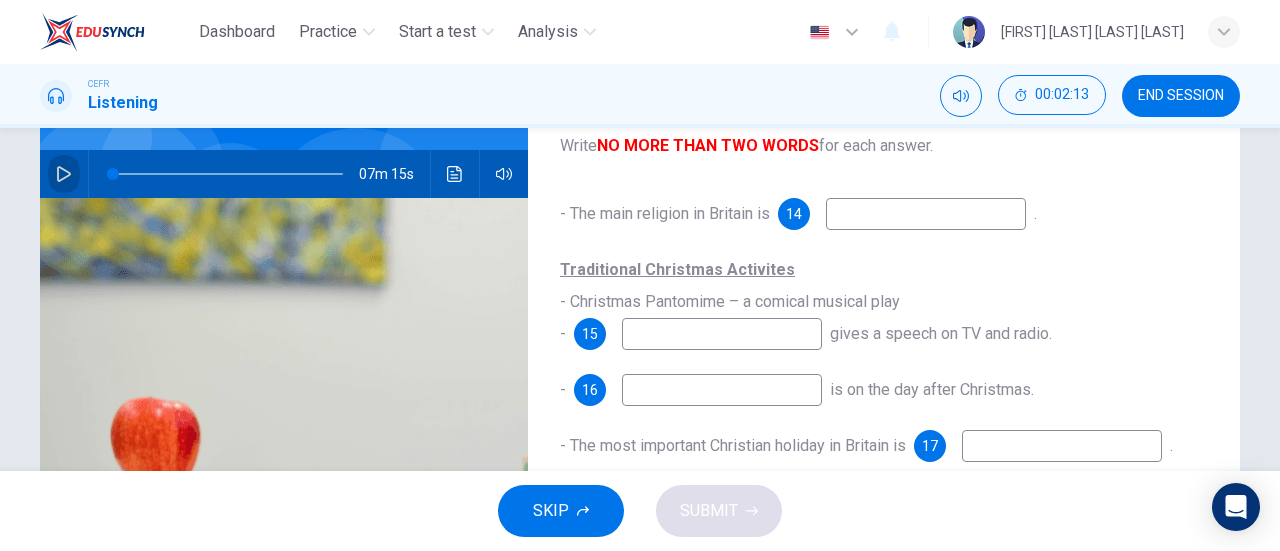 click at bounding box center (64, 174) 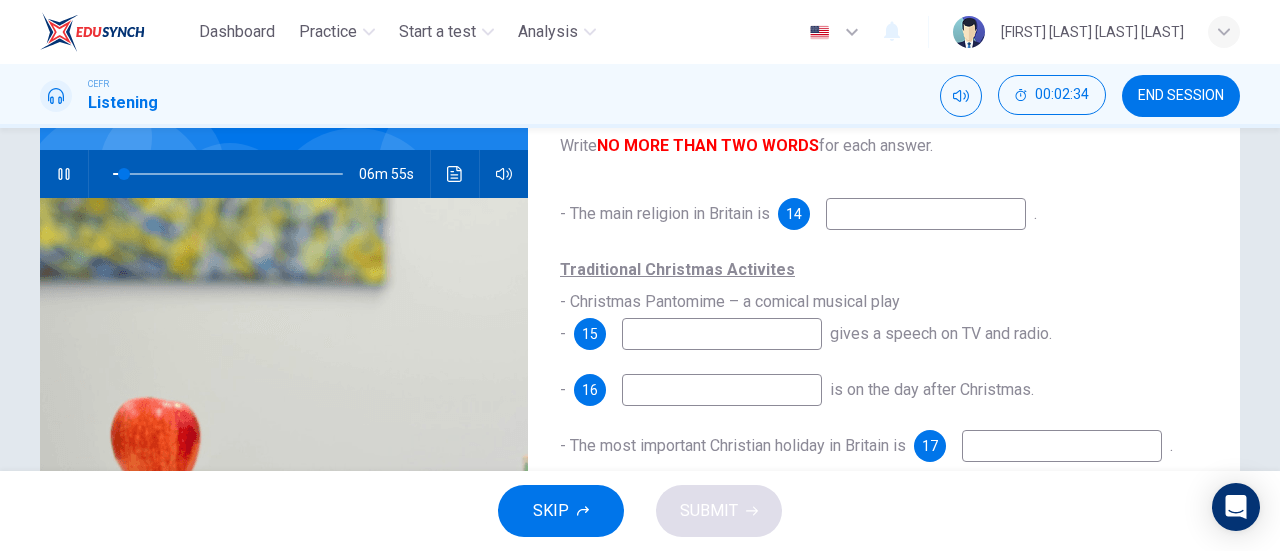 type 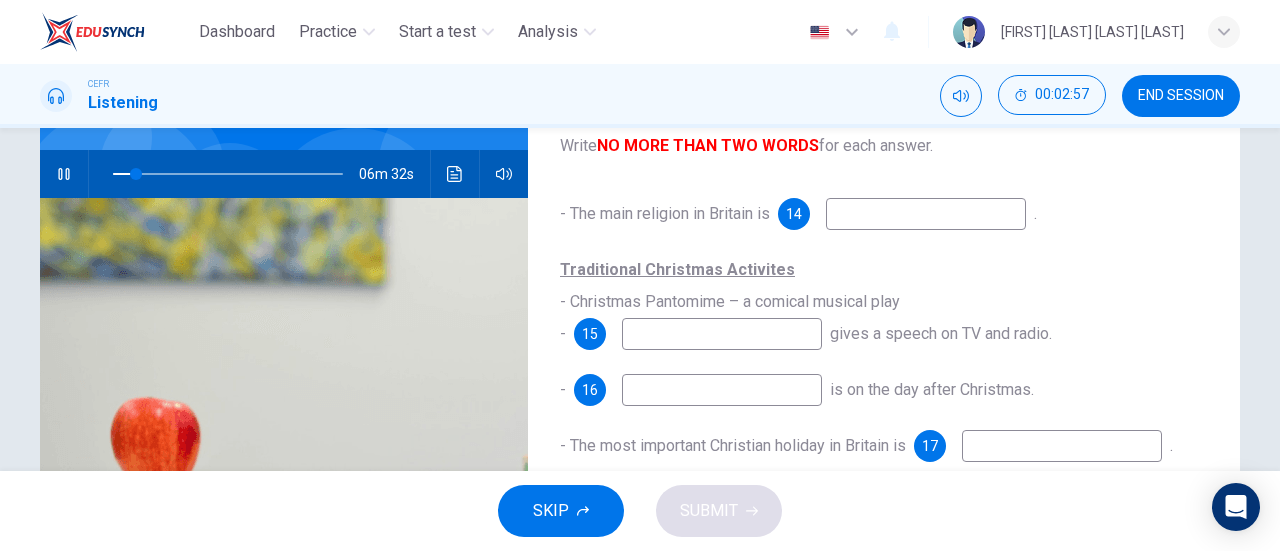 click at bounding box center [926, 214] 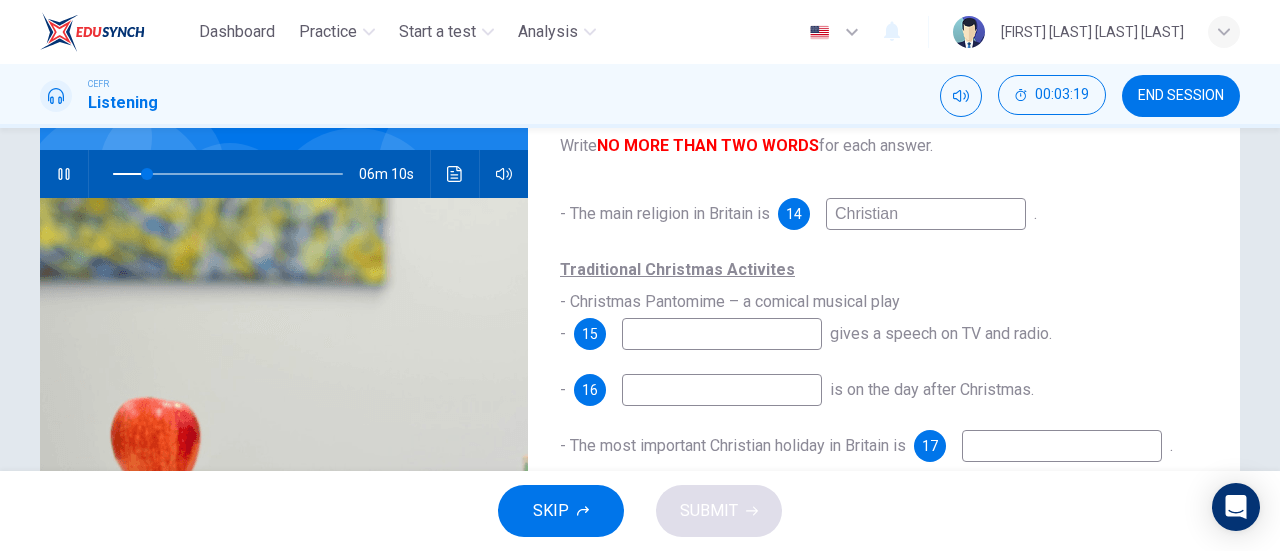 type on "Christian" 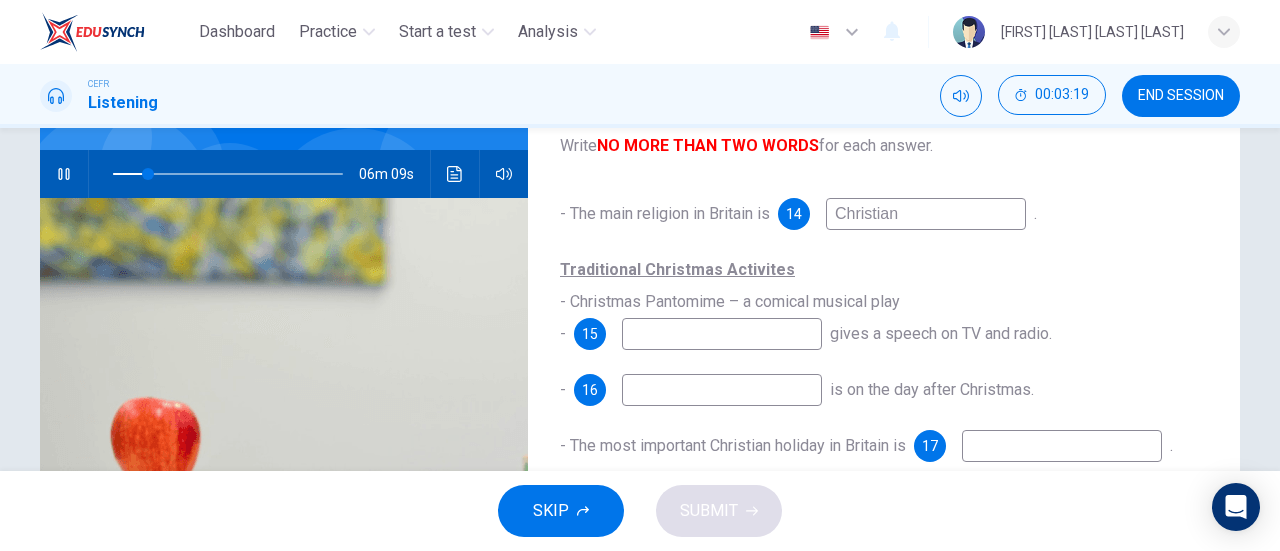 click at bounding box center [926, 214] 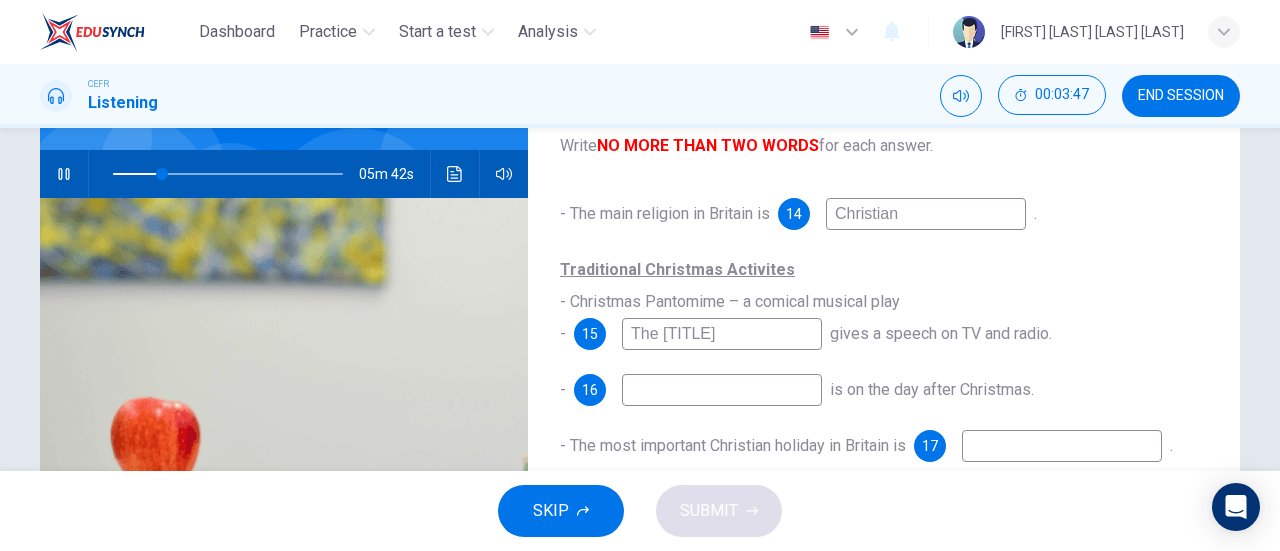 type on "The queen" 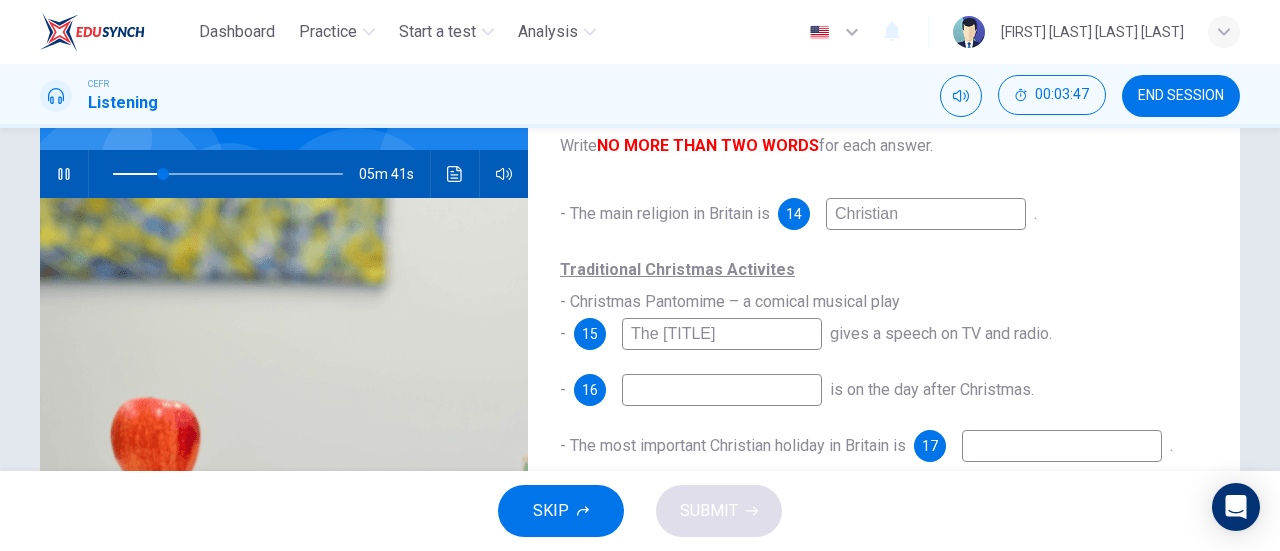 click at bounding box center [926, 214] 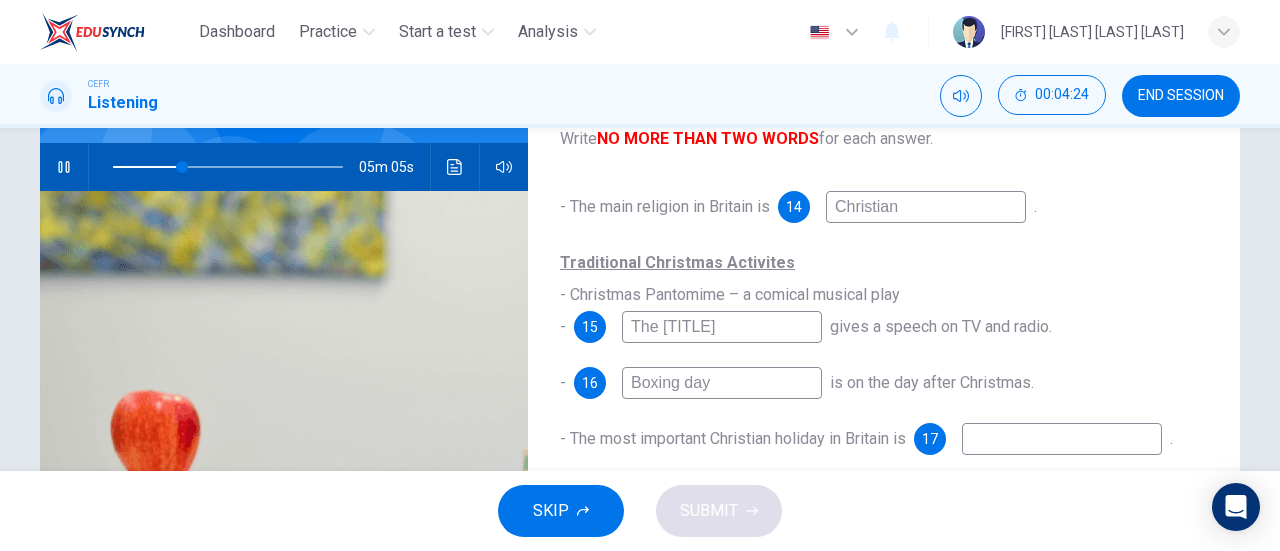 scroll, scrollTop: 184, scrollLeft: 0, axis: vertical 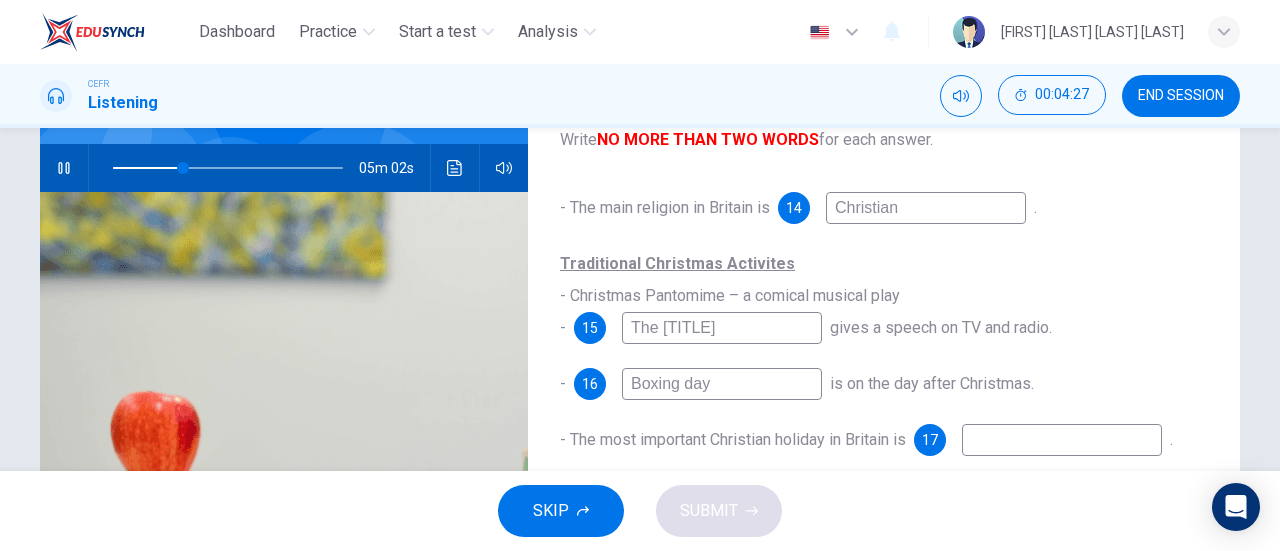 type on "Boxing day" 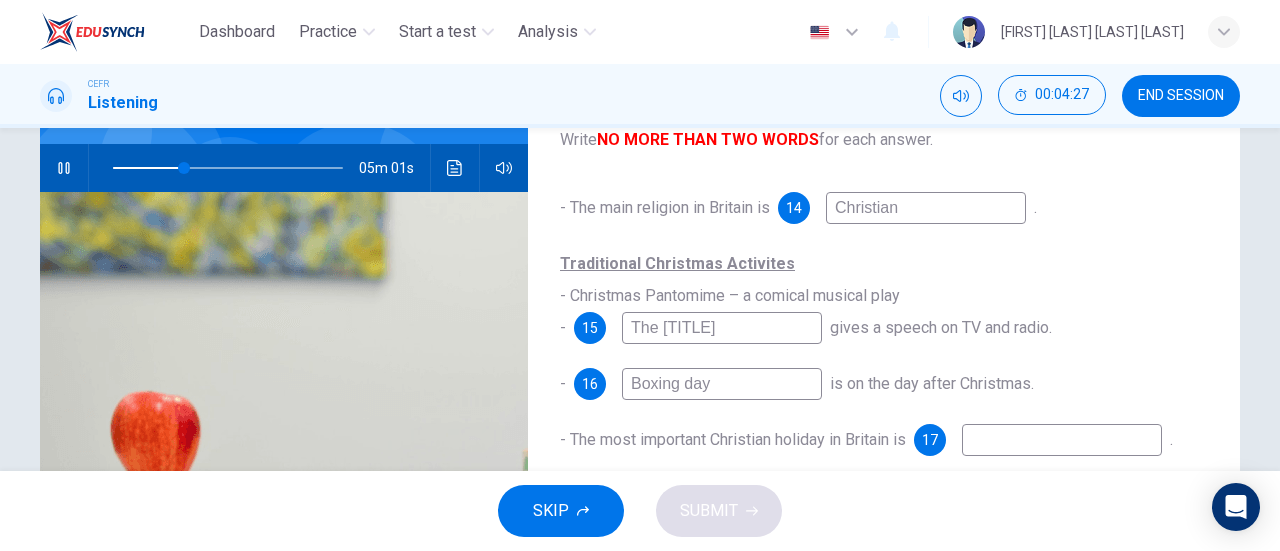 click at bounding box center [926, 208] 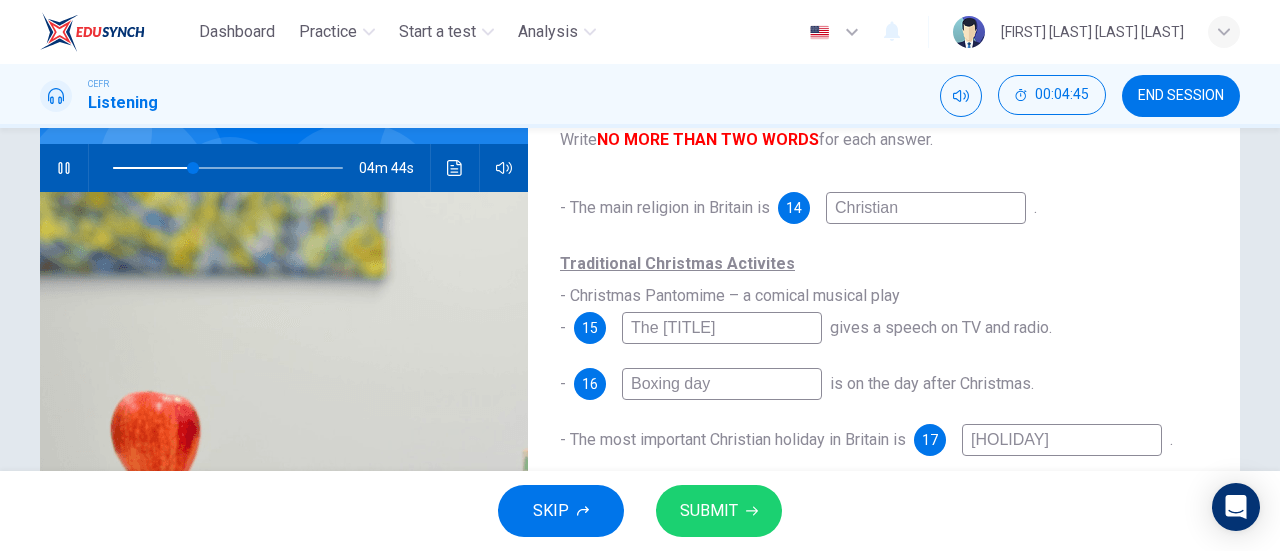 type on "Ester" 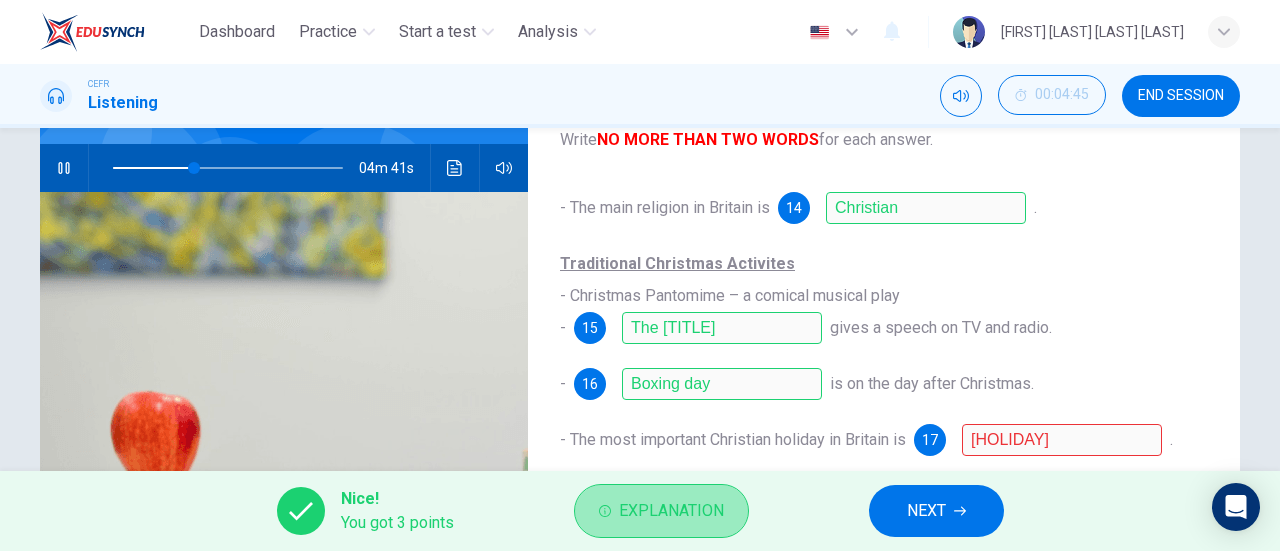 click on "Explanation" at bounding box center [671, 511] 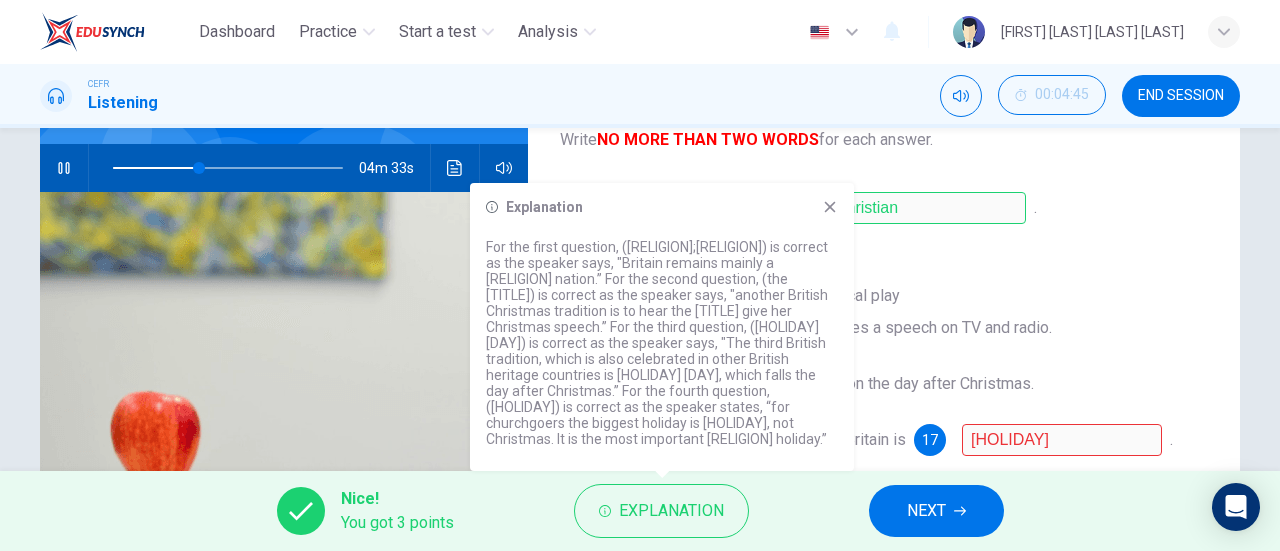 click at bounding box center (830, 207) 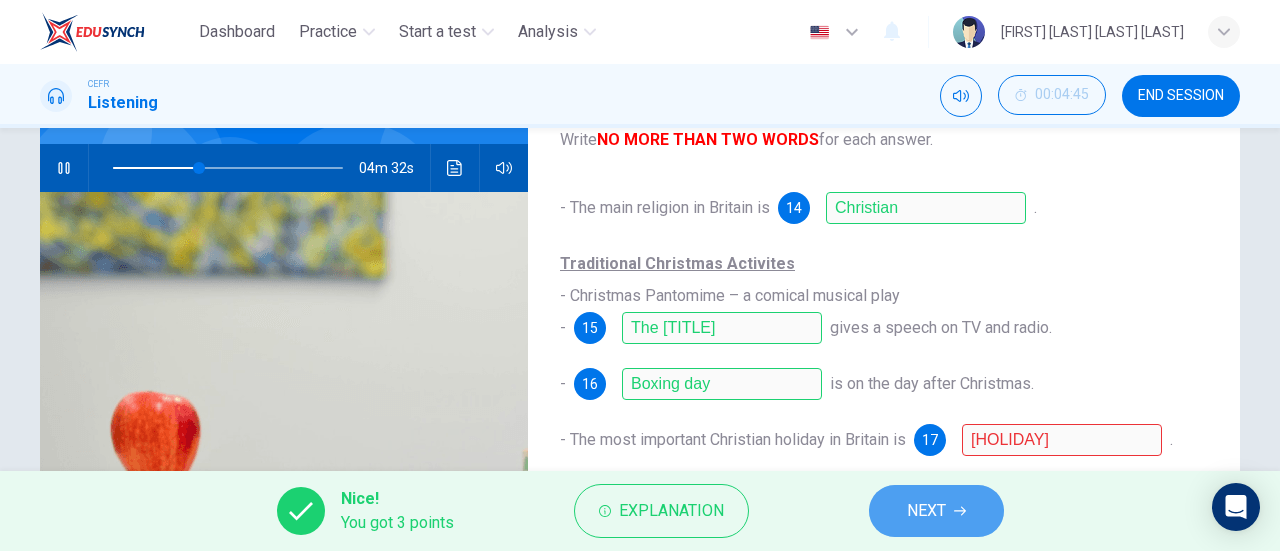 click on "NEXT" at bounding box center (936, 511) 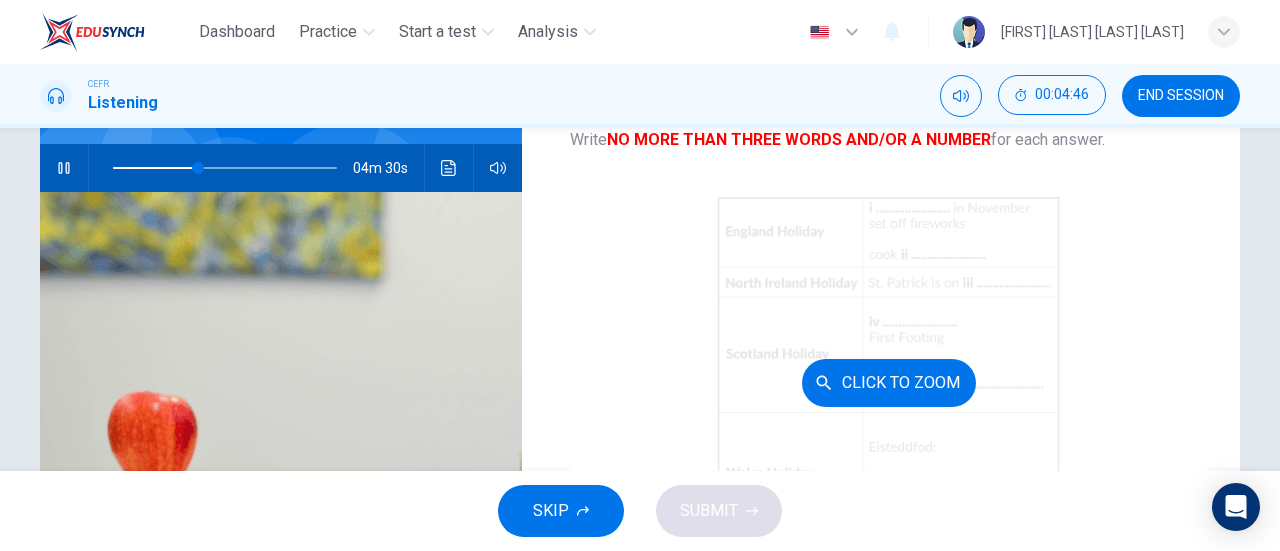 scroll, scrollTop: 138, scrollLeft: 0, axis: vertical 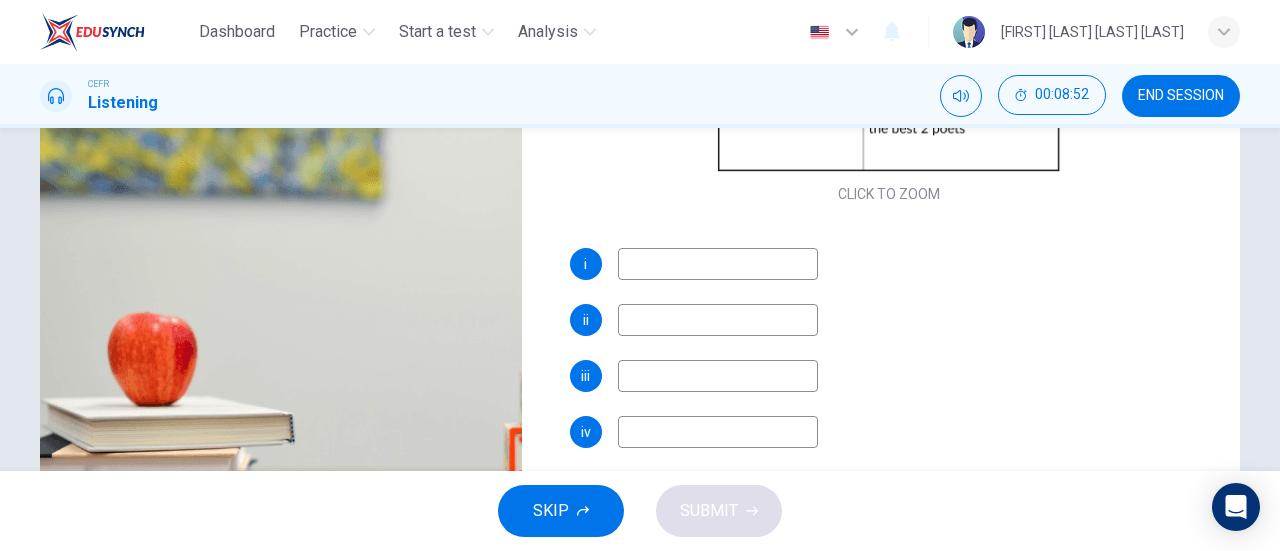 click at bounding box center (718, 264) 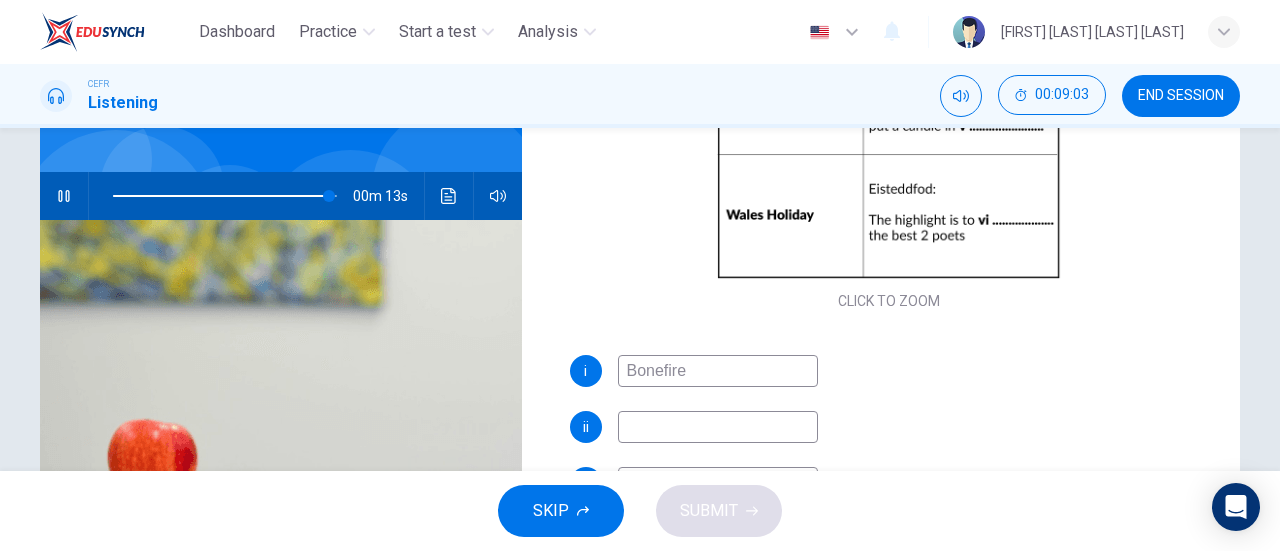 scroll, scrollTop: 159, scrollLeft: 0, axis: vertical 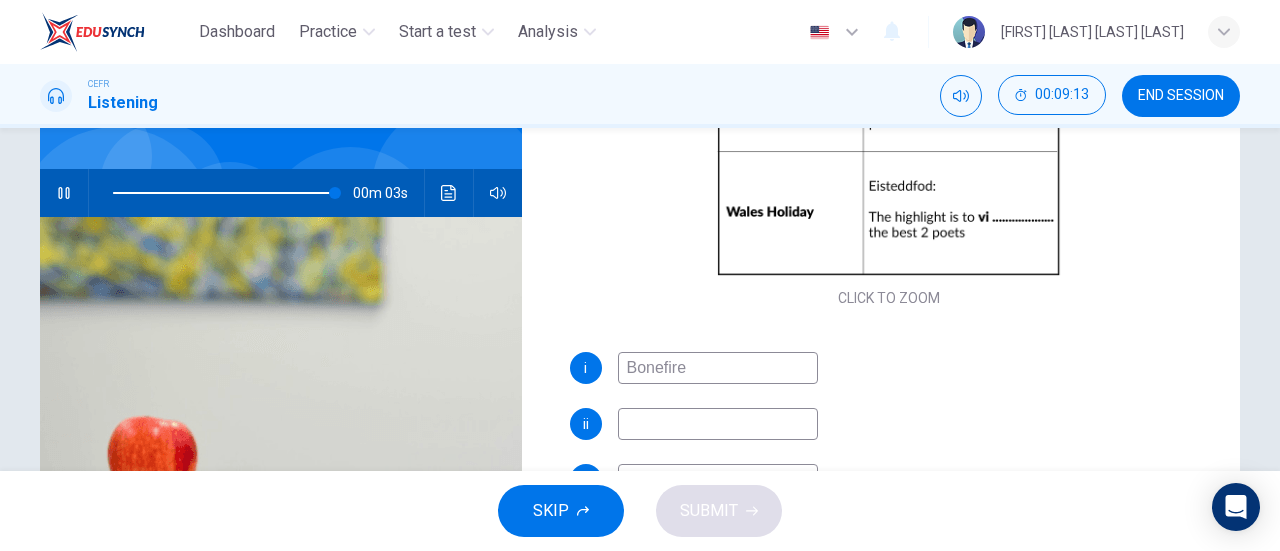 click on "Bonefire" at bounding box center (718, 368) 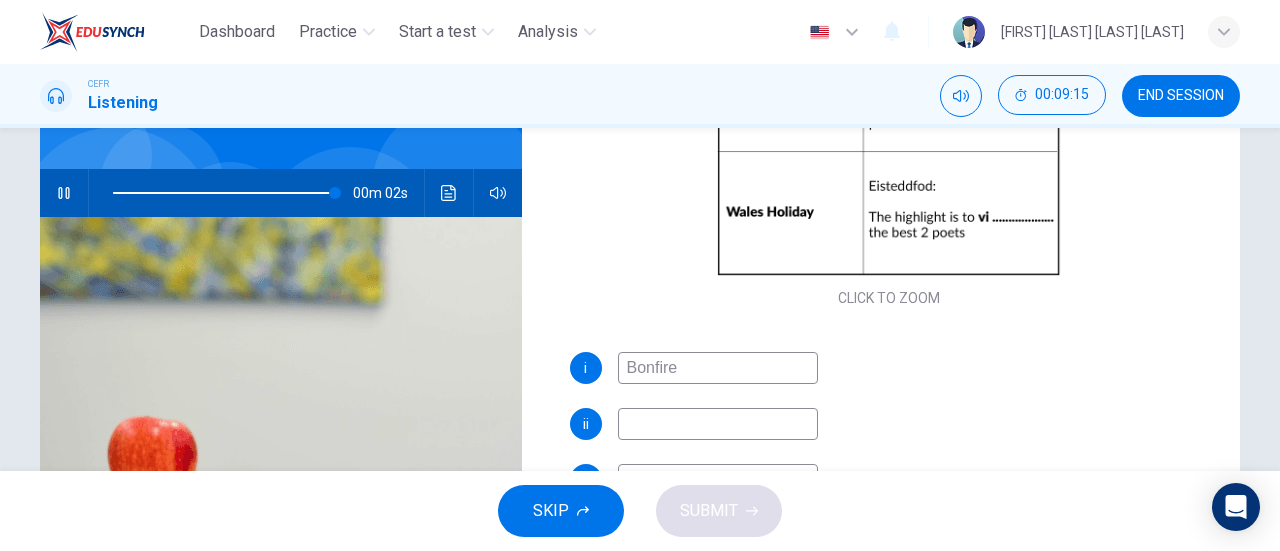 click on "Bonfire" at bounding box center [718, 368] 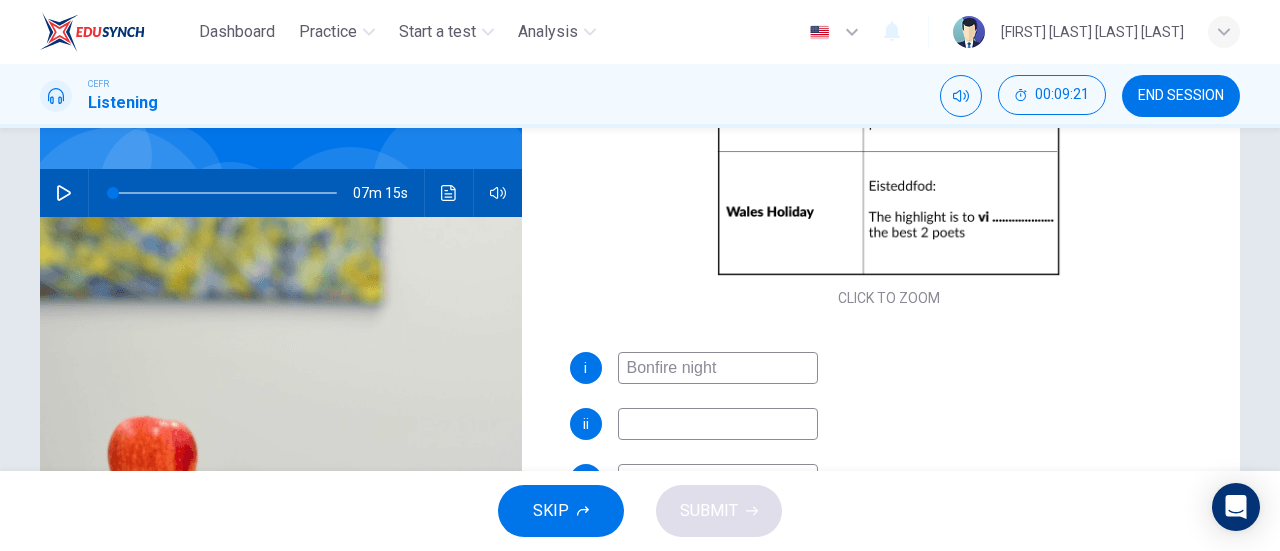 type on "Bonfire night" 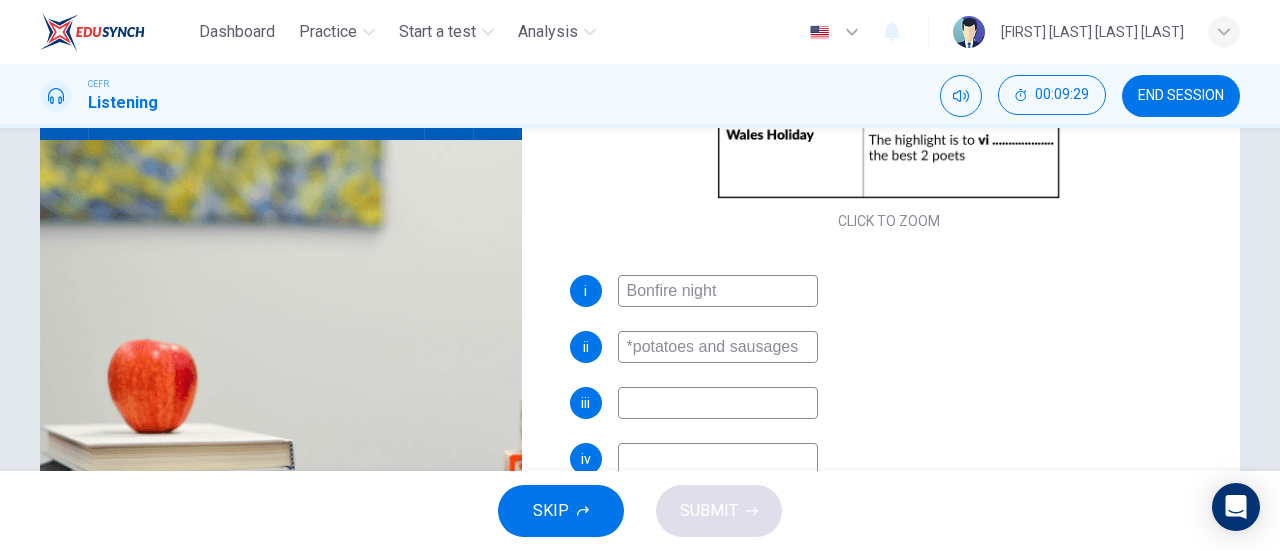 scroll, scrollTop: 241, scrollLeft: 0, axis: vertical 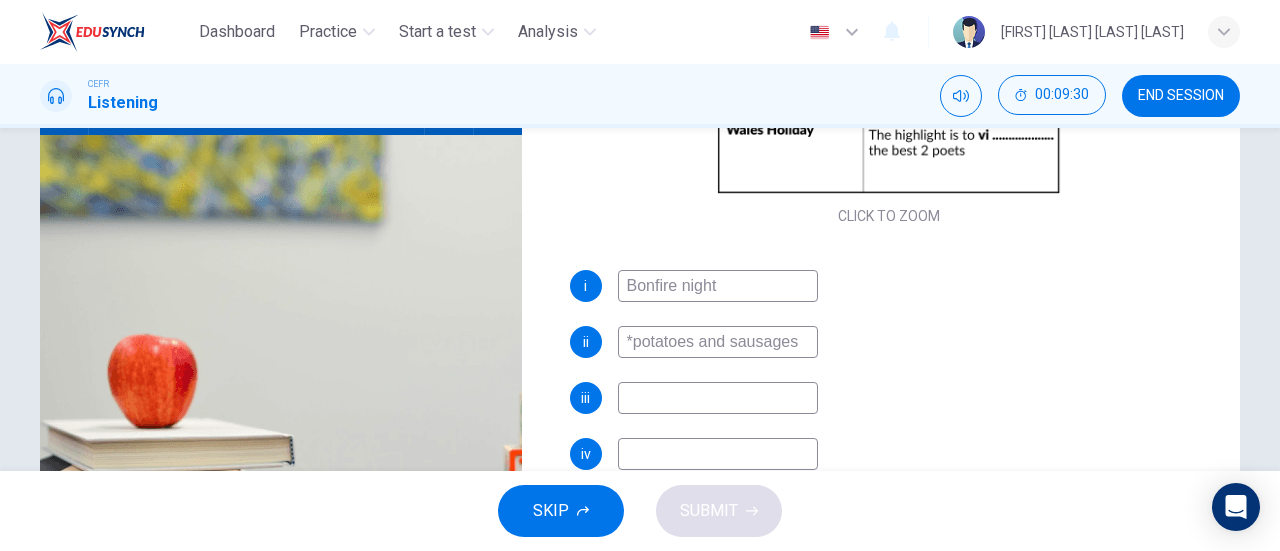 type on "*potatoes and sausages" 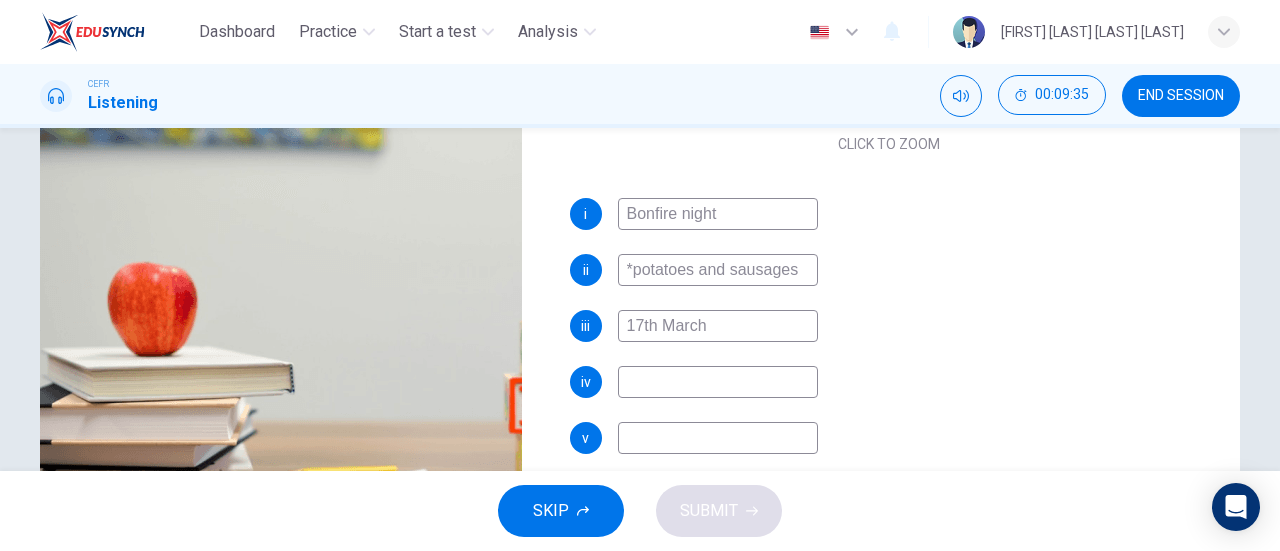 scroll, scrollTop: 322, scrollLeft: 0, axis: vertical 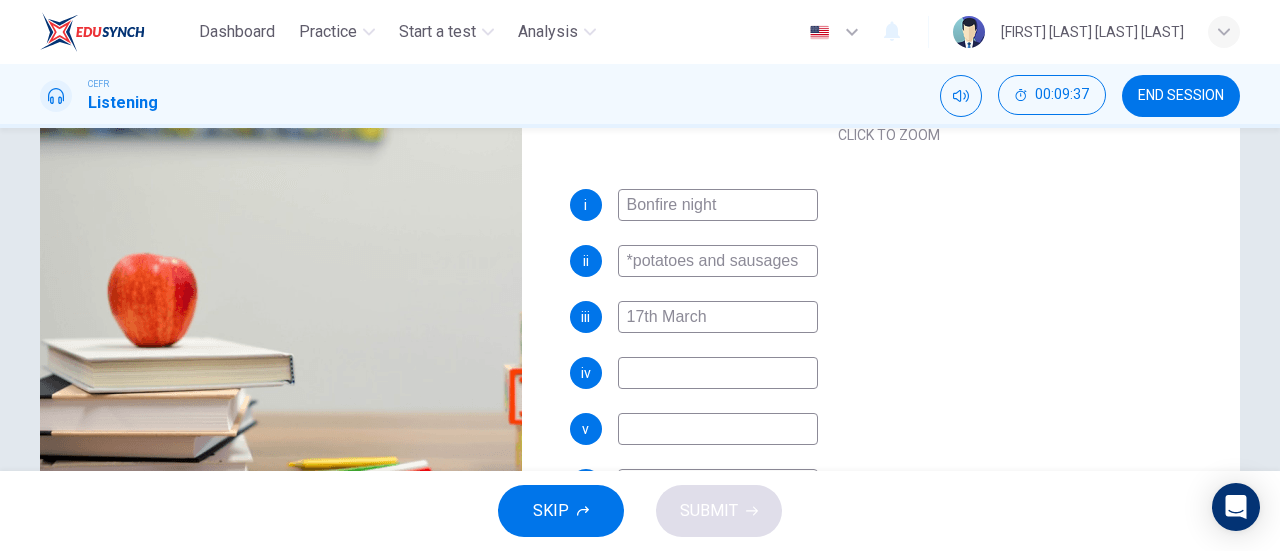 type on "17th March" 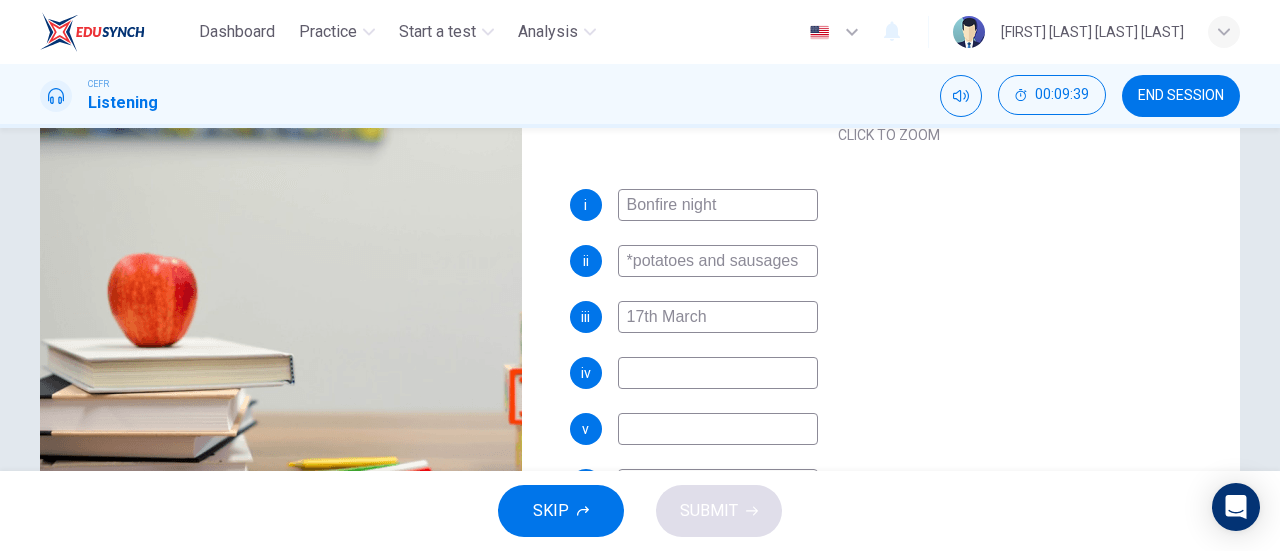 click at bounding box center [718, 205] 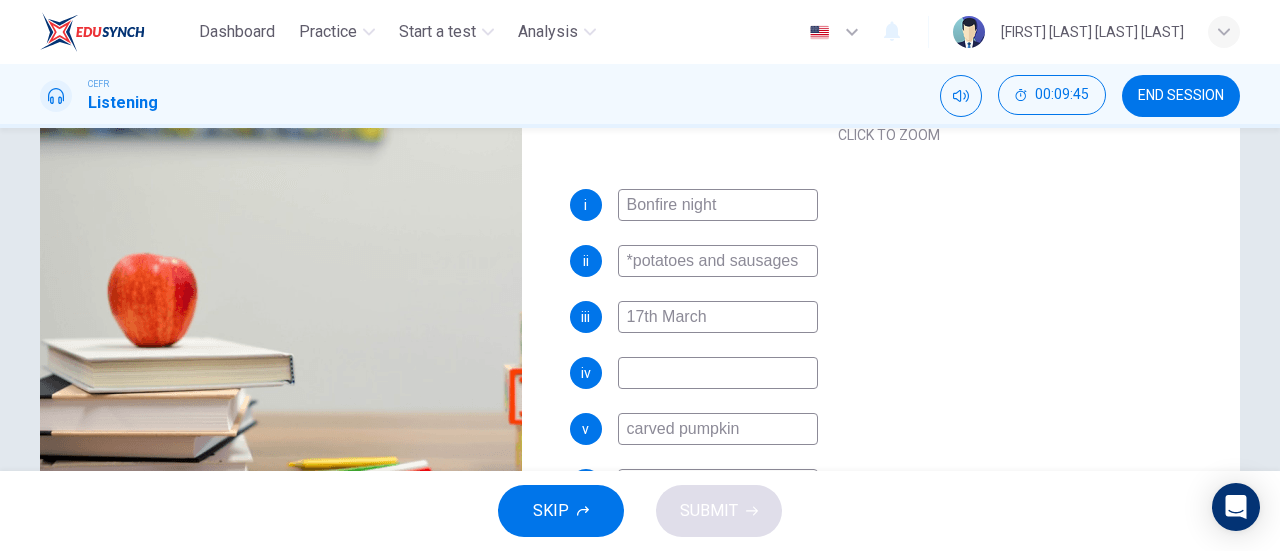 scroll, scrollTop: 419, scrollLeft: 0, axis: vertical 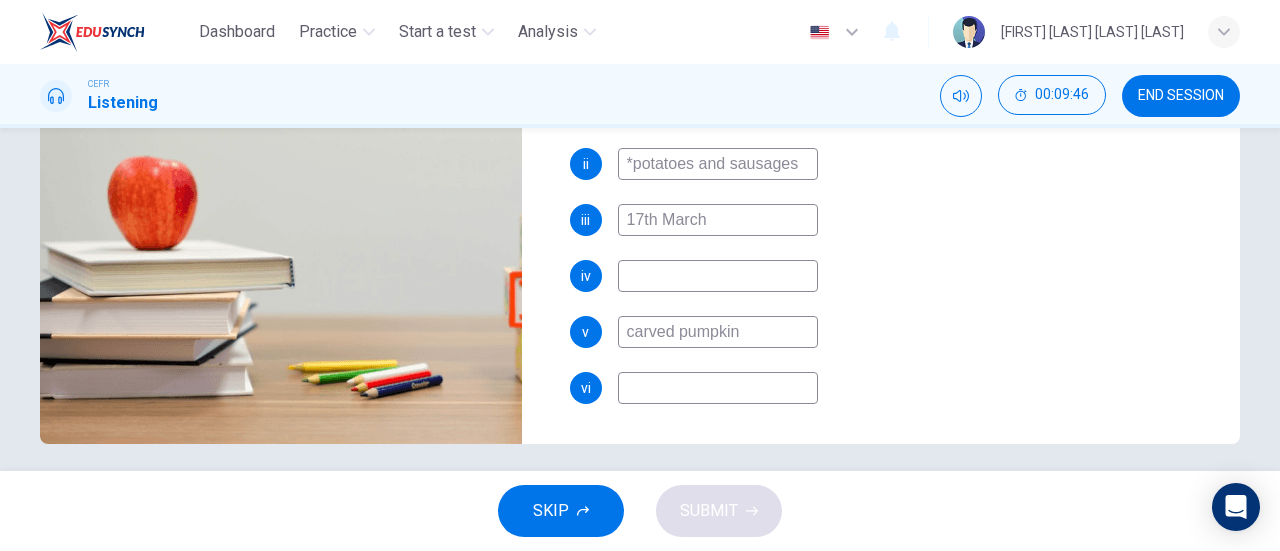 type on "carved pumpkin" 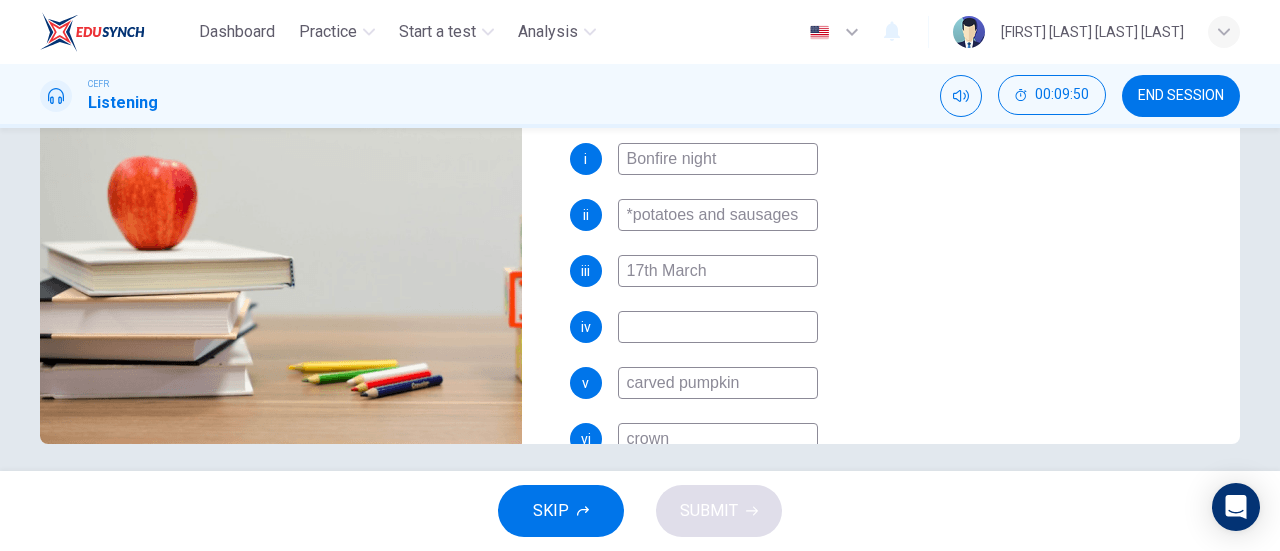 scroll, scrollTop: 234, scrollLeft: 0, axis: vertical 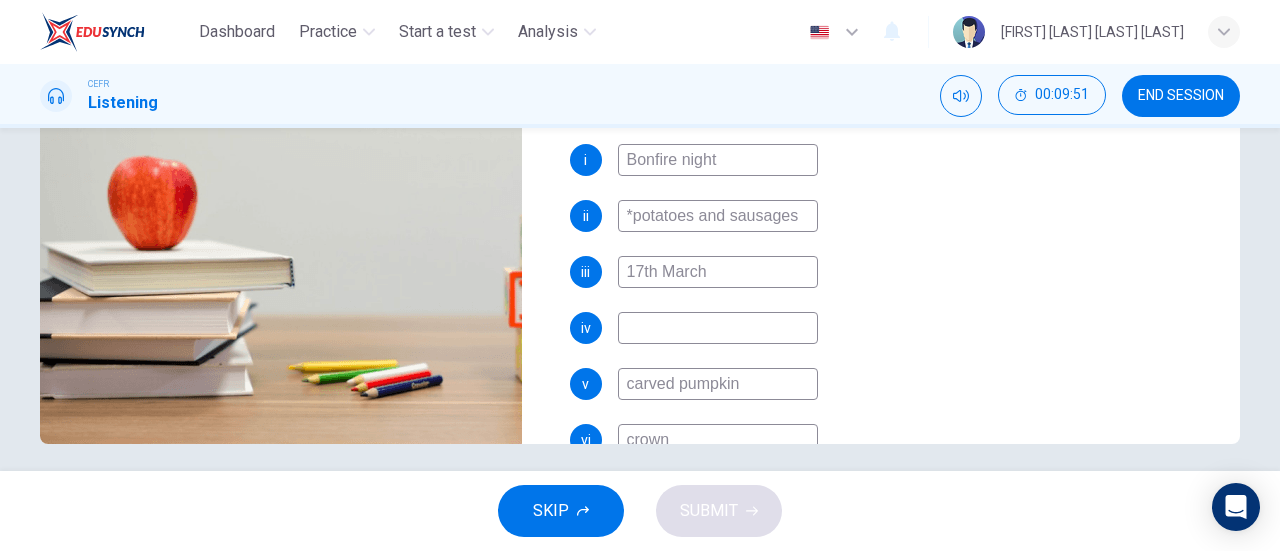 type on "crown" 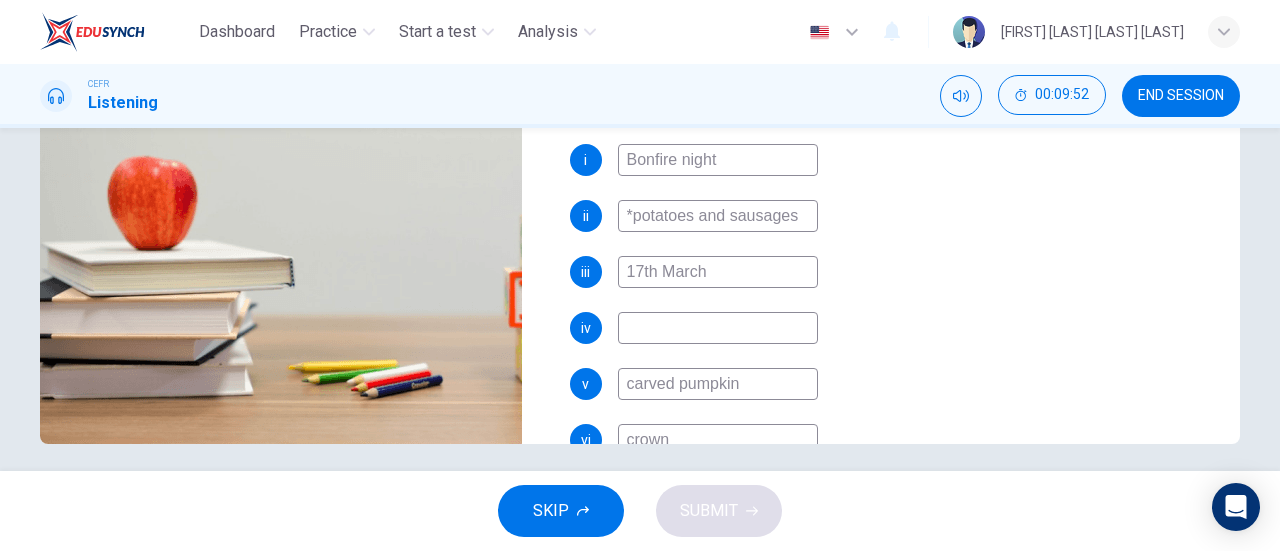 click at bounding box center [718, 160] 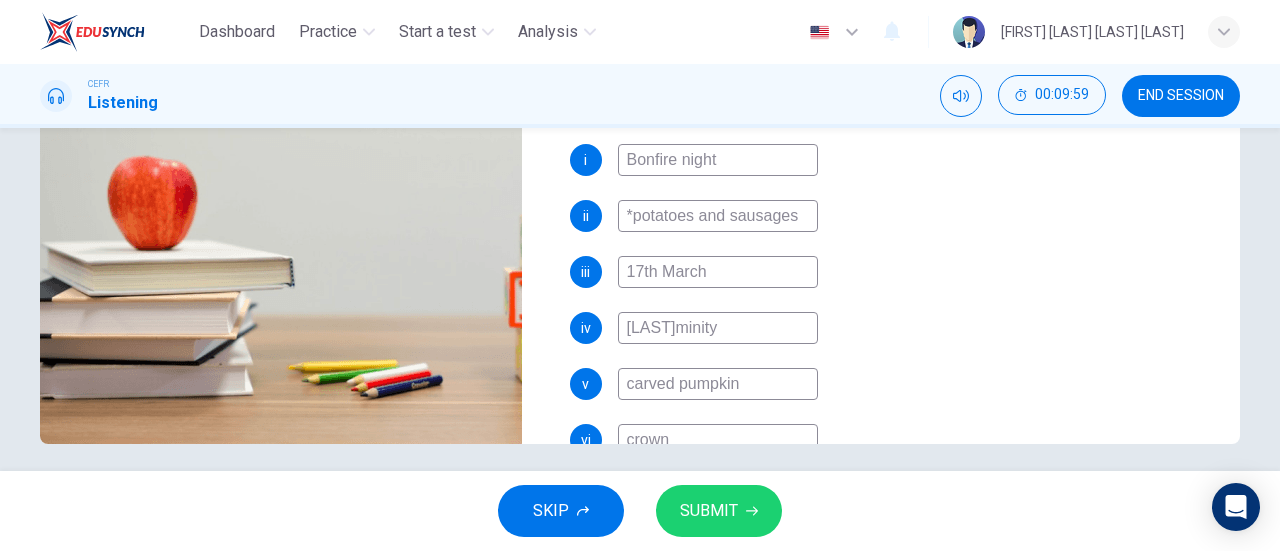 type on "hegonominity" 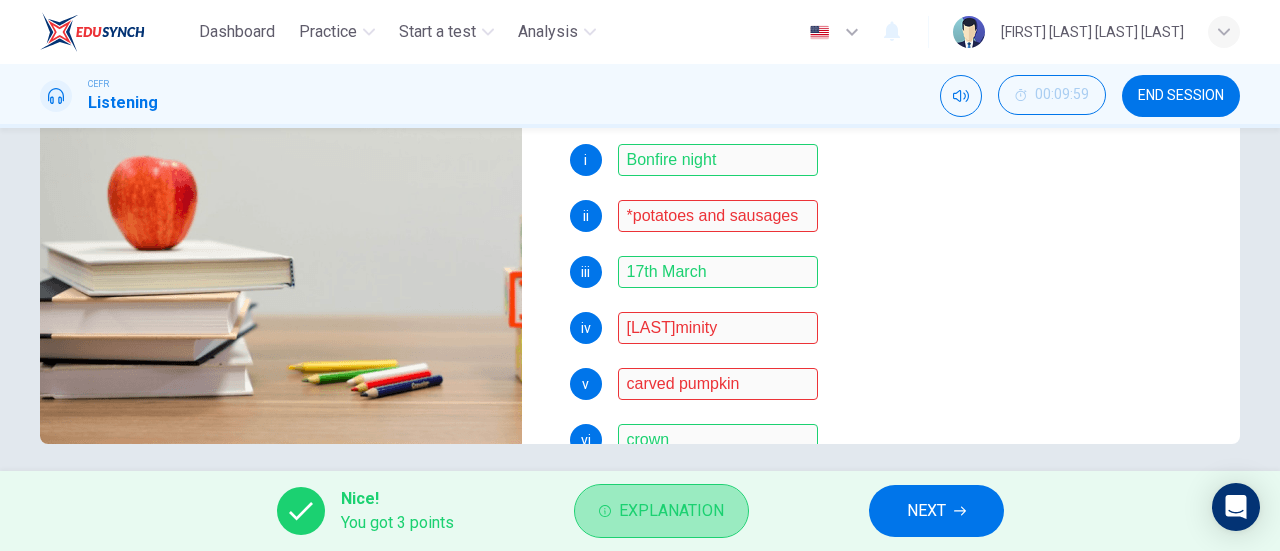 click on "Explanation" at bounding box center [671, 511] 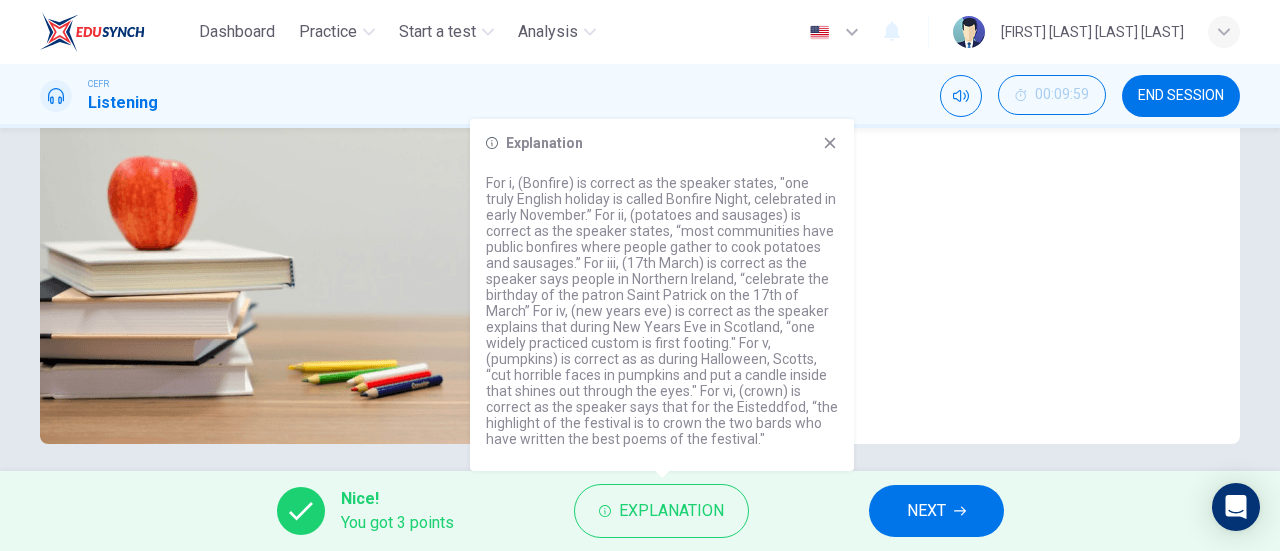 click on "v carved pumpkin" at bounding box center (889, 384) 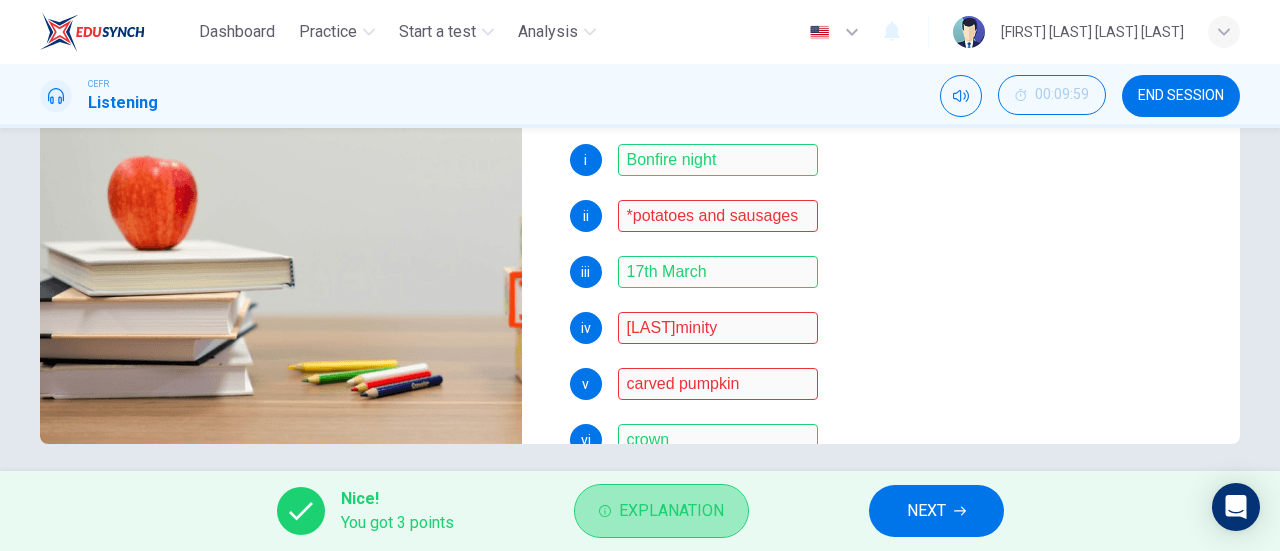 click on "Explanation" at bounding box center (671, 511) 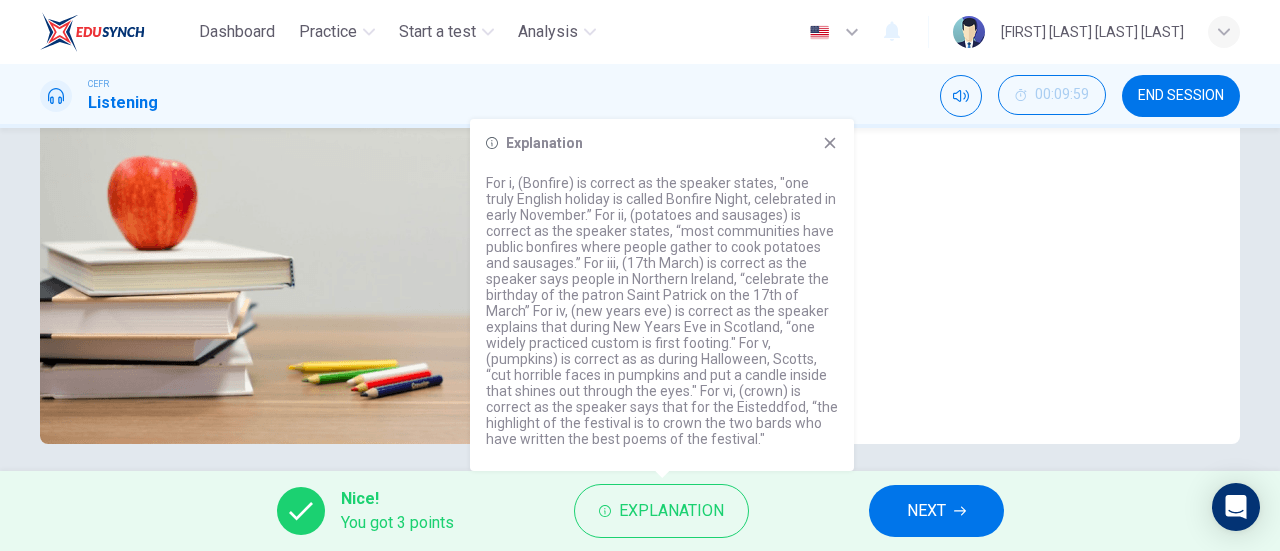 click on "i Bonfire night ii *potatoes and sausages iii 17th March iv hegonominity v carved pumpkin vi crown" at bounding box center [889, 320] 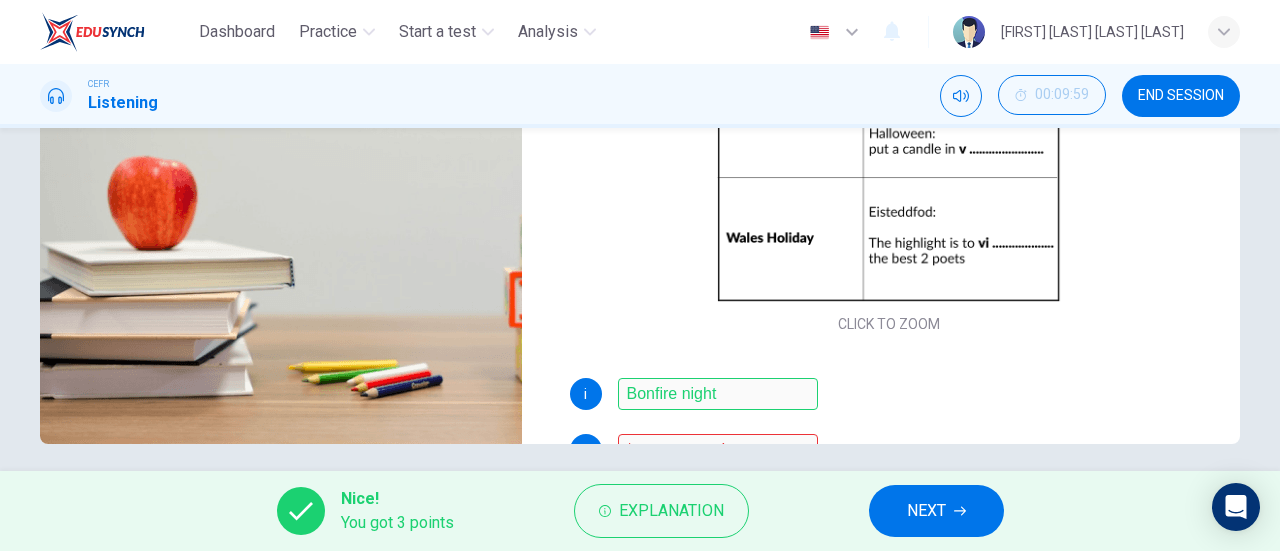 scroll, scrollTop: 286, scrollLeft: 0, axis: vertical 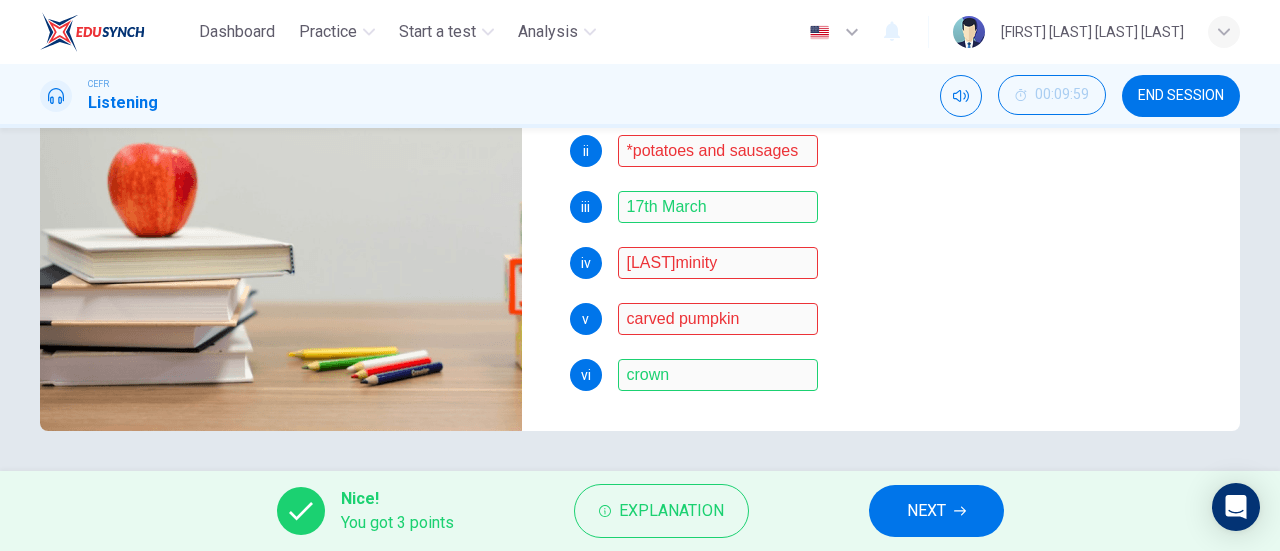 click on "NEXT" at bounding box center [936, 511] 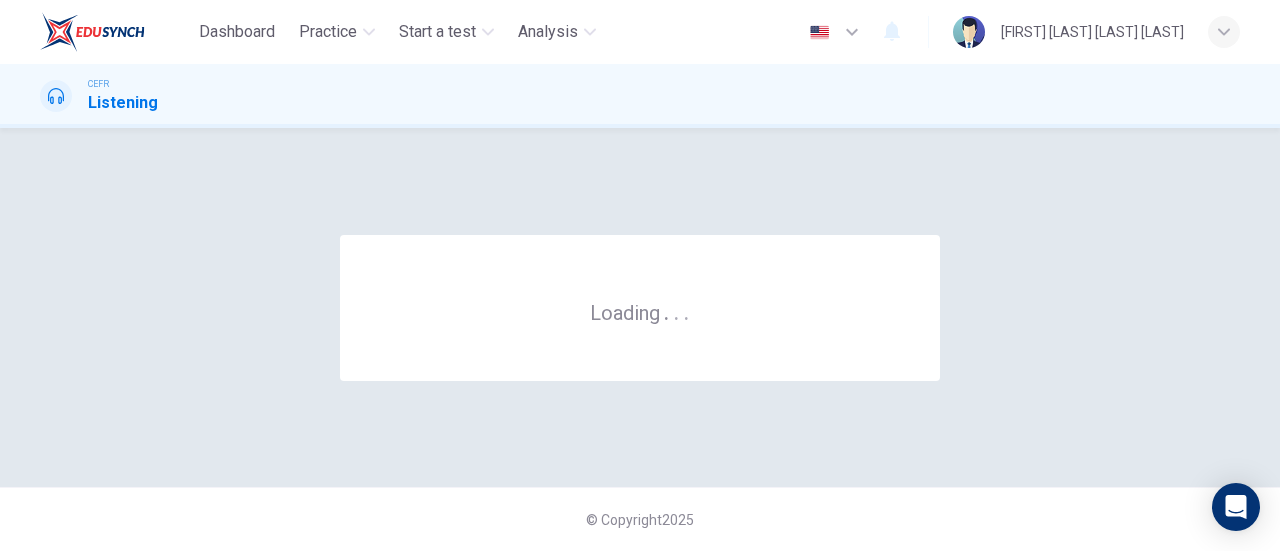 scroll, scrollTop: 0, scrollLeft: 0, axis: both 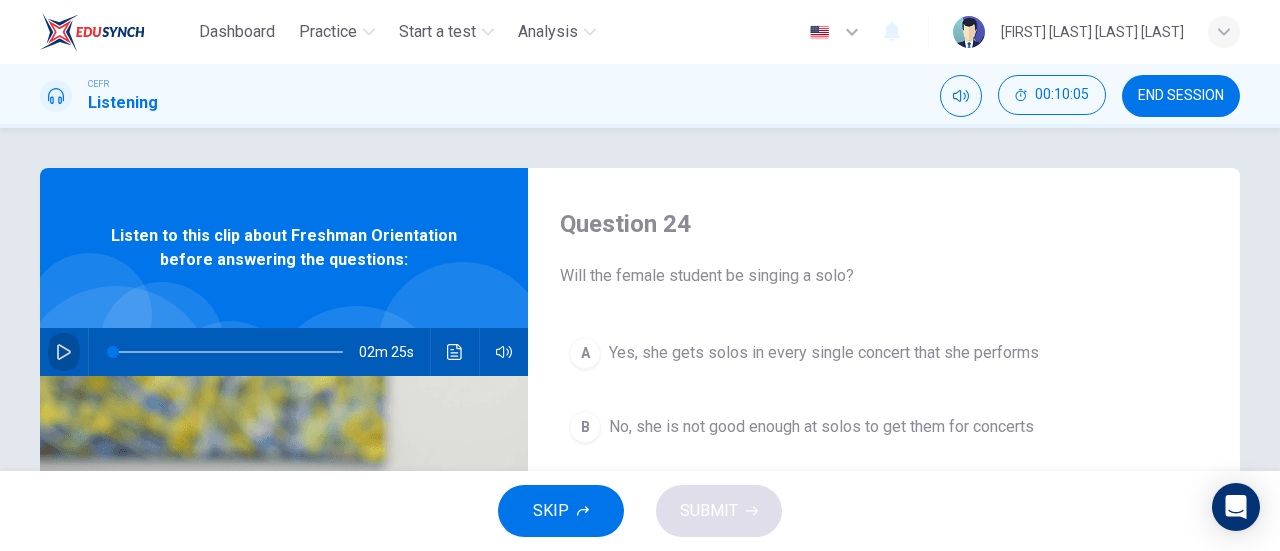 click at bounding box center [64, 352] 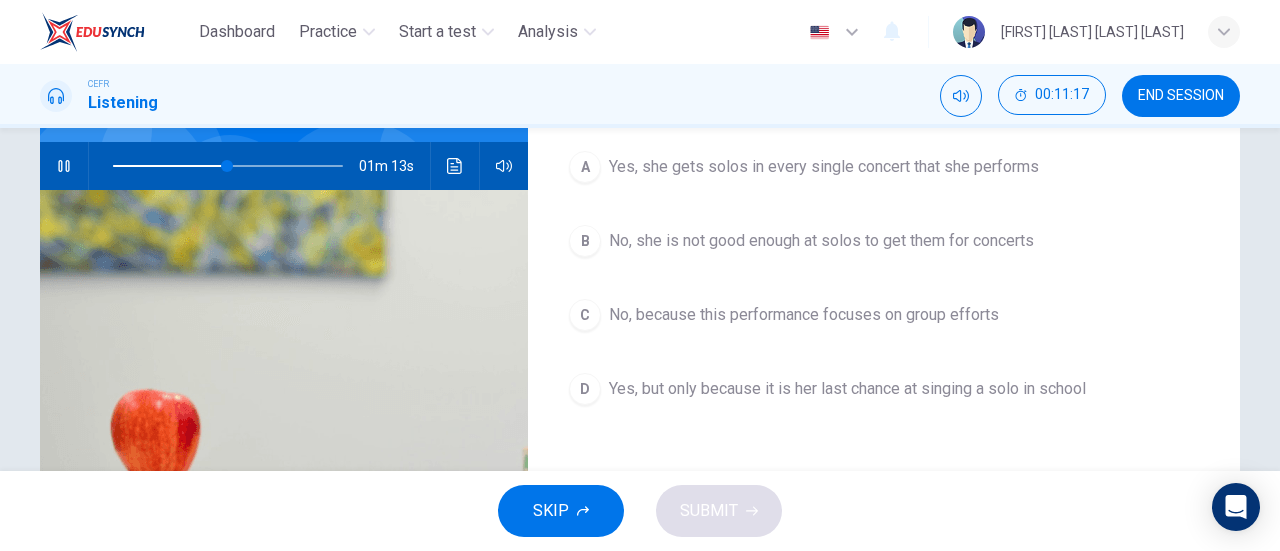 scroll, scrollTop: 188, scrollLeft: 0, axis: vertical 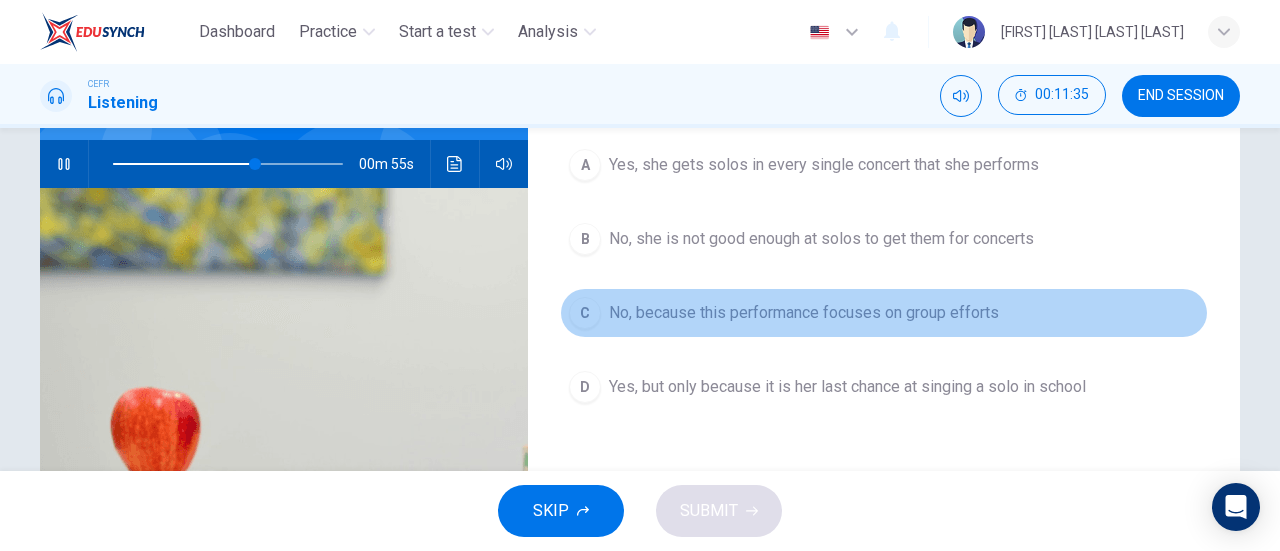 click on "C" at bounding box center (585, 165) 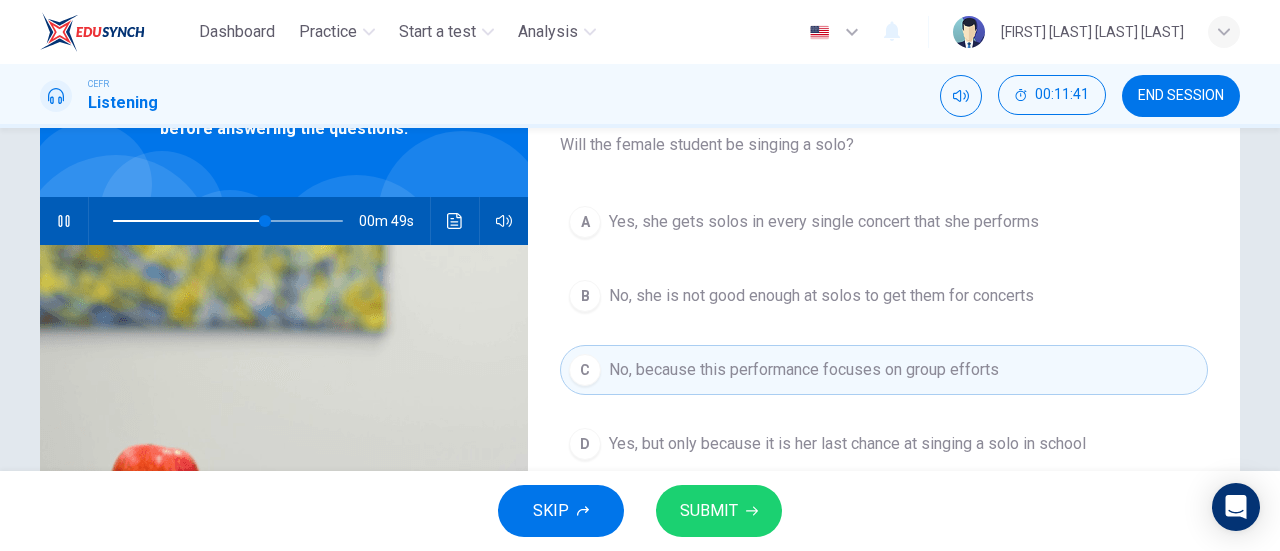 scroll, scrollTop: 138, scrollLeft: 0, axis: vertical 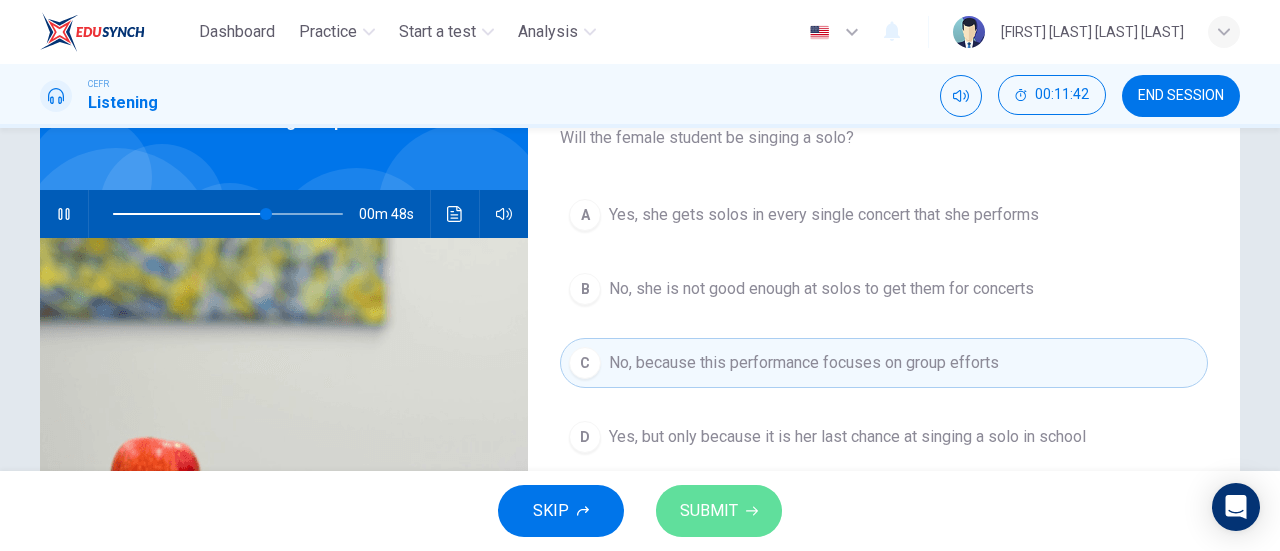 click on "SUBMIT" at bounding box center [719, 511] 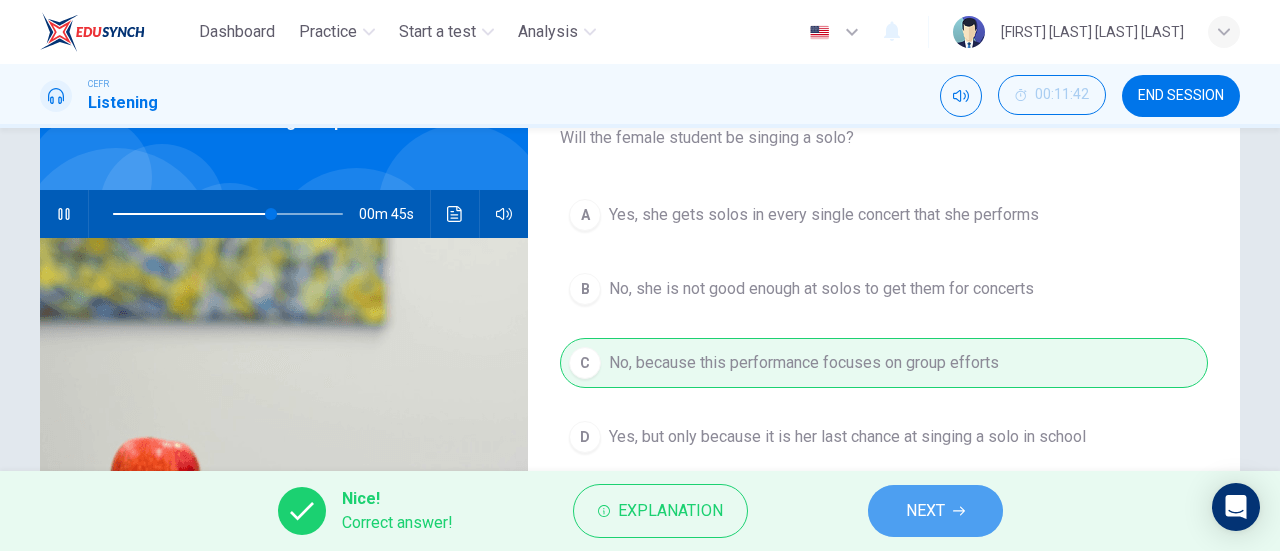 click on "NEXT" at bounding box center [925, 511] 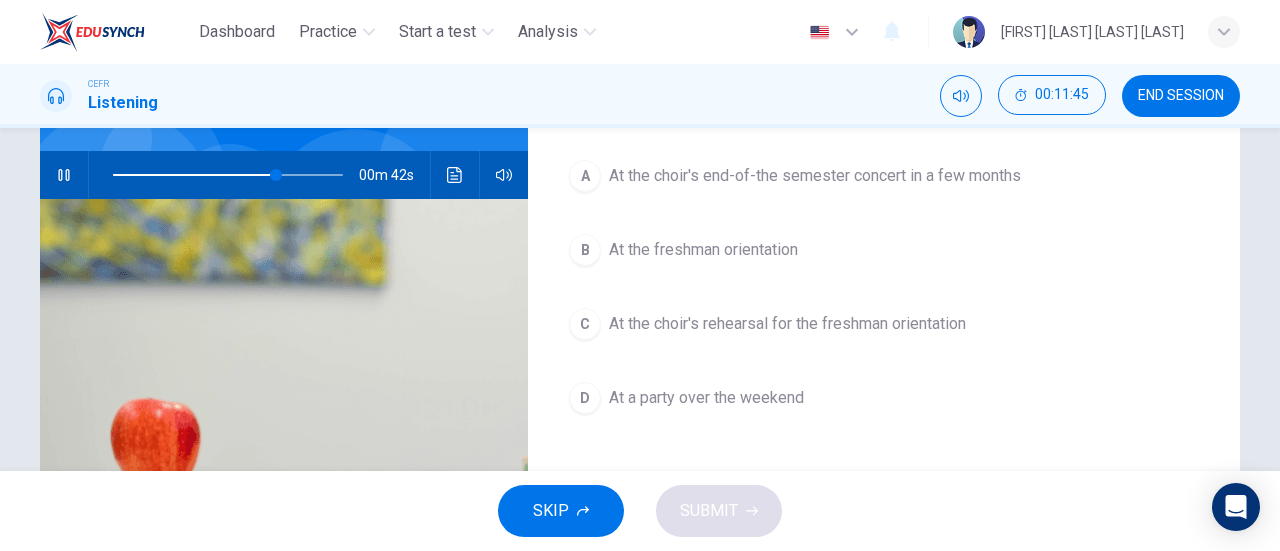 scroll, scrollTop: 165, scrollLeft: 0, axis: vertical 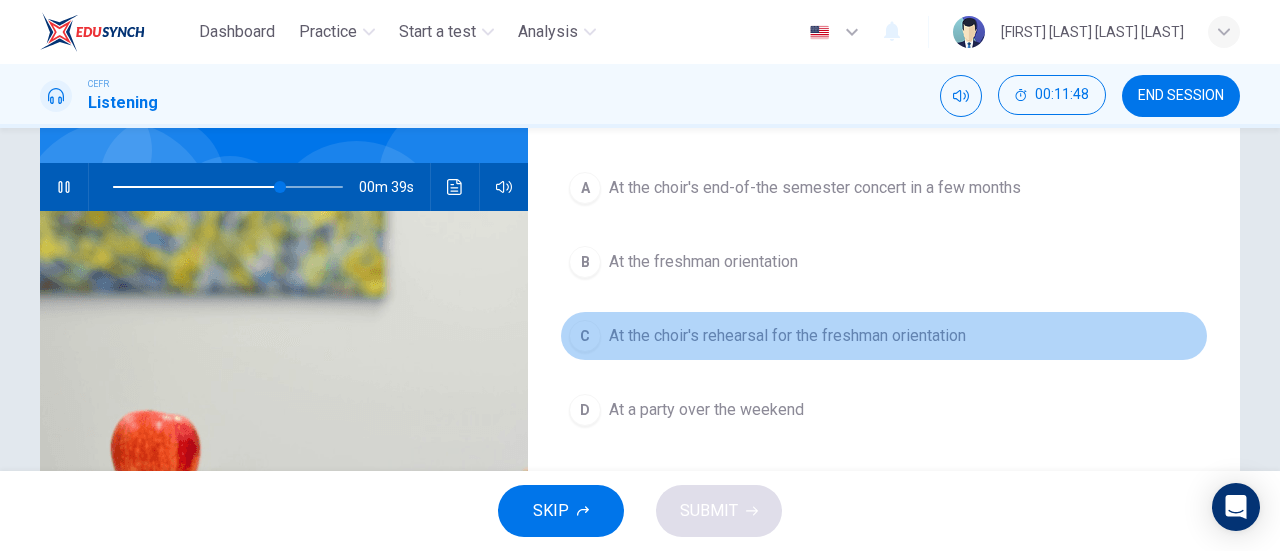 click on "C" at bounding box center (585, 188) 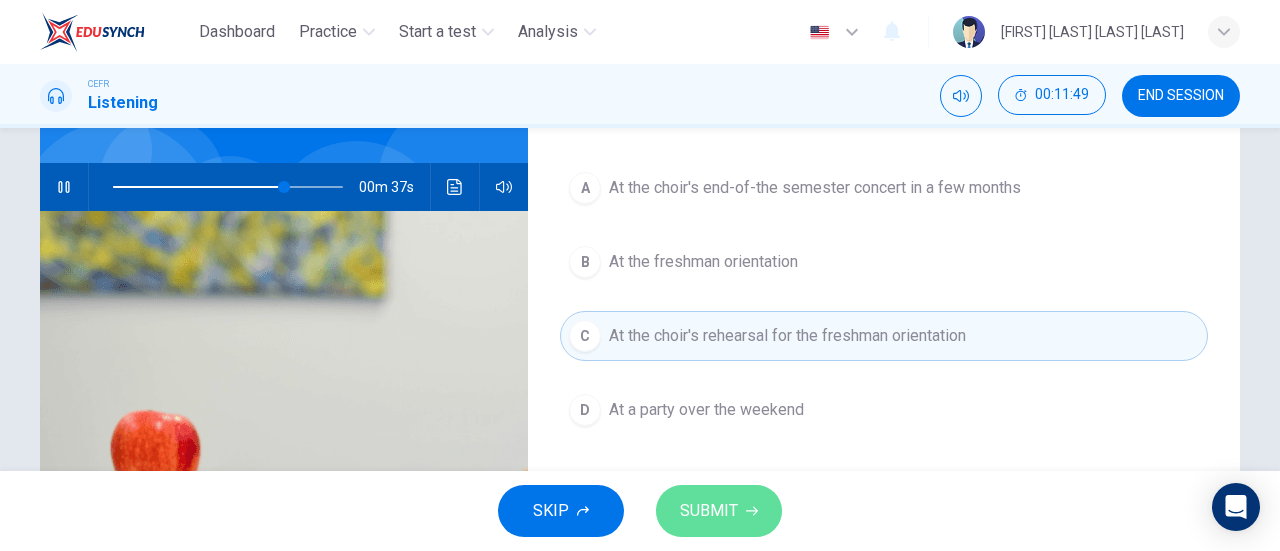 click on "SUBMIT" at bounding box center [709, 511] 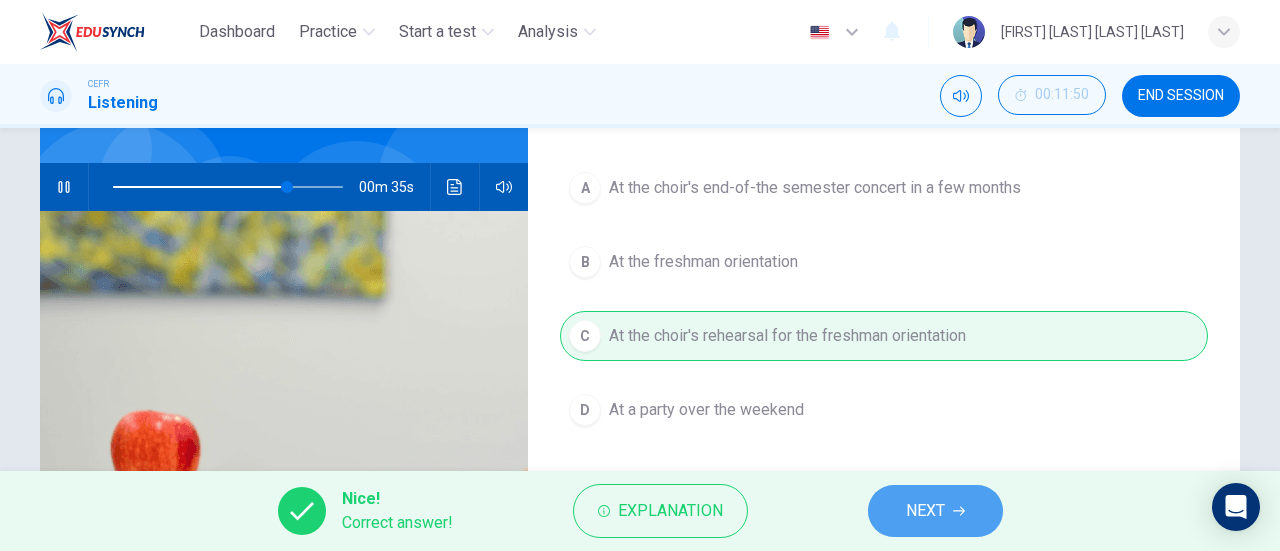 click on "NEXT" at bounding box center (935, 511) 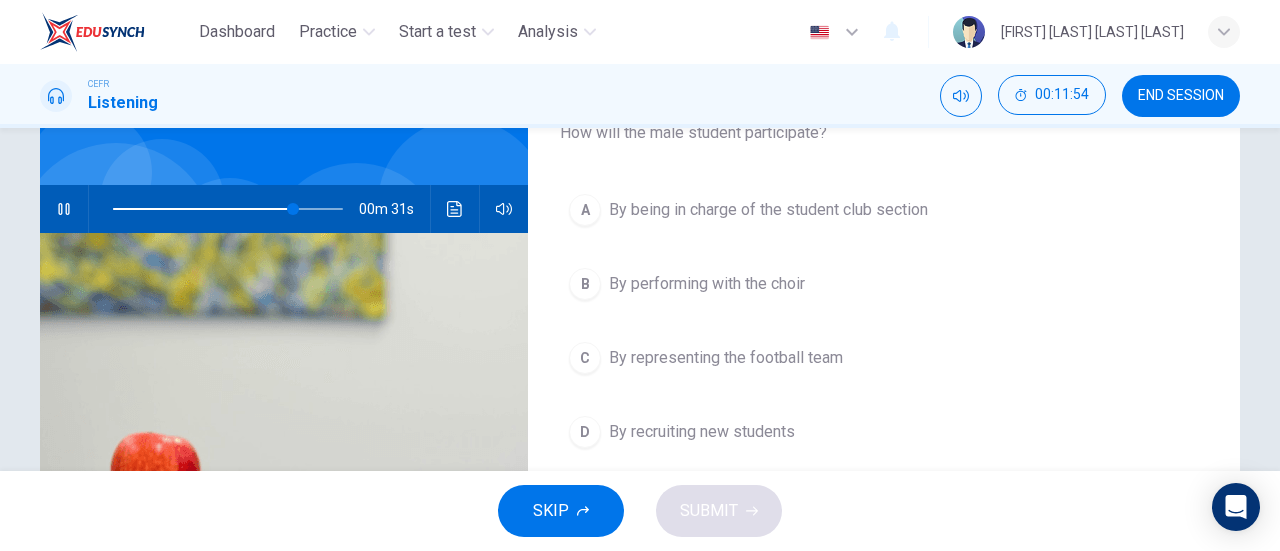 scroll, scrollTop: 145, scrollLeft: 0, axis: vertical 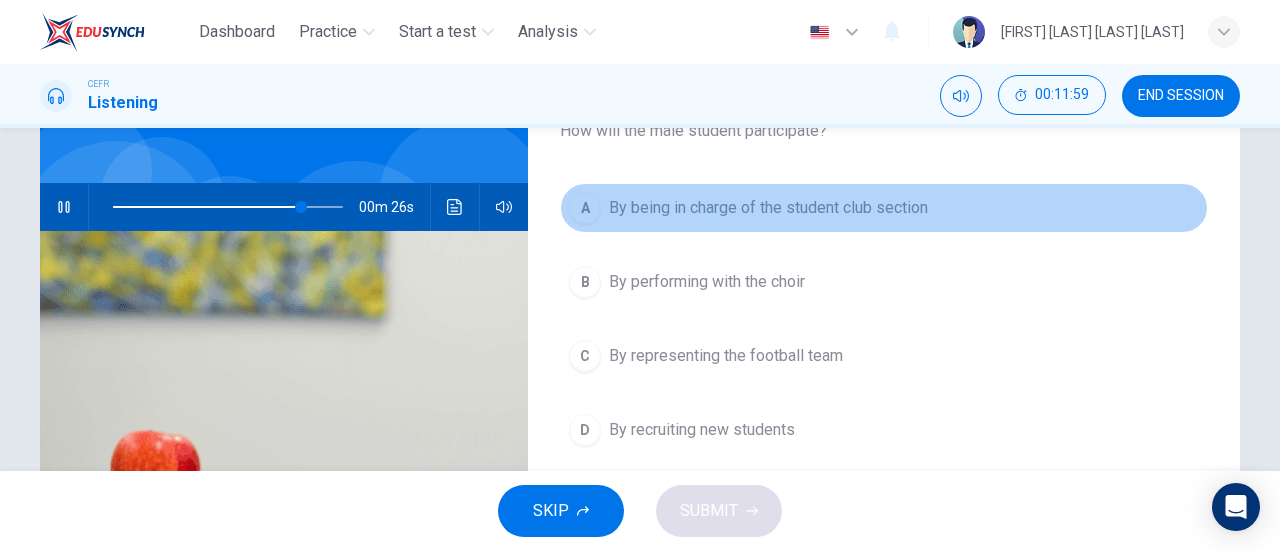 click on "By being in charge of the student club section" at bounding box center (768, 208) 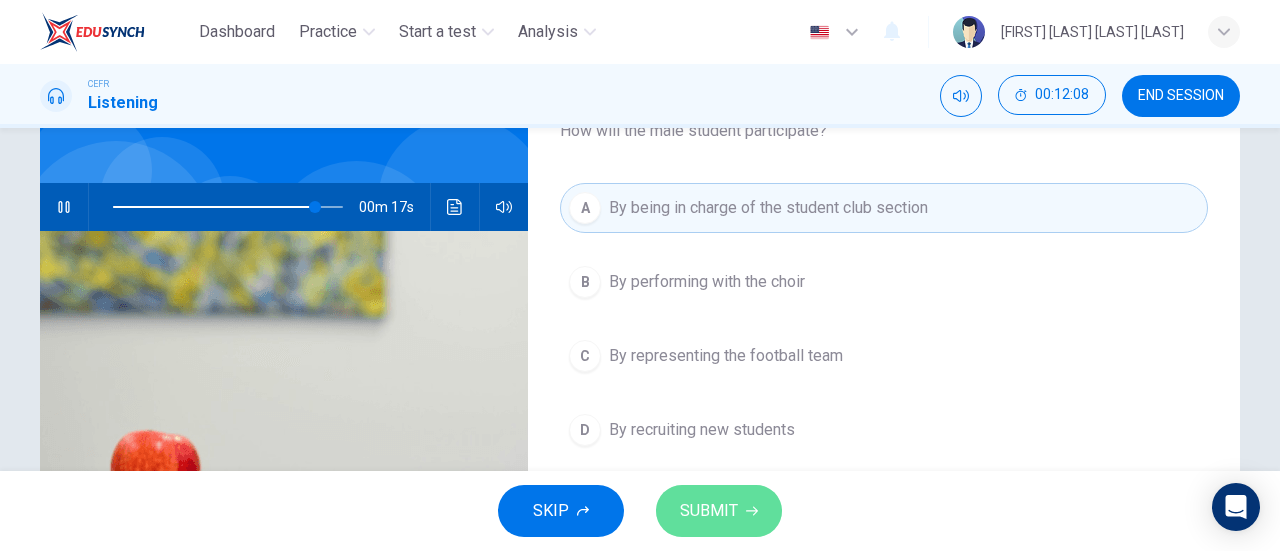 click on "SUBMIT" at bounding box center [709, 511] 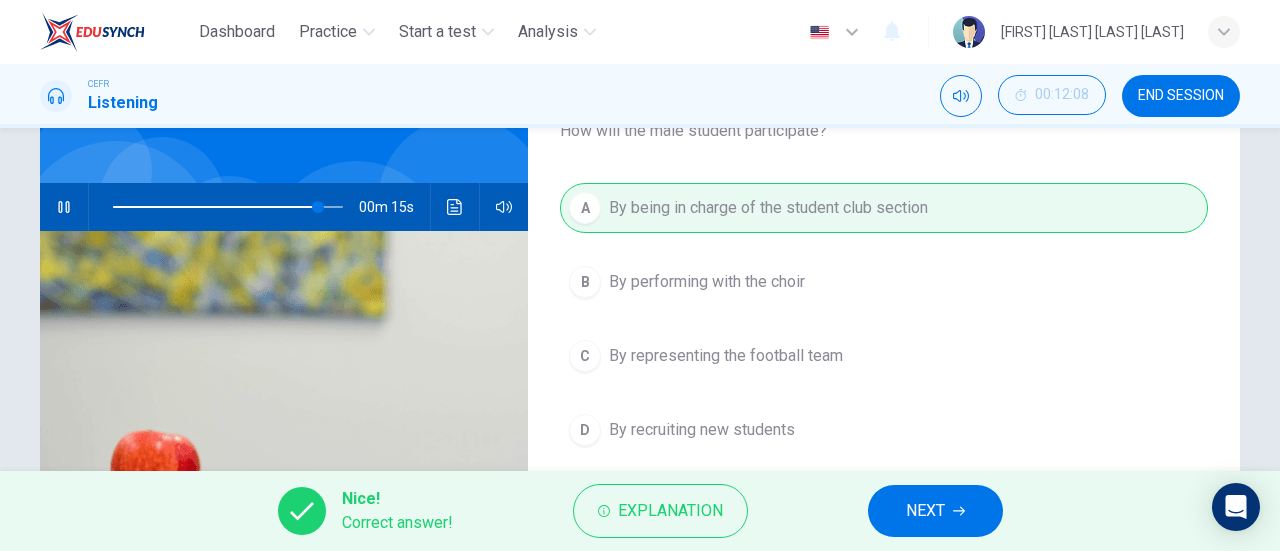 click on "NEXT" at bounding box center [925, 511] 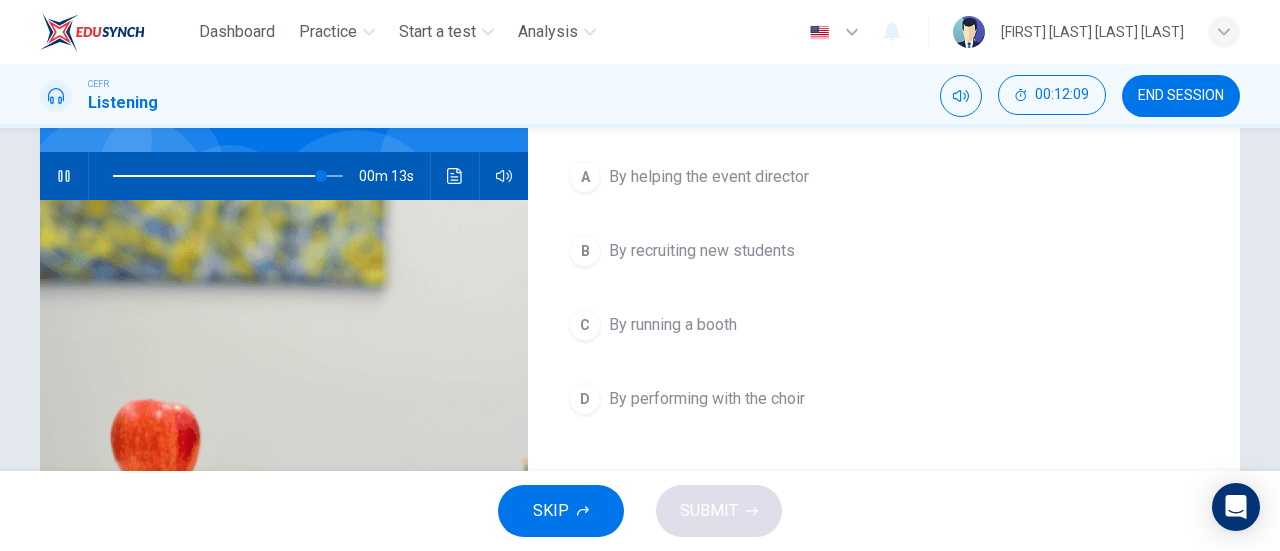scroll, scrollTop: 177, scrollLeft: 0, axis: vertical 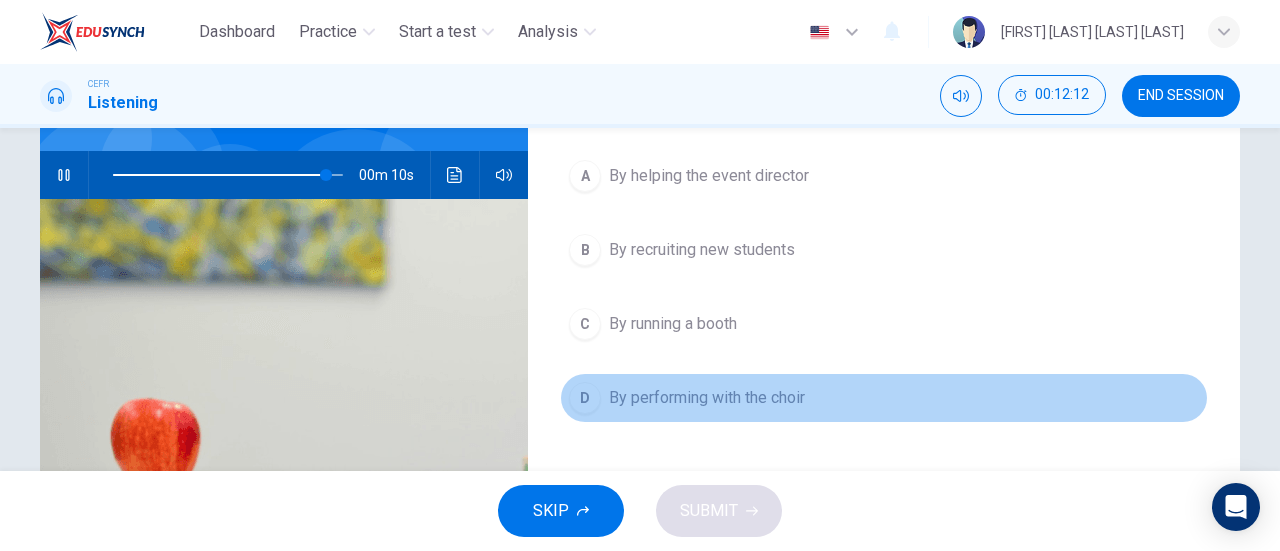 click on "By performing with the choir" at bounding box center (709, 176) 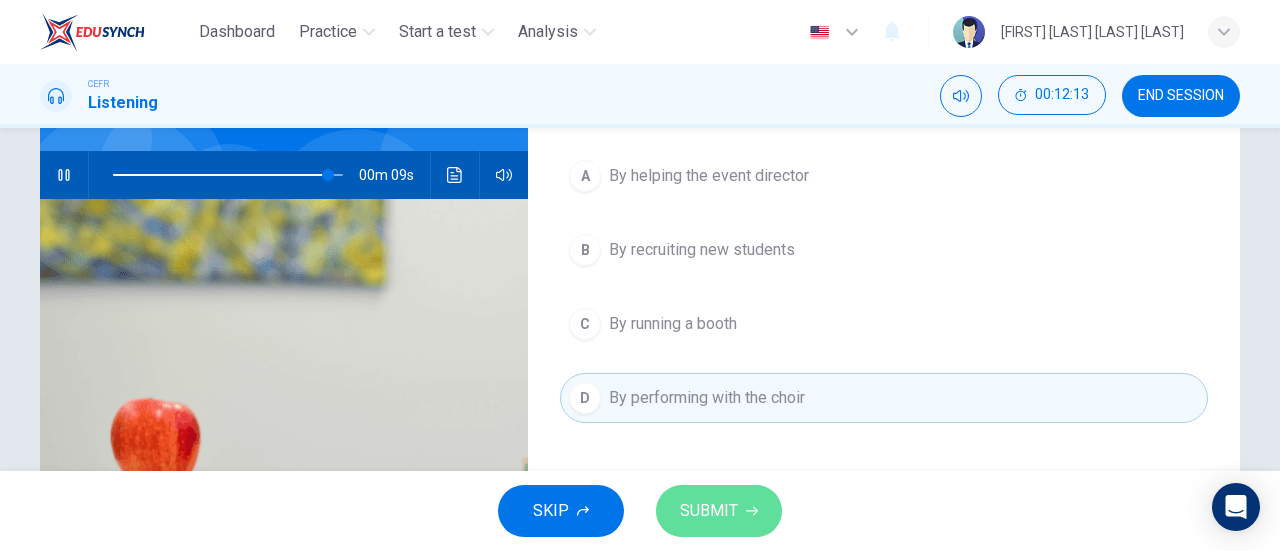 click on "SUBMIT" at bounding box center [709, 511] 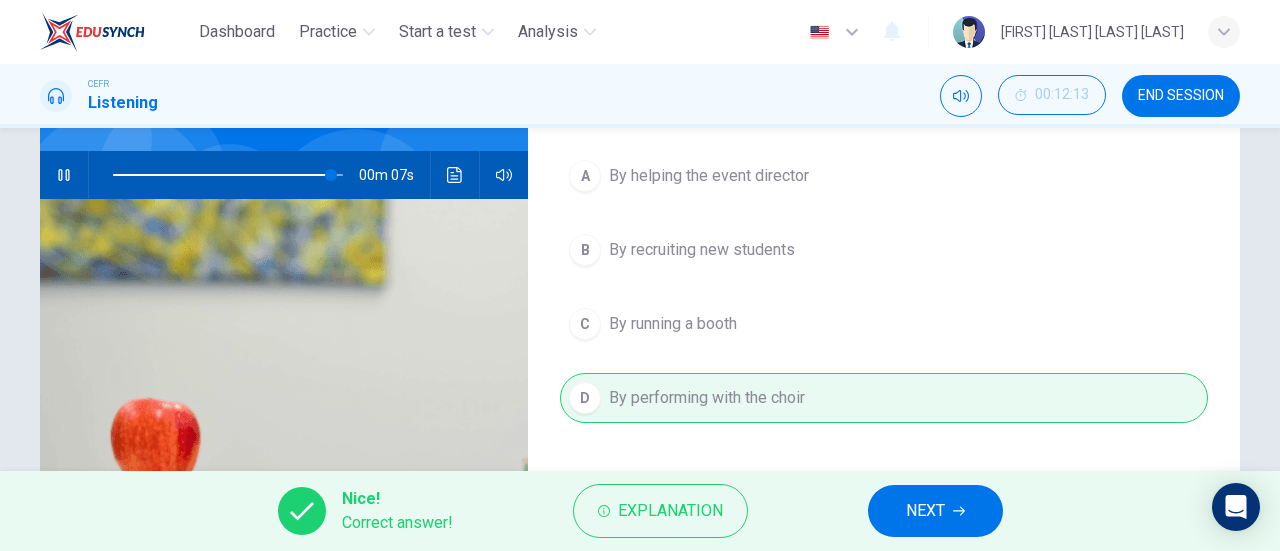 click at bounding box center (959, 511) 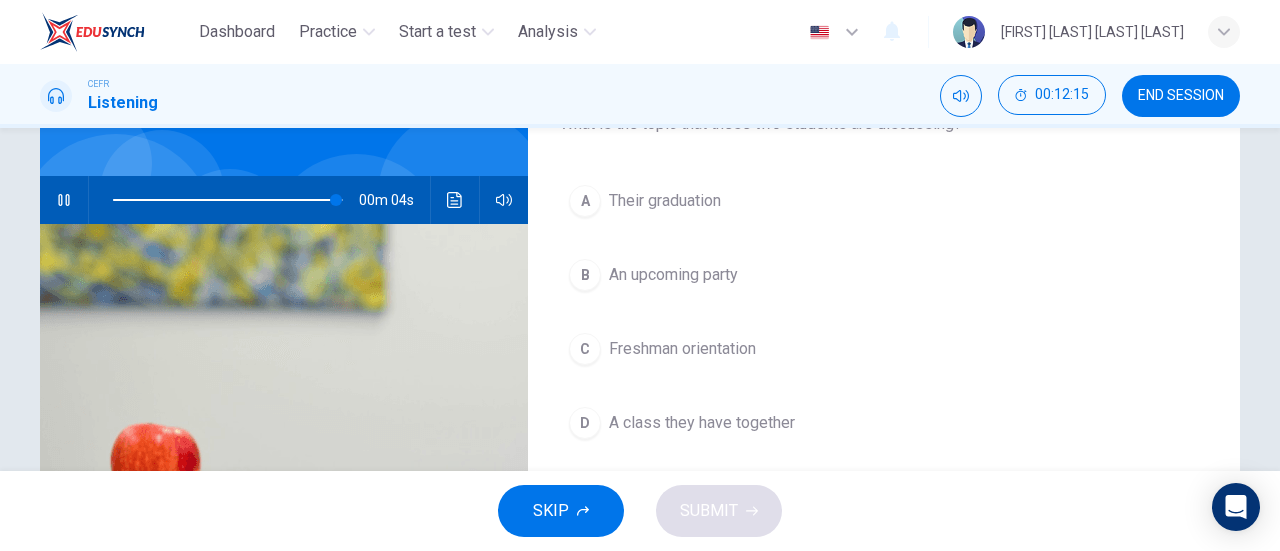 scroll, scrollTop: 153, scrollLeft: 0, axis: vertical 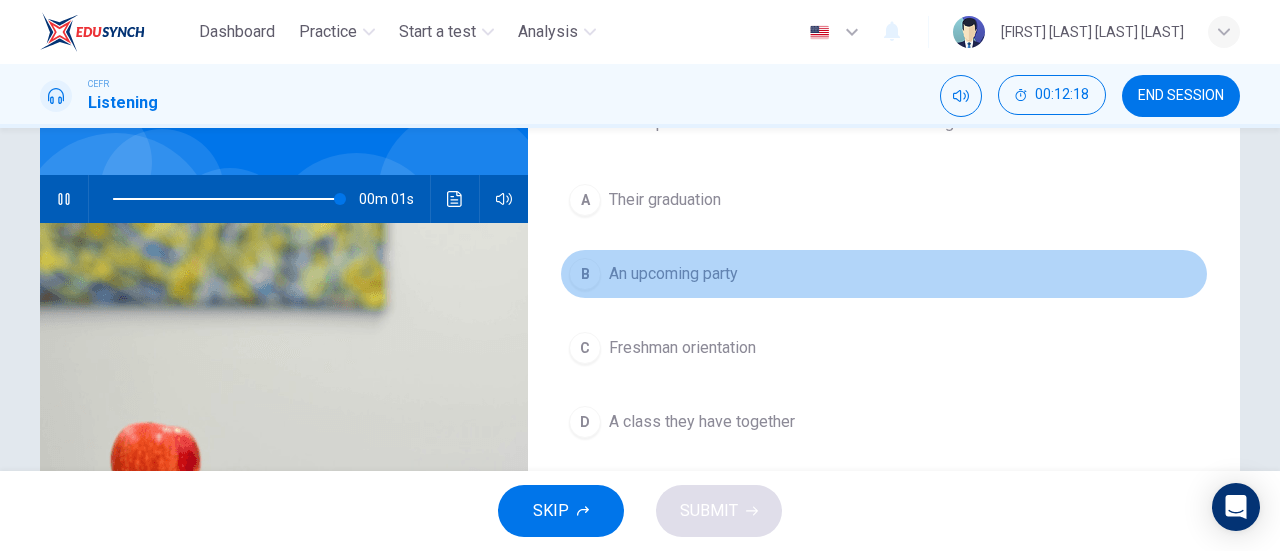 click on "B An upcoming party" at bounding box center [884, 274] 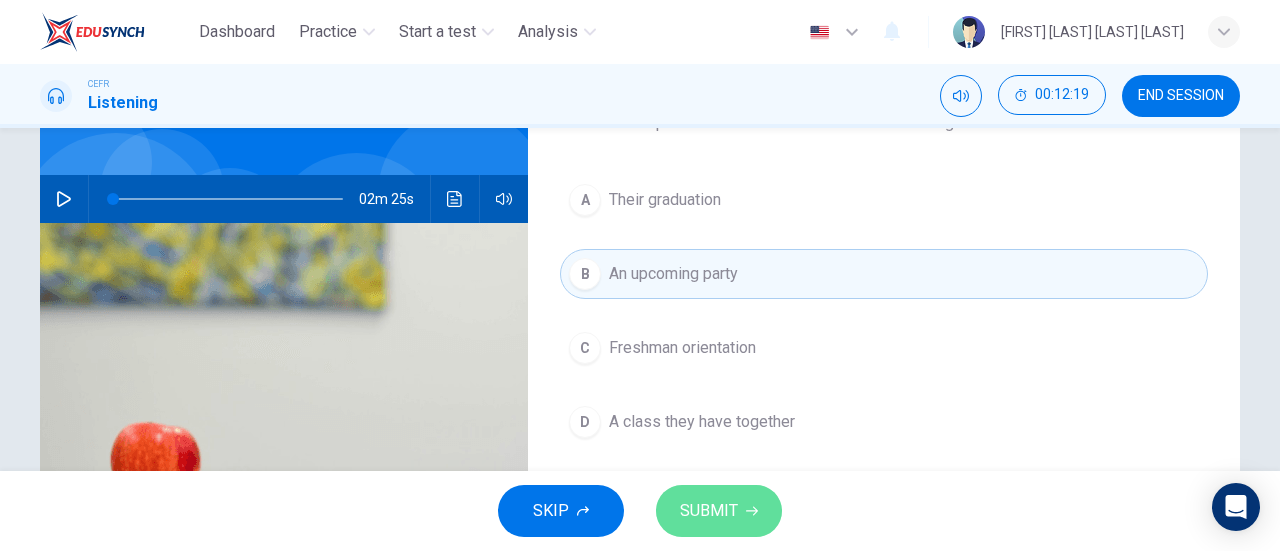 click on "SUBMIT" at bounding box center [709, 511] 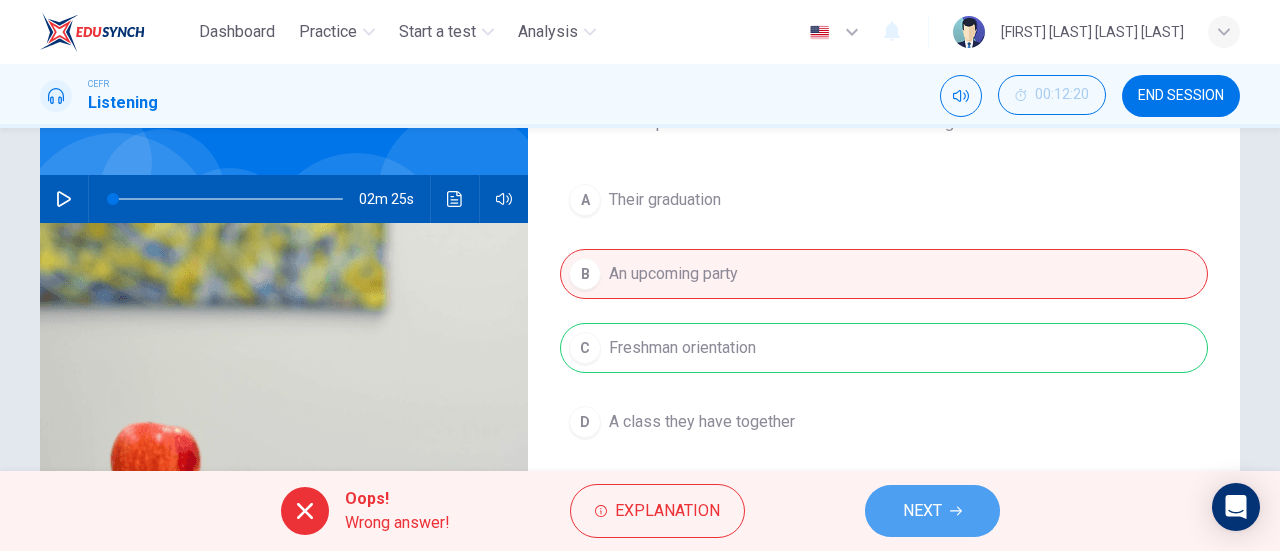 click on "NEXT" at bounding box center (932, 511) 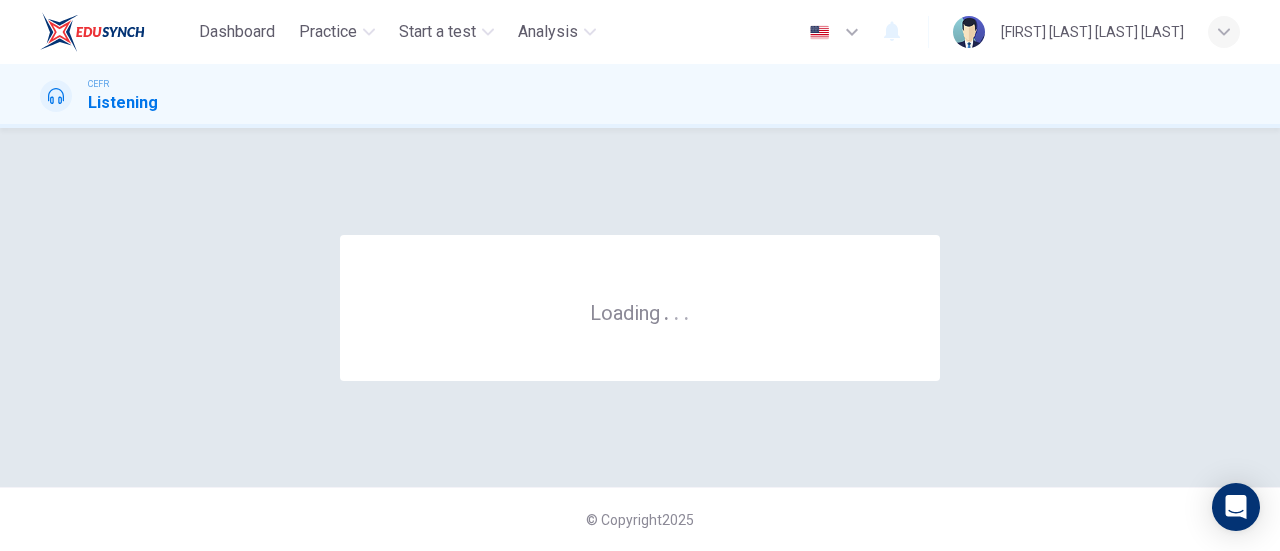 scroll, scrollTop: 0, scrollLeft: 0, axis: both 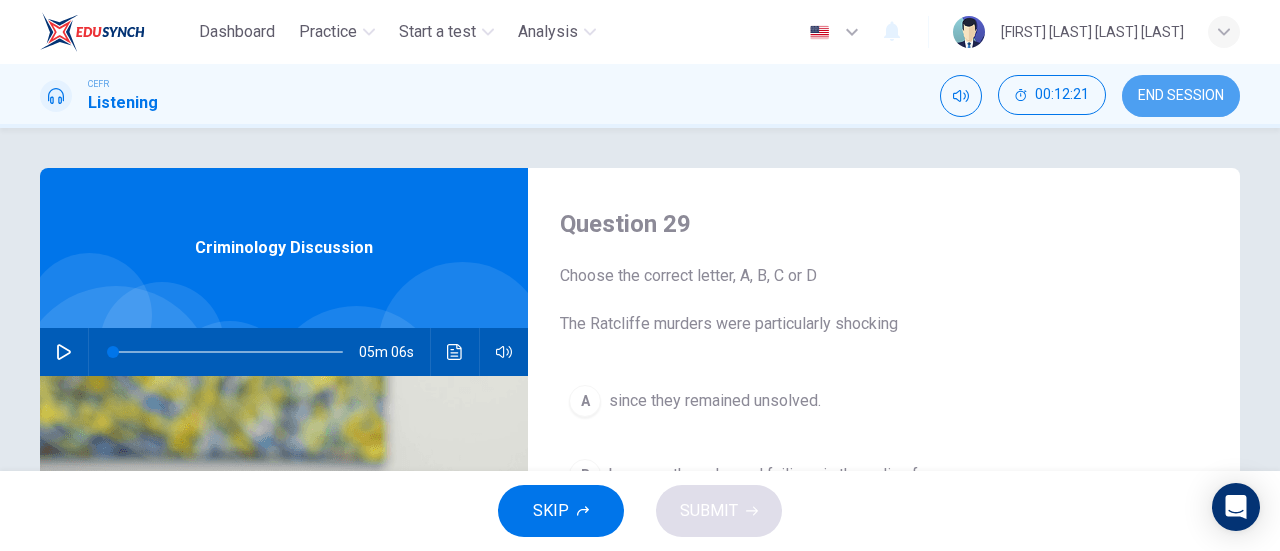 click on "END SESSION" at bounding box center [1181, 96] 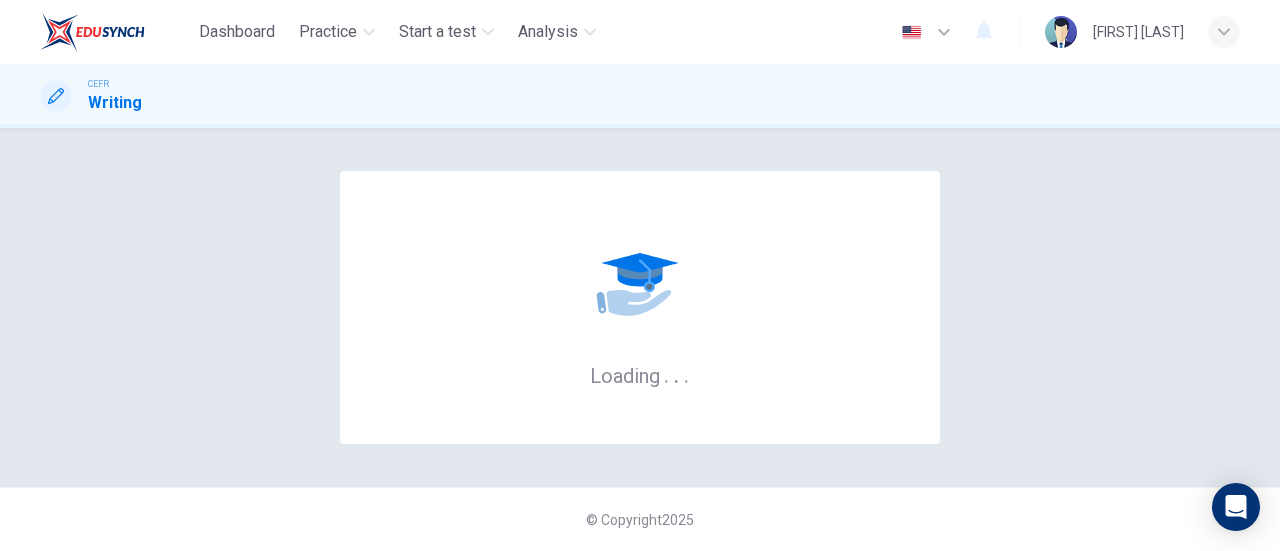 scroll, scrollTop: 0, scrollLeft: 0, axis: both 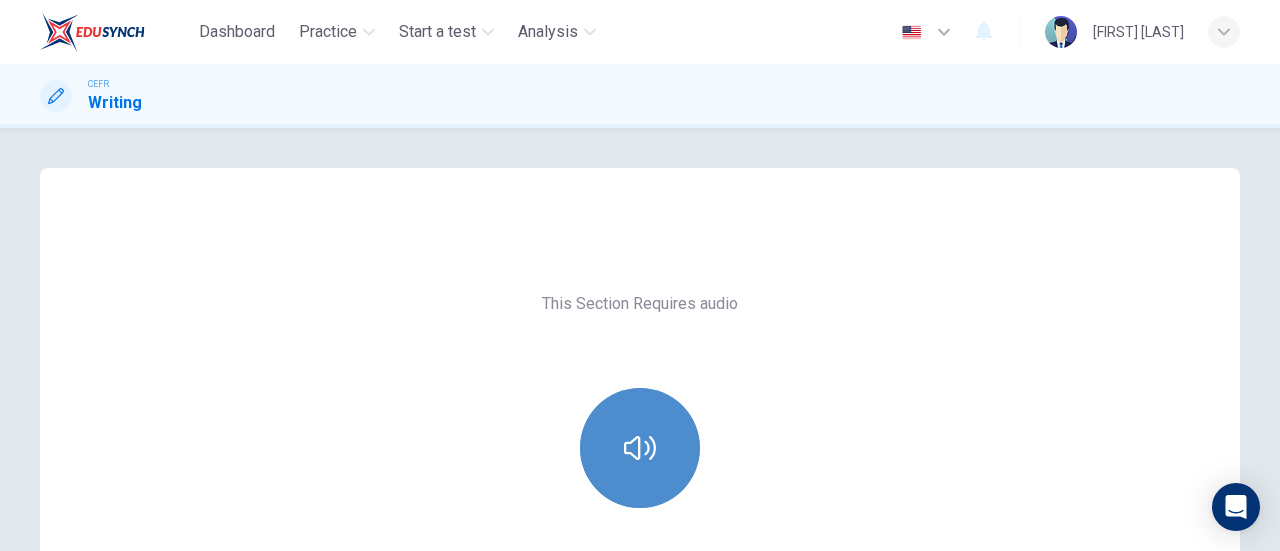 click at bounding box center [640, 448] 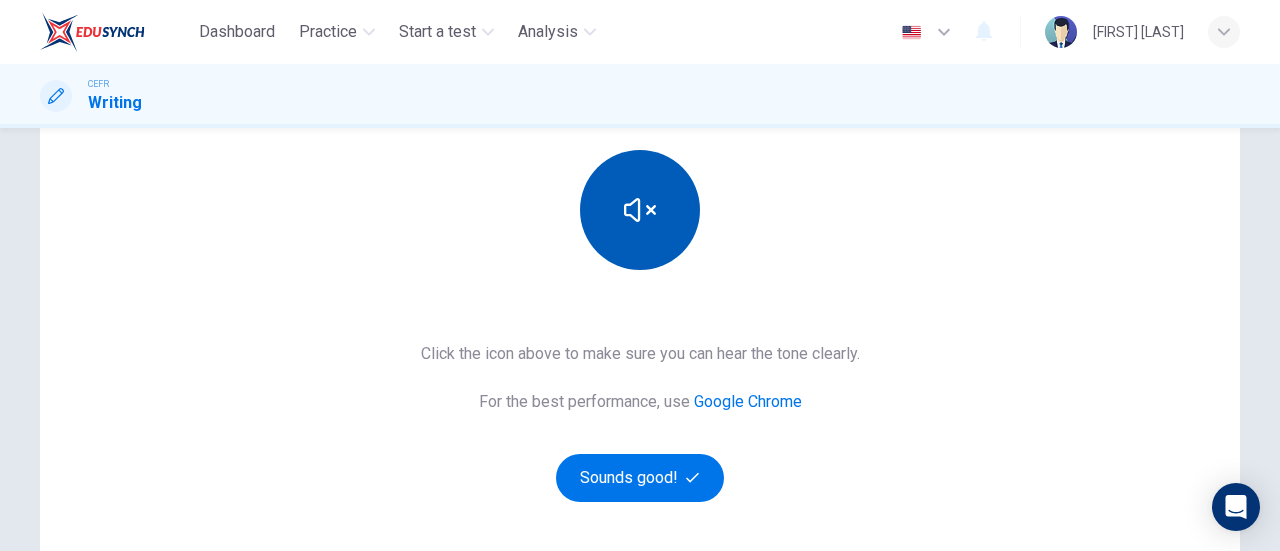 scroll, scrollTop: 239, scrollLeft: 0, axis: vertical 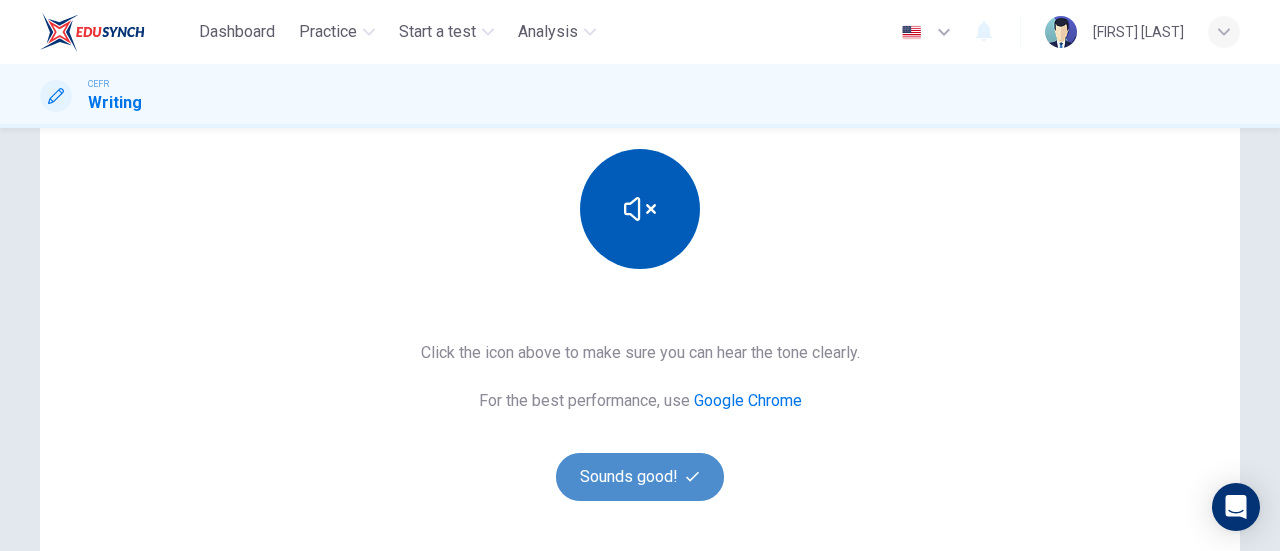 click on "Sounds good!" at bounding box center [640, 477] 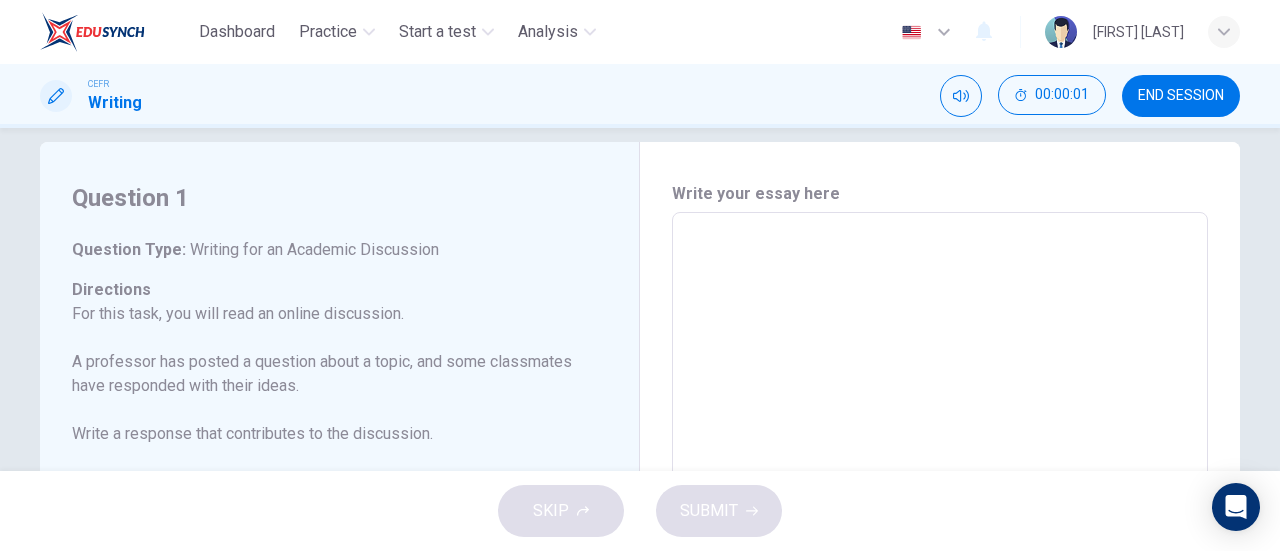 scroll, scrollTop: 24, scrollLeft: 0, axis: vertical 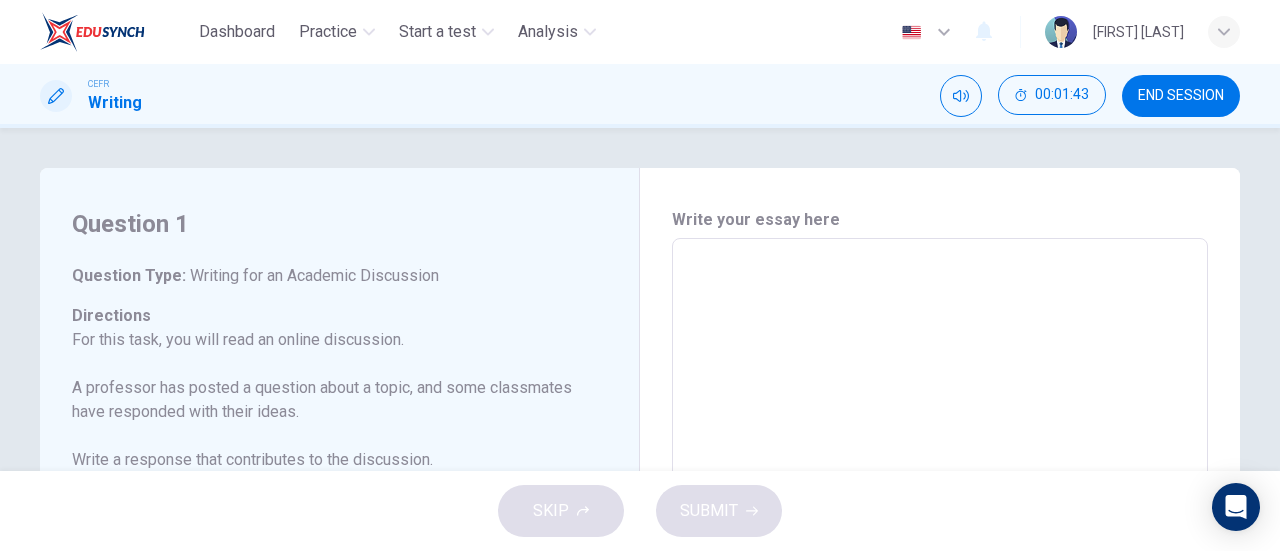 click at bounding box center (940, 572) 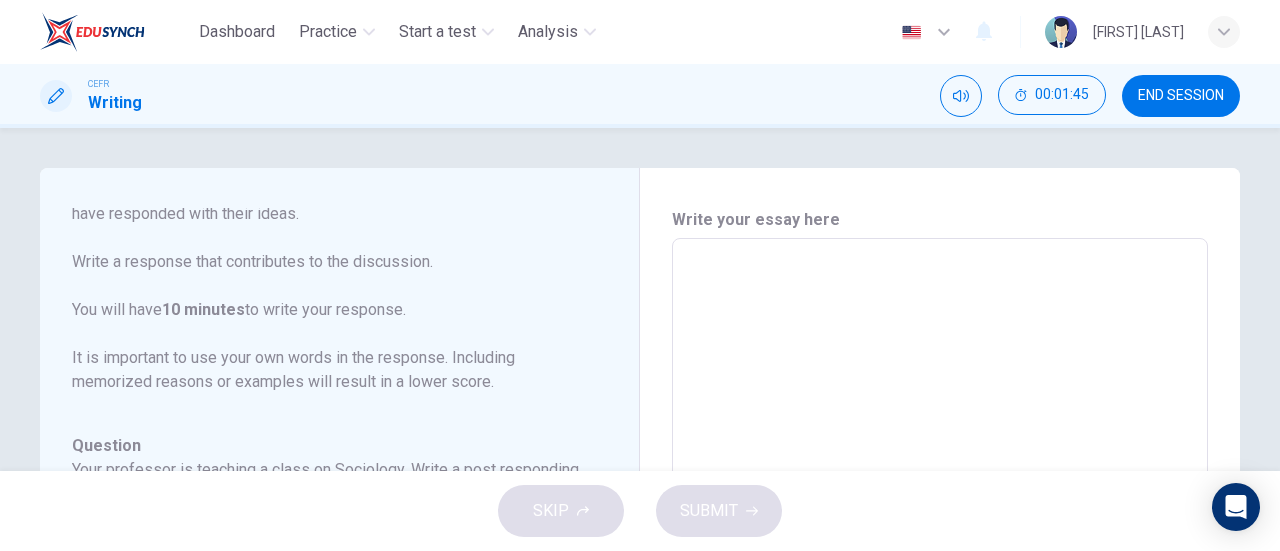 scroll, scrollTop: 246, scrollLeft: 0, axis: vertical 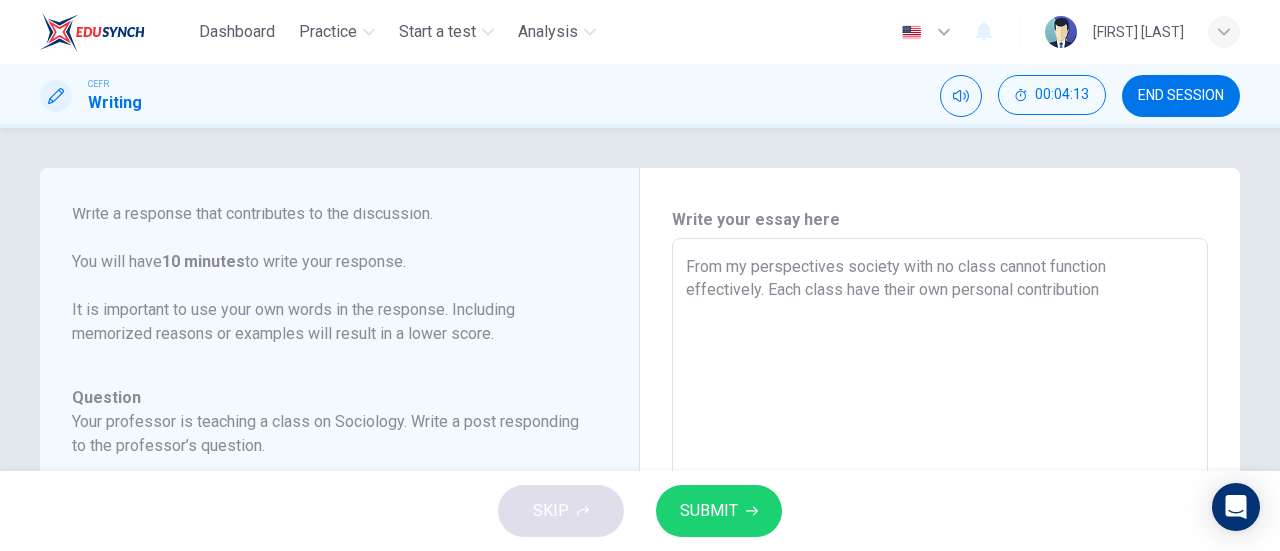 type on "From my perspectives society with no class cannot function effectively. Each class have their own personal contribution" 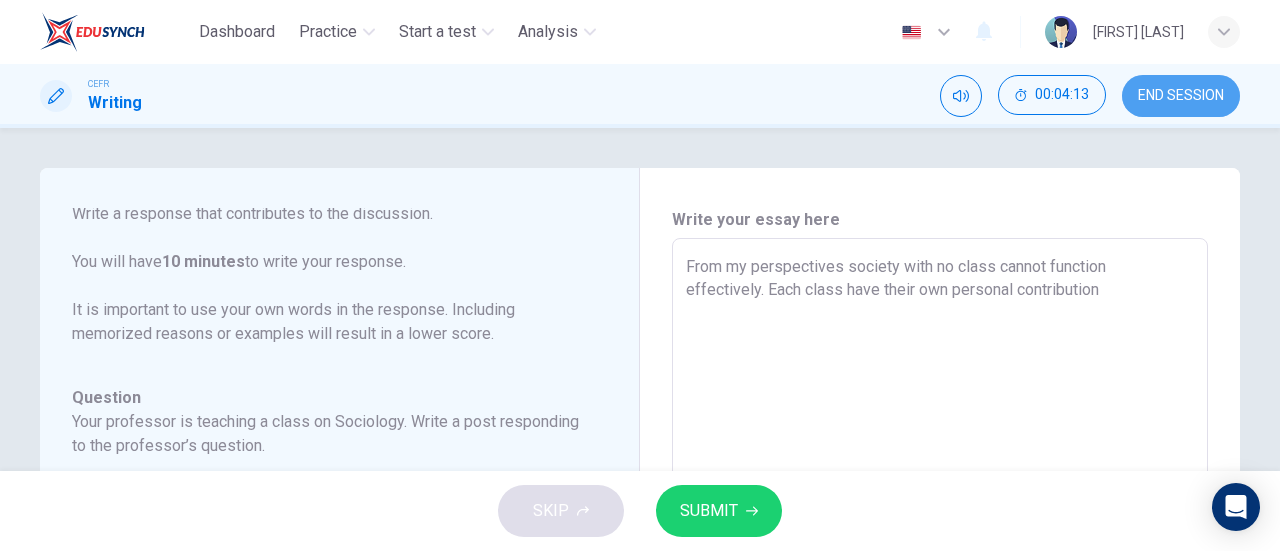 click on "END SESSION" at bounding box center (1181, 96) 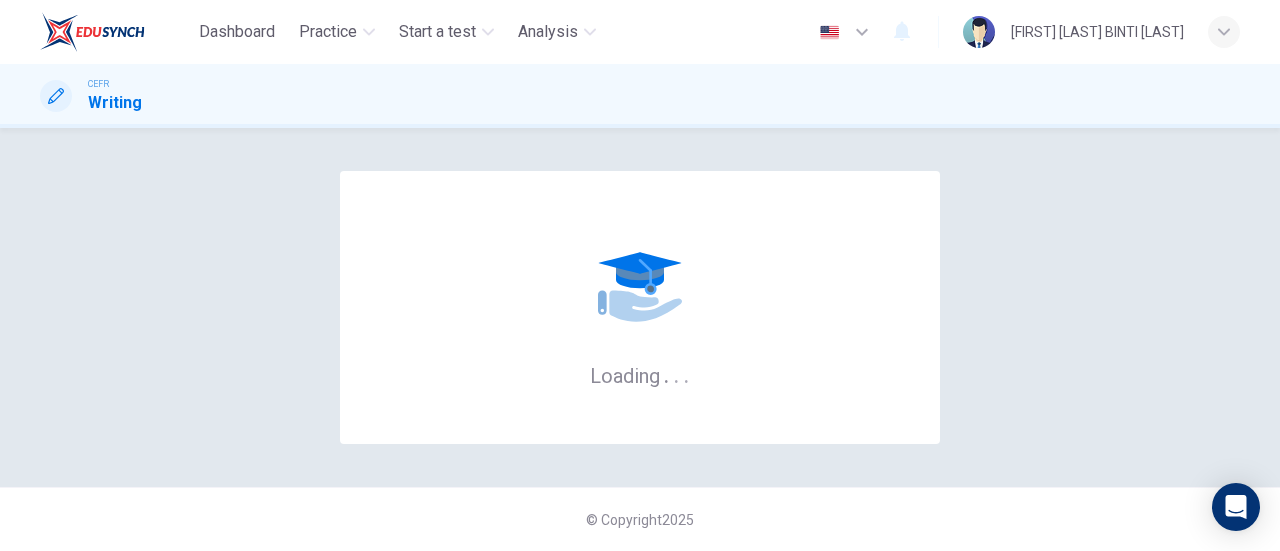 scroll, scrollTop: 0, scrollLeft: 0, axis: both 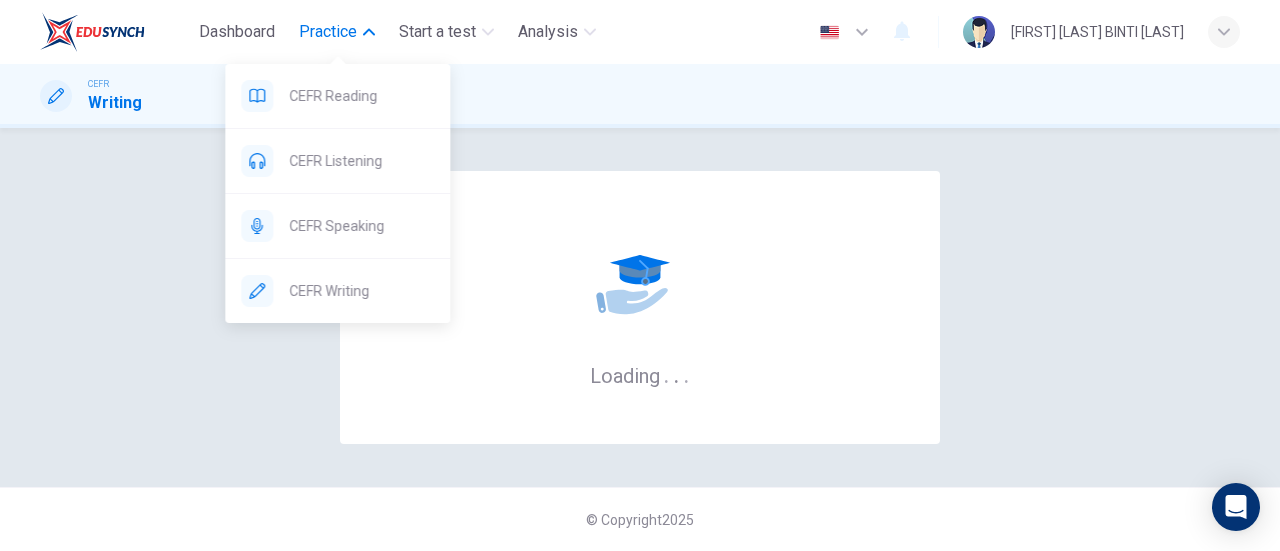 click on "Practice" at bounding box center (328, 32) 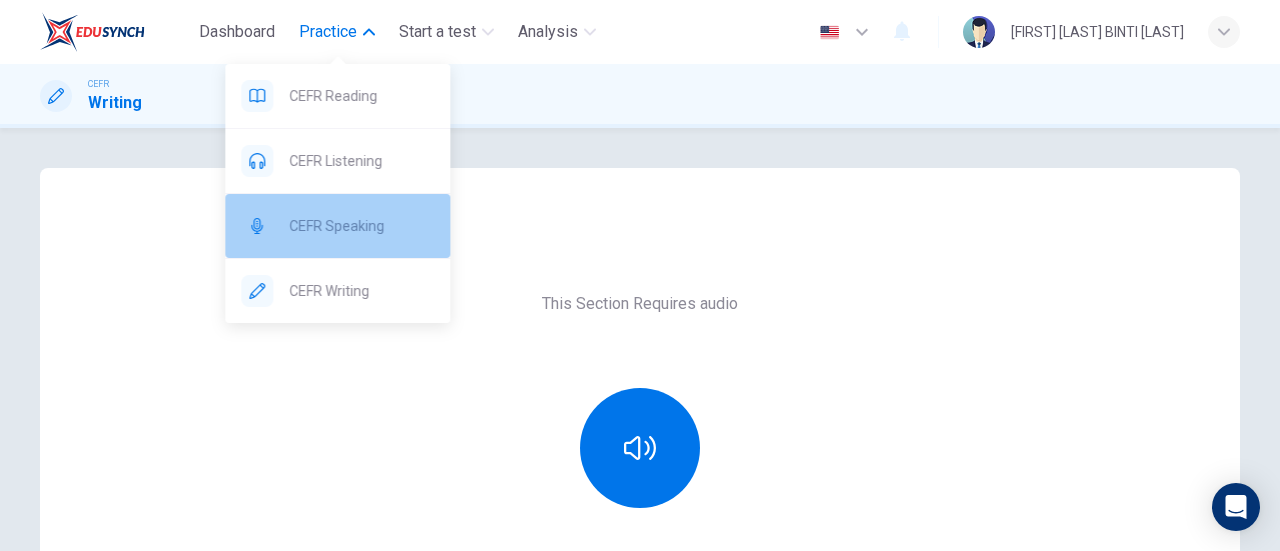 click on "CEFR Speaking" at bounding box center [361, 96] 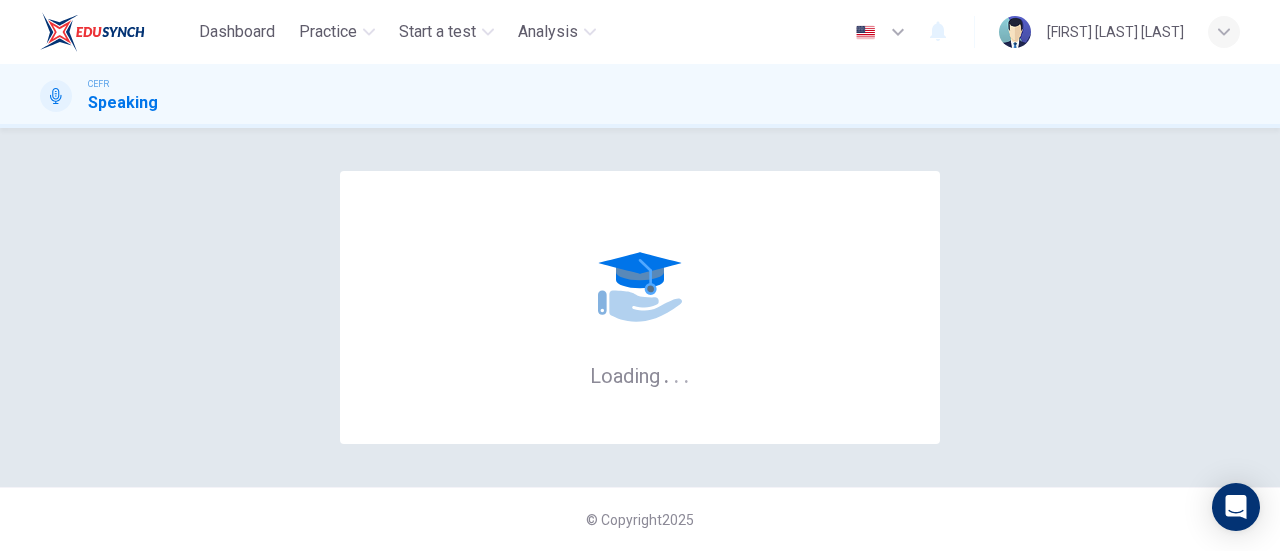 scroll, scrollTop: 0, scrollLeft: 0, axis: both 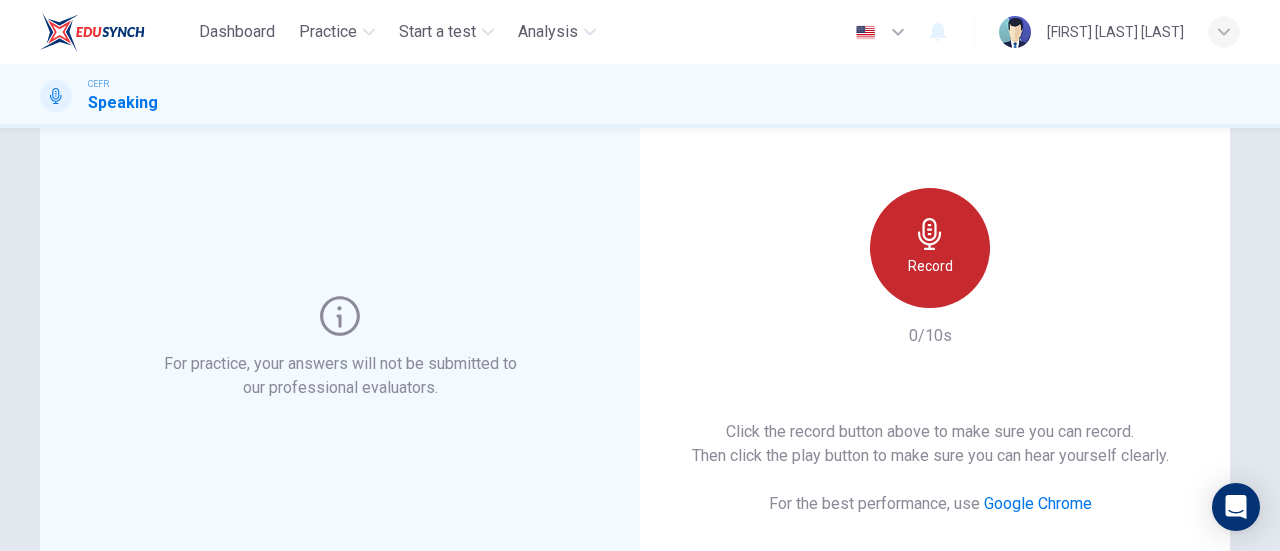 click on "Record" at bounding box center (930, 266) 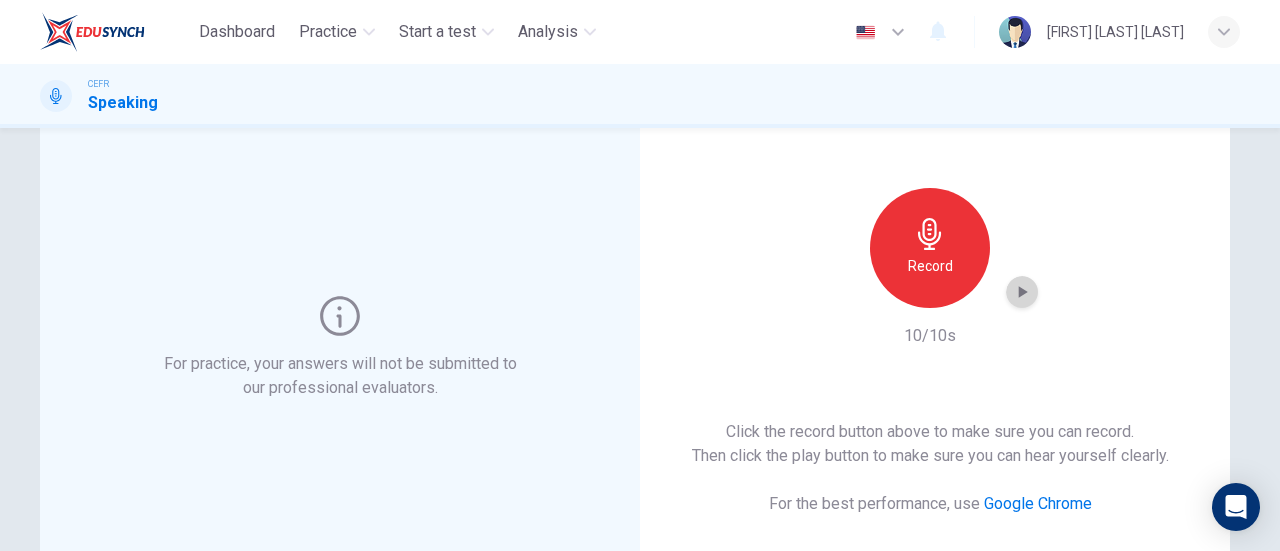 click at bounding box center (1022, 292) 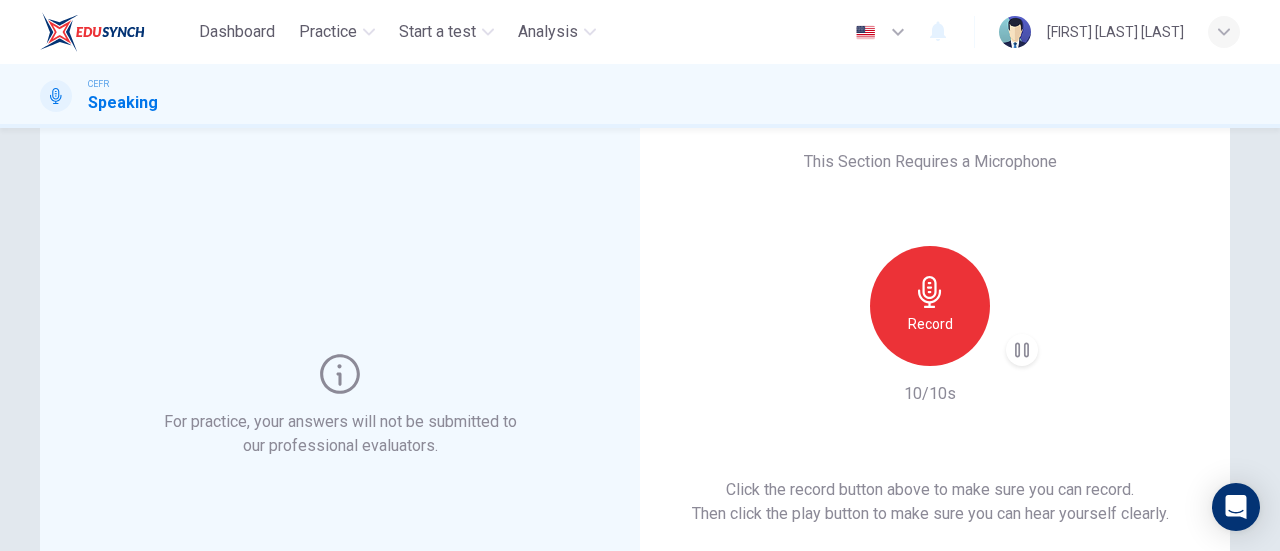 scroll, scrollTop: 59, scrollLeft: 0, axis: vertical 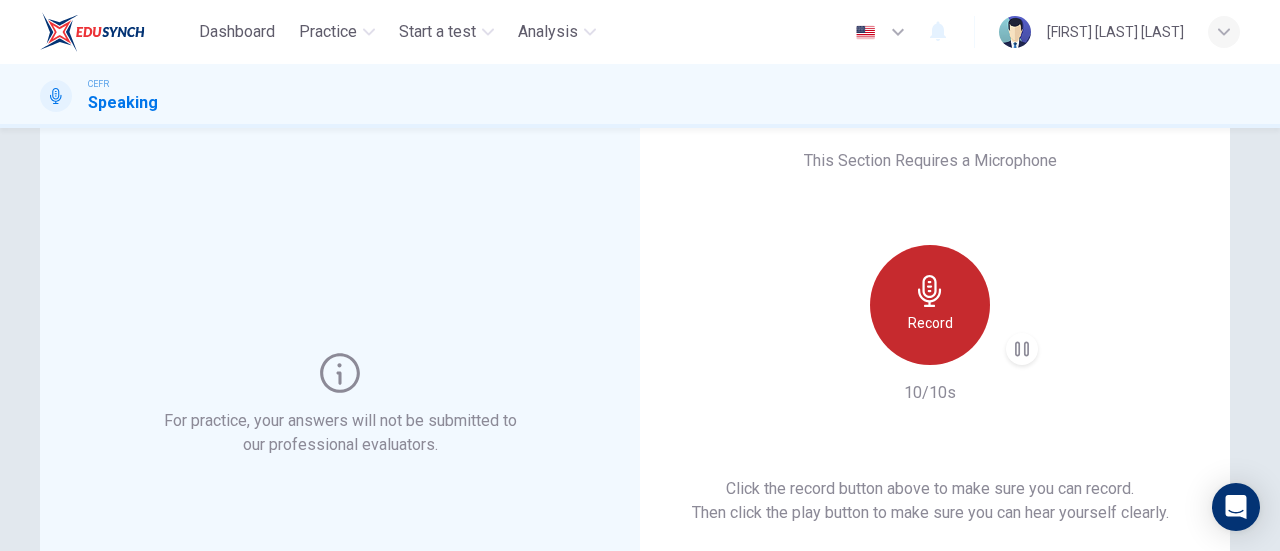click on "Record" at bounding box center [930, 323] 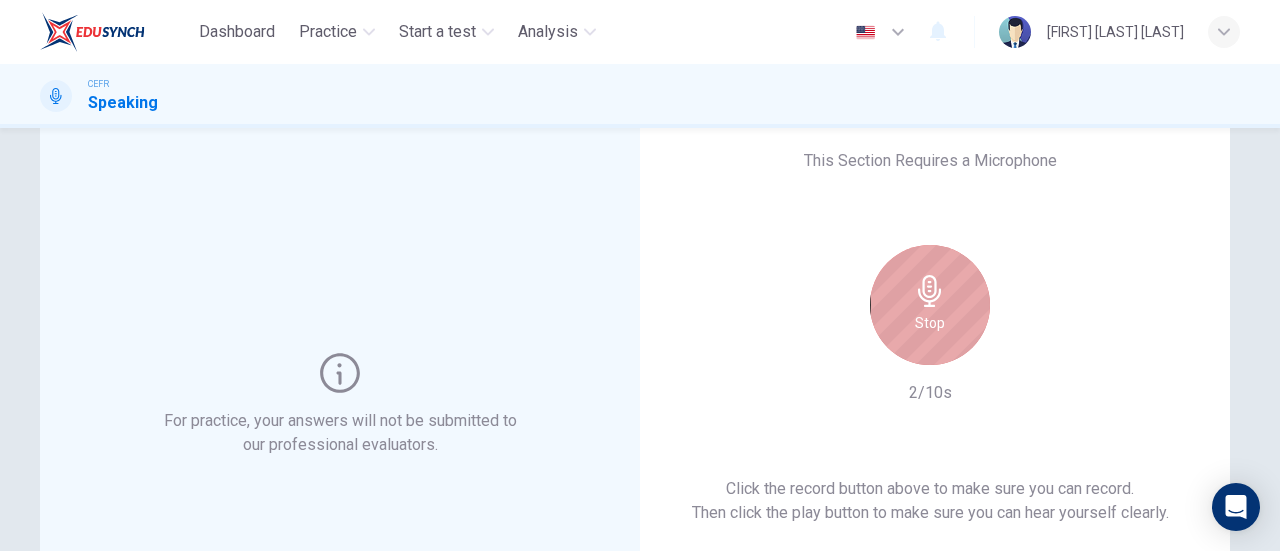 click on "Stop" at bounding box center (930, 323) 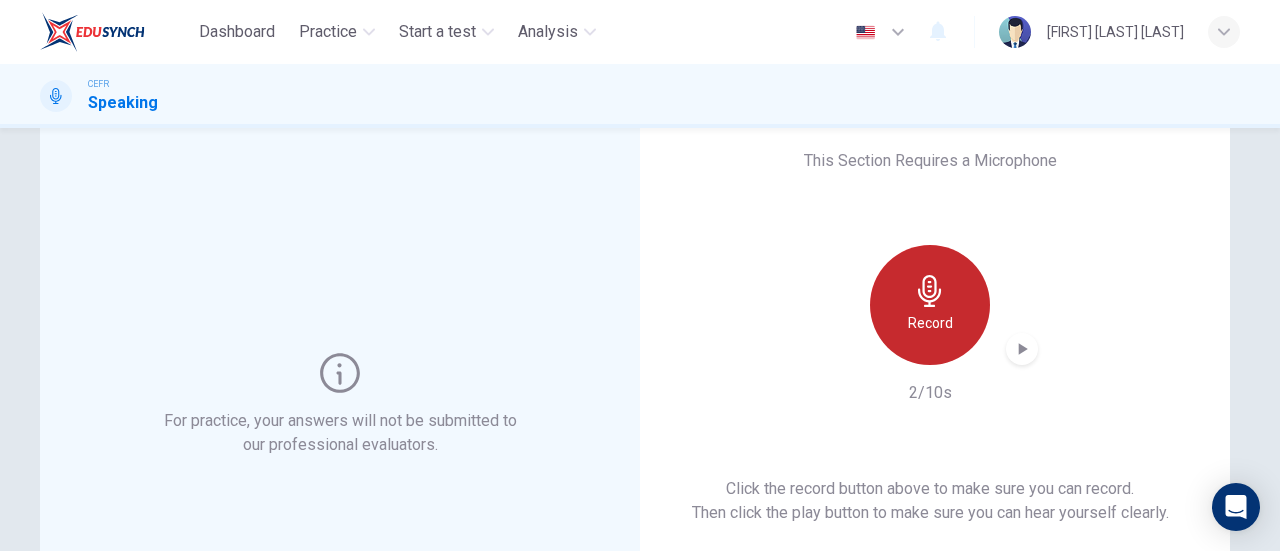 click on "Record" at bounding box center [930, 323] 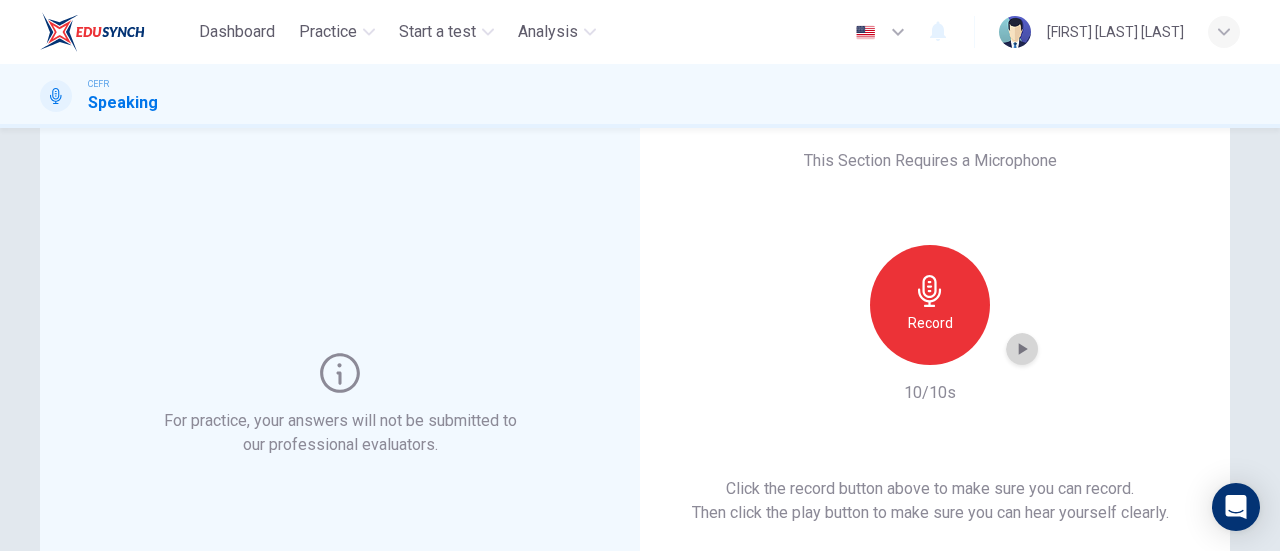 click at bounding box center (1022, 349) 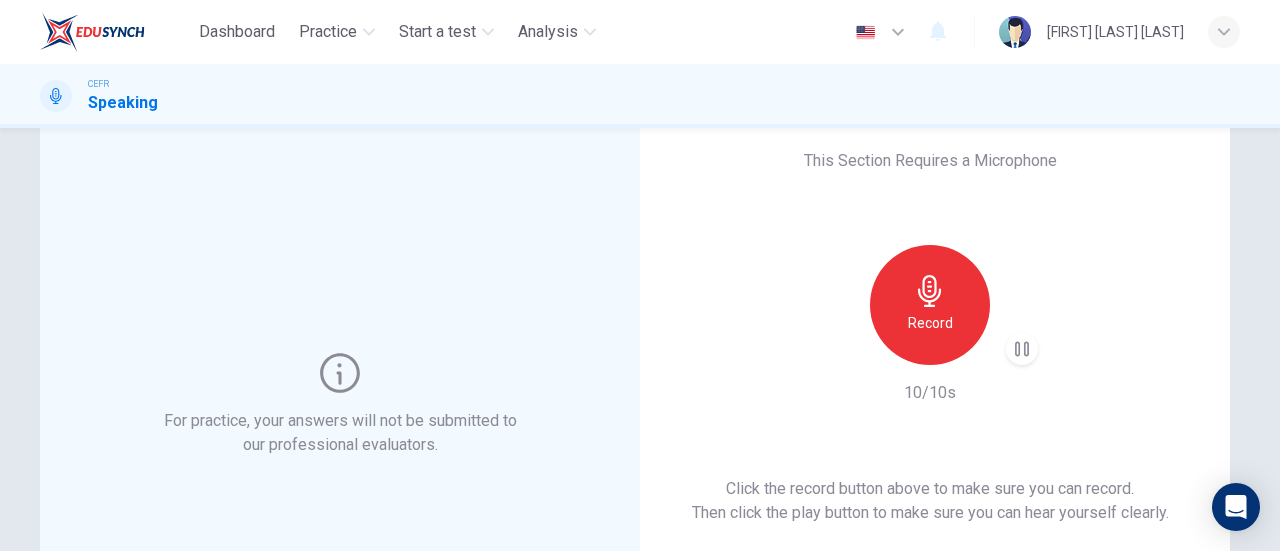 click on "This Section Requires a Microphone Record 10/10s Click the record button above to make sure you can record.     Then click the play button to make sure you can hear yourself clearly. For the best performance, use   Google Chrome Sounds good!" at bounding box center (930, 405) 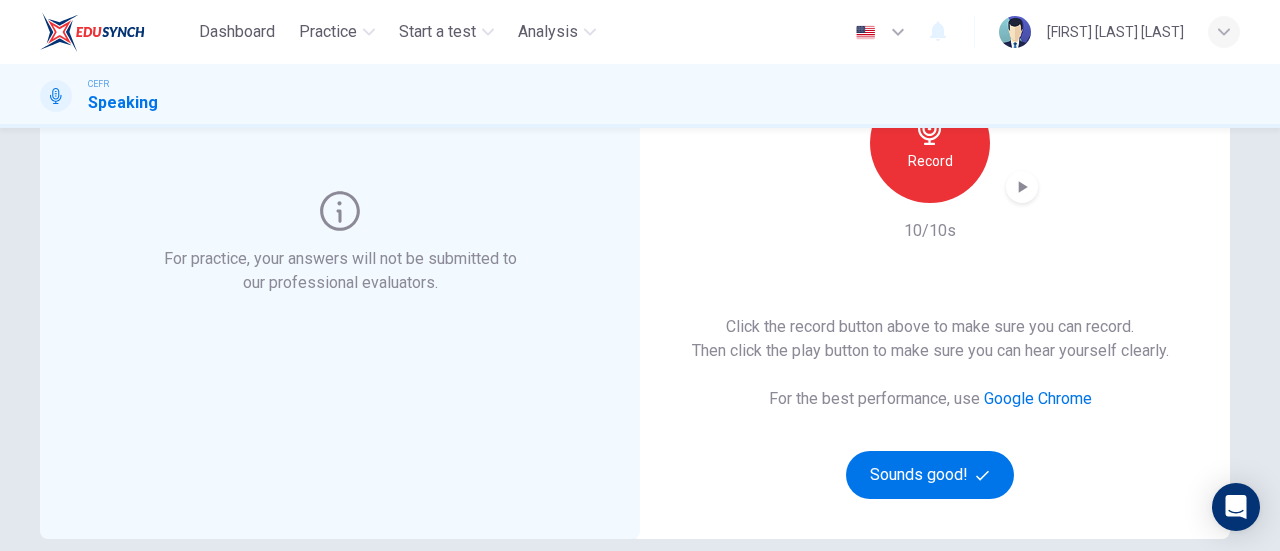 scroll, scrollTop: 61, scrollLeft: 0, axis: vertical 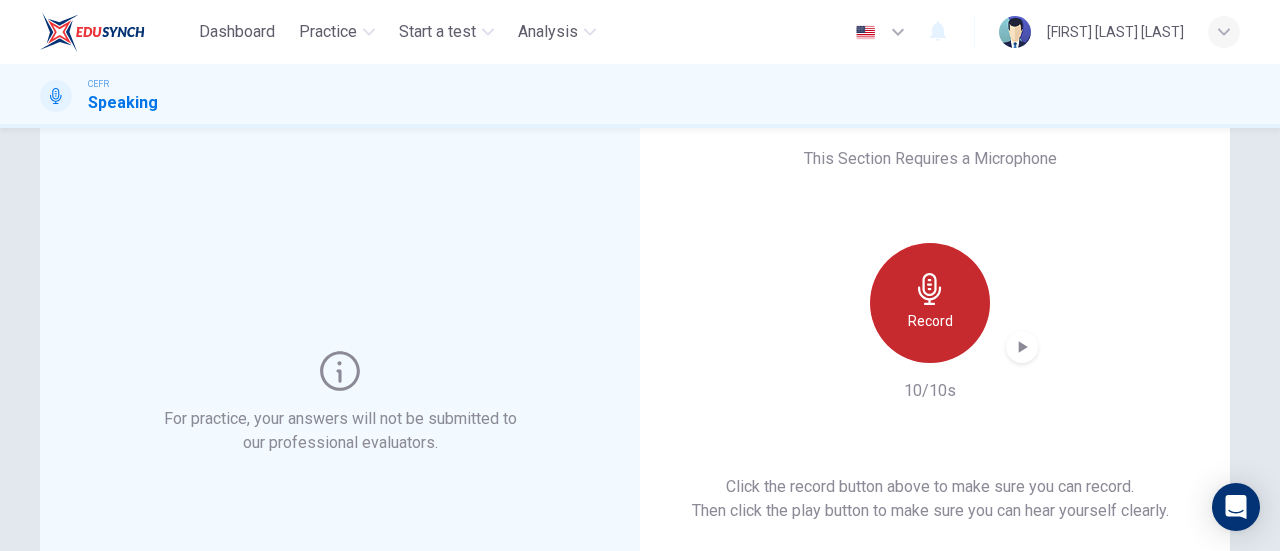 click on "Record" at bounding box center (930, 303) 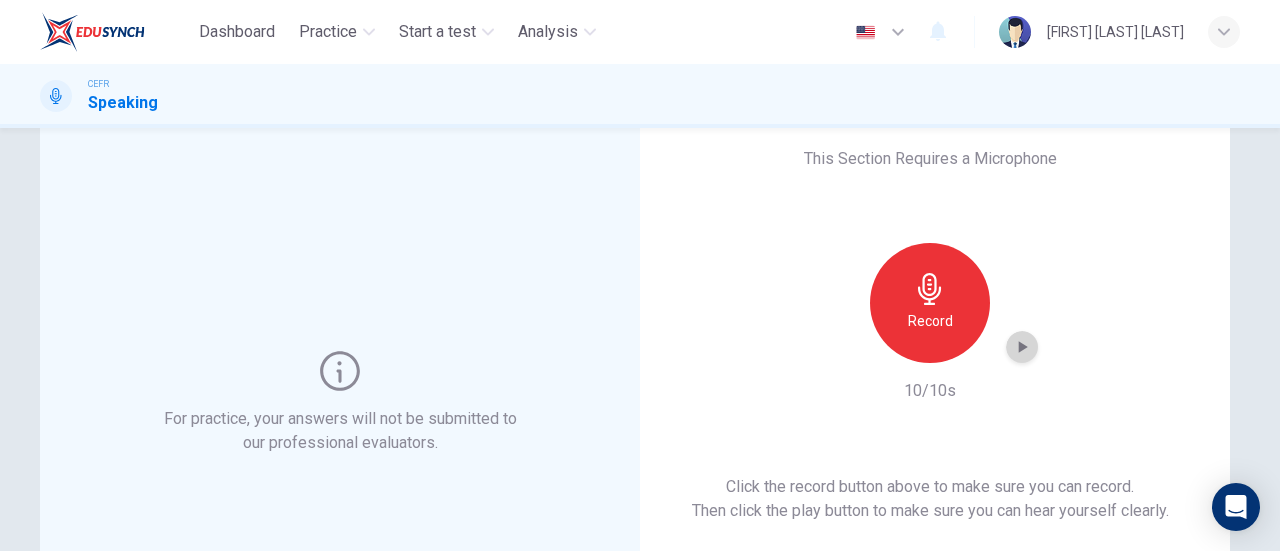 click at bounding box center (1022, 347) 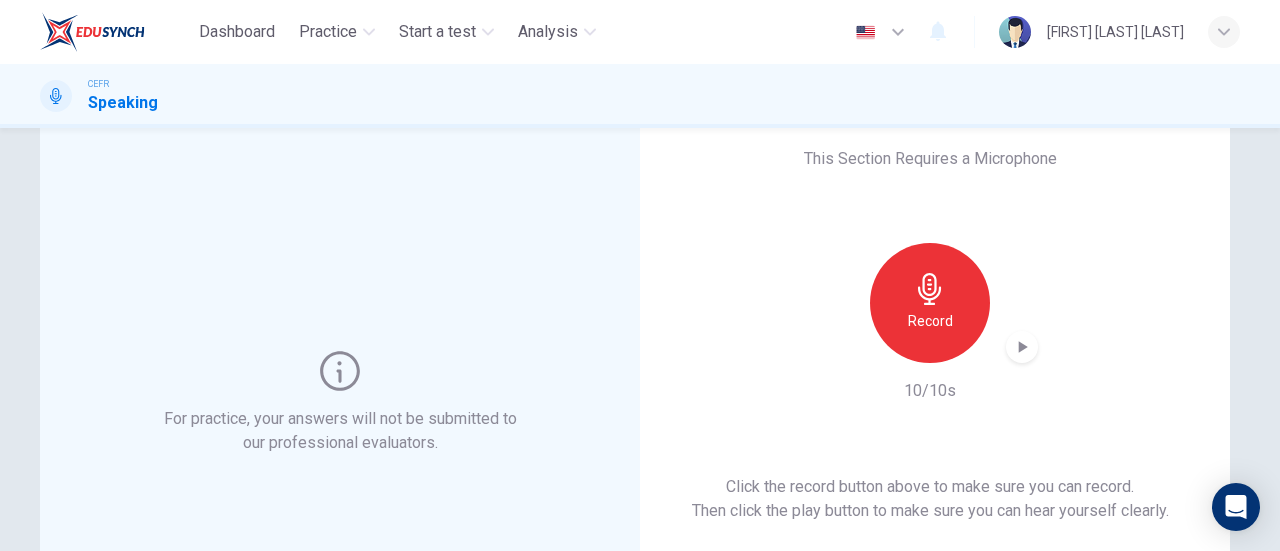 click on "Record" at bounding box center [930, 321] 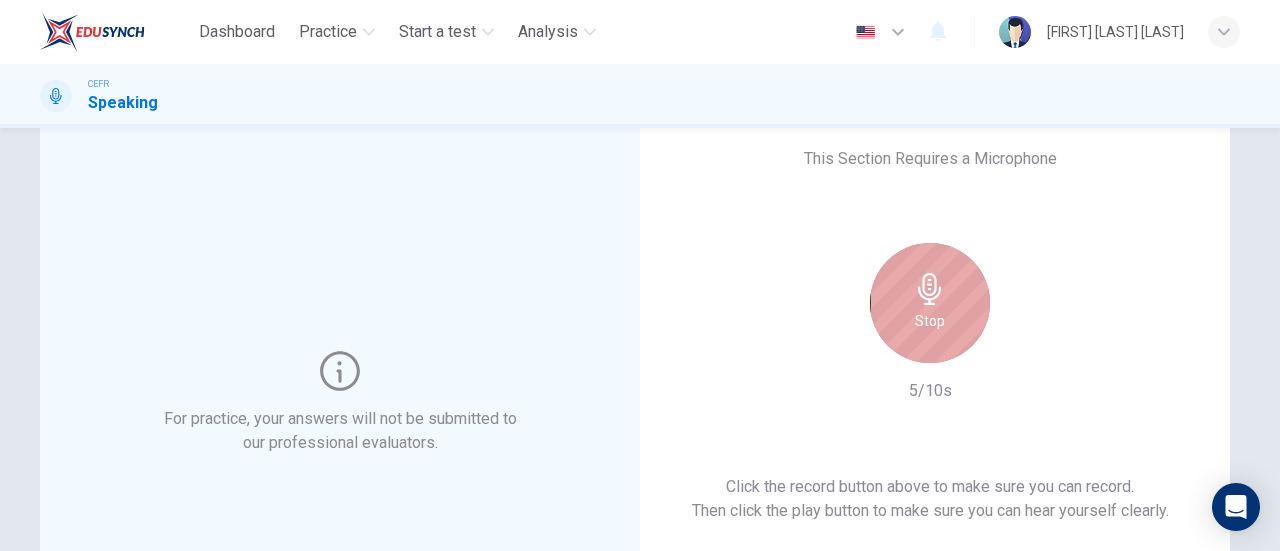 click on "Stop" at bounding box center (930, 321) 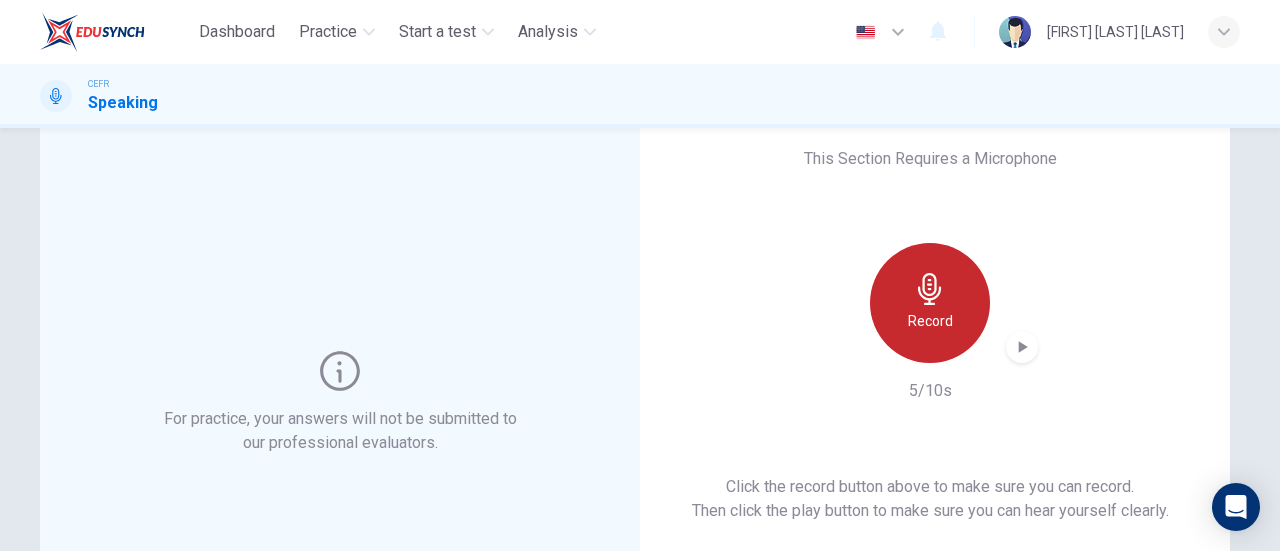 click on "Record" at bounding box center [930, 321] 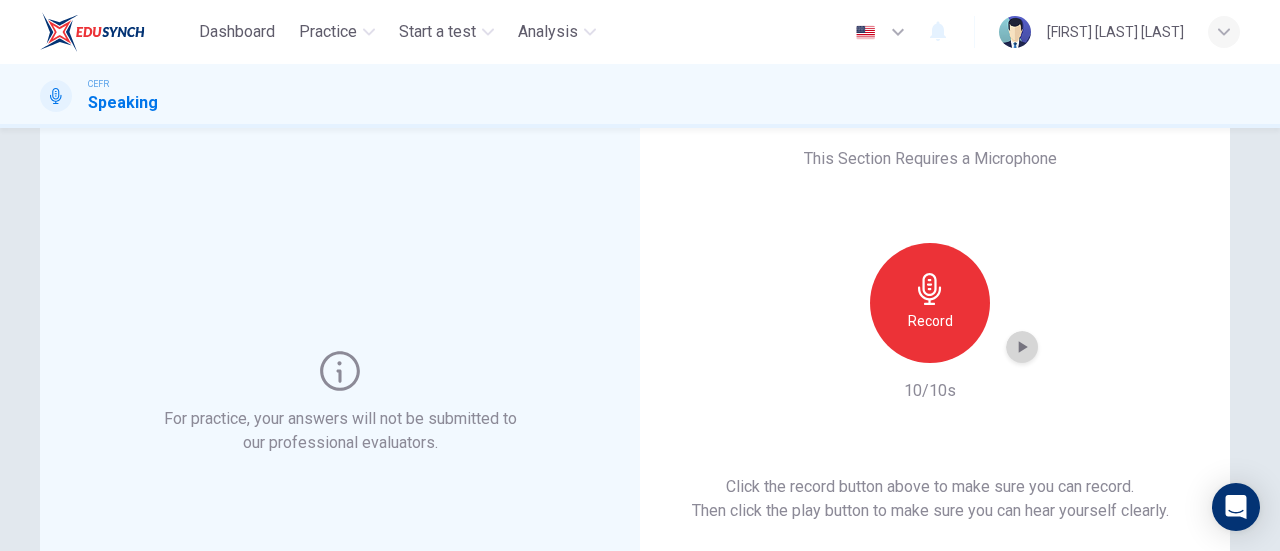 click at bounding box center [1022, 347] 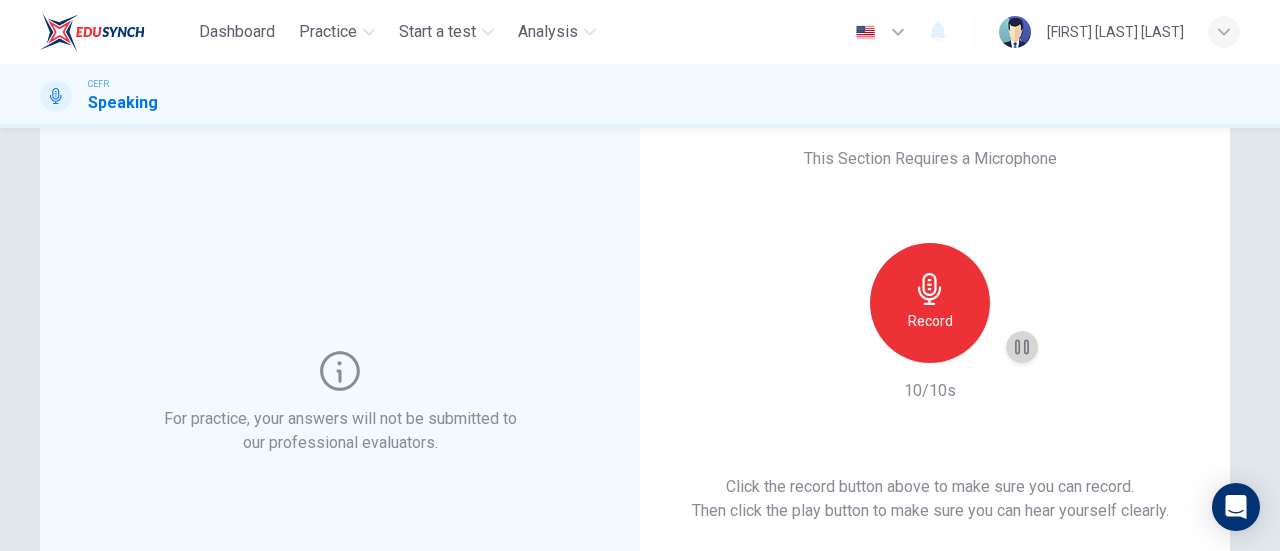 click at bounding box center (1022, 347) 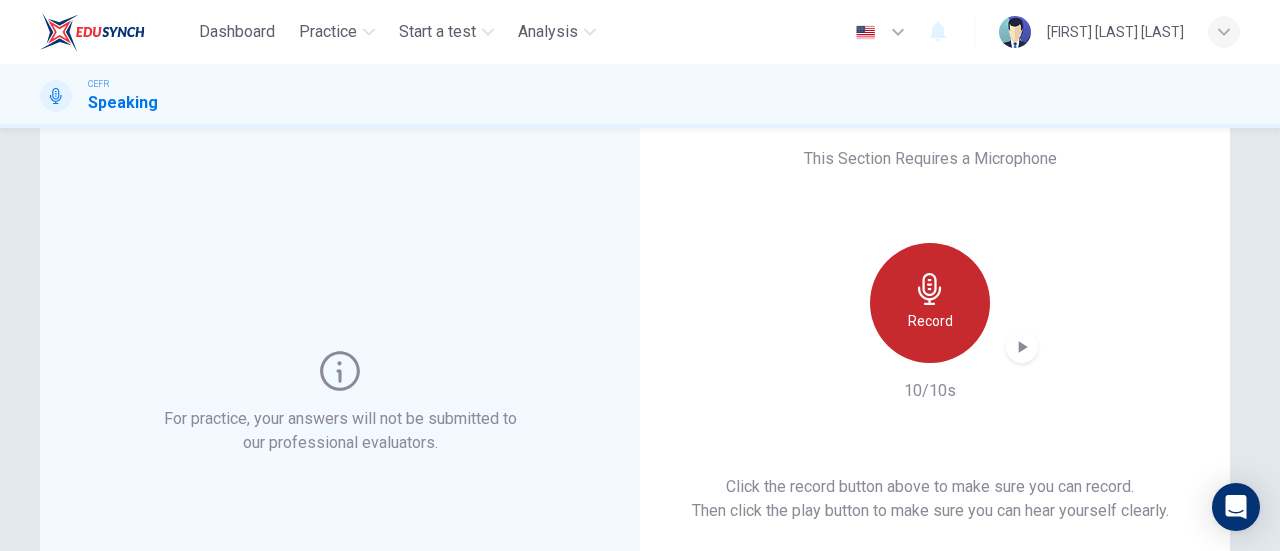 click on "Record" at bounding box center (930, 321) 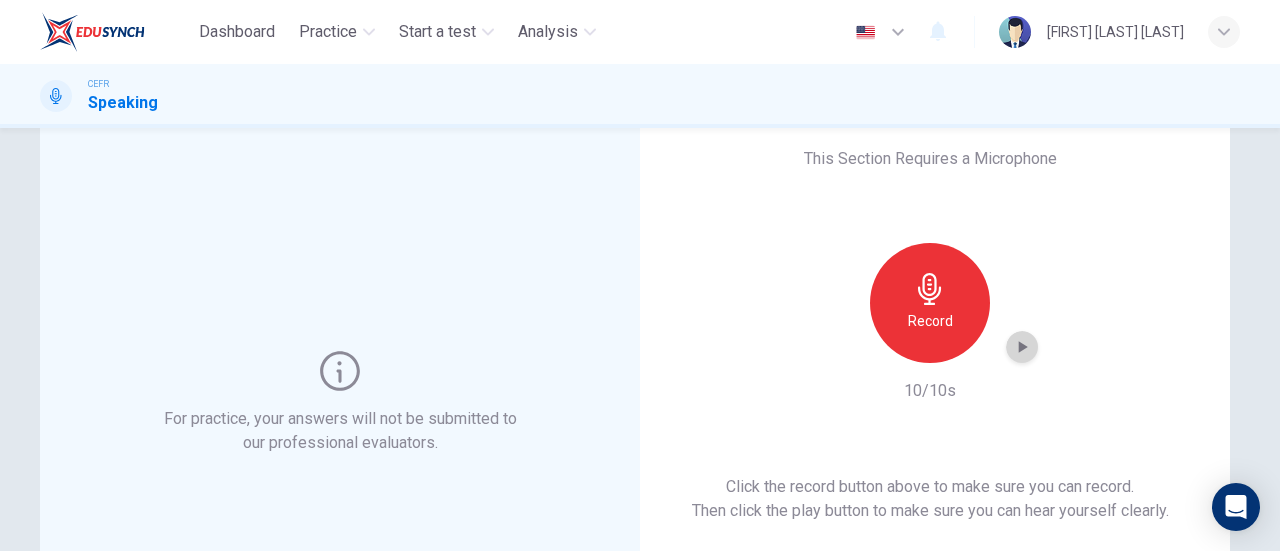 click at bounding box center (1022, 347) 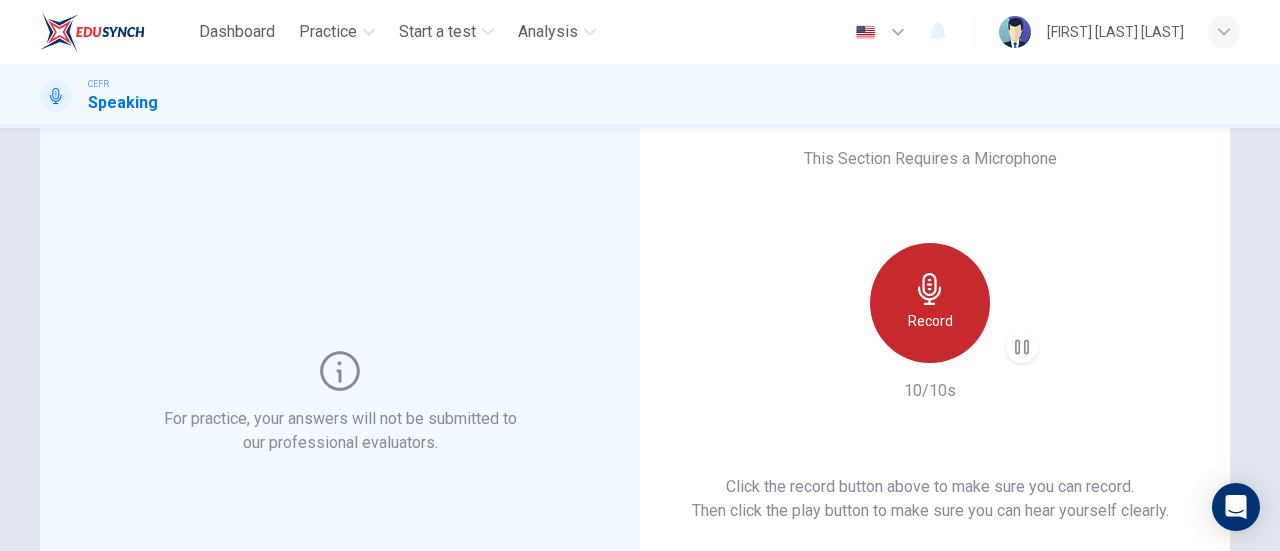 click on "Record" at bounding box center [930, 321] 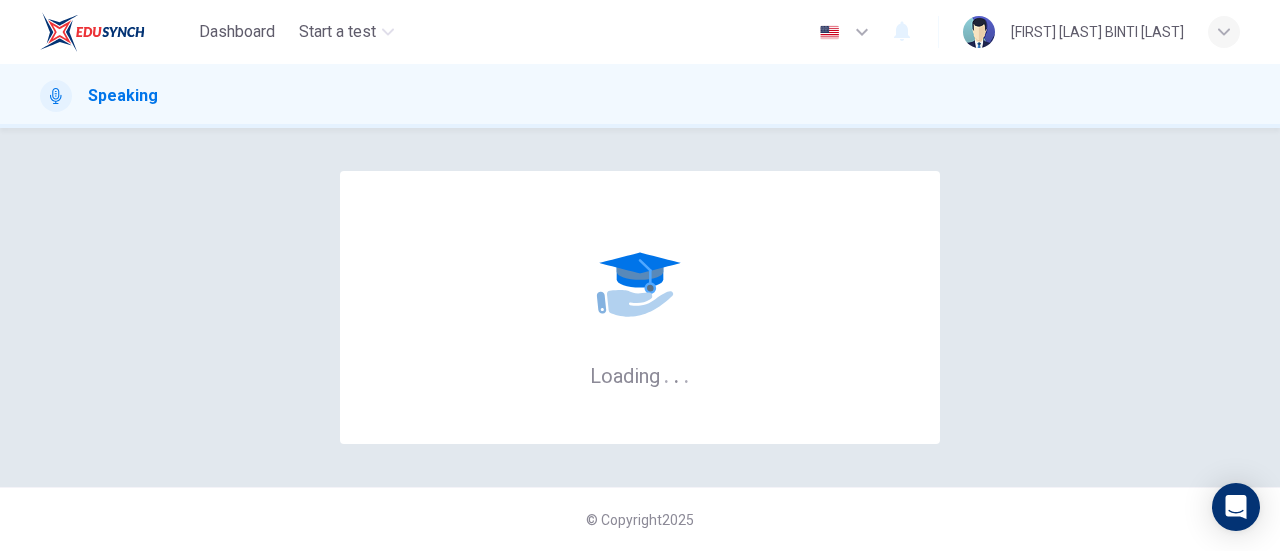 scroll, scrollTop: 0, scrollLeft: 0, axis: both 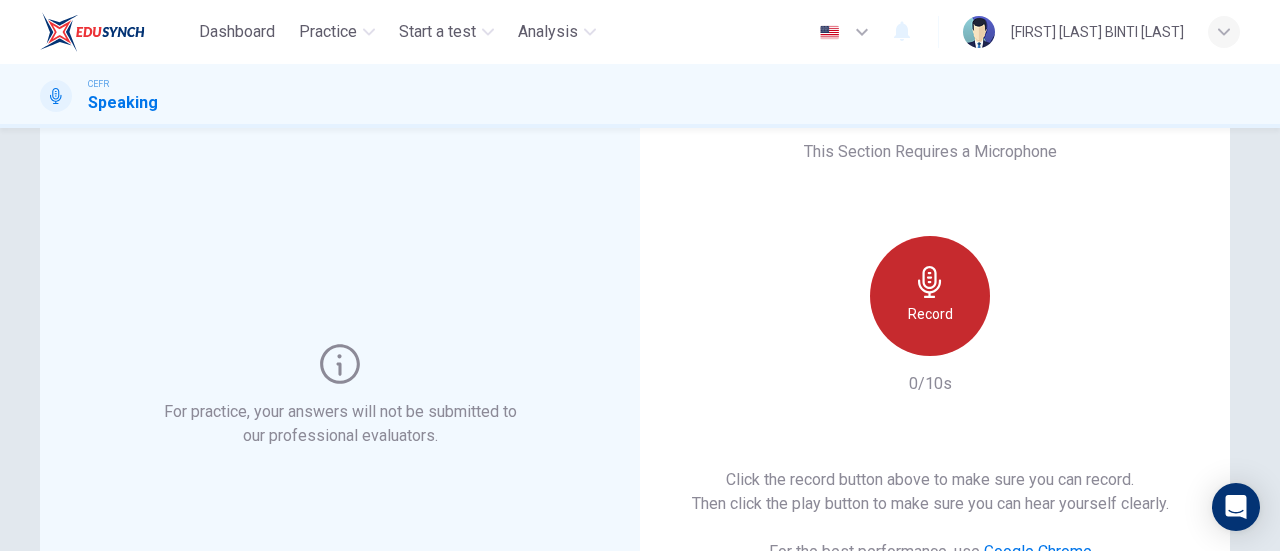 click on "Record" at bounding box center [930, 296] 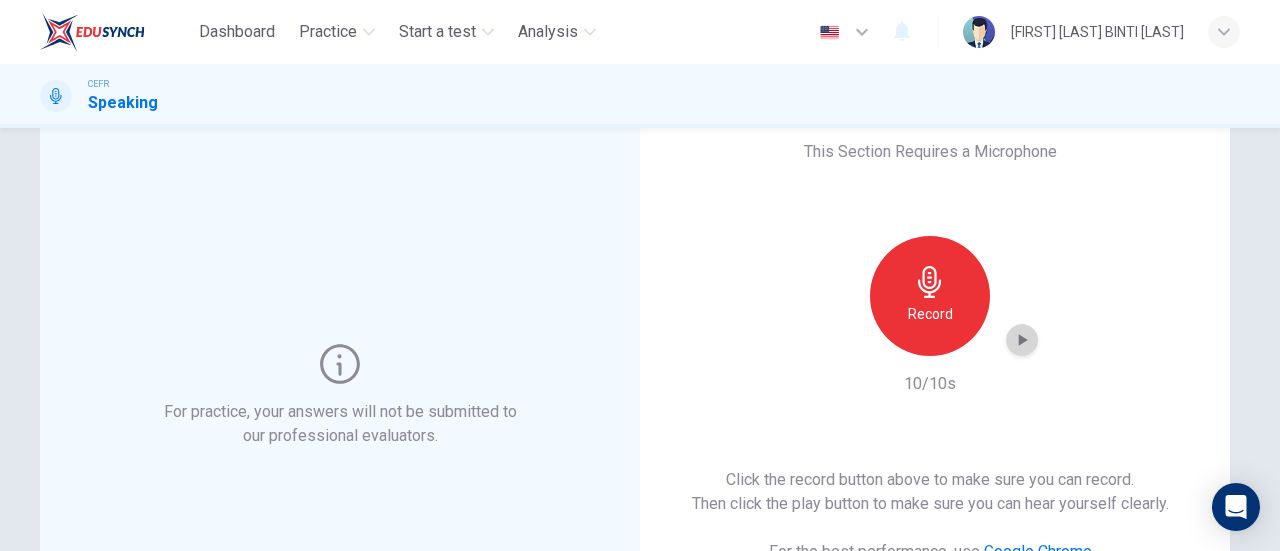 click at bounding box center (1022, 340) 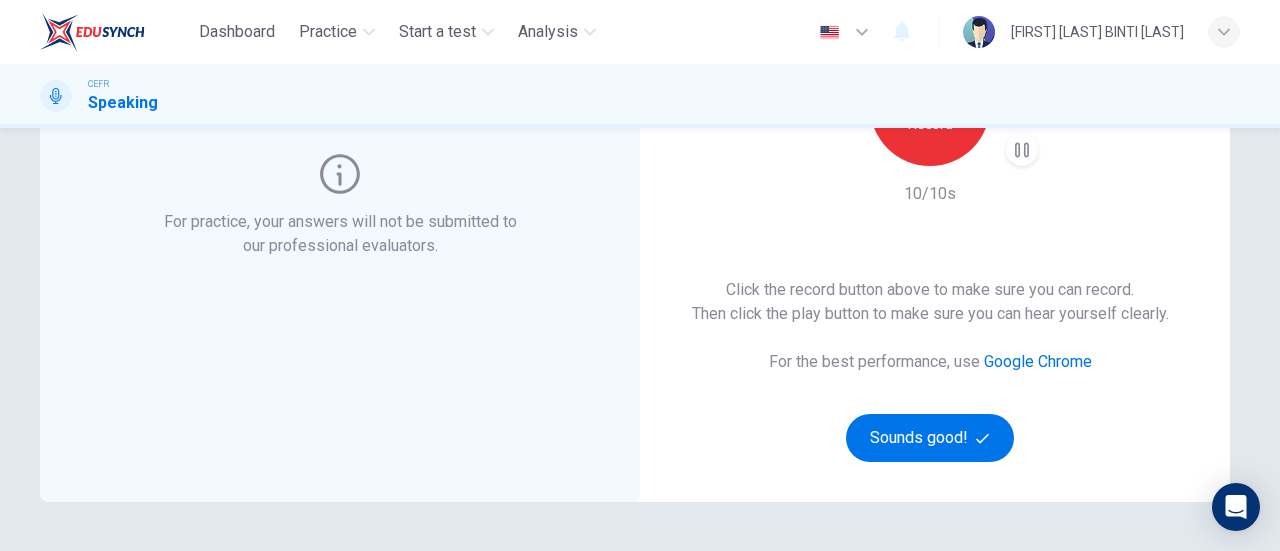 scroll, scrollTop: 259, scrollLeft: 0, axis: vertical 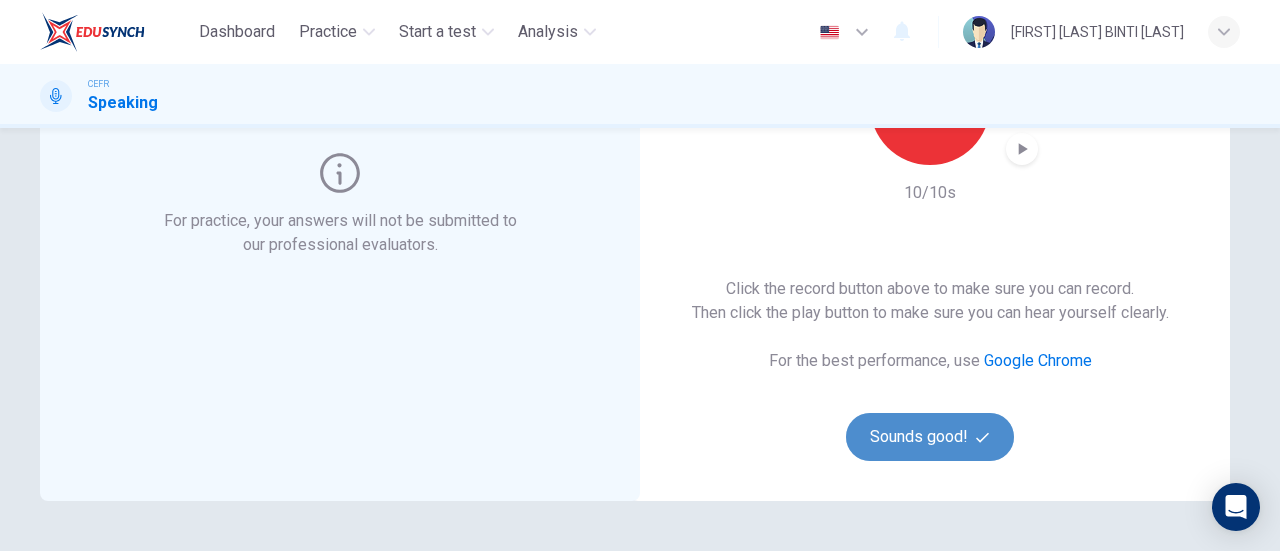click on "Sounds good!" at bounding box center (930, 437) 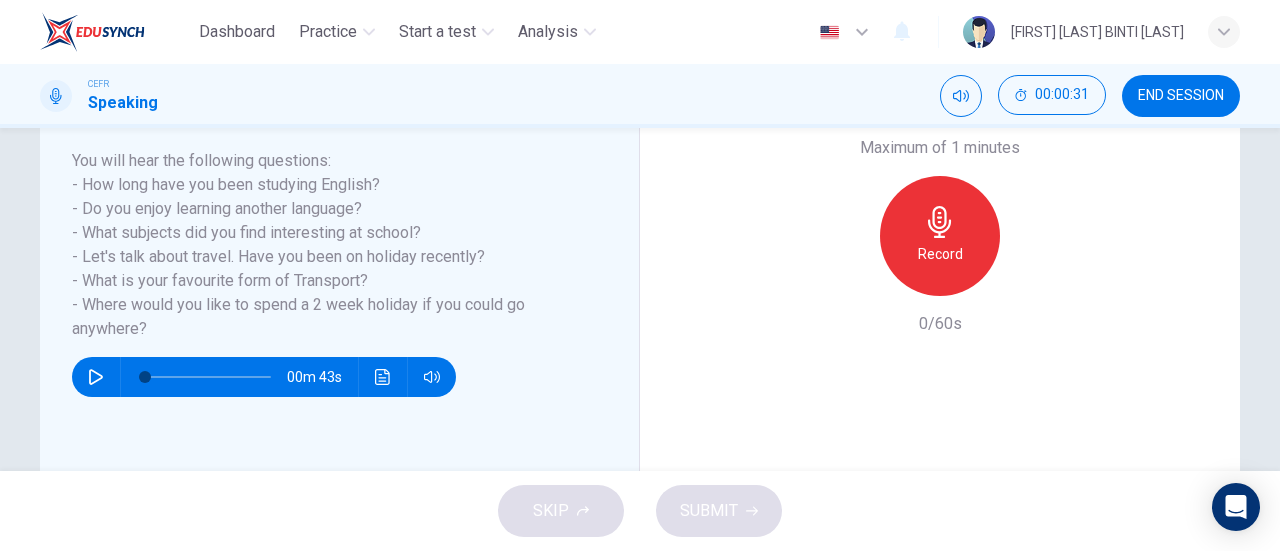 scroll, scrollTop: 387, scrollLeft: 0, axis: vertical 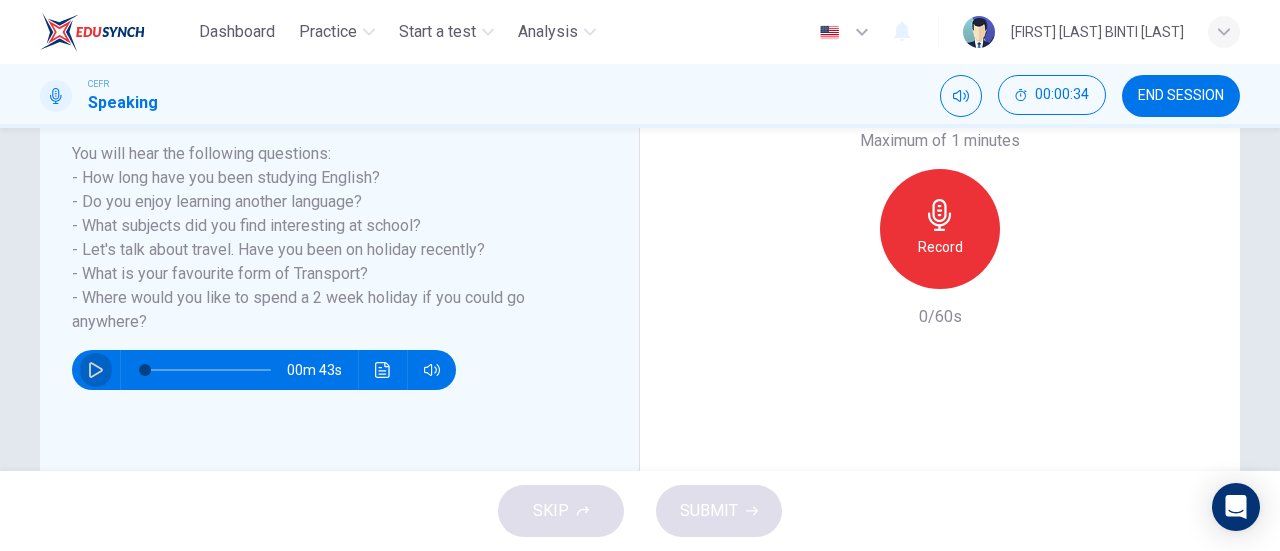 click at bounding box center [96, 370] 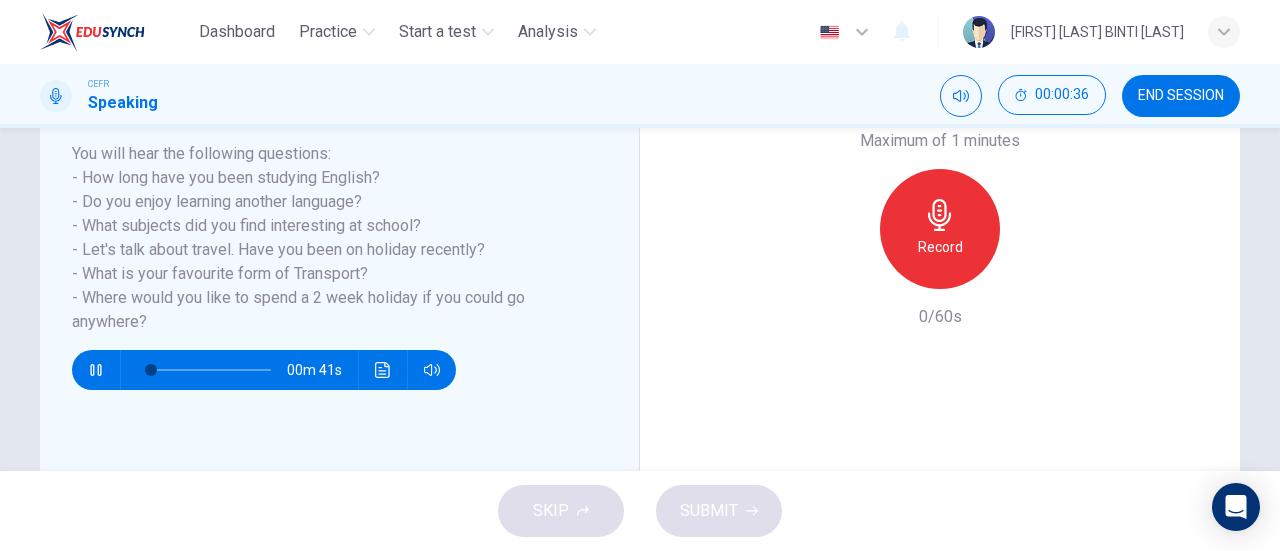 type 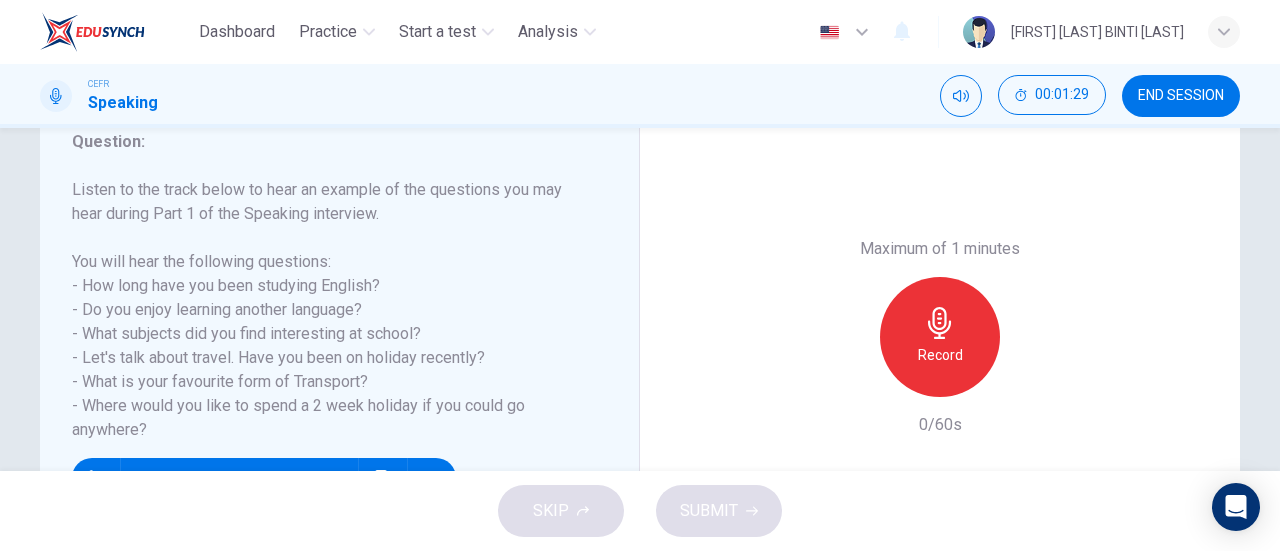 scroll, scrollTop: 302, scrollLeft: 0, axis: vertical 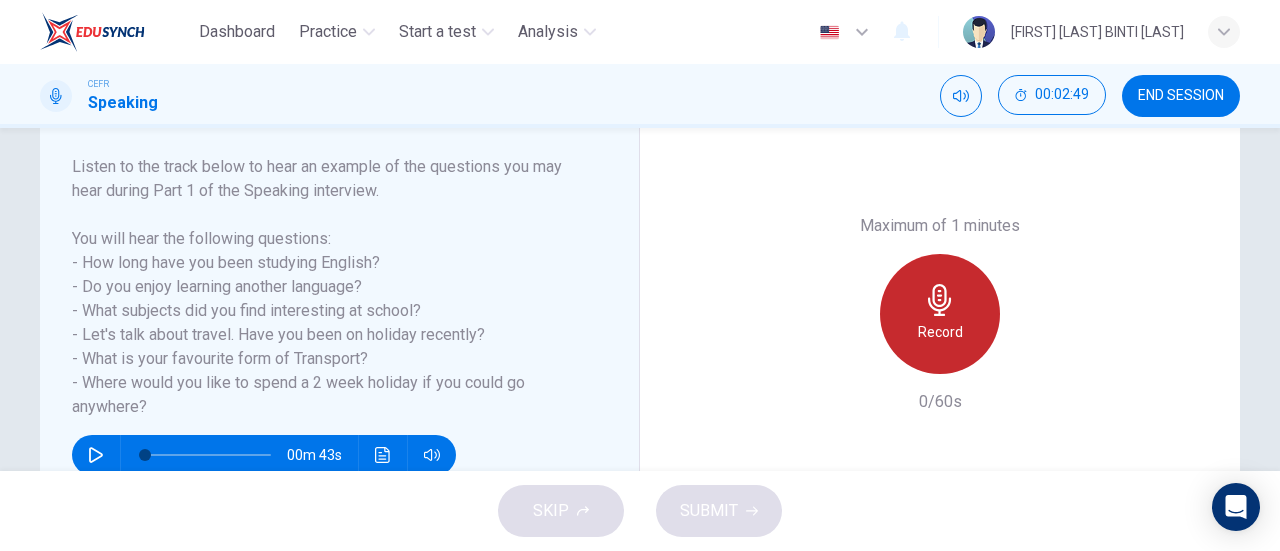 click on "Record" at bounding box center (940, 314) 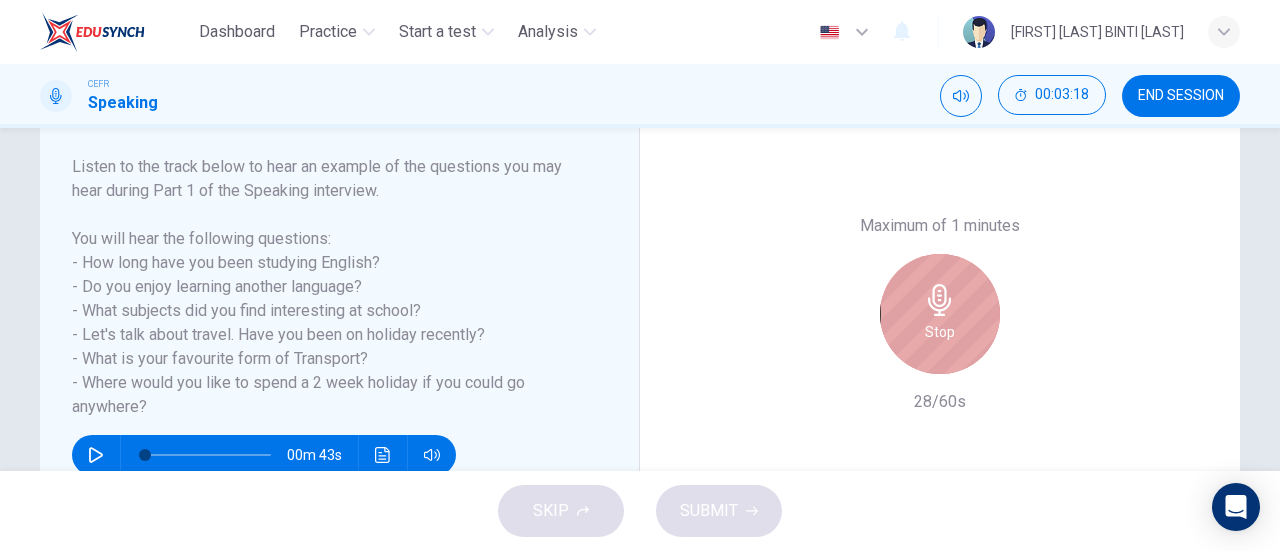 click at bounding box center (940, 300) 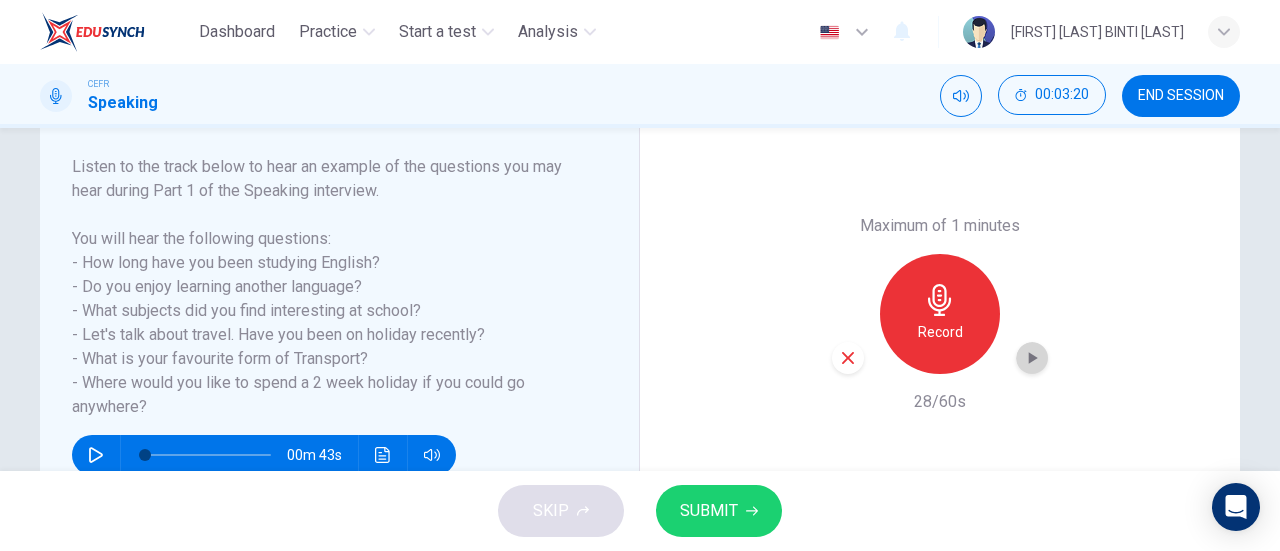 click at bounding box center (1033, 358) 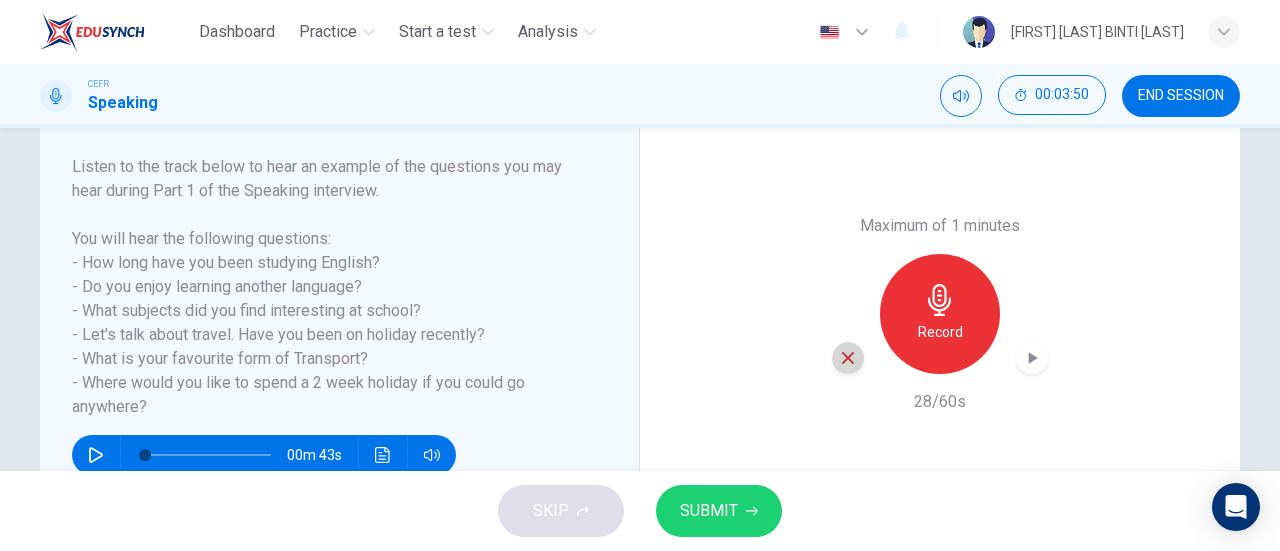 click at bounding box center [848, 358] 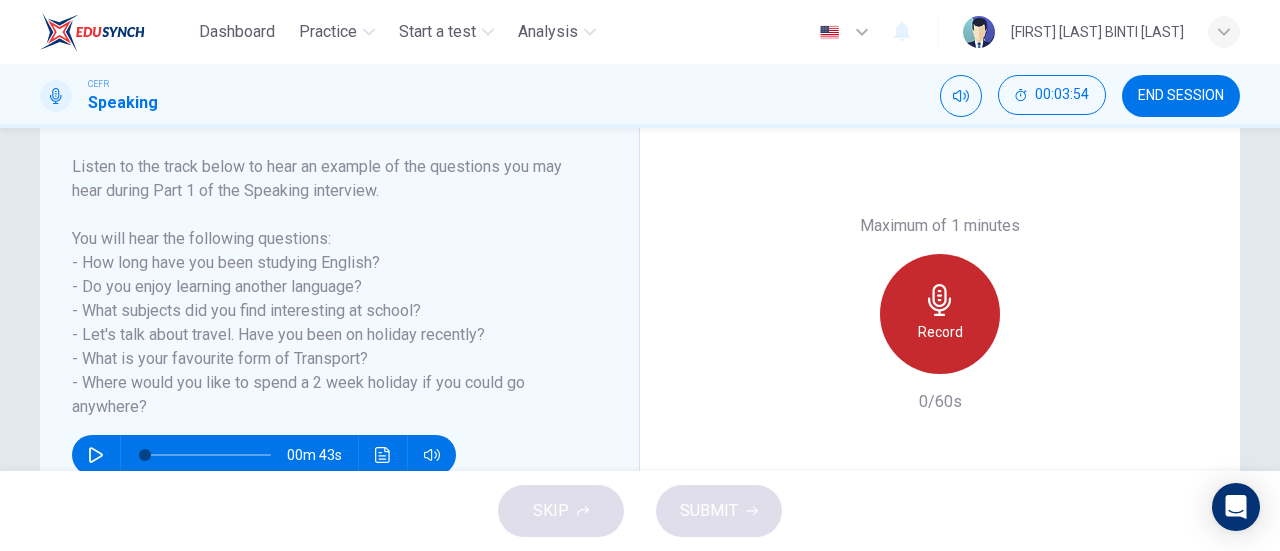 click at bounding box center [940, 300] 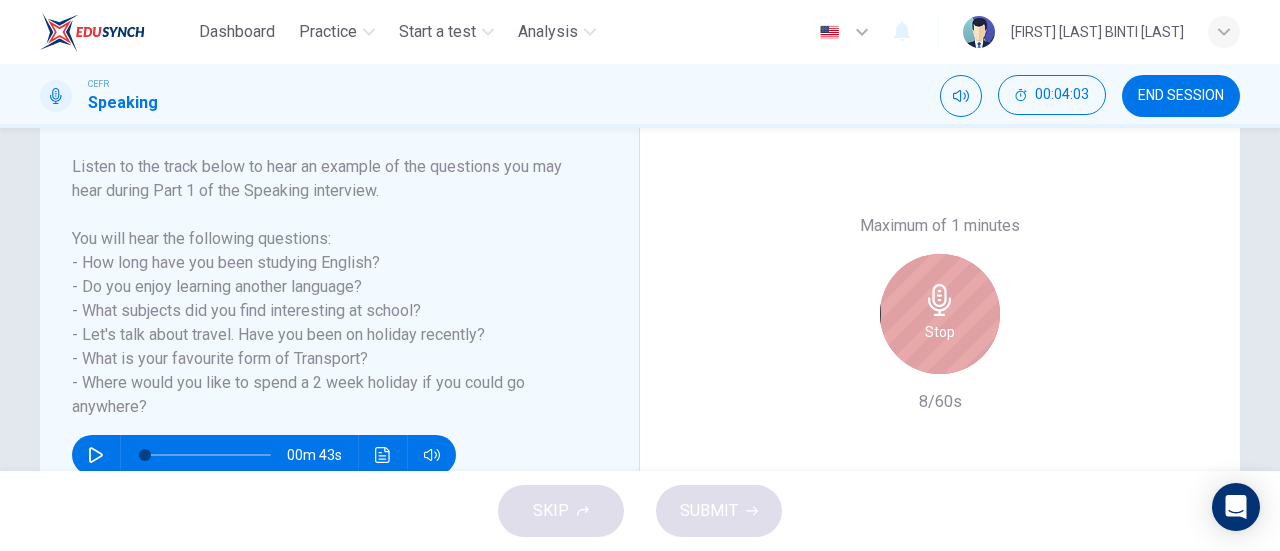 click on "Stop" at bounding box center (940, 332) 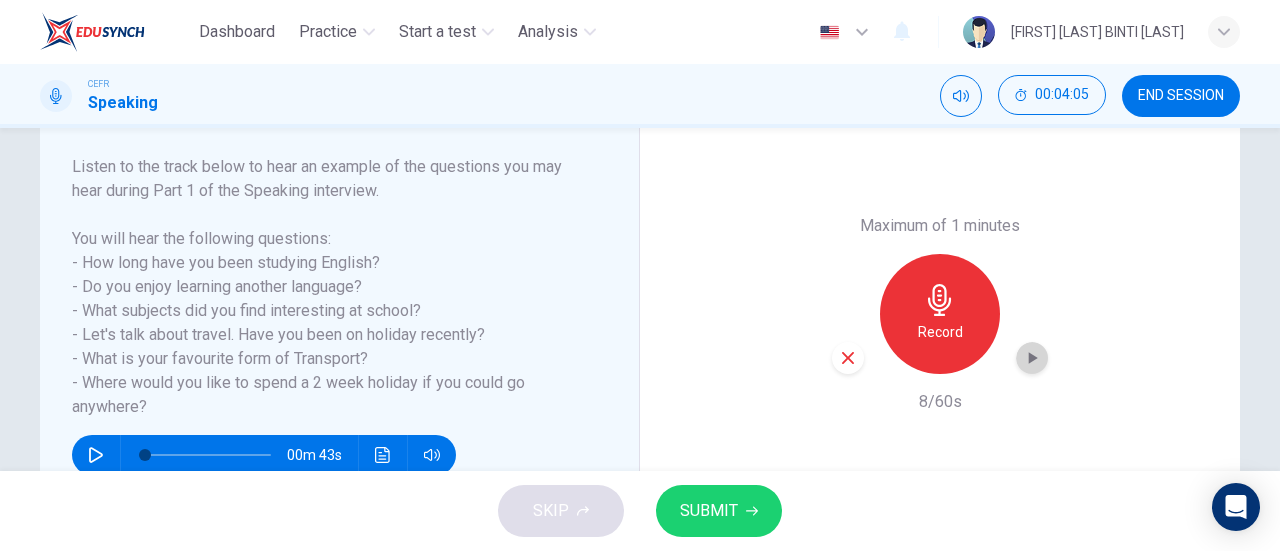 click at bounding box center (1033, 358) 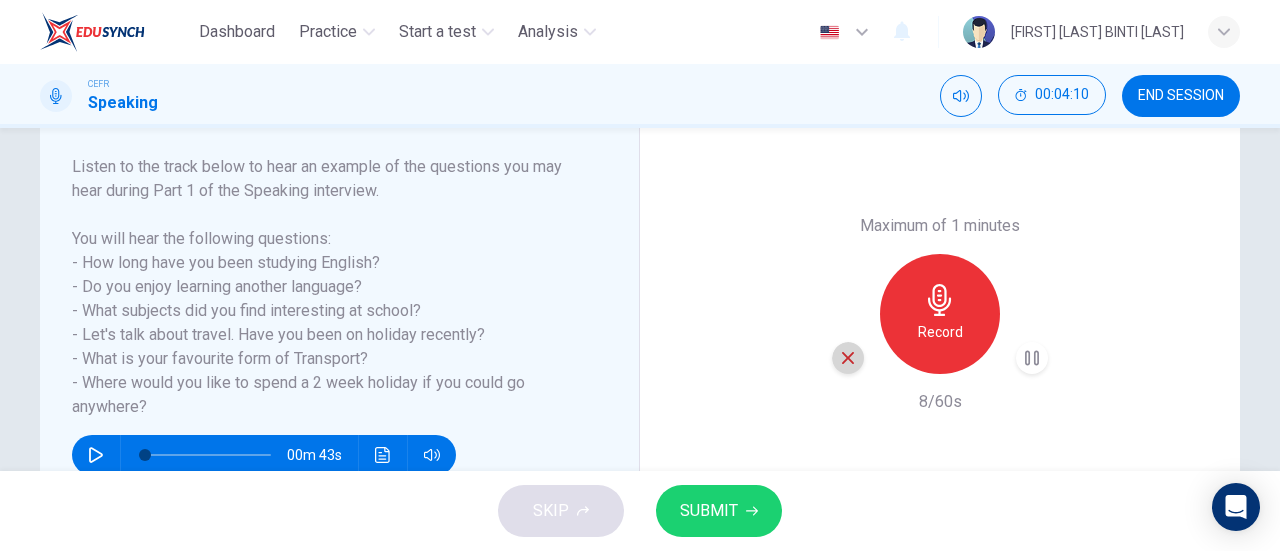 click at bounding box center [848, 358] 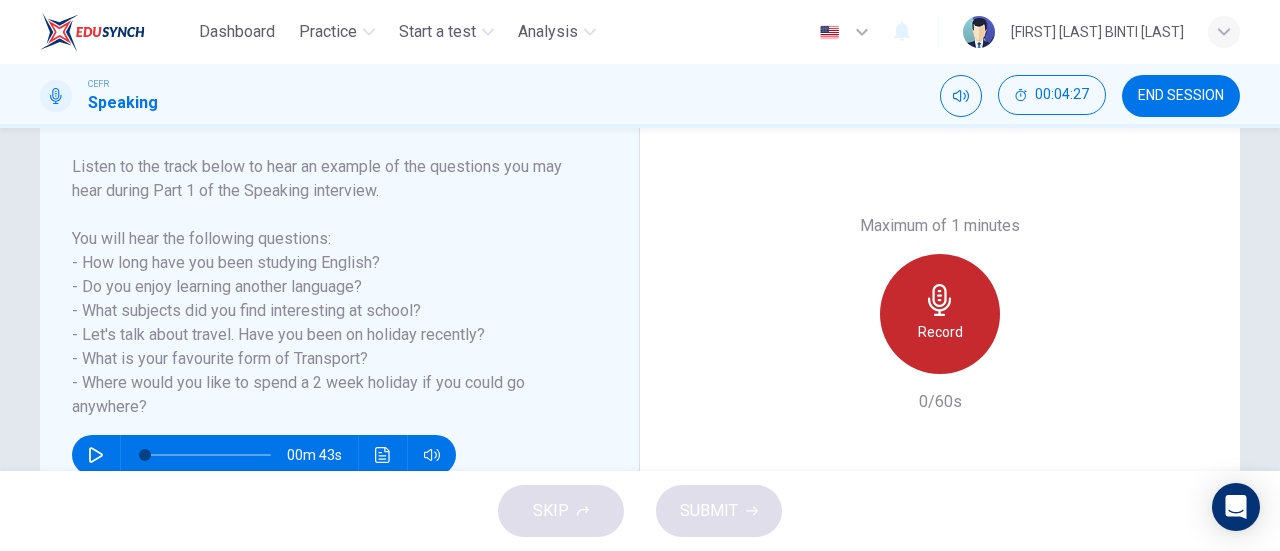click on "Record" at bounding box center (940, 332) 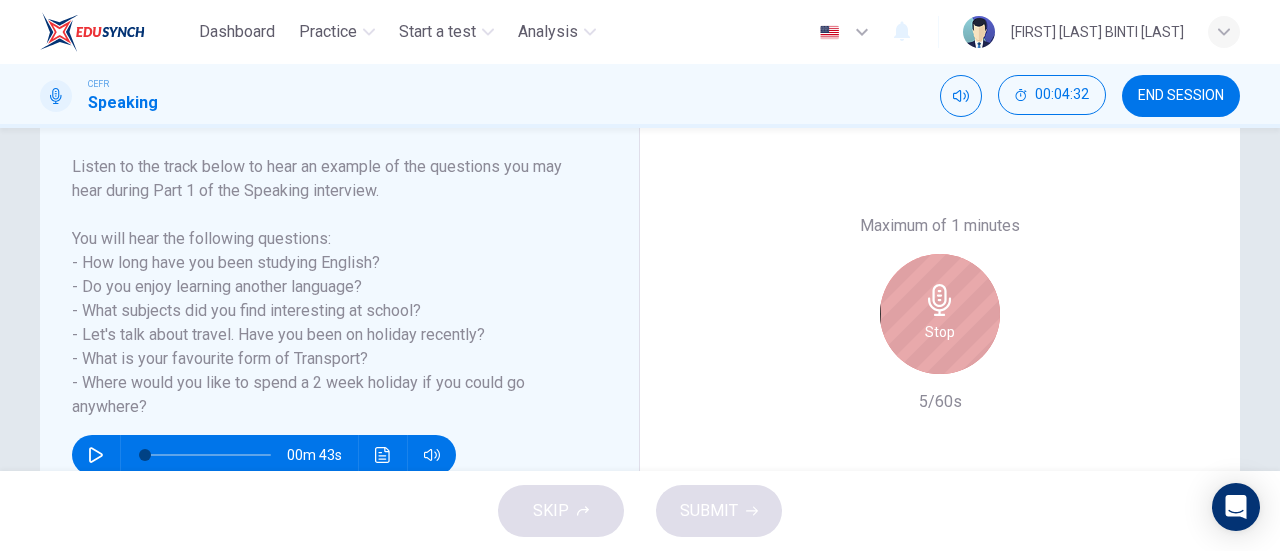 click on "Stop" at bounding box center [940, 332] 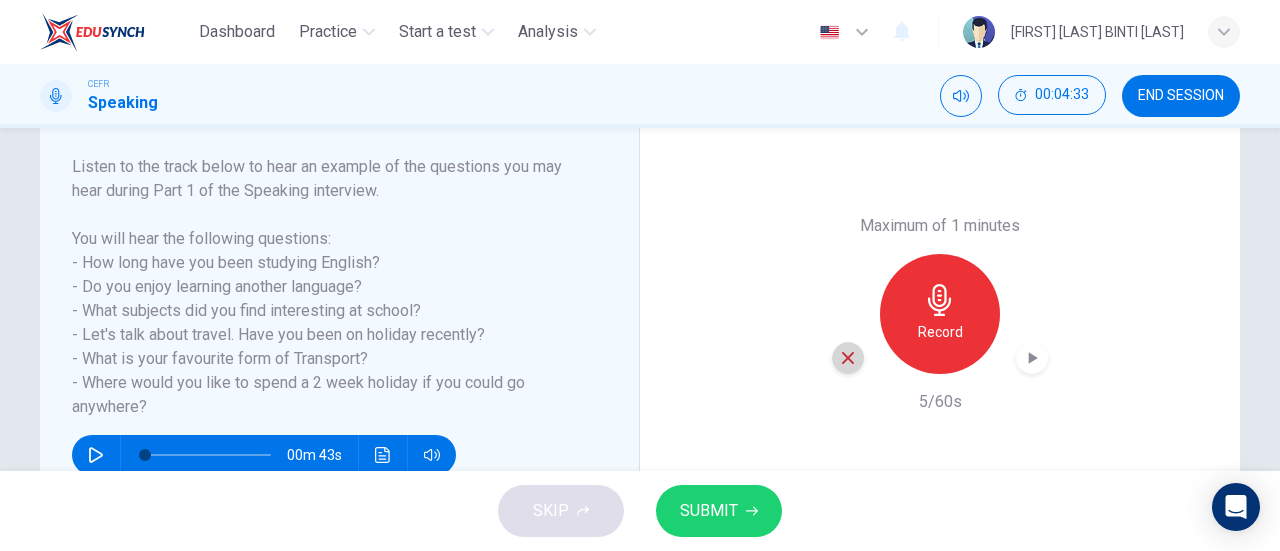 click at bounding box center (848, 358) 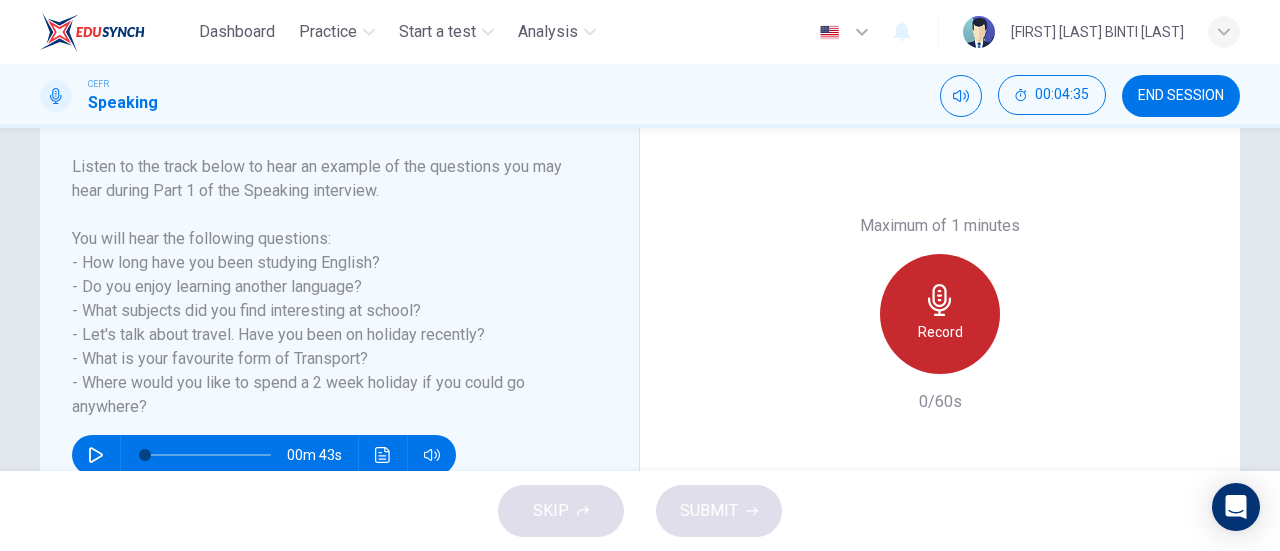 click on "Record" at bounding box center [940, 314] 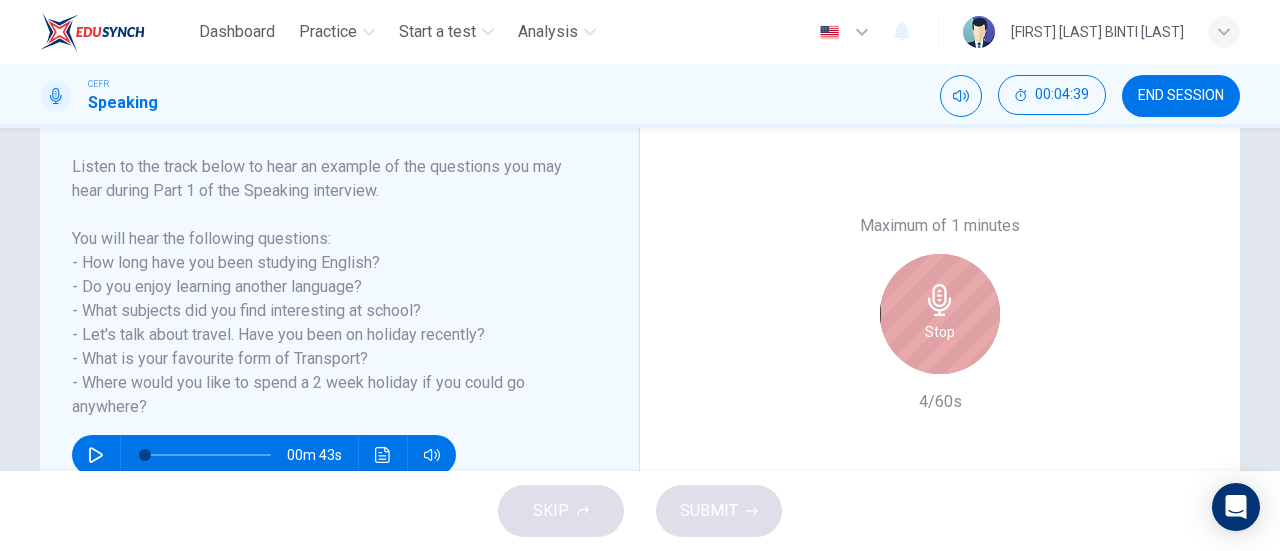 click on "Stop" at bounding box center (940, 314) 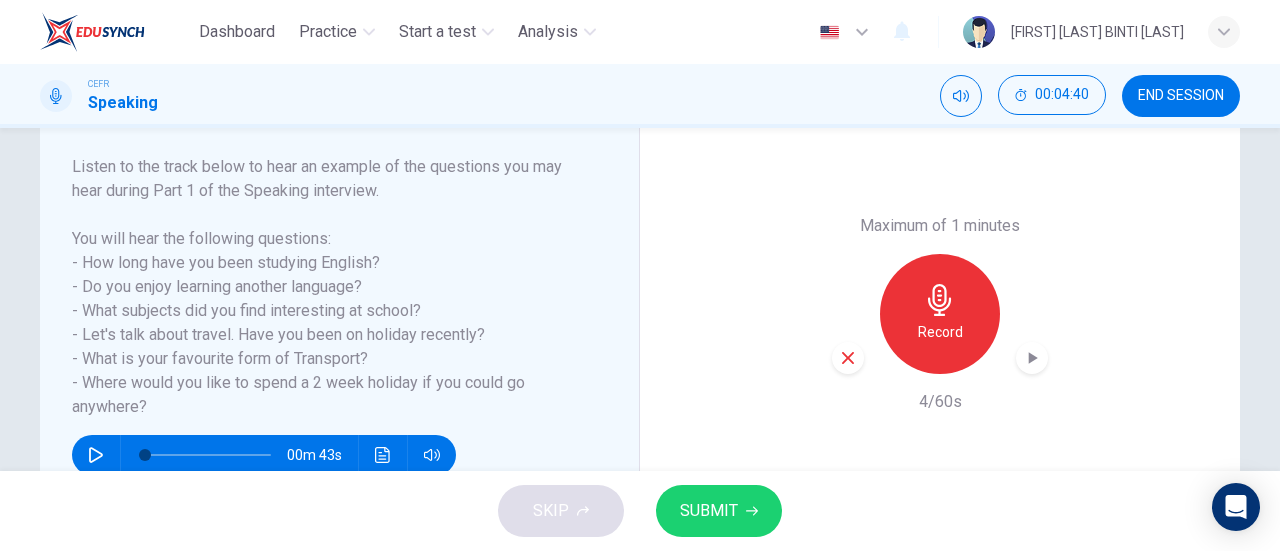click at bounding box center [1033, 358] 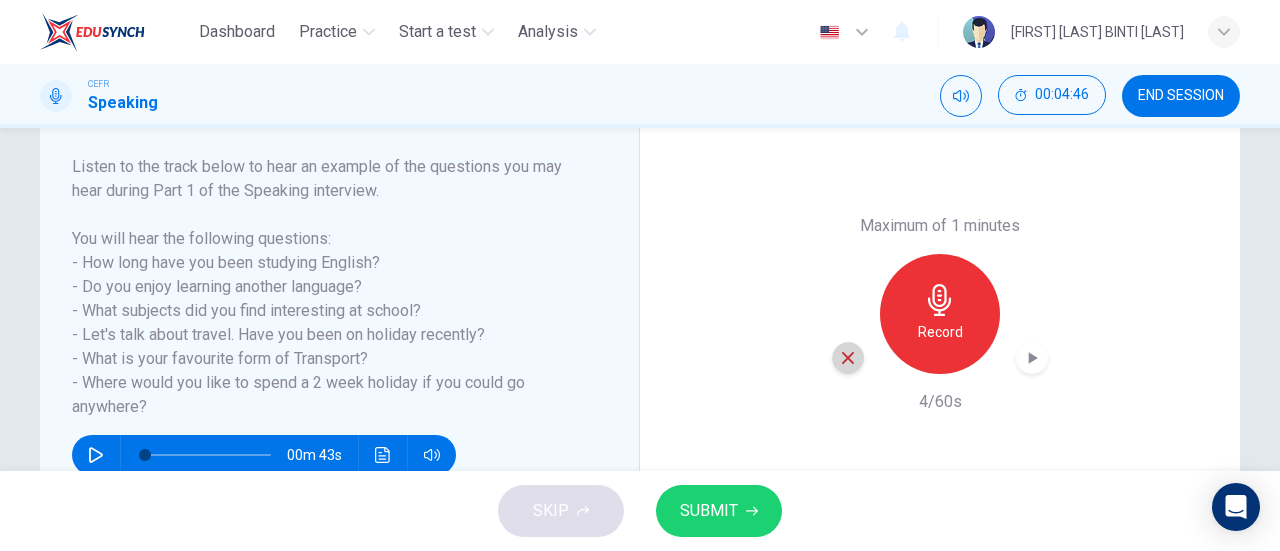 click at bounding box center [848, 358] 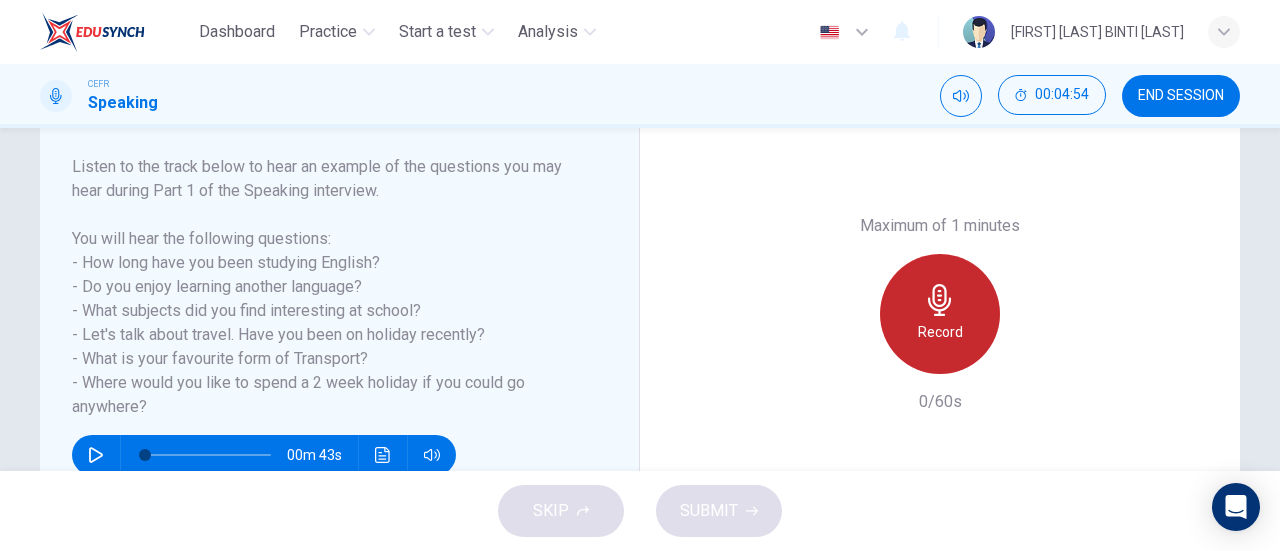 click on "Record" at bounding box center (940, 314) 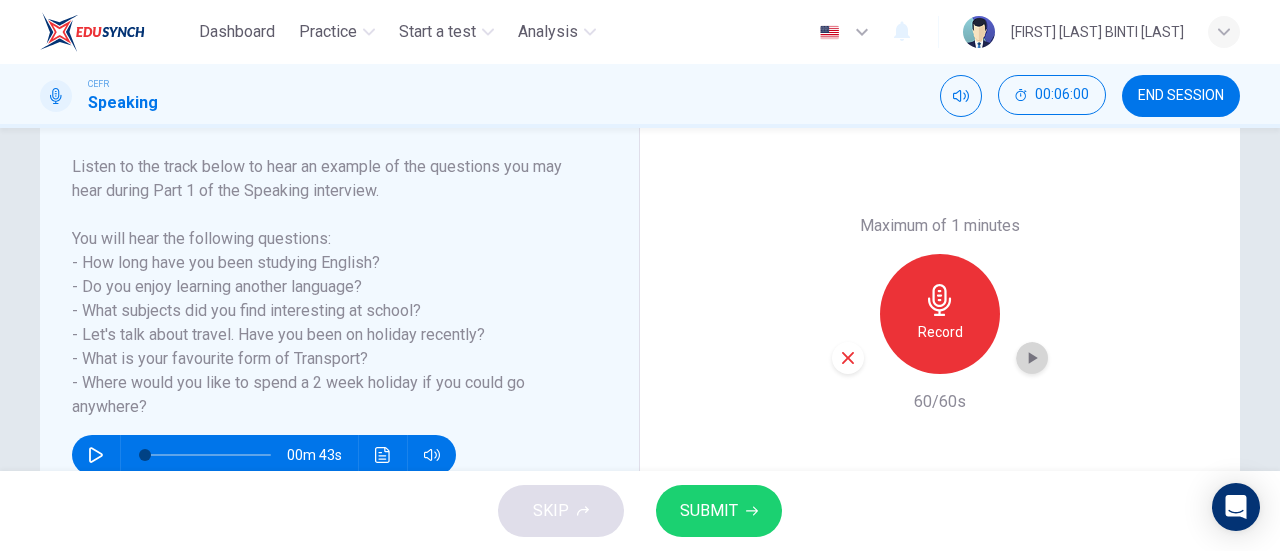 click at bounding box center [1032, 358] 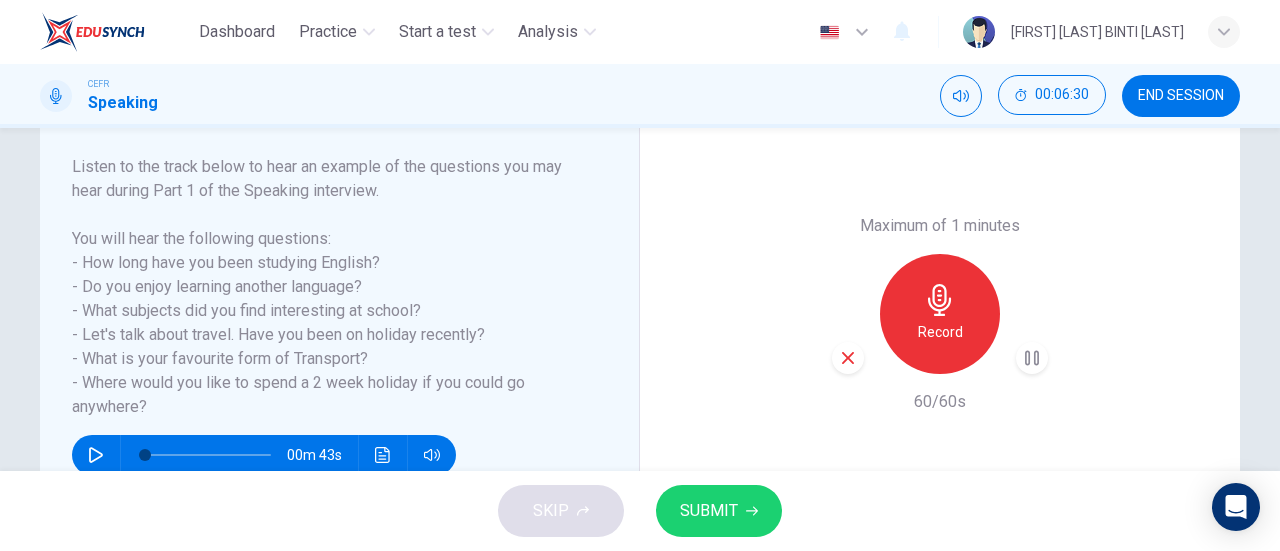 click on "Record" at bounding box center [940, 314] 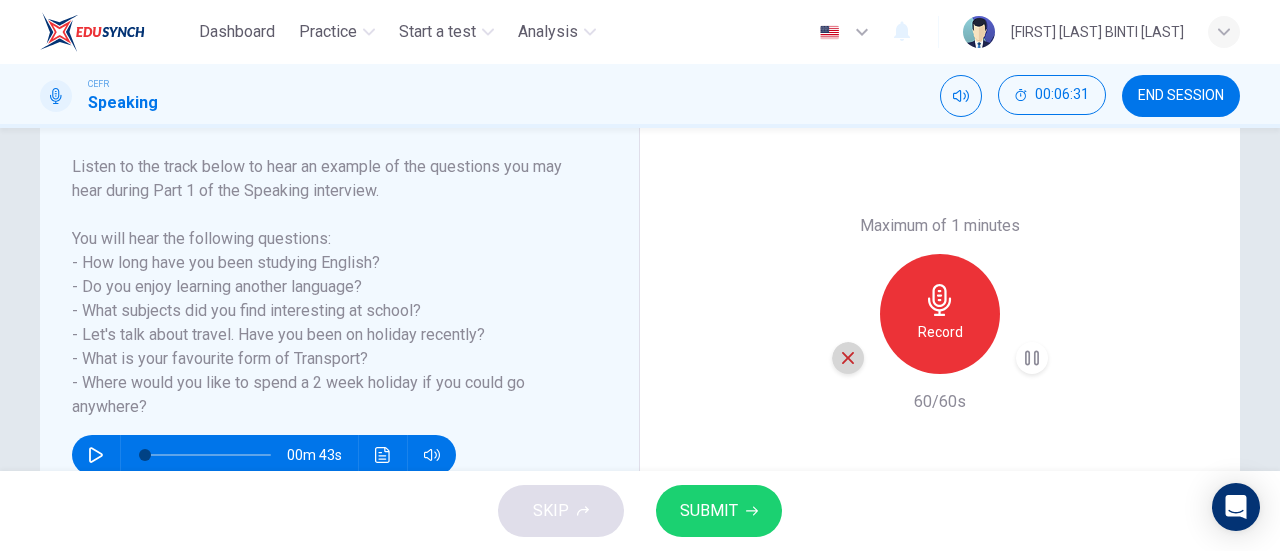 click at bounding box center [848, 358] 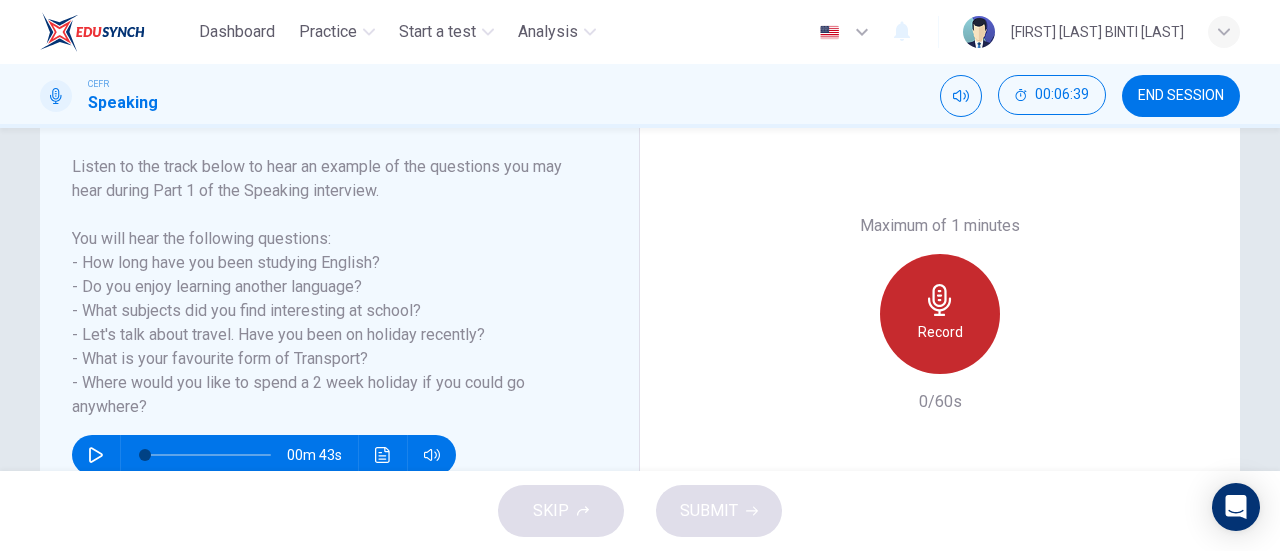 click on "Record" at bounding box center (940, 314) 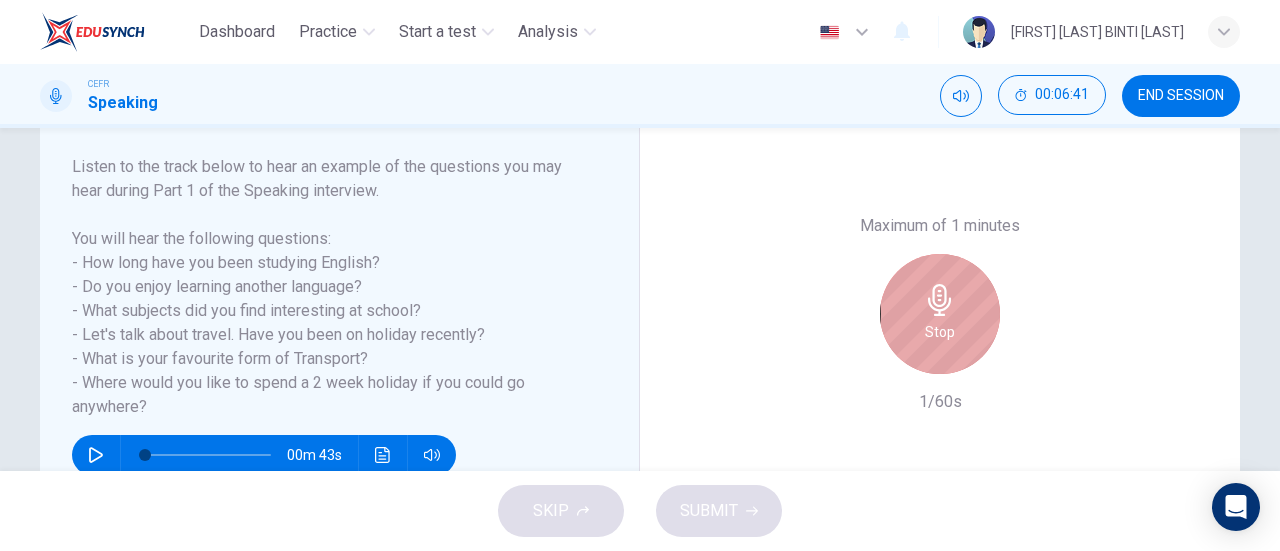 click on "Stop" at bounding box center [940, 332] 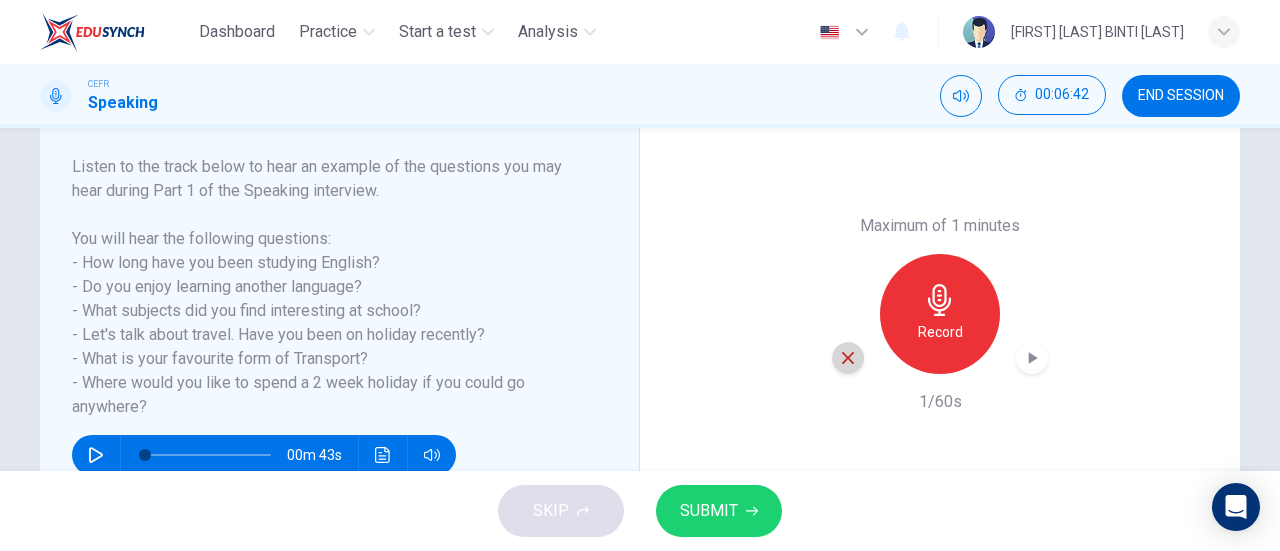 click at bounding box center (848, 358) 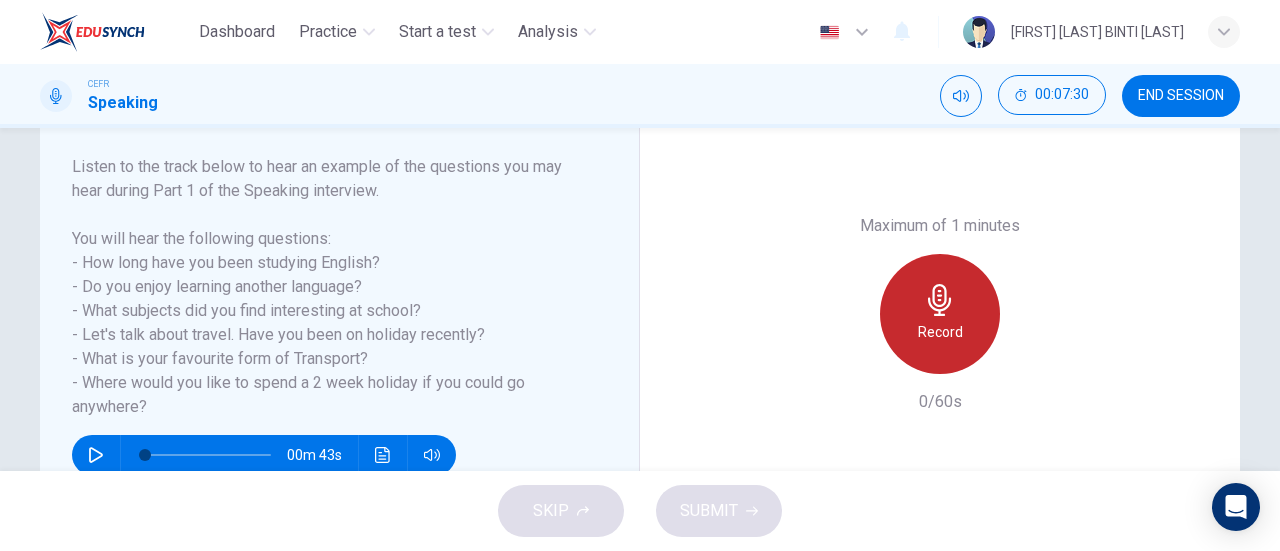 click at bounding box center [940, 300] 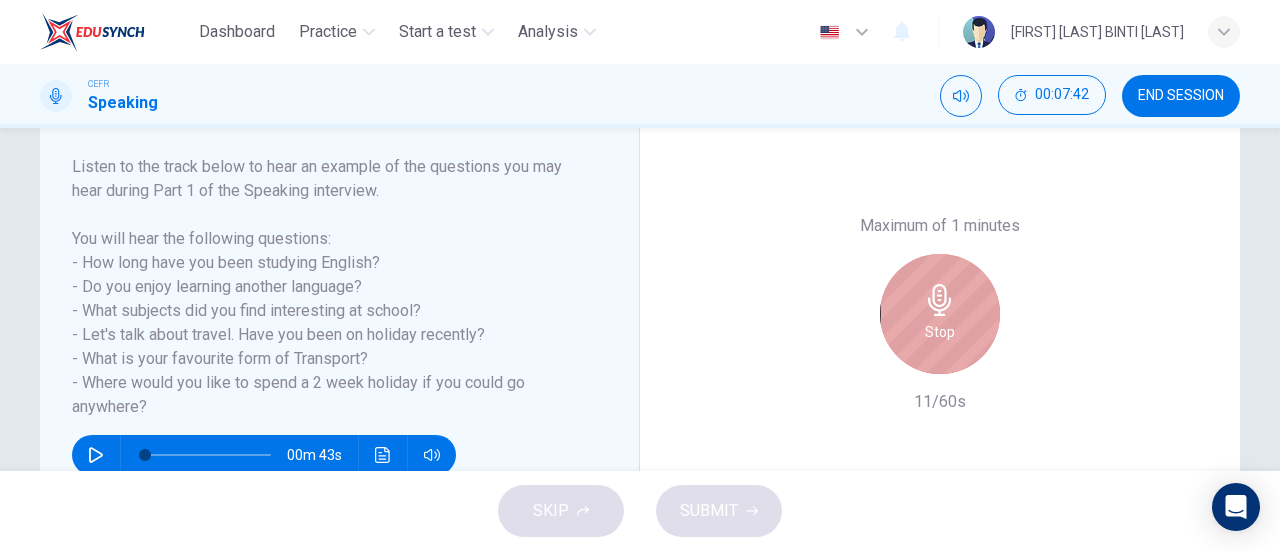 click at bounding box center [940, 300] 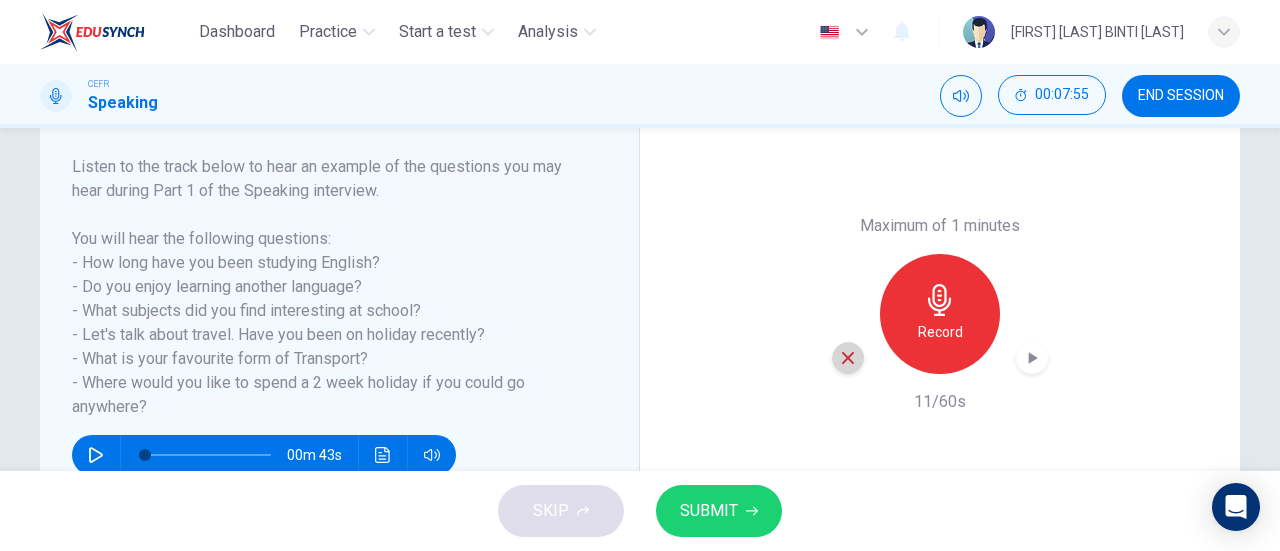click at bounding box center (848, 358) 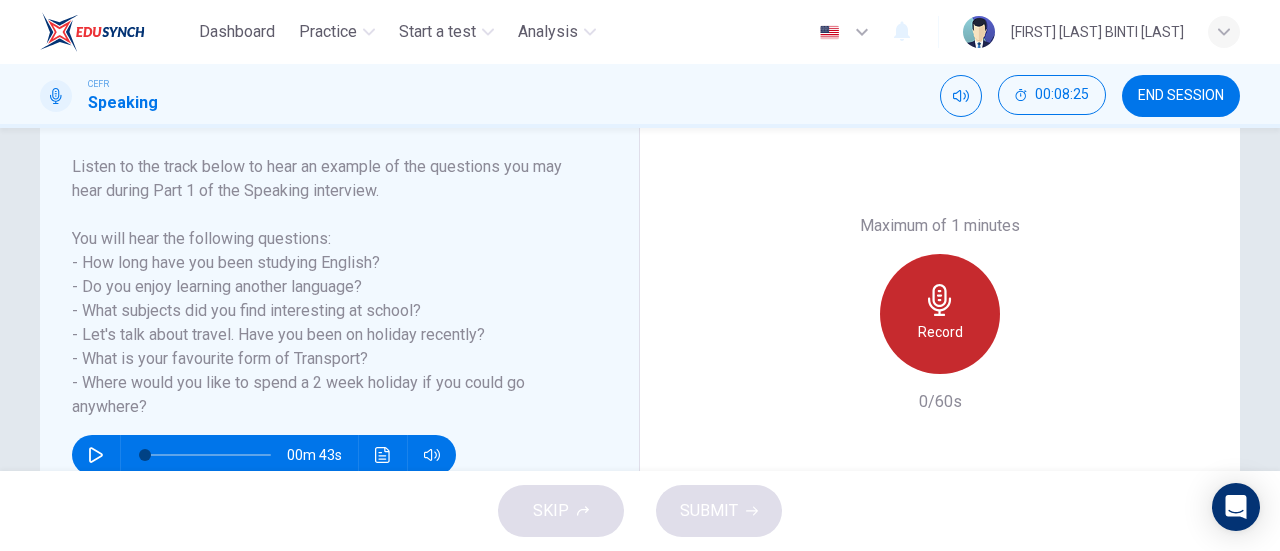 click on "Record" at bounding box center [940, 332] 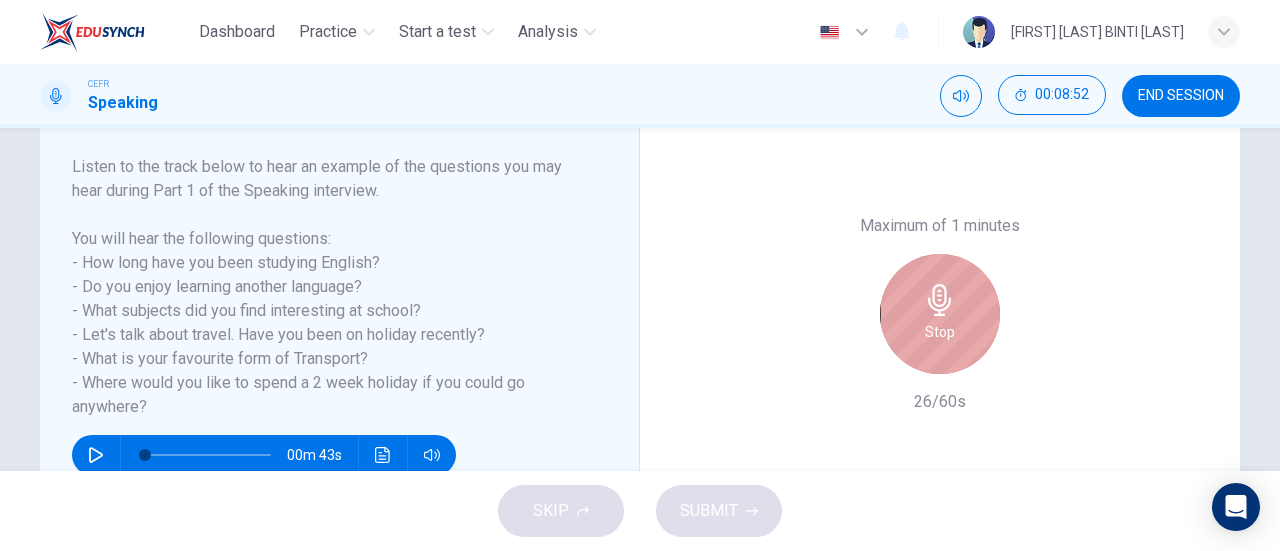 click at bounding box center (940, 300) 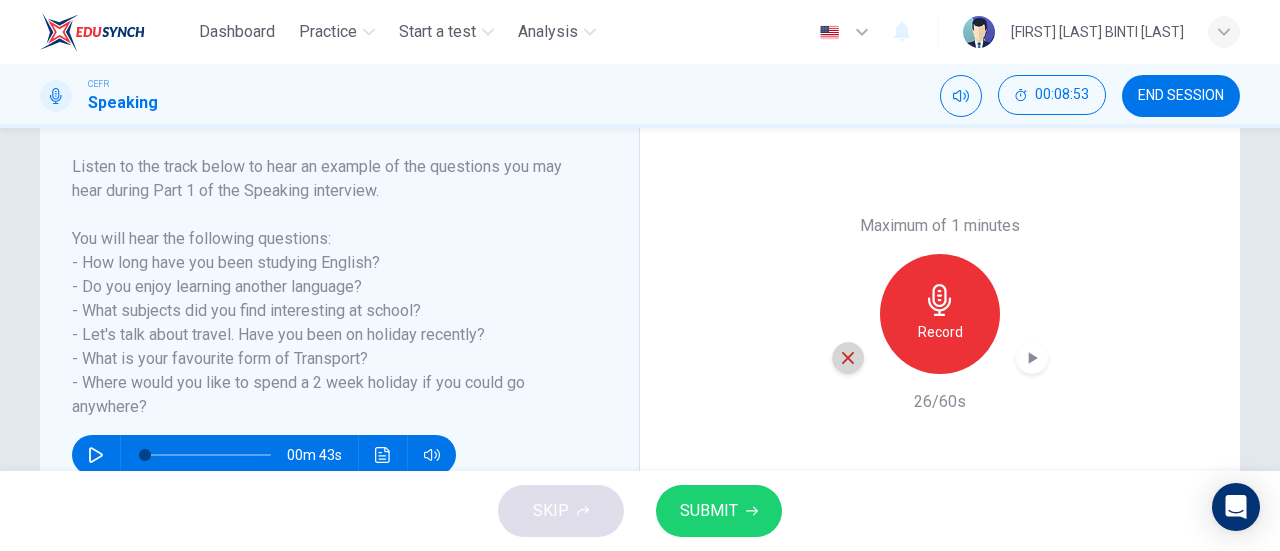 click at bounding box center (848, 358) 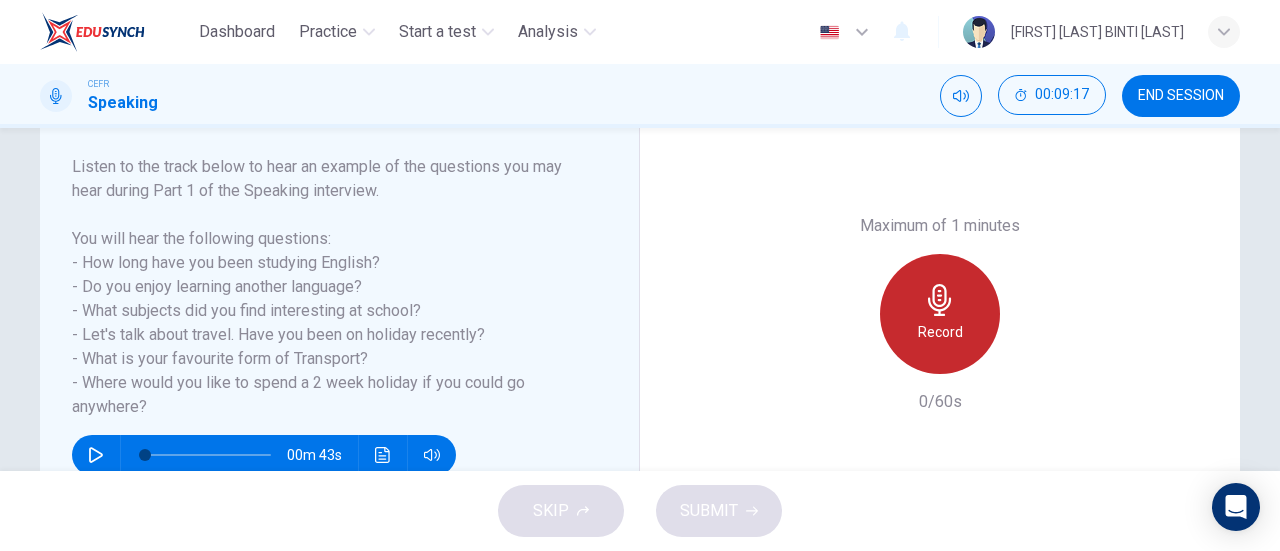 click on "Record" at bounding box center (940, 332) 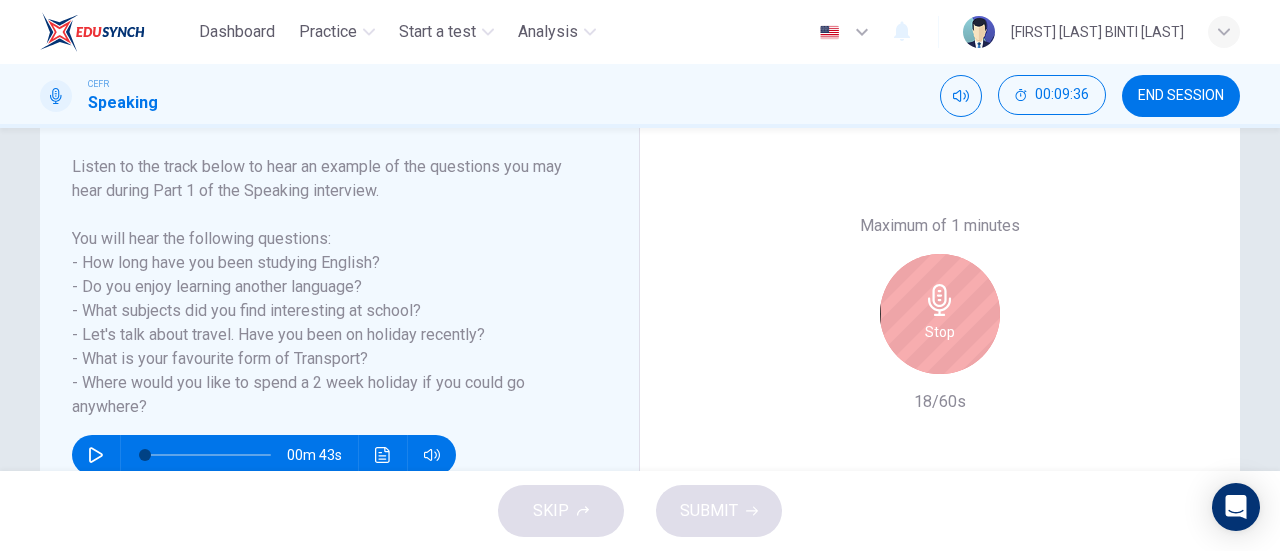 click on "Stop" at bounding box center (940, 314) 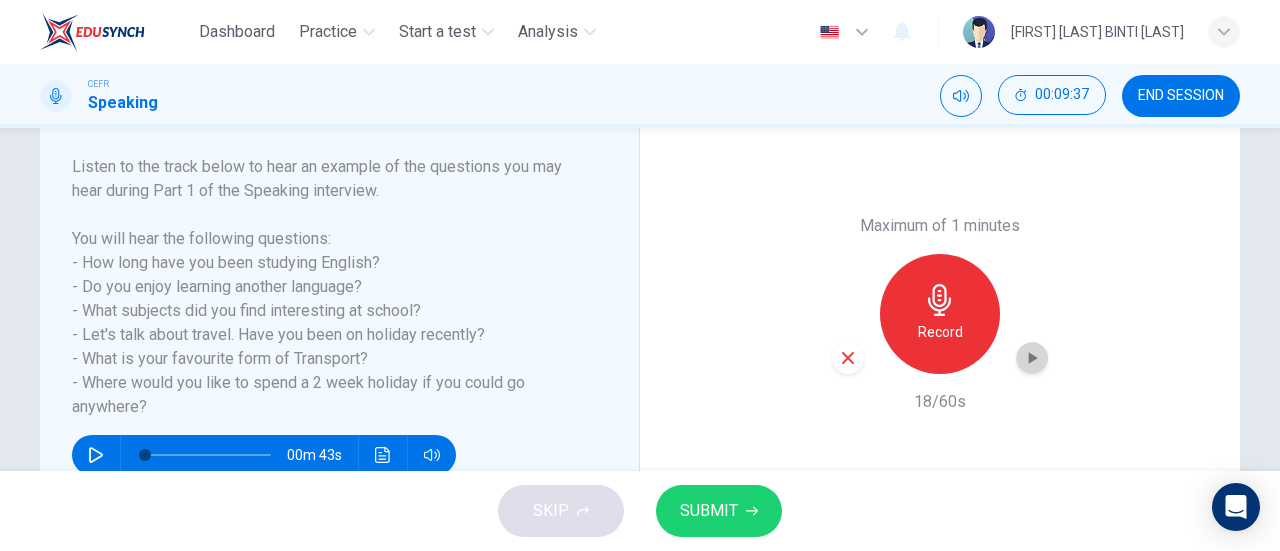 click at bounding box center (1032, 358) 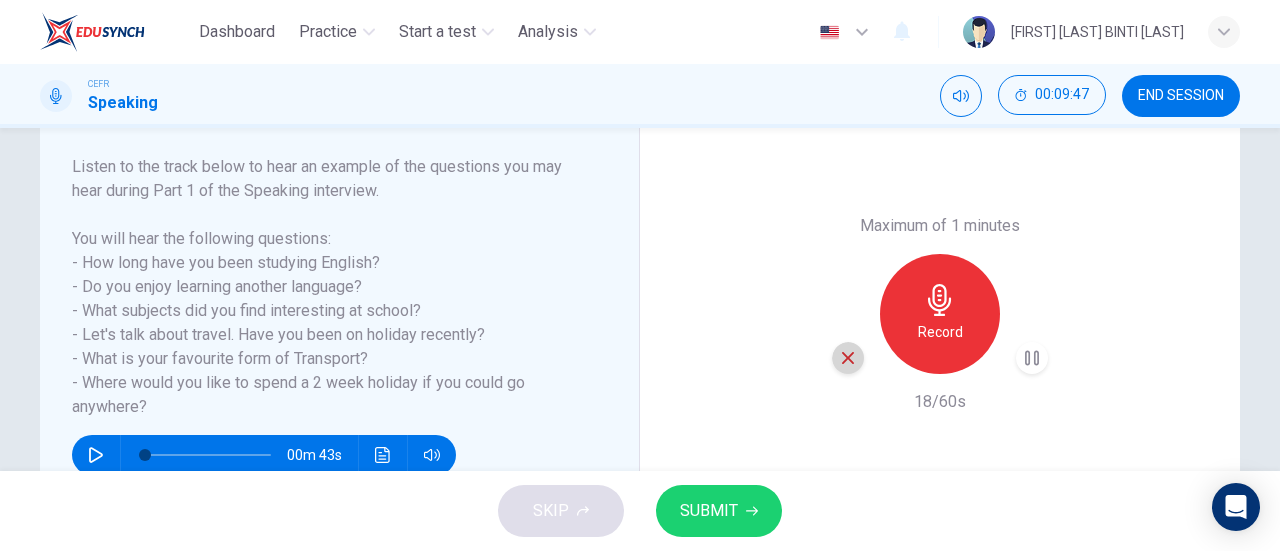 click at bounding box center (848, 358) 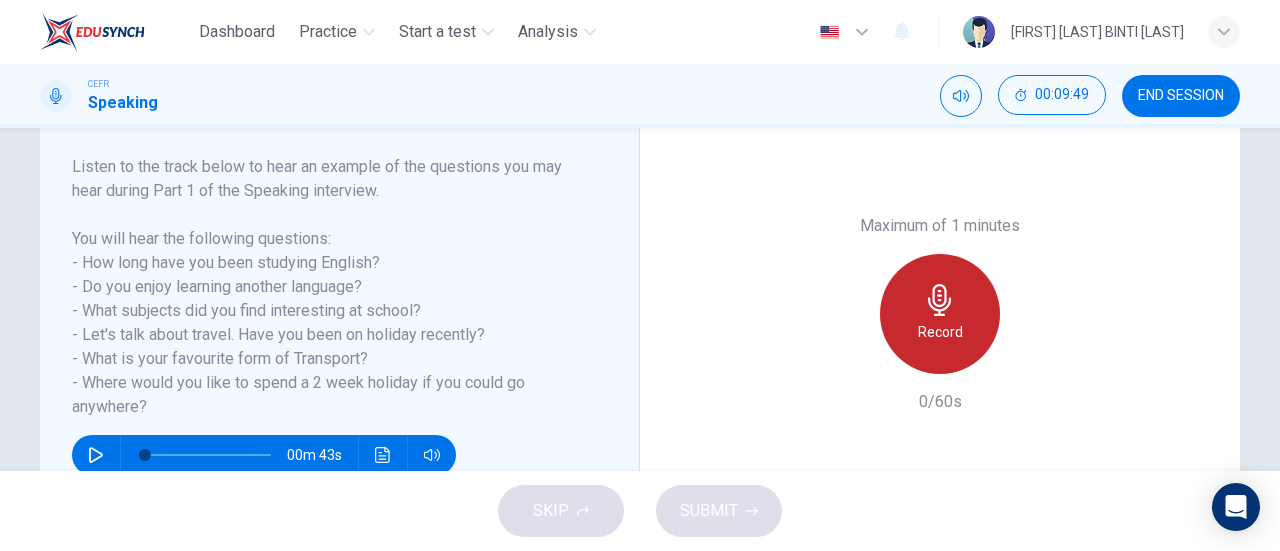 click on "Record" at bounding box center (940, 314) 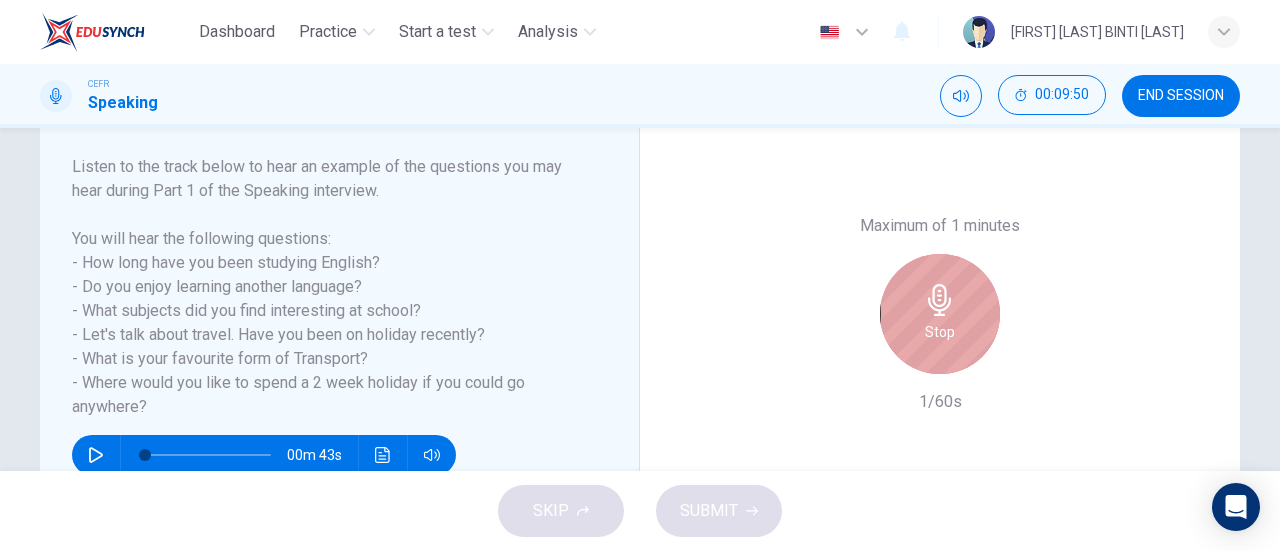 click on "Stop" at bounding box center [940, 314] 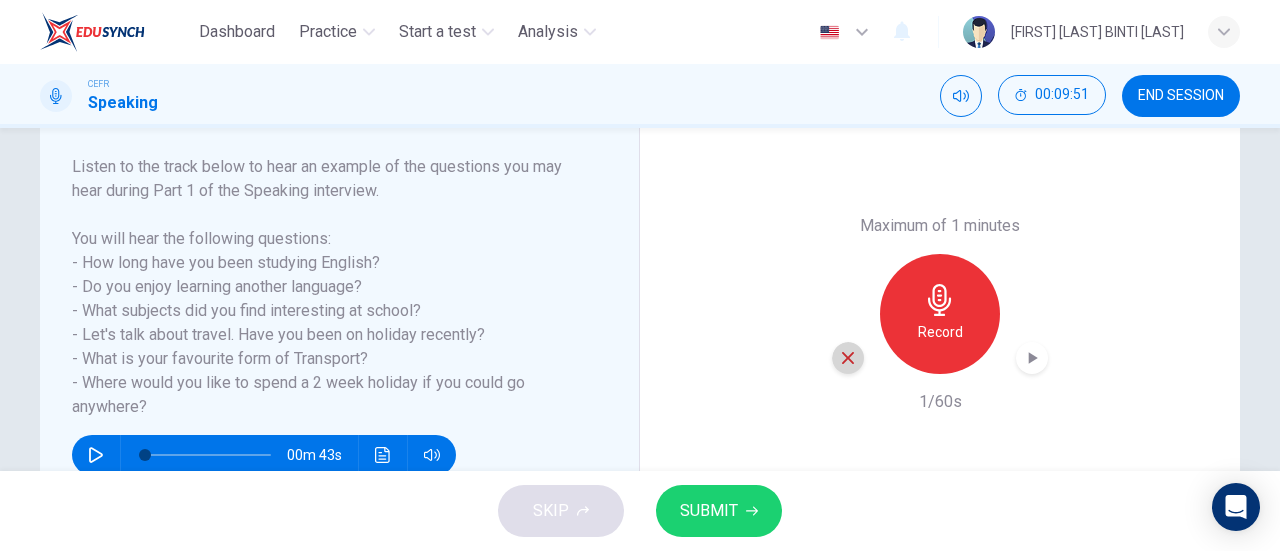 click at bounding box center [848, 358] 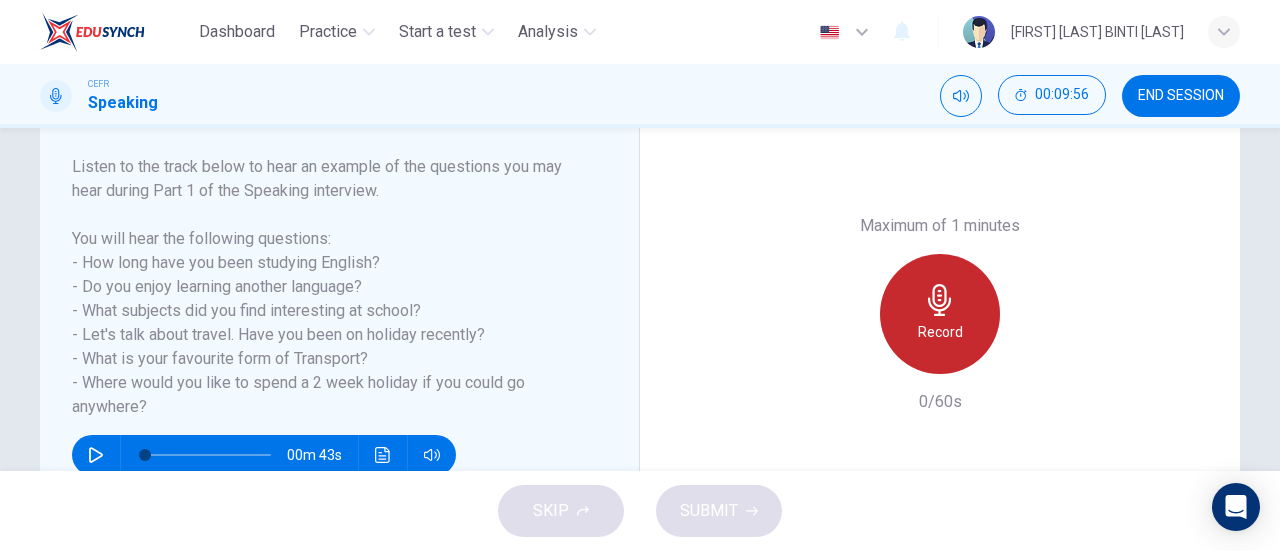 click on "Record" at bounding box center [940, 332] 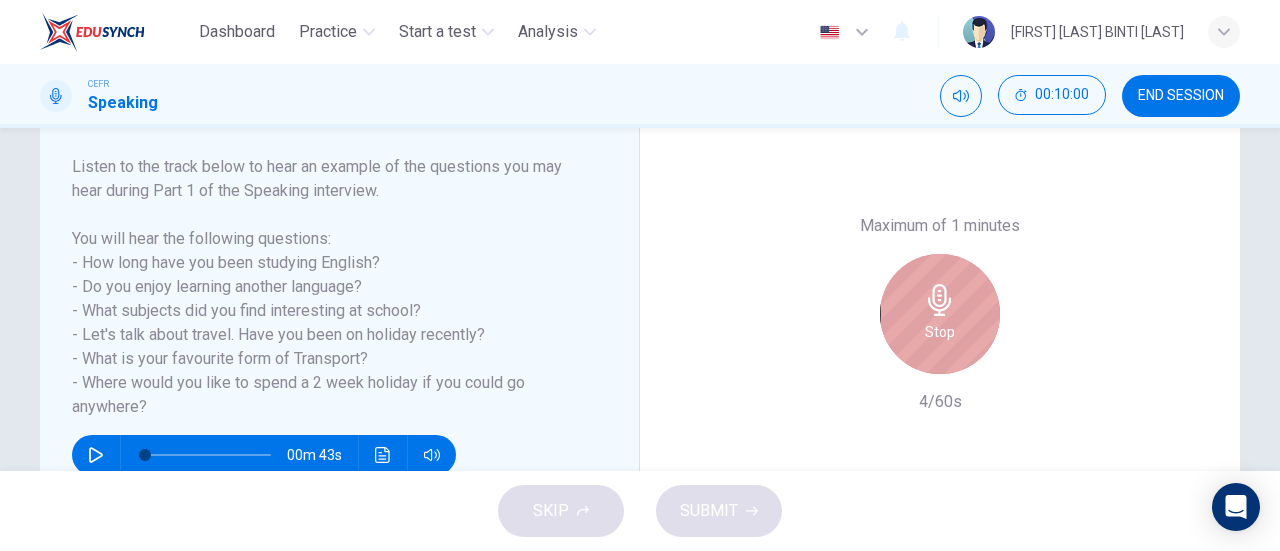 click on "Stop" at bounding box center [940, 332] 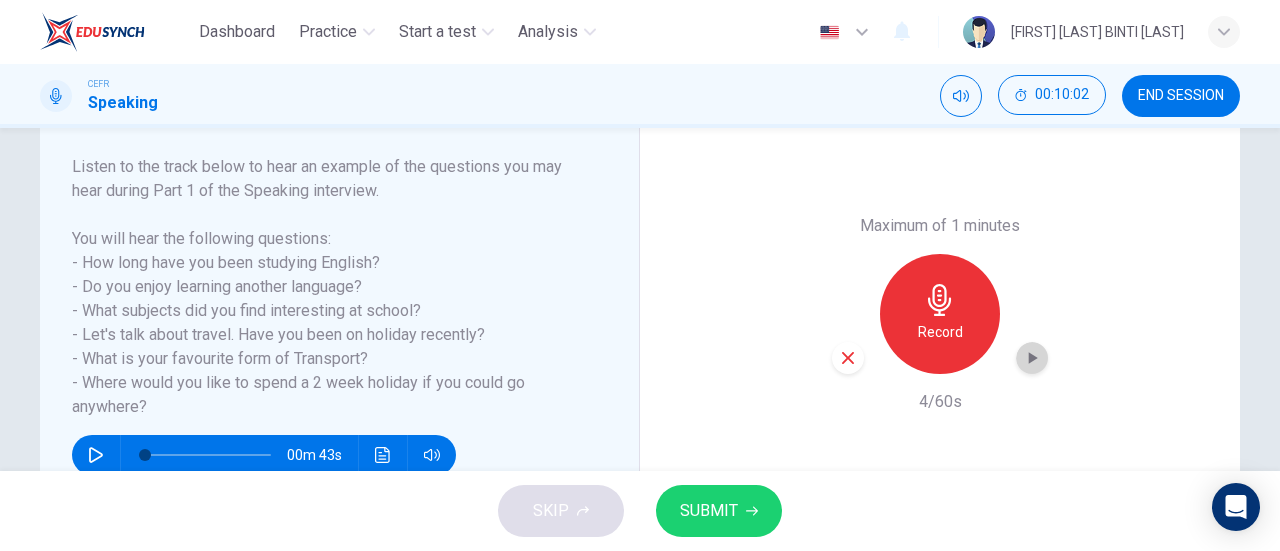 click at bounding box center (1032, 358) 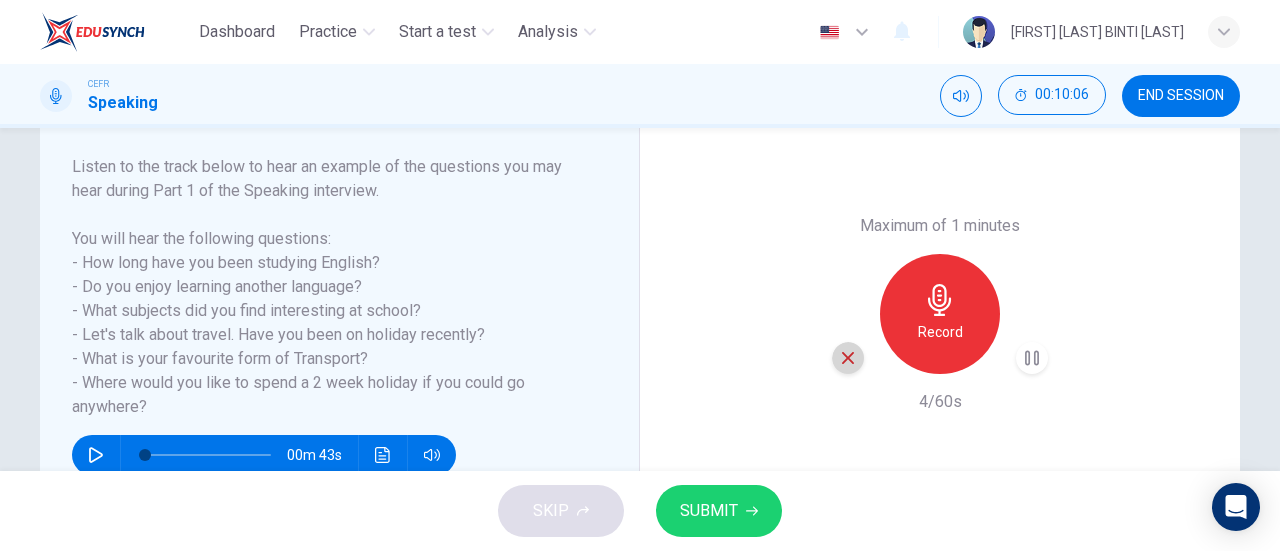 click at bounding box center [848, 358] 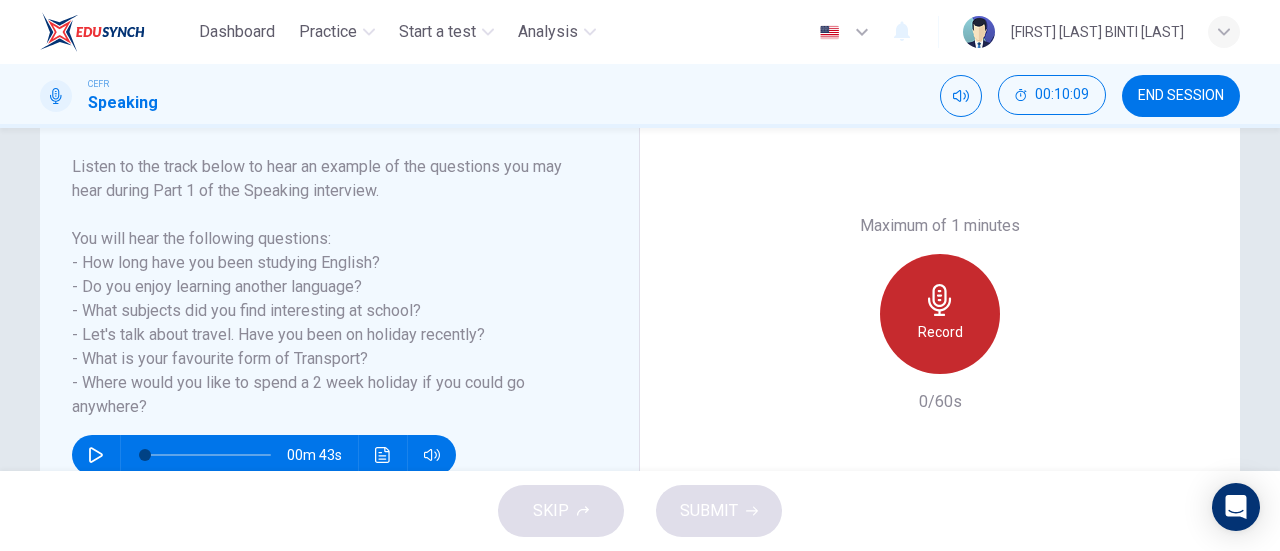 click on "Record" at bounding box center [940, 332] 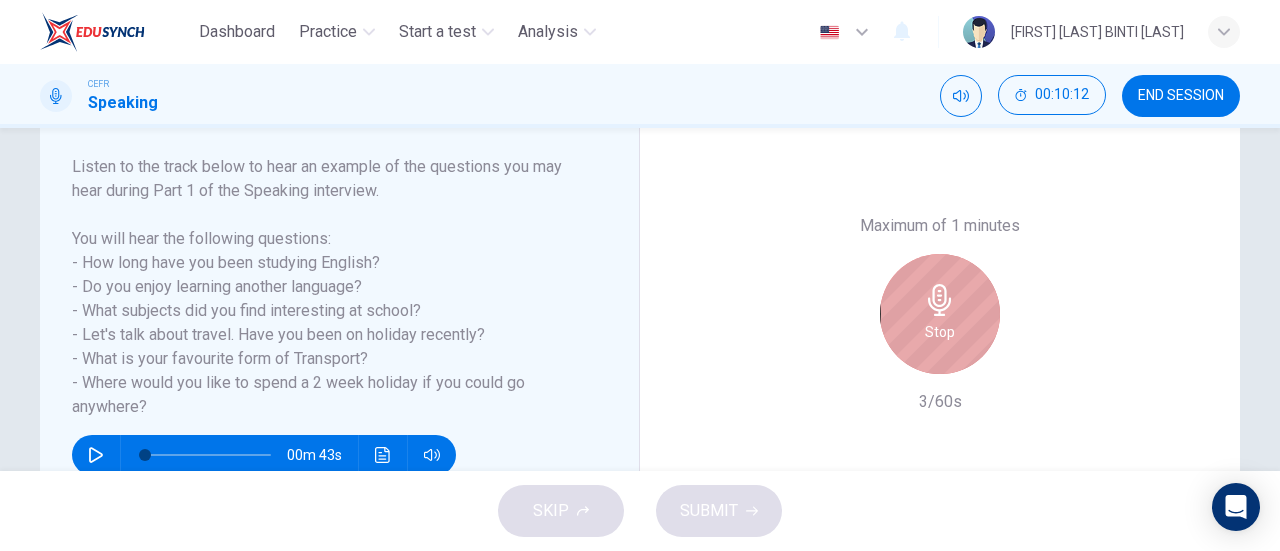 click on "Stop" at bounding box center [940, 332] 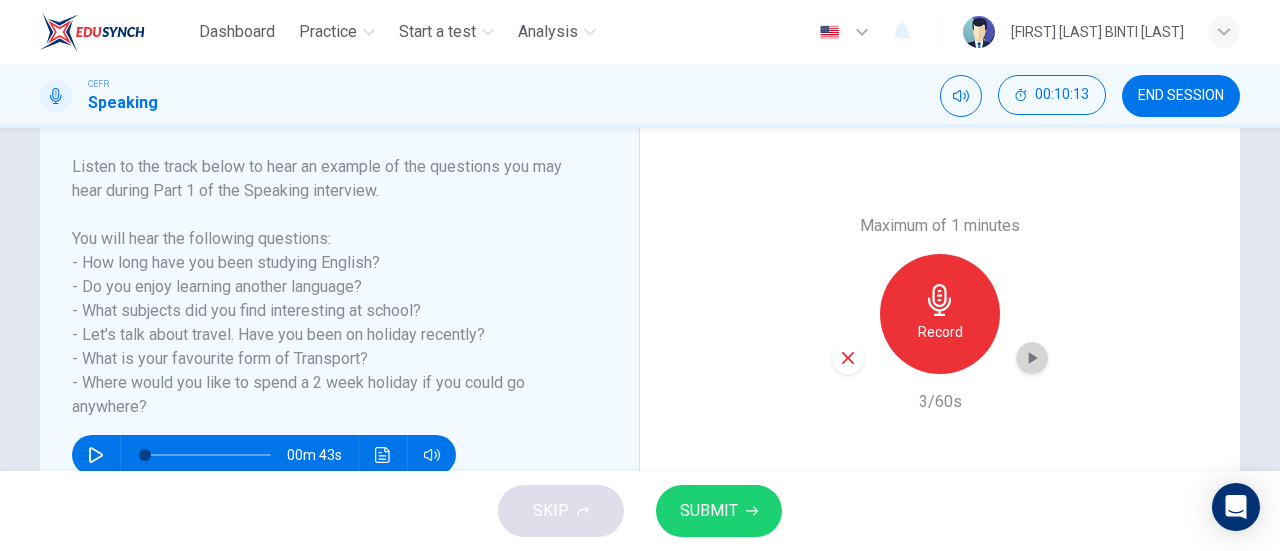 click at bounding box center (1033, 358) 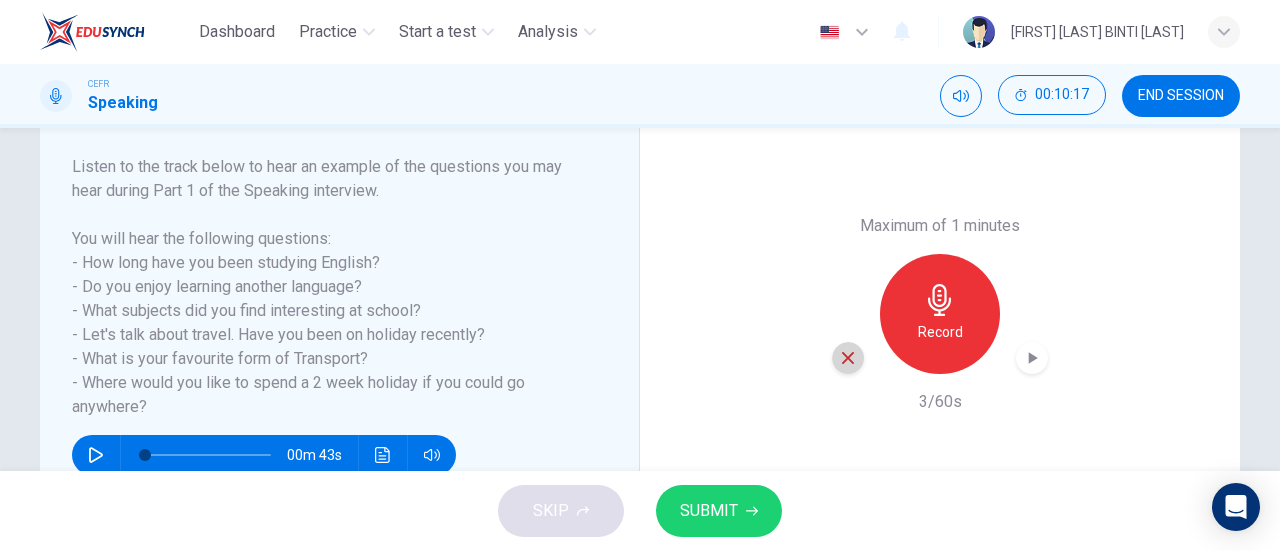 click at bounding box center (848, 358) 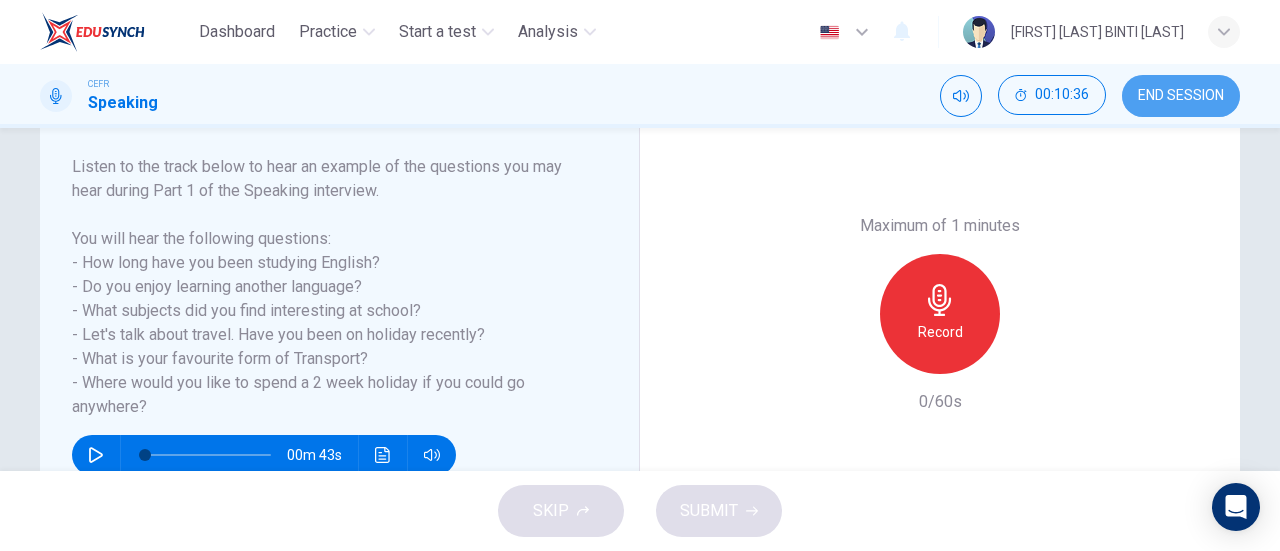 click on "END SESSION" at bounding box center (1181, 96) 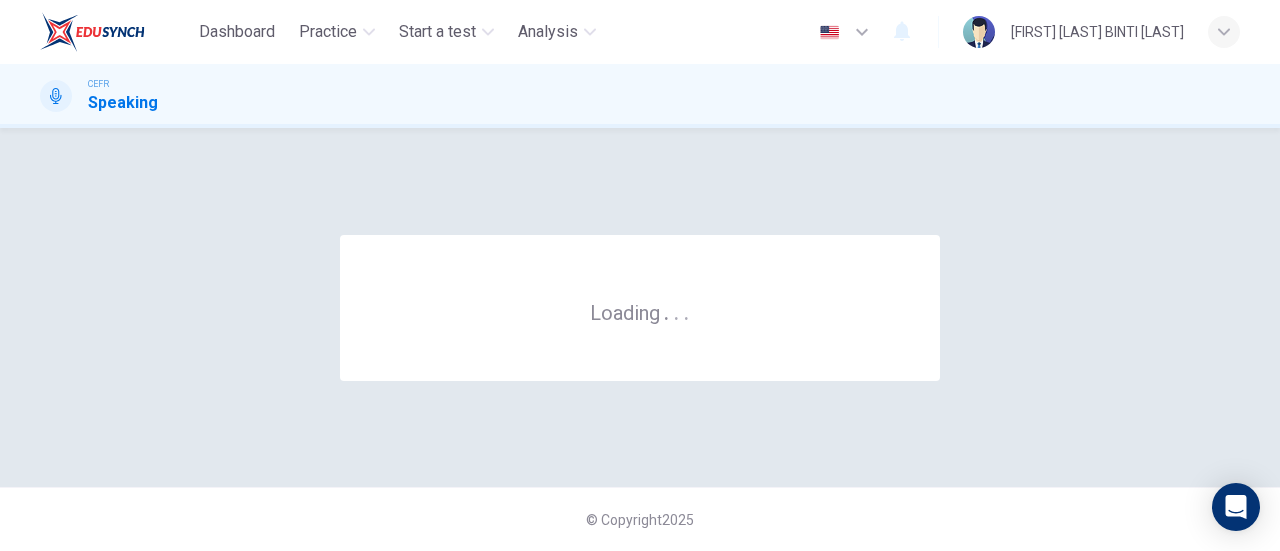 scroll, scrollTop: 0, scrollLeft: 0, axis: both 